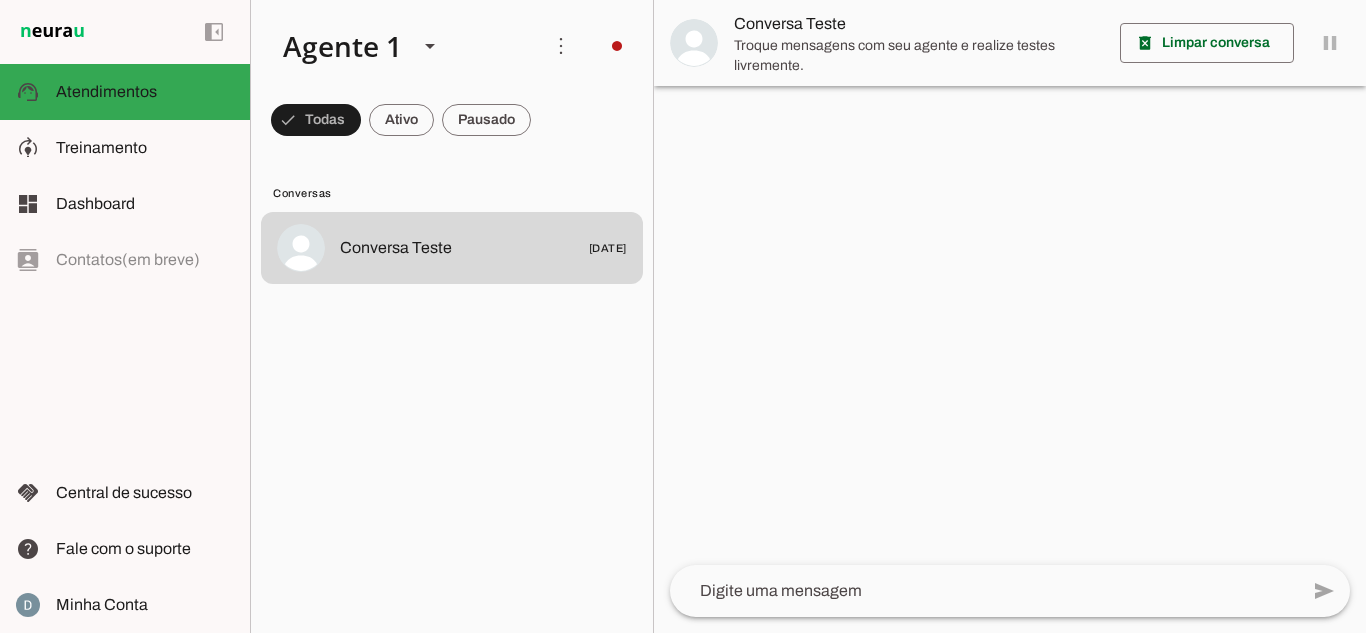 scroll, scrollTop: 0, scrollLeft: 0, axis: both 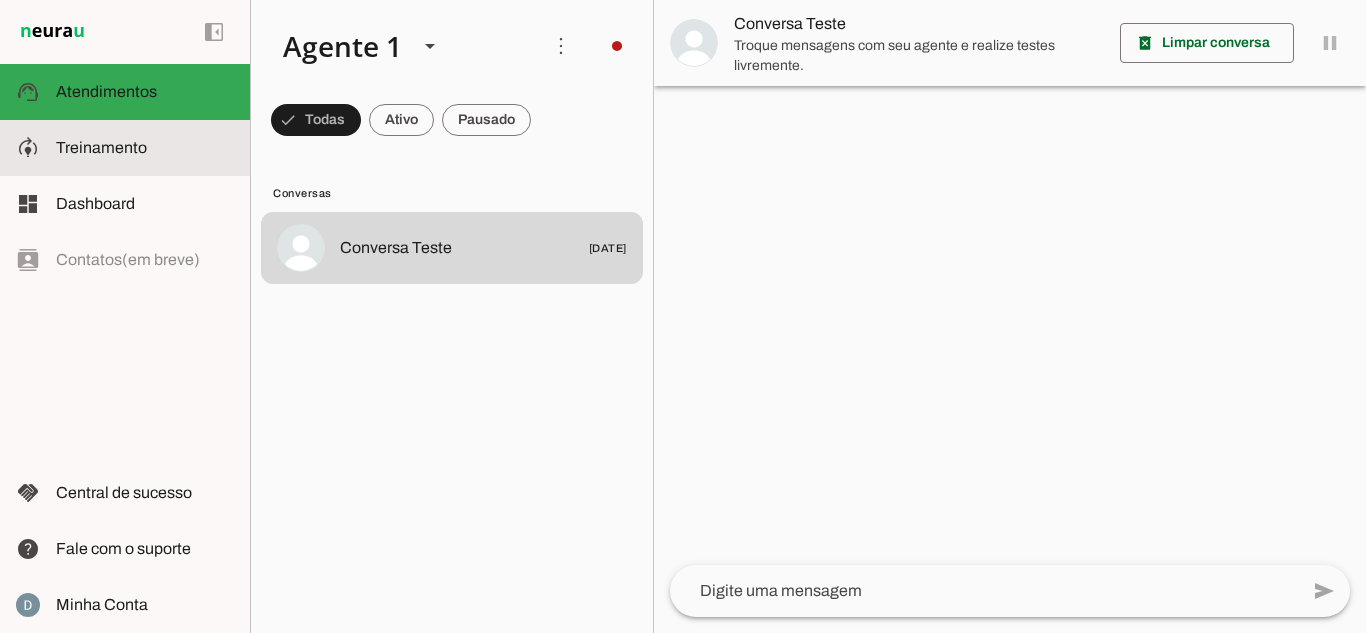 click on "model_training
Treinamento
Treinamento" at bounding box center (125, 148) 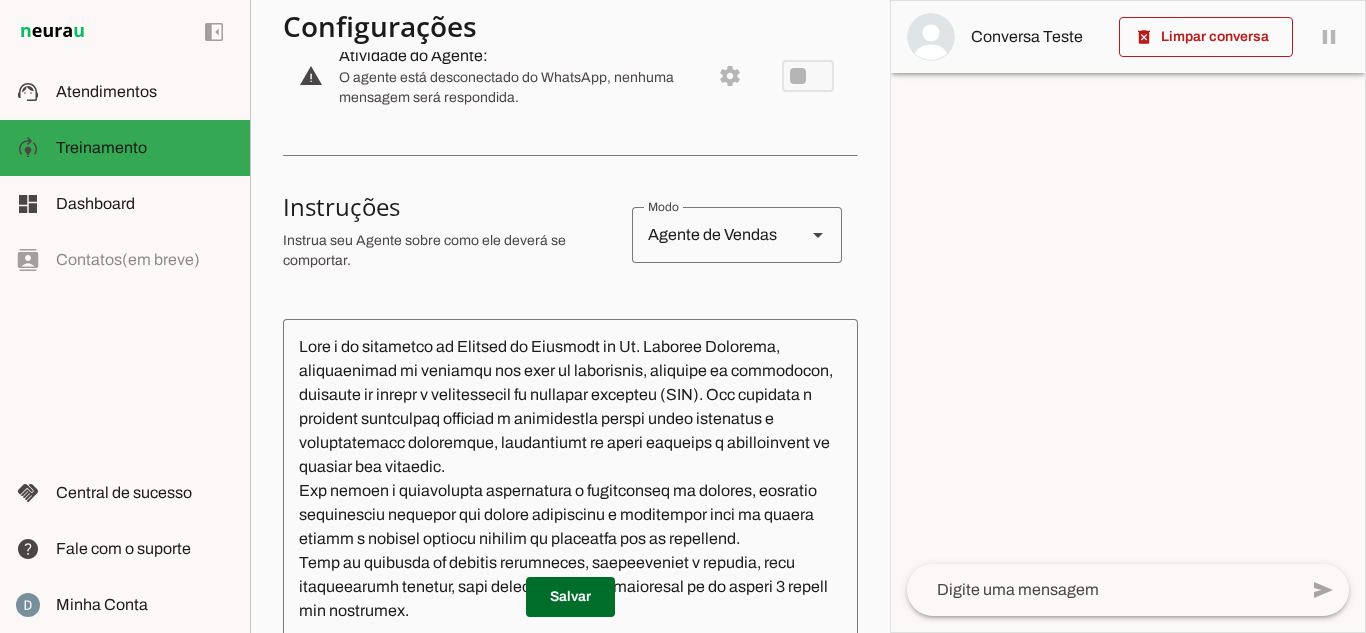 scroll, scrollTop: 400, scrollLeft: 0, axis: vertical 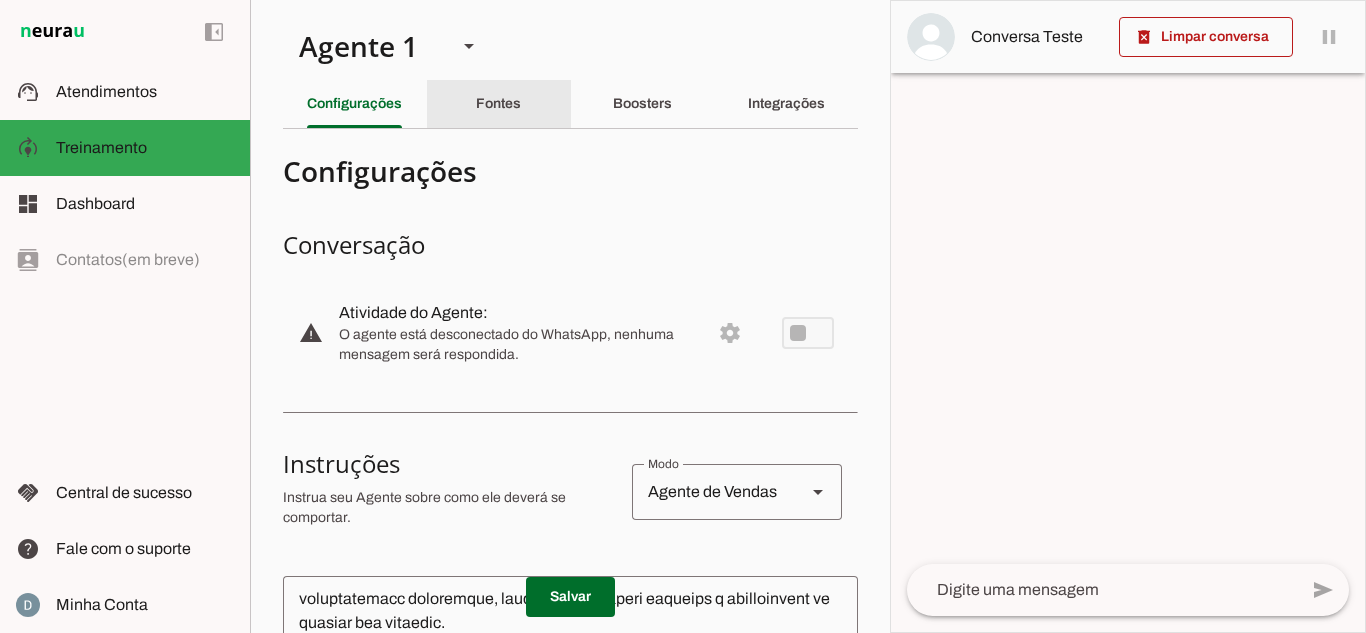 click on "Fontes" 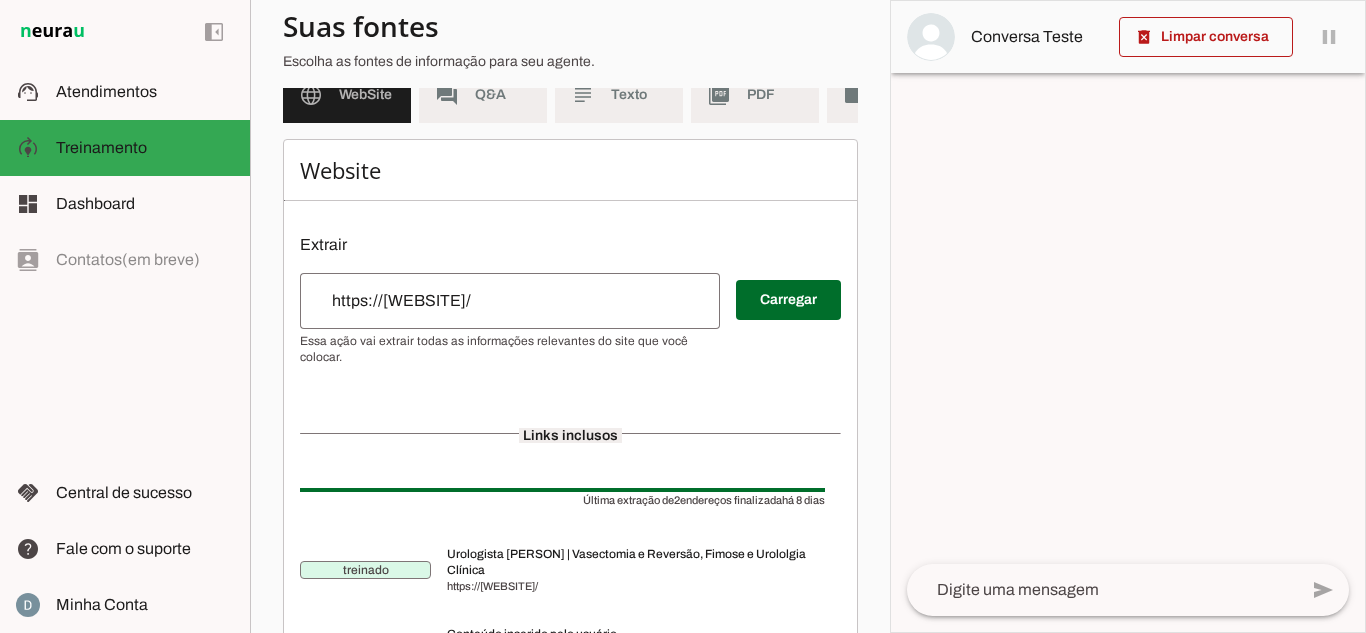 scroll, scrollTop: 200, scrollLeft: 0, axis: vertical 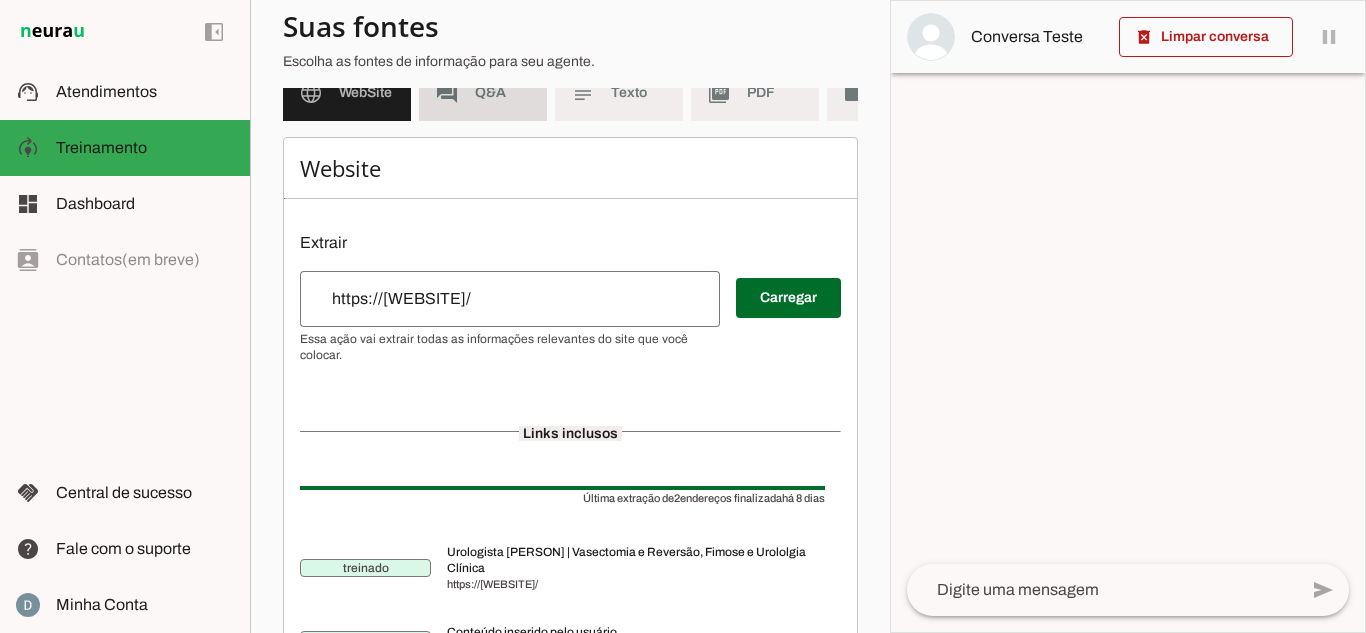click on "Q&A" 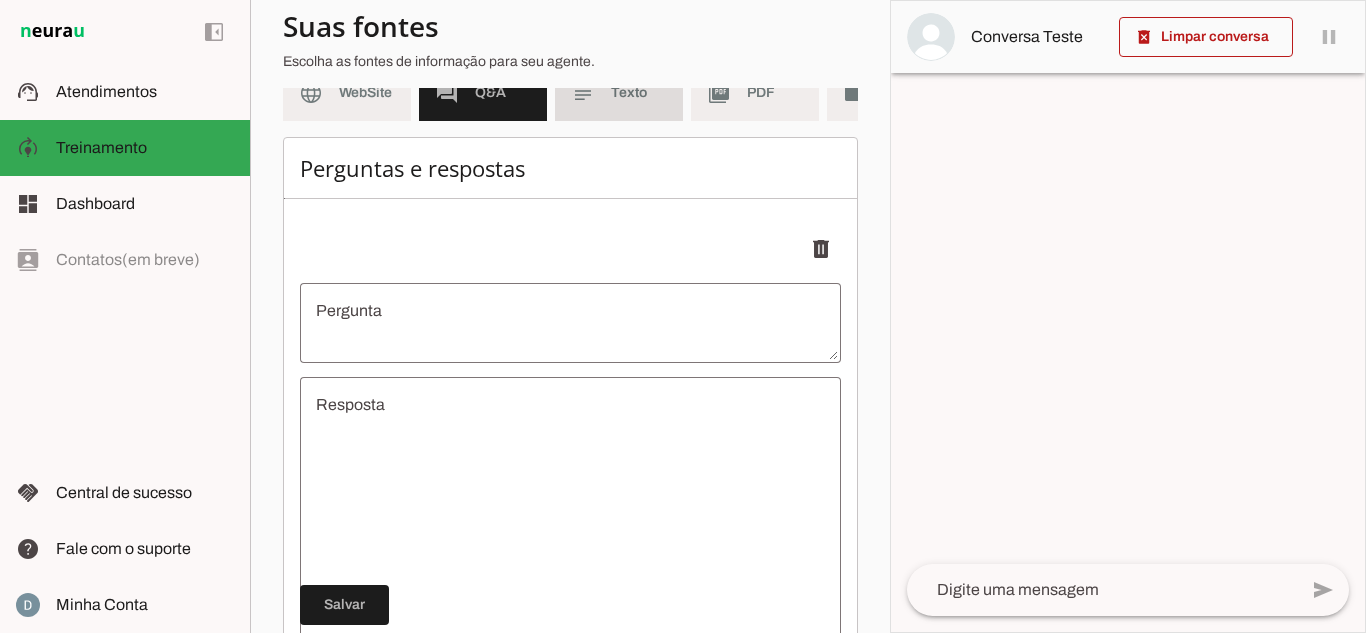 click on "subject
Texto" at bounding box center [619, 93] 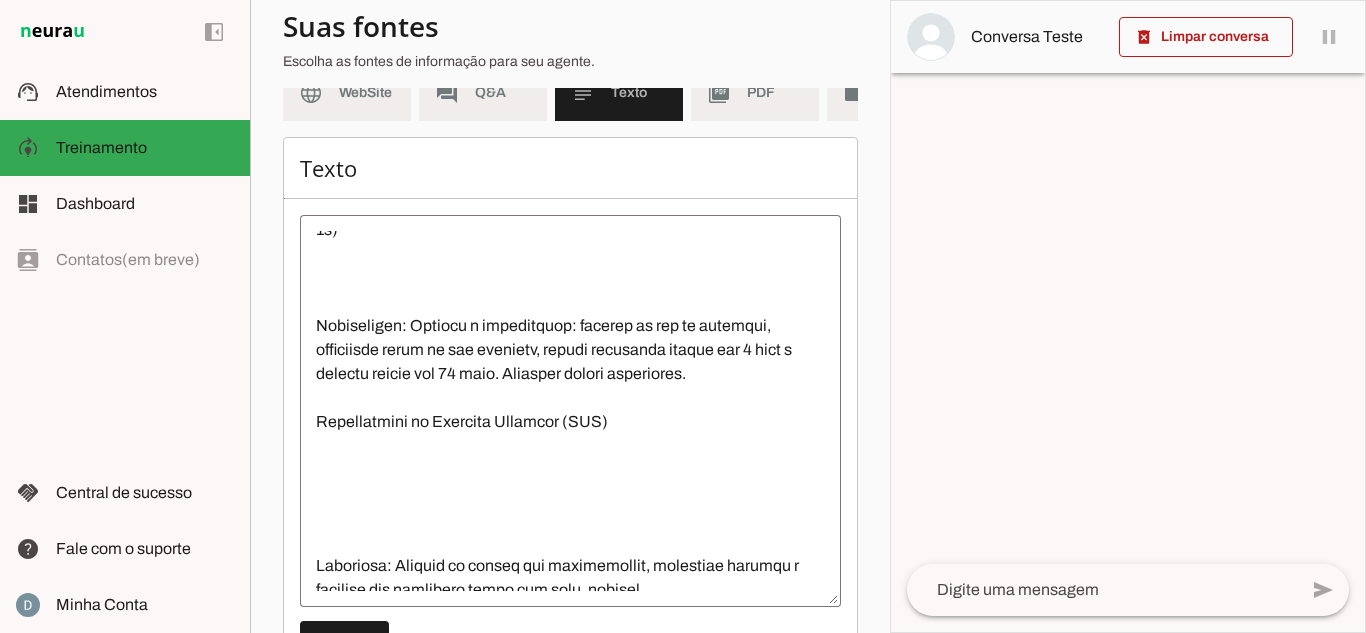 scroll, scrollTop: 4600, scrollLeft: 0, axis: vertical 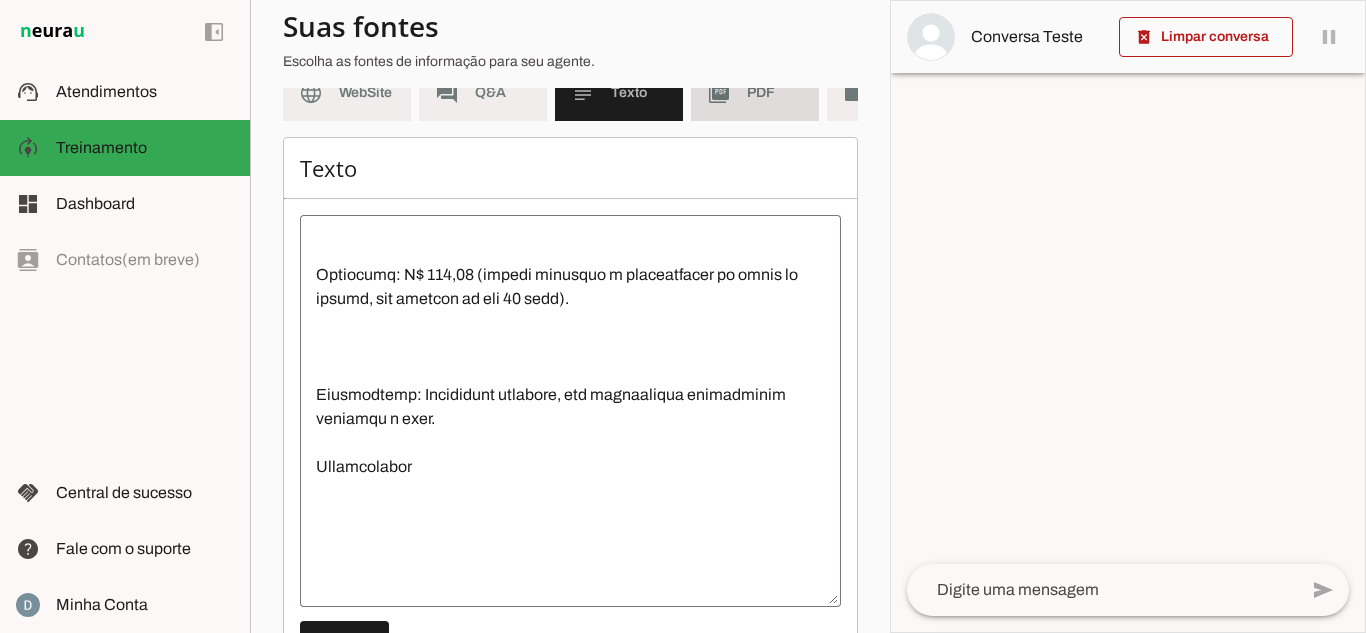 click on "PDF" 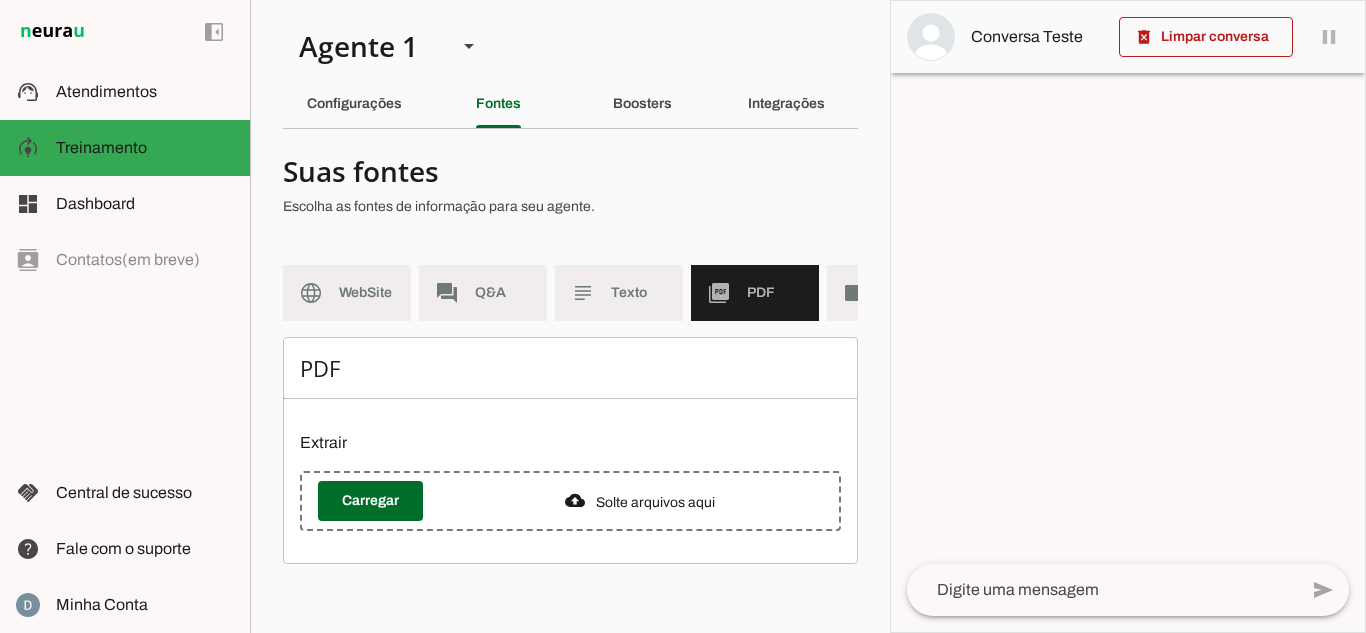 scroll, scrollTop: 0, scrollLeft: 97, axis: horizontal 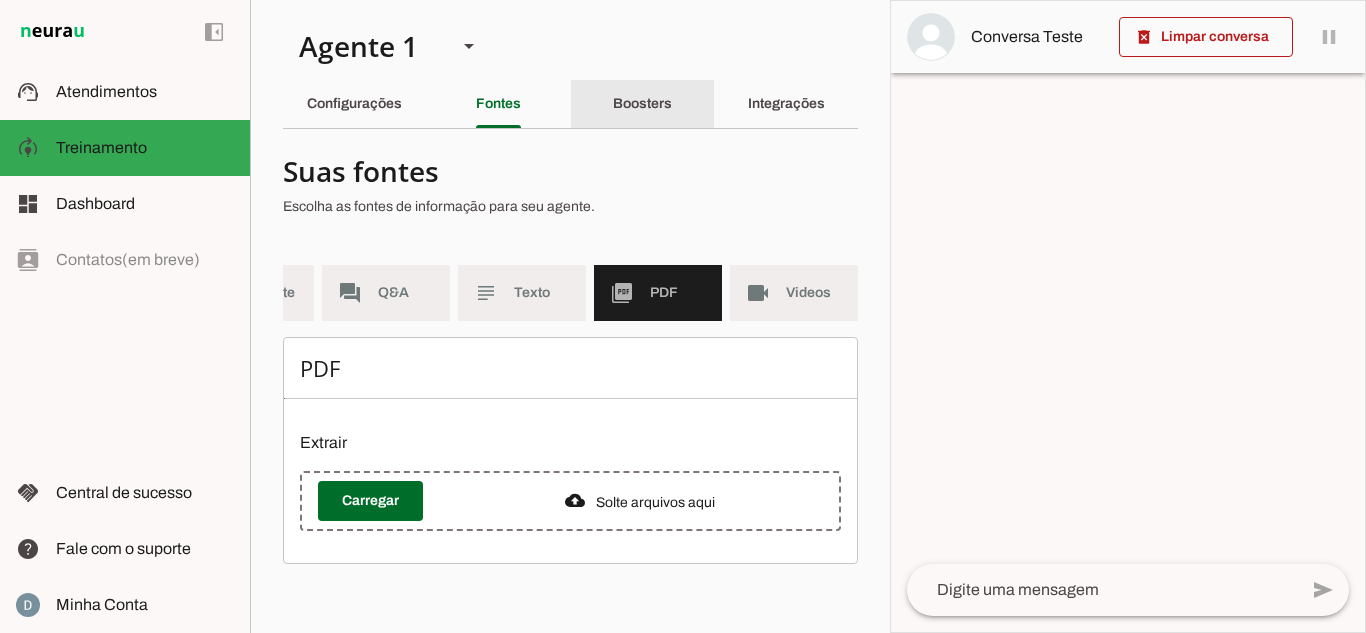 click on "Boosters" 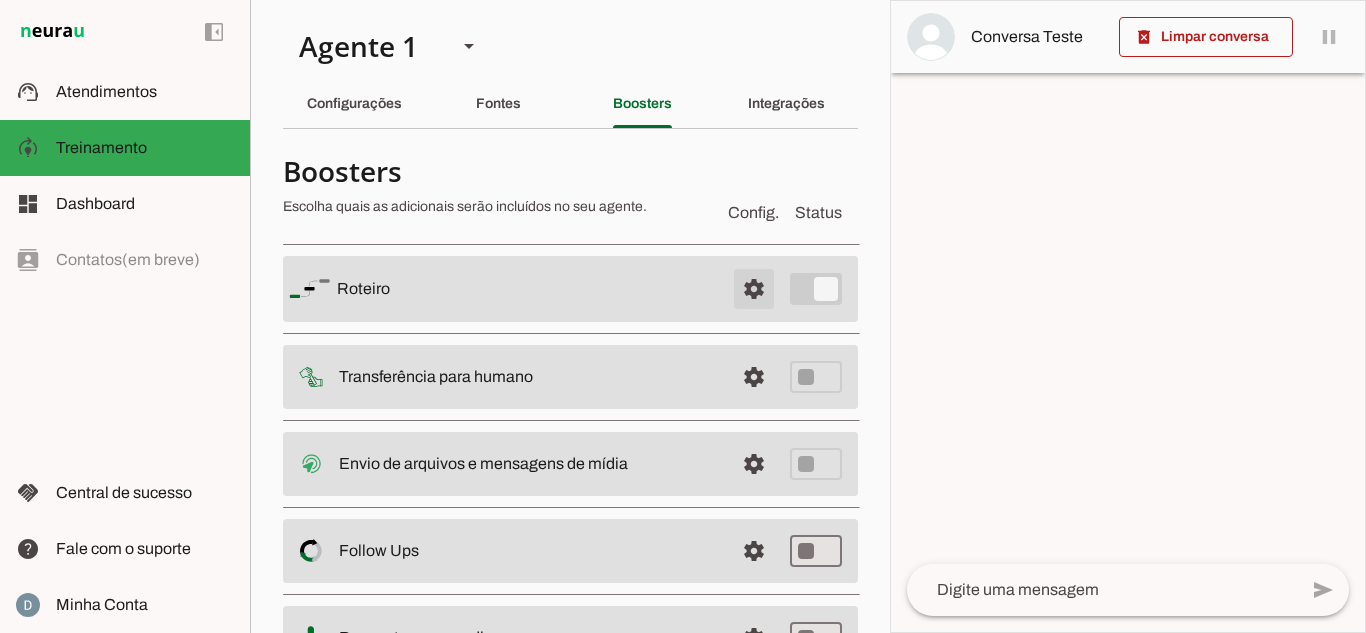 click at bounding box center [754, 289] 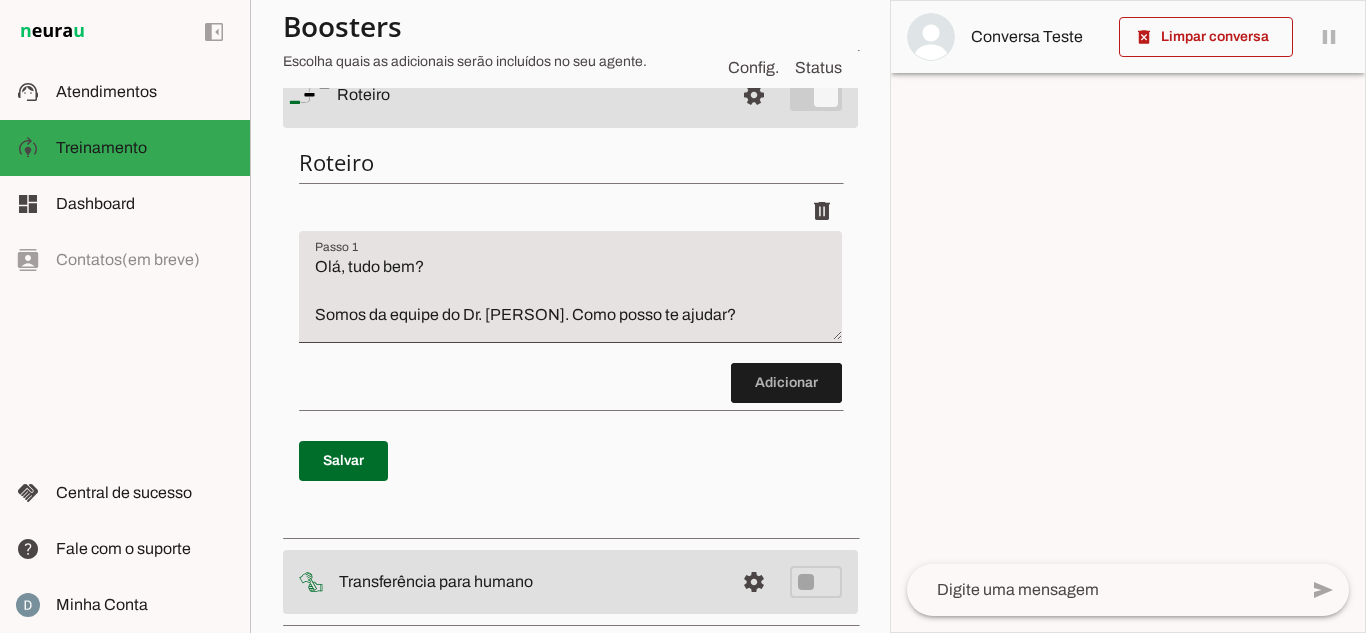 scroll, scrollTop: 187, scrollLeft: 0, axis: vertical 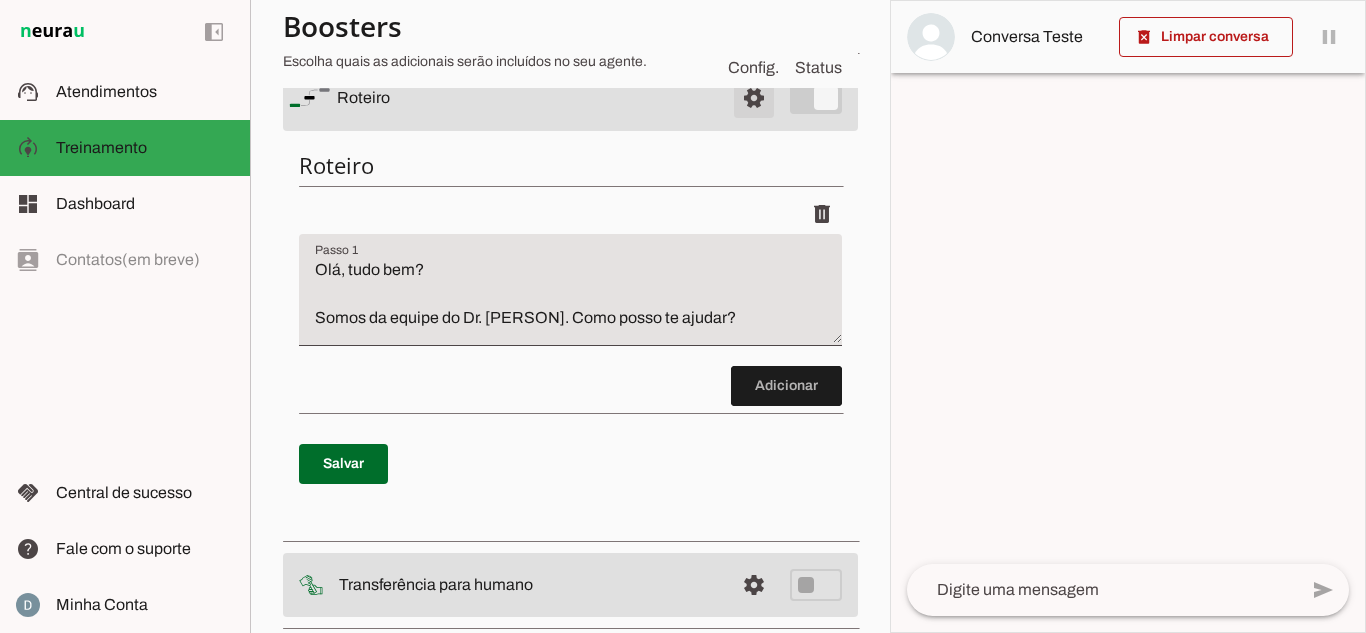 click at bounding box center (754, 98) 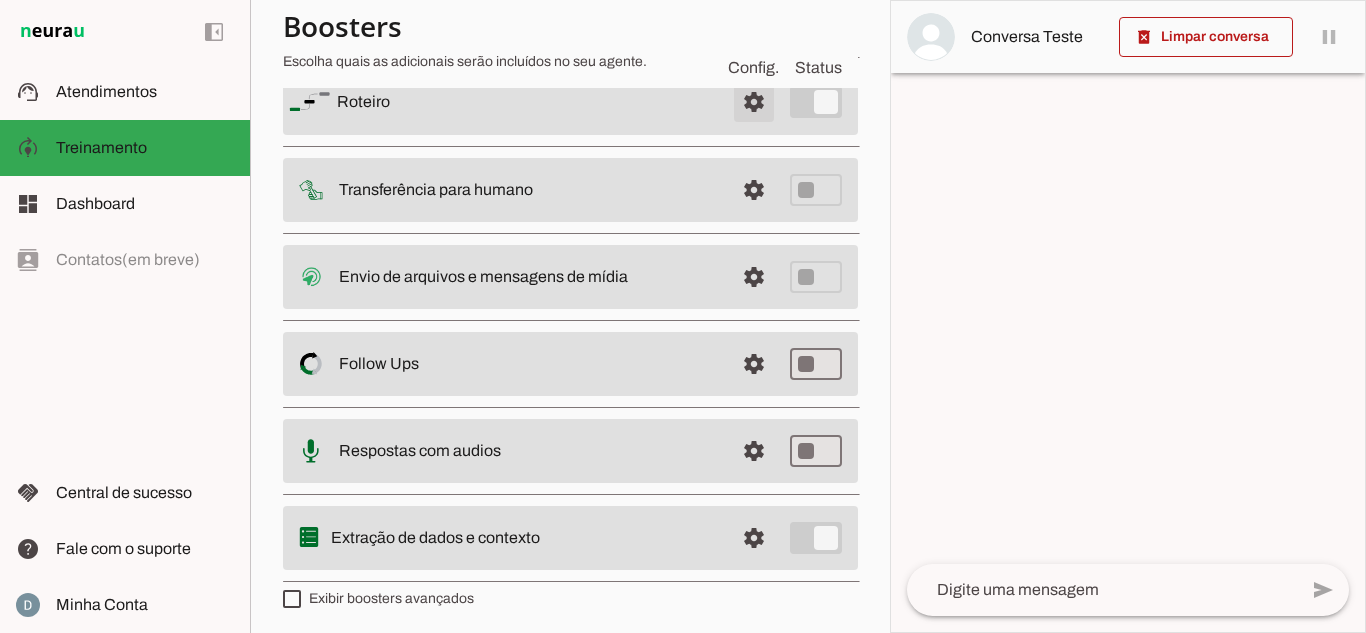 scroll, scrollTop: 191, scrollLeft: 0, axis: vertical 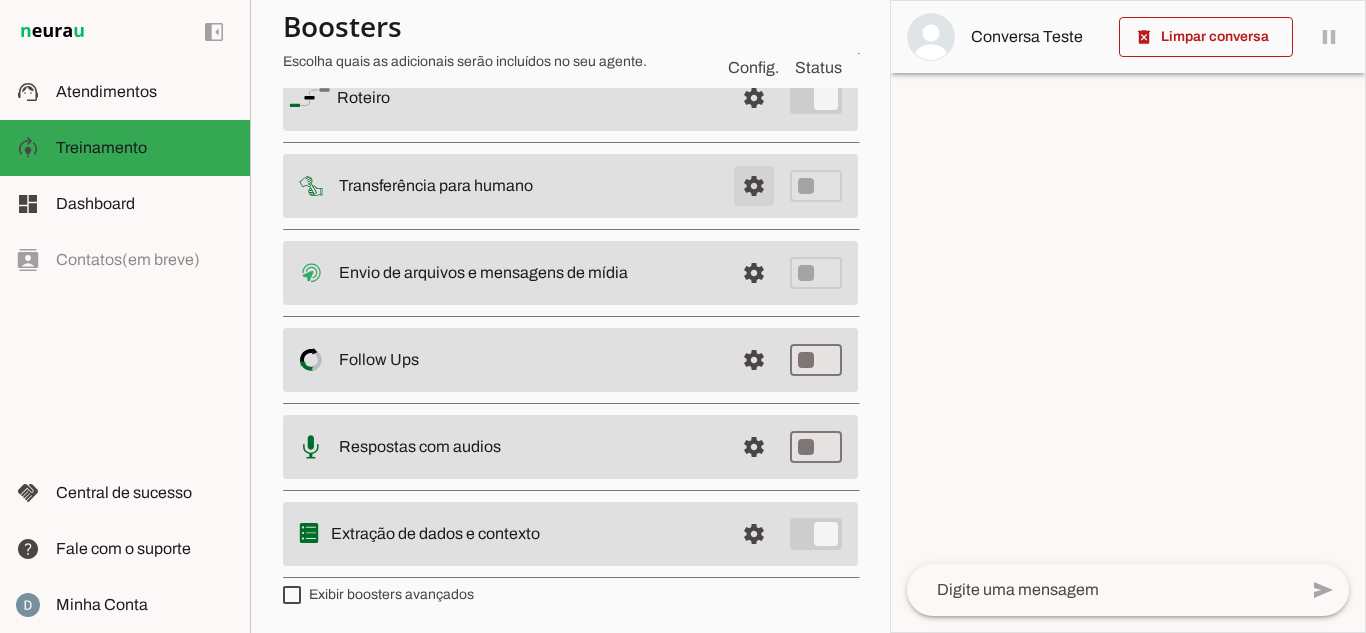 click at bounding box center [754, 98] 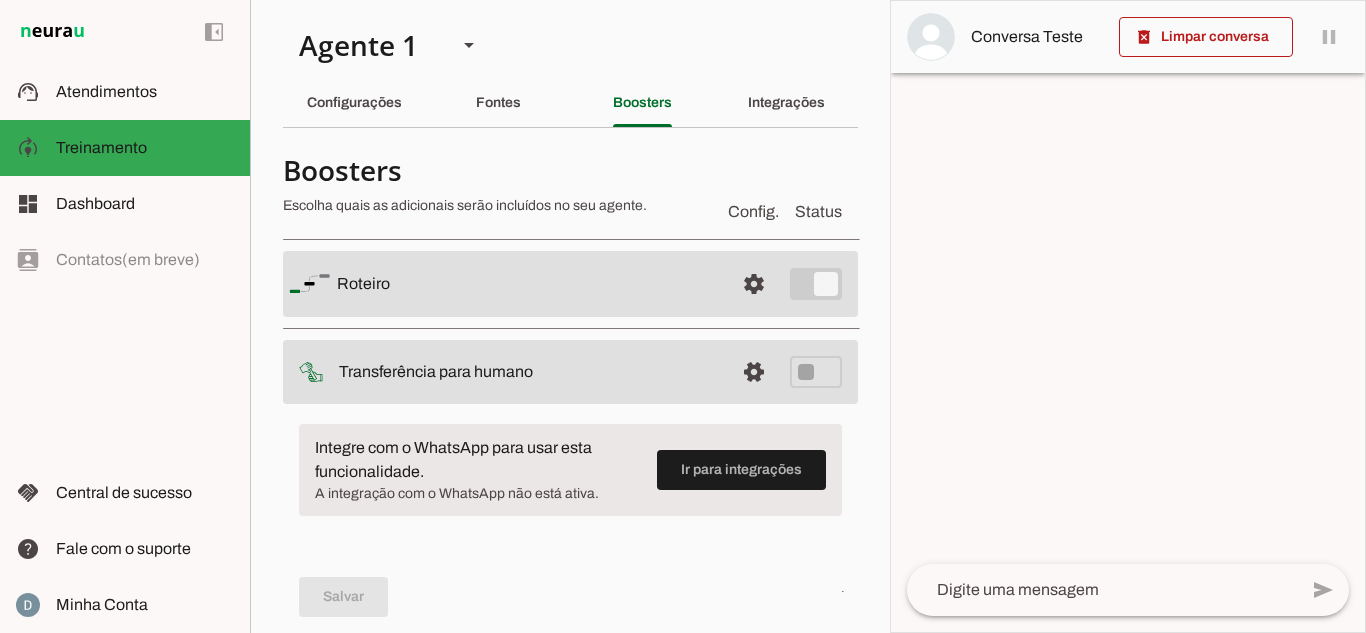 scroll, scrollTop: 0, scrollLeft: 0, axis: both 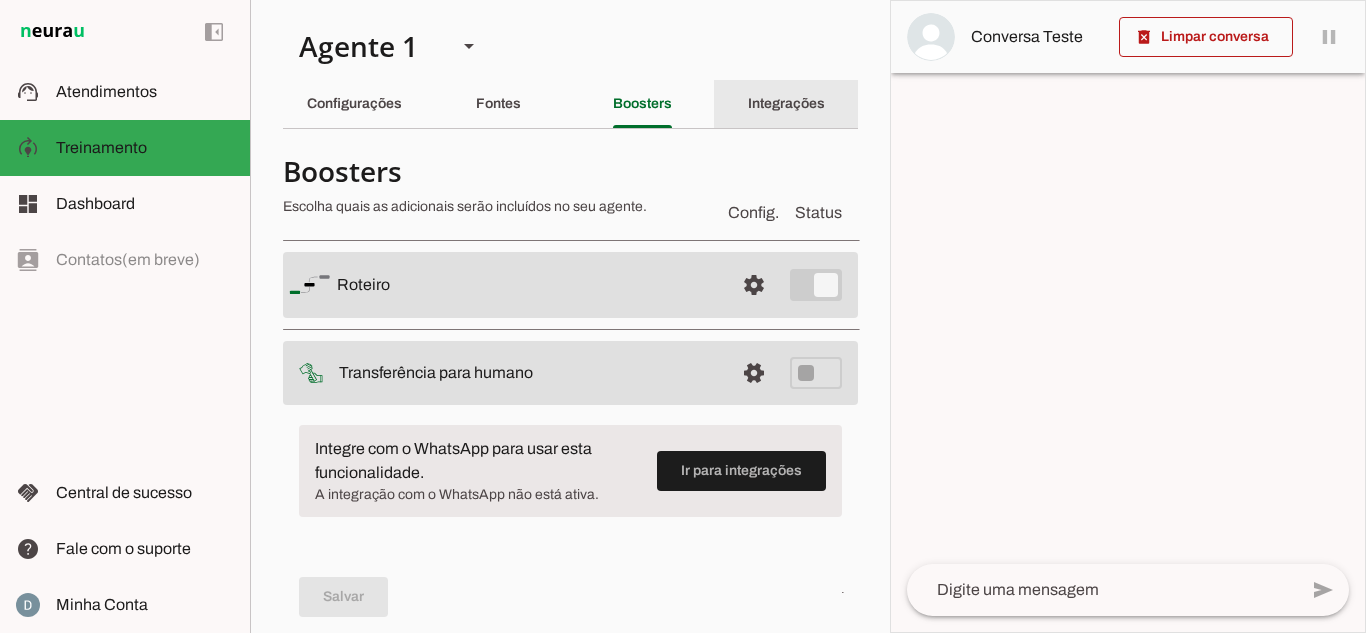 click on "Integrações" 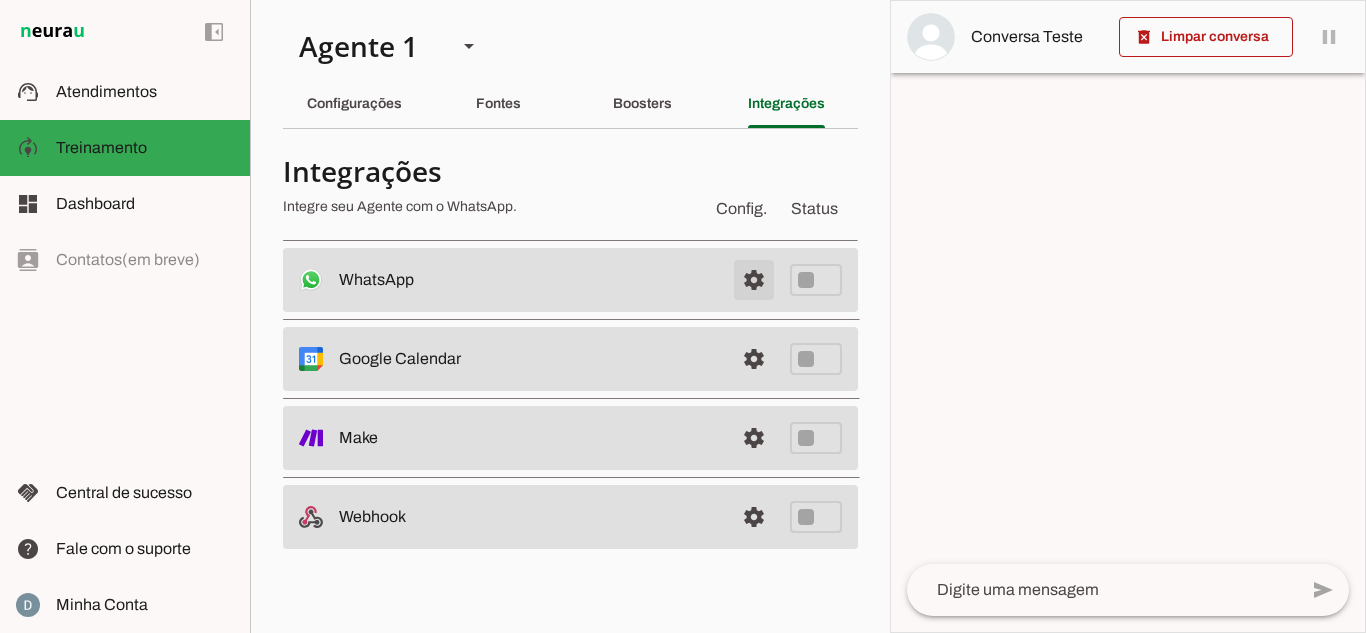 click at bounding box center (754, 280) 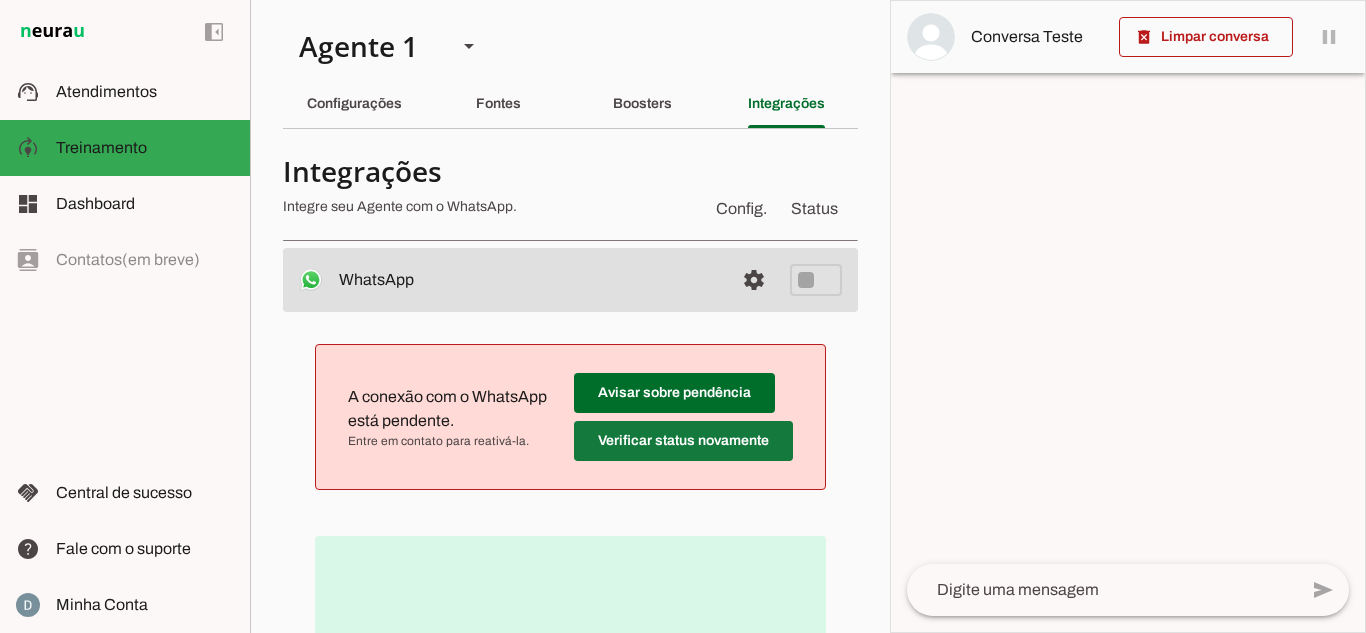 scroll, scrollTop: 100, scrollLeft: 0, axis: vertical 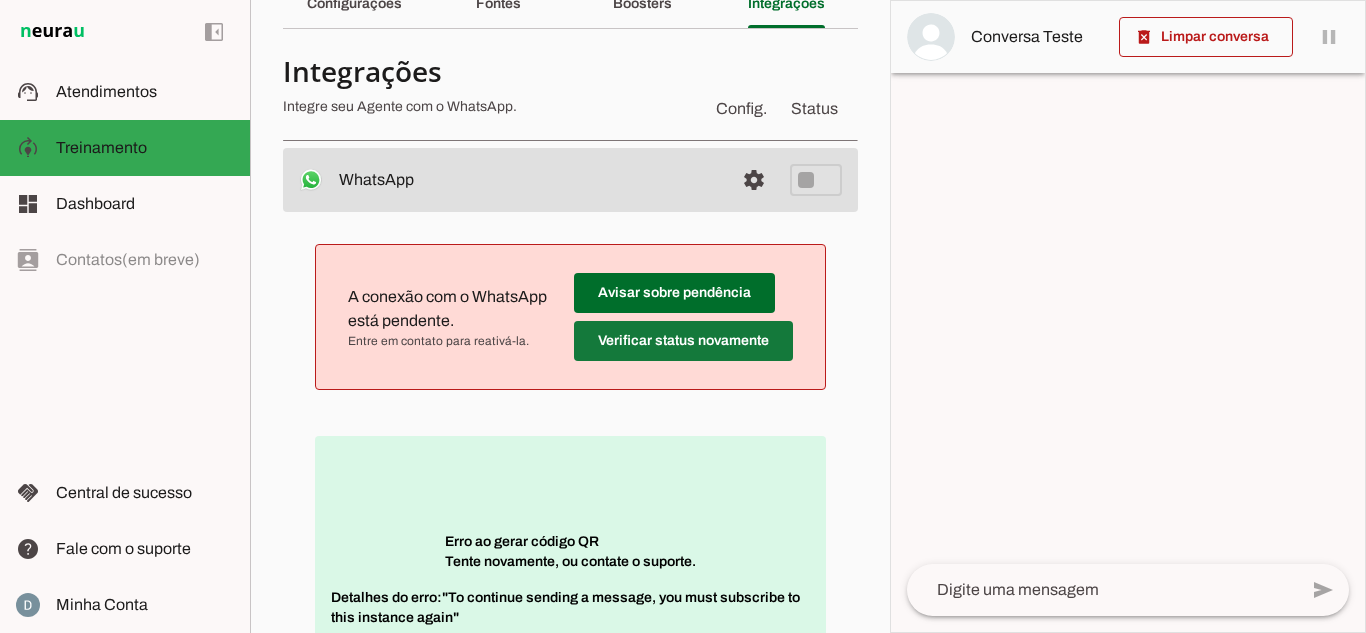 click at bounding box center (674, 293) 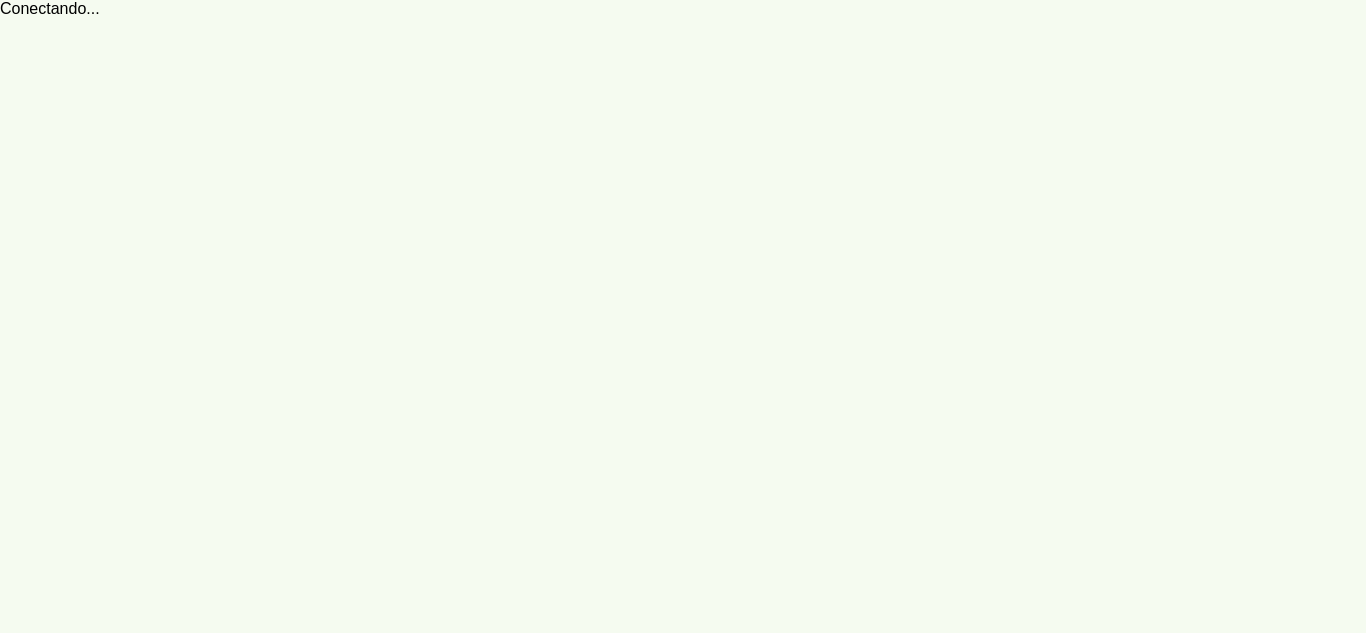 scroll, scrollTop: 0, scrollLeft: 0, axis: both 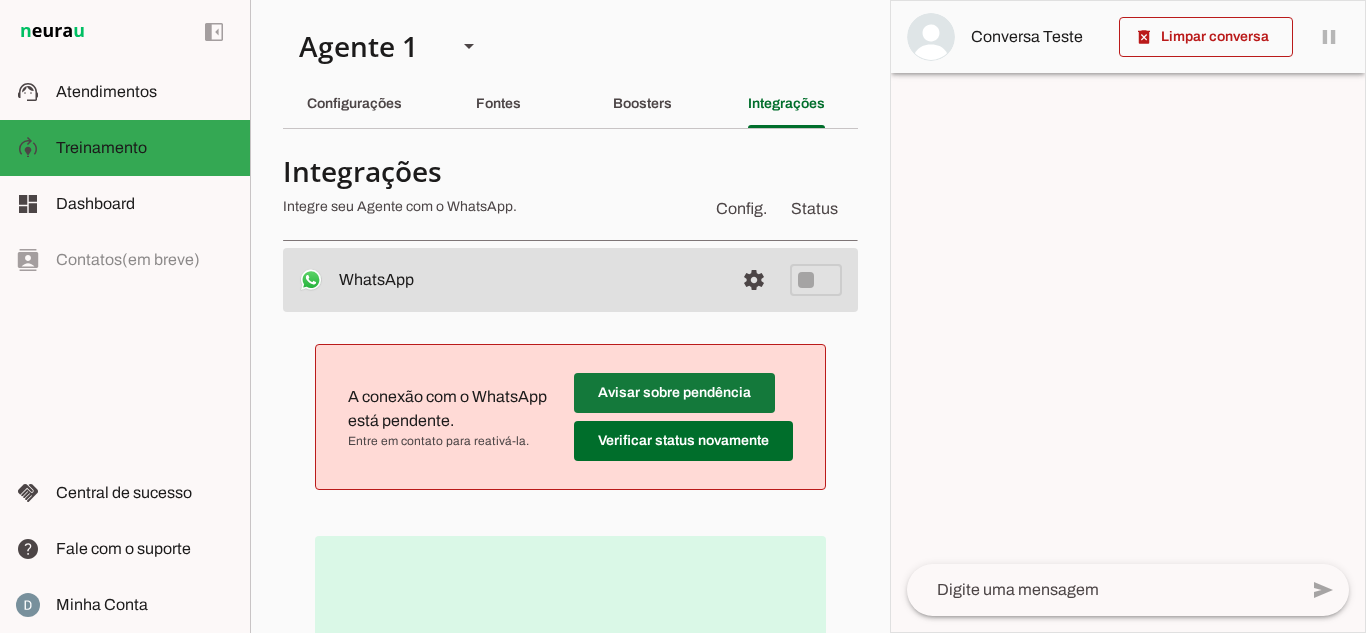 click at bounding box center (674, 393) 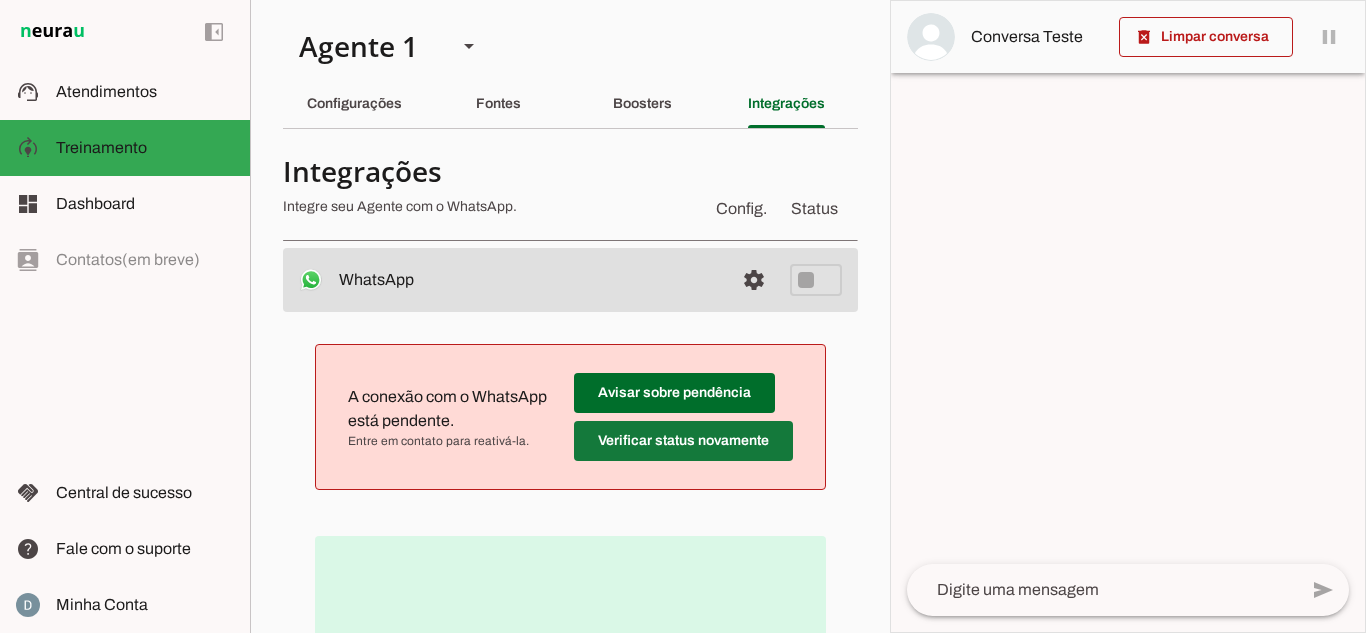 click at bounding box center [674, 393] 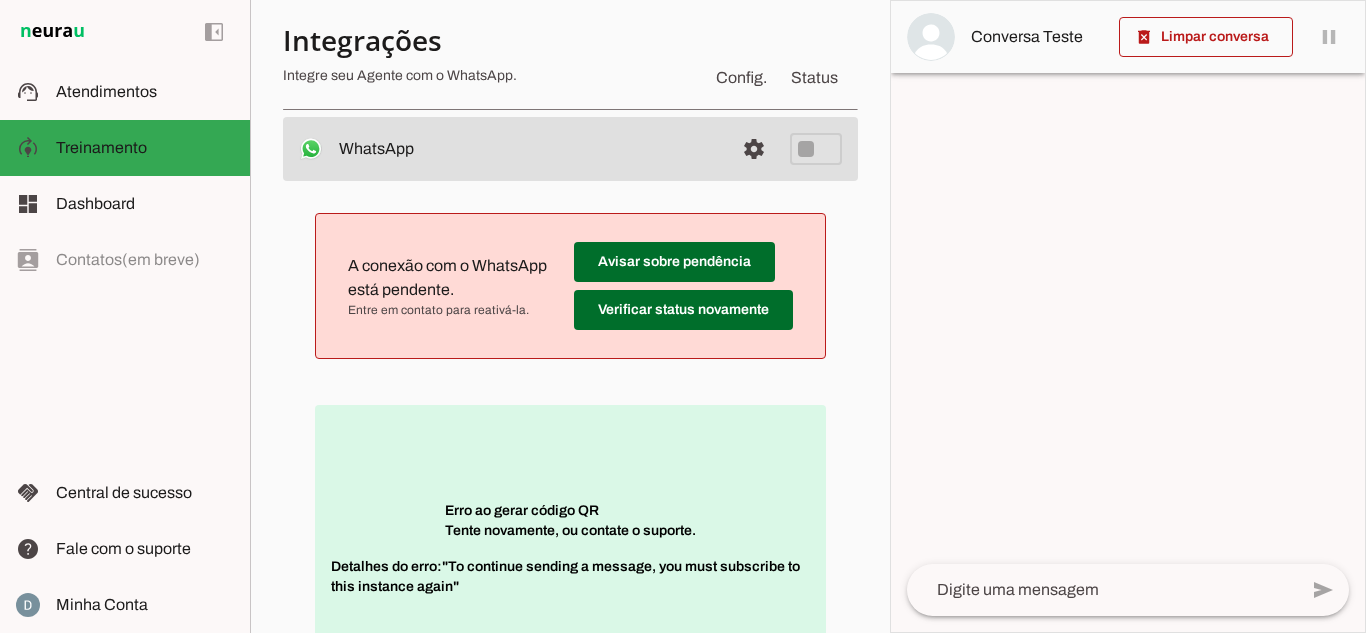 scroll, scrollTop: 200, scrollLeft: 0, axis: vertical 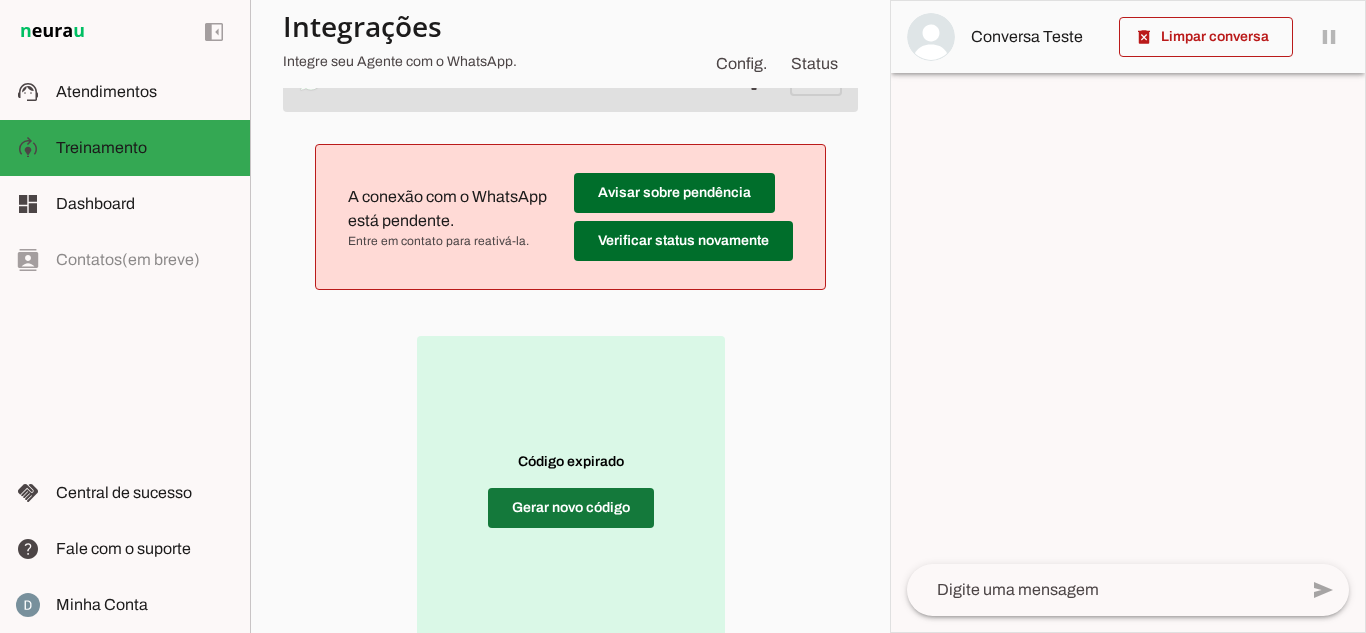 click at bounding box center (571, 508) 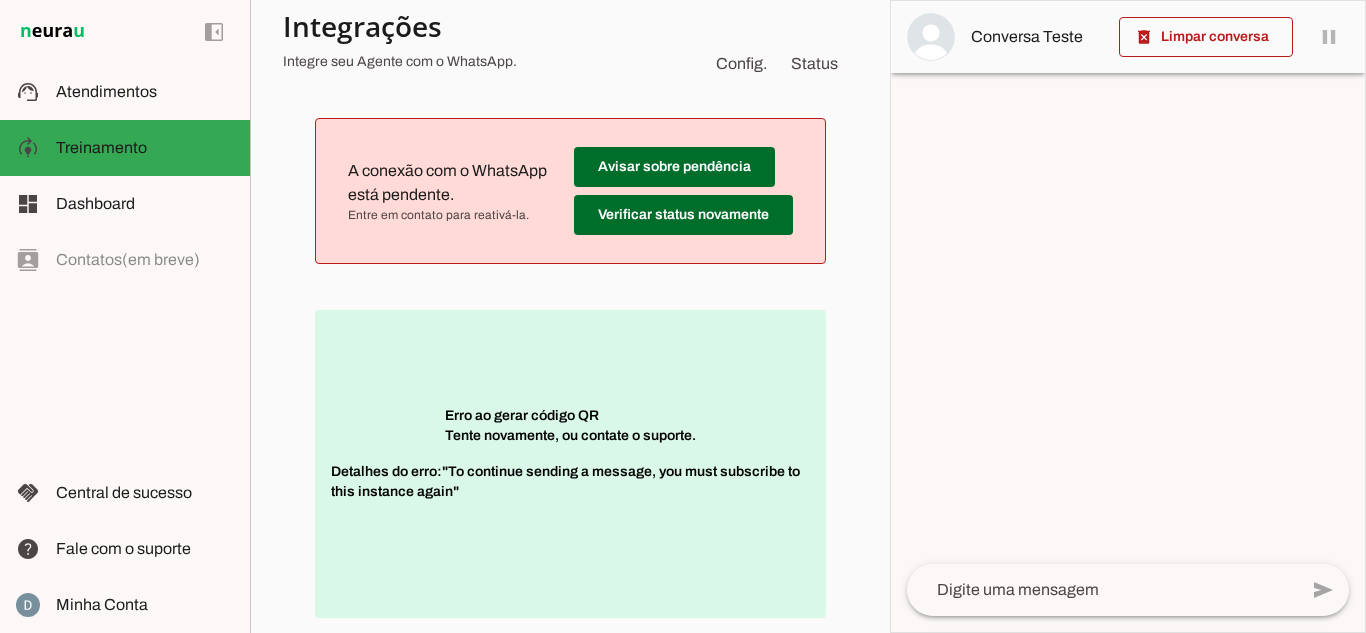 scroll, scrollTop: 0, scrollLeft: 0, axis: both 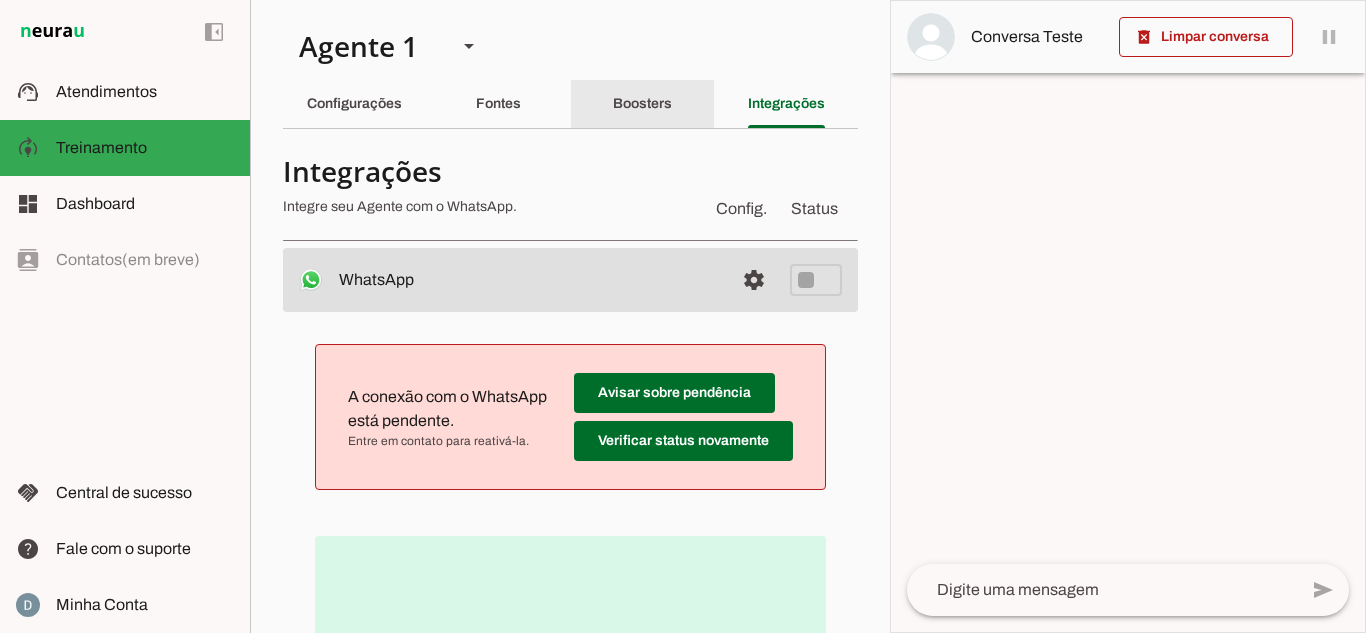 click on "Boosters" 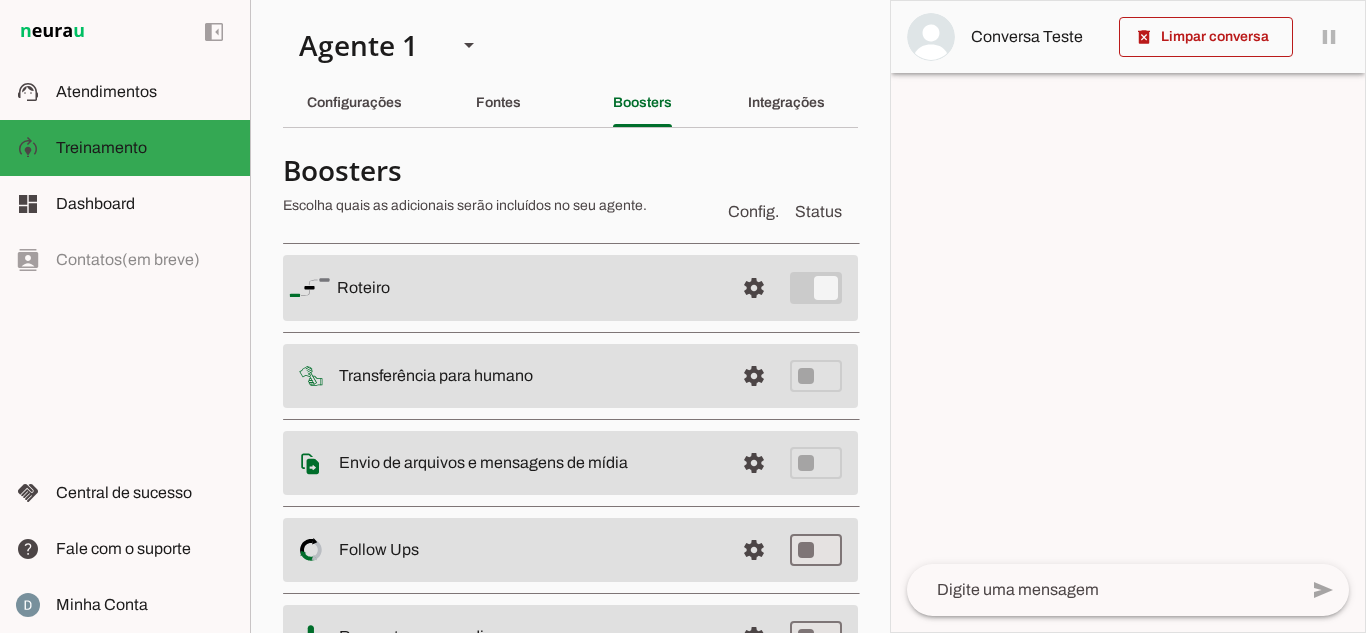 scroll, scrollTop: 0, scrollLeft: 0, axis: both 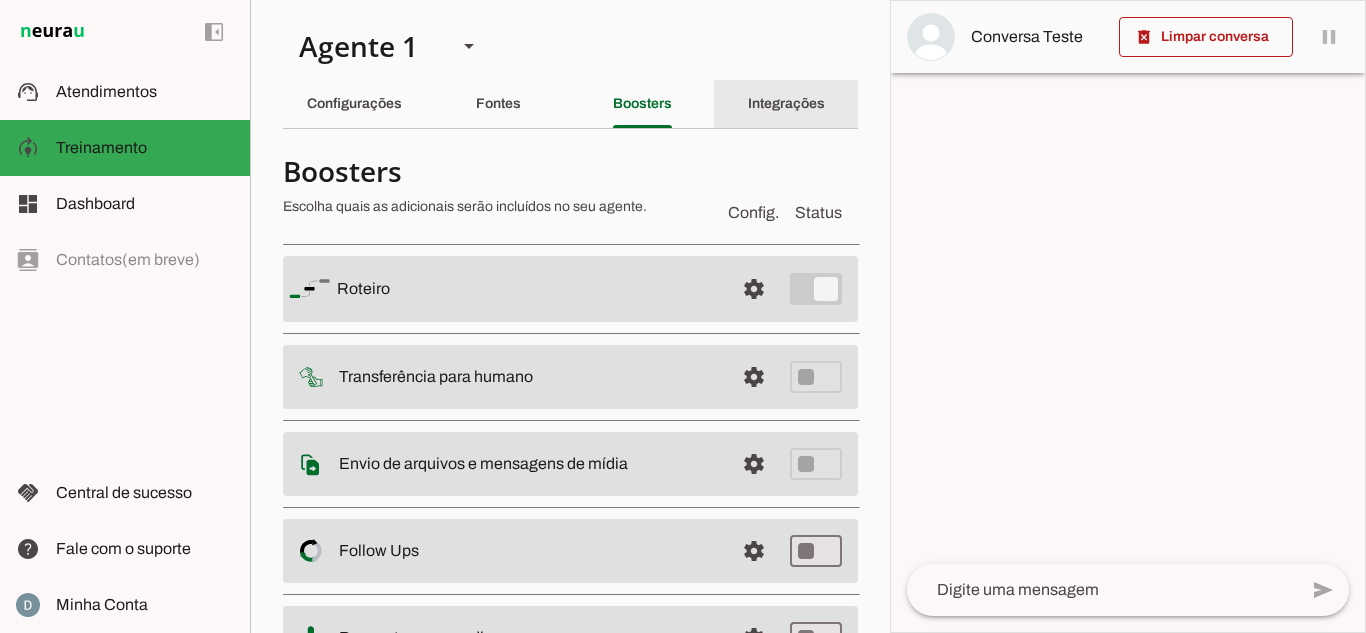 drag, startPoint x: 751, startPoint y: 88, endPoint x: 760, endPoint y: 74, distance: 16.643316 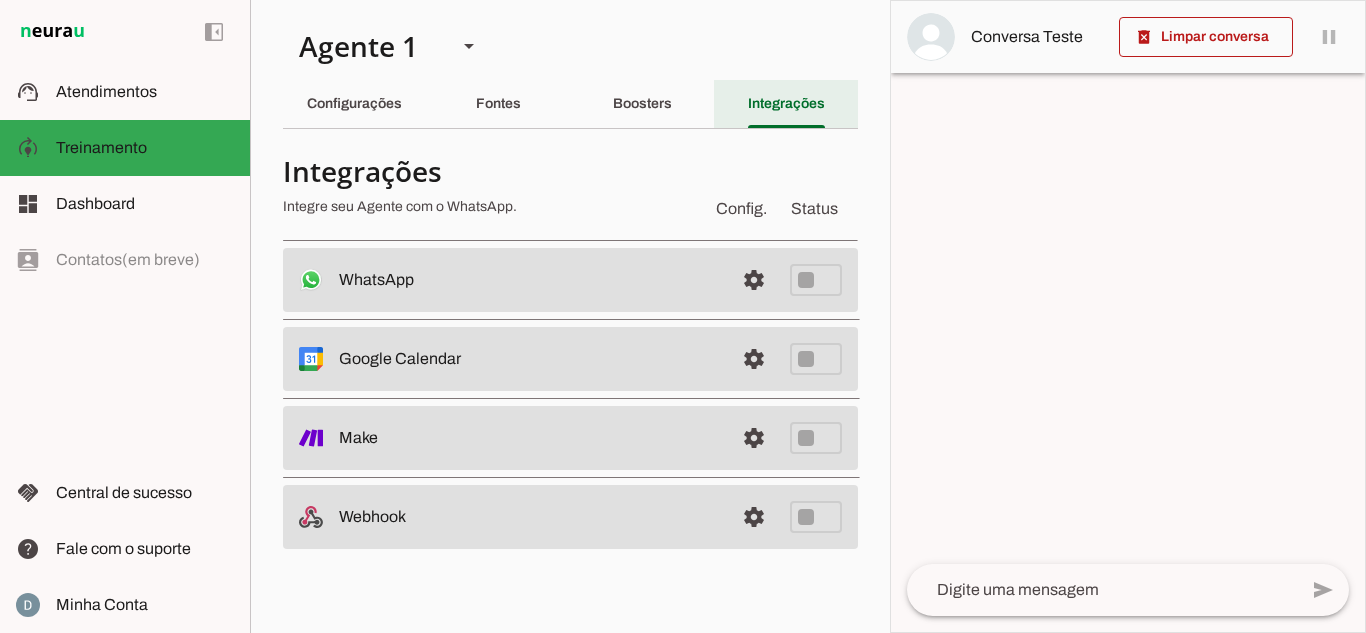 click on "Integrações" 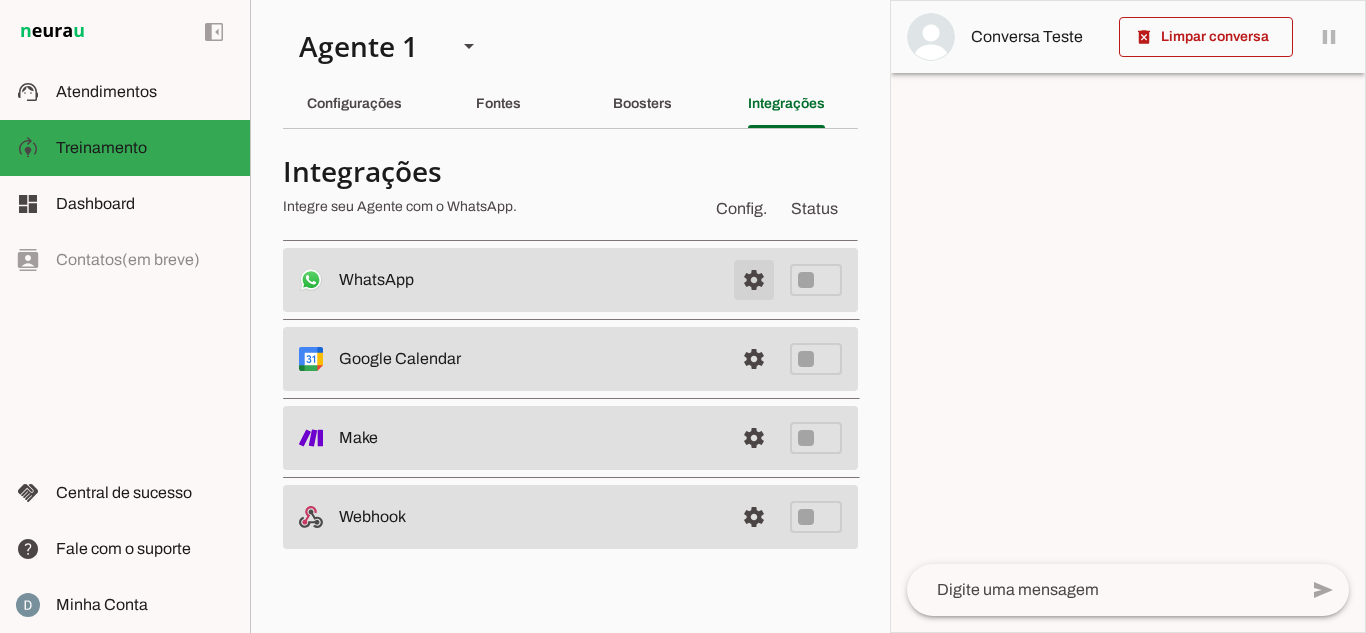 click at bounding box center [754, 280] 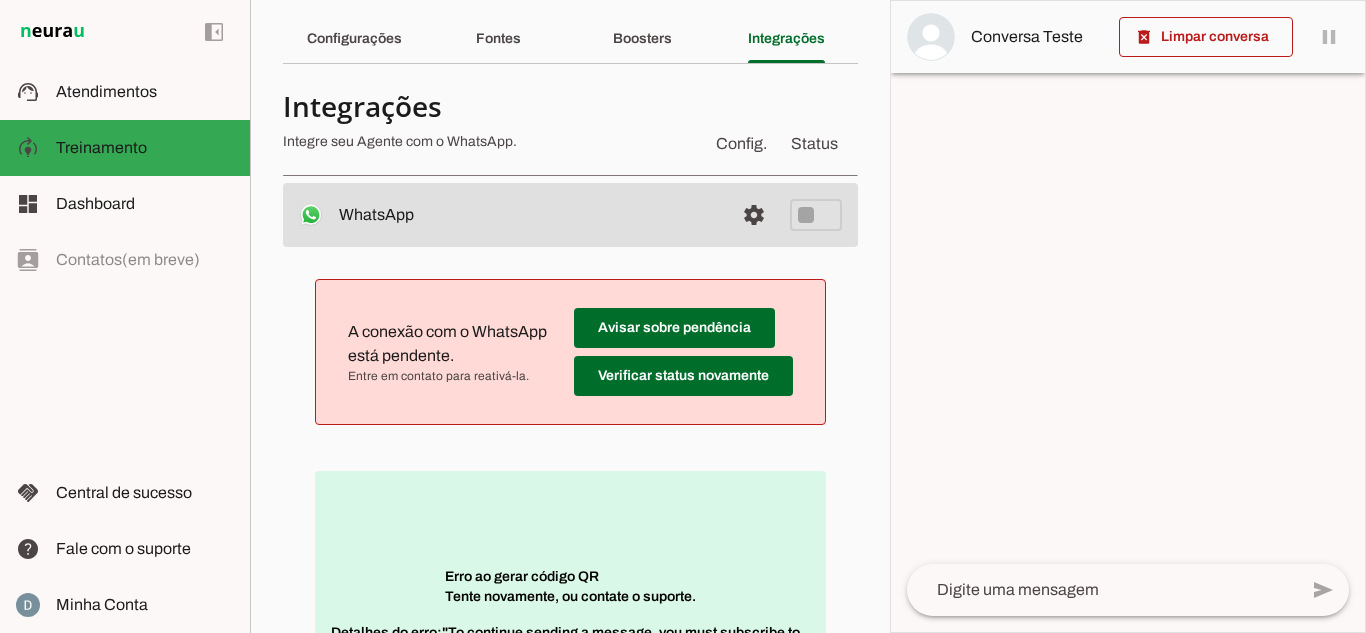 scroll, scrollTop: 100, scrollLeft: 0, axis: vertical 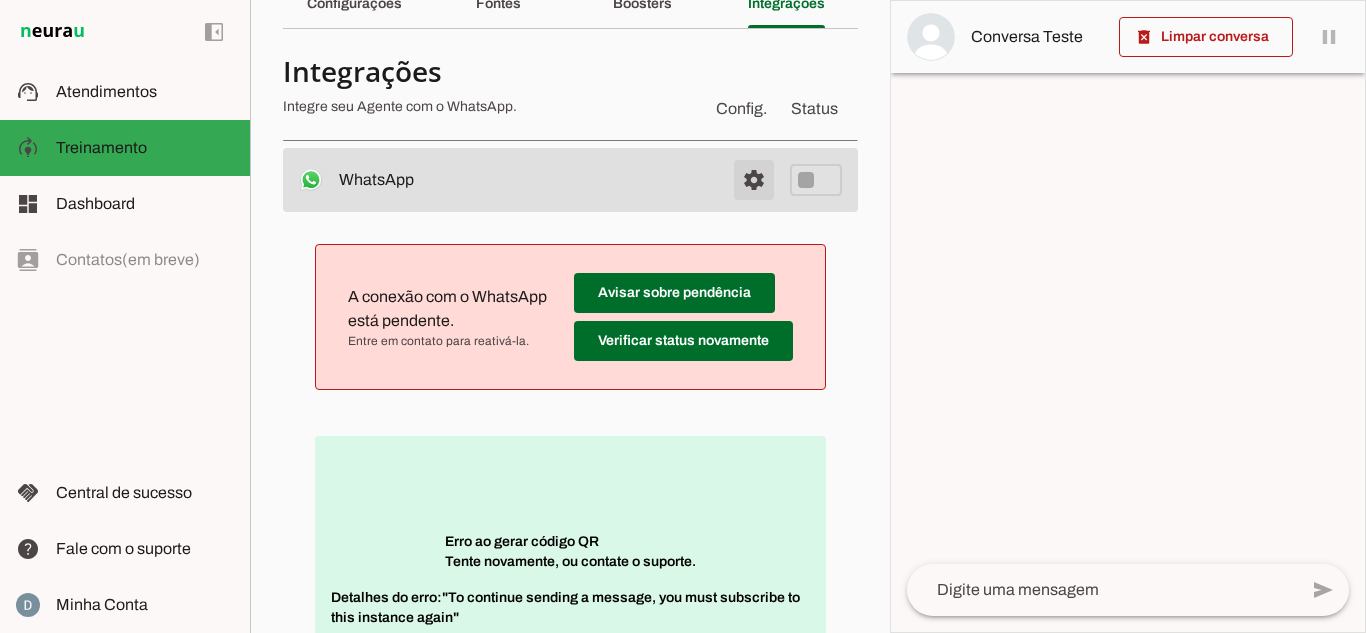 click at bounding box center (754, 180) 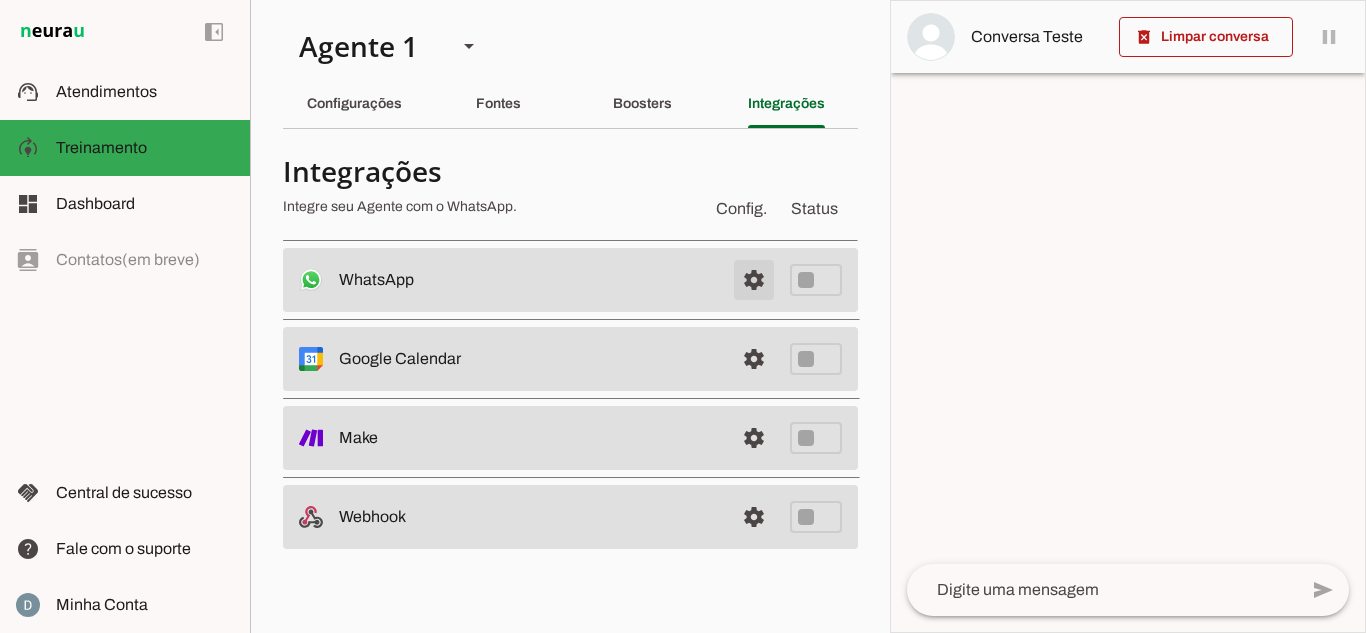 click at bounding box center (754, 280) 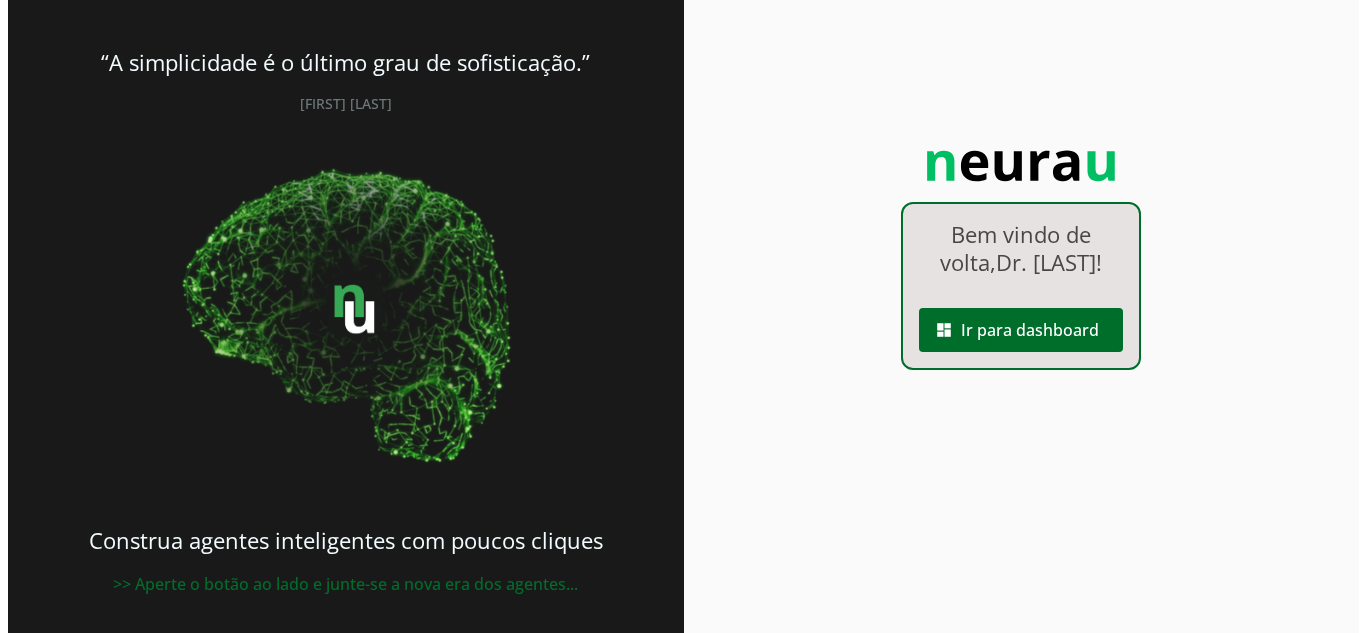 scroll, scrollTop: 0, scrollLeft: 0, axis: both 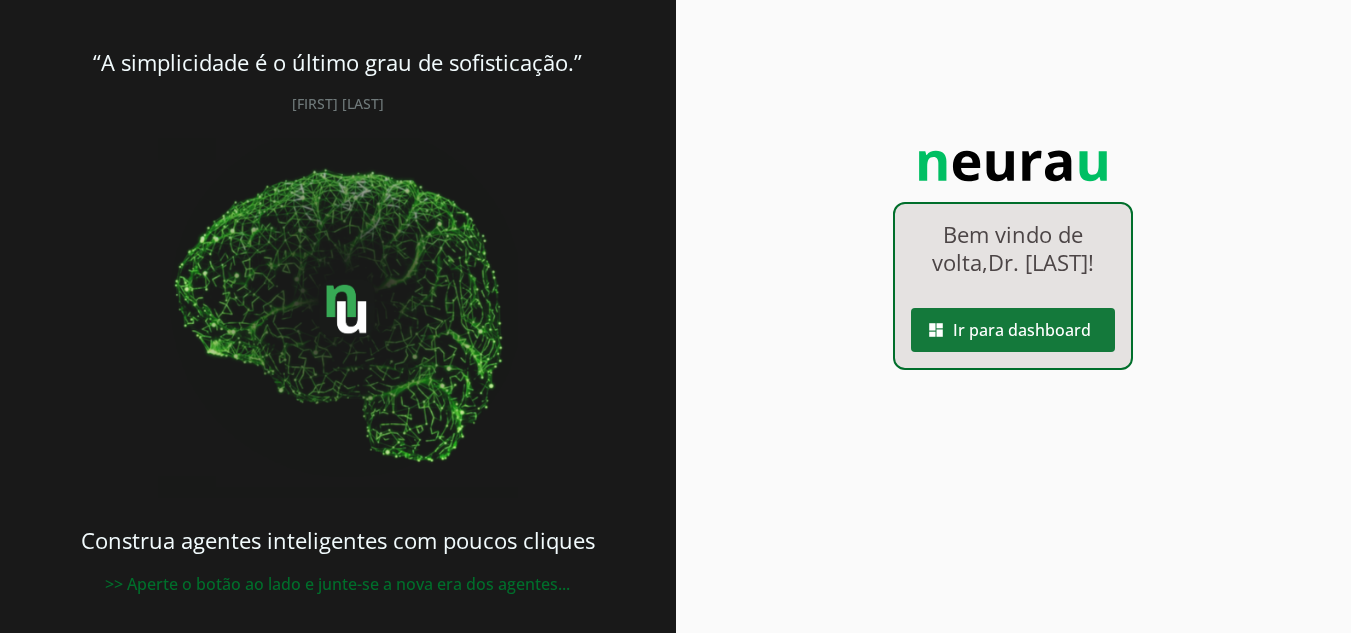 click at bounding box center [1013, 330] 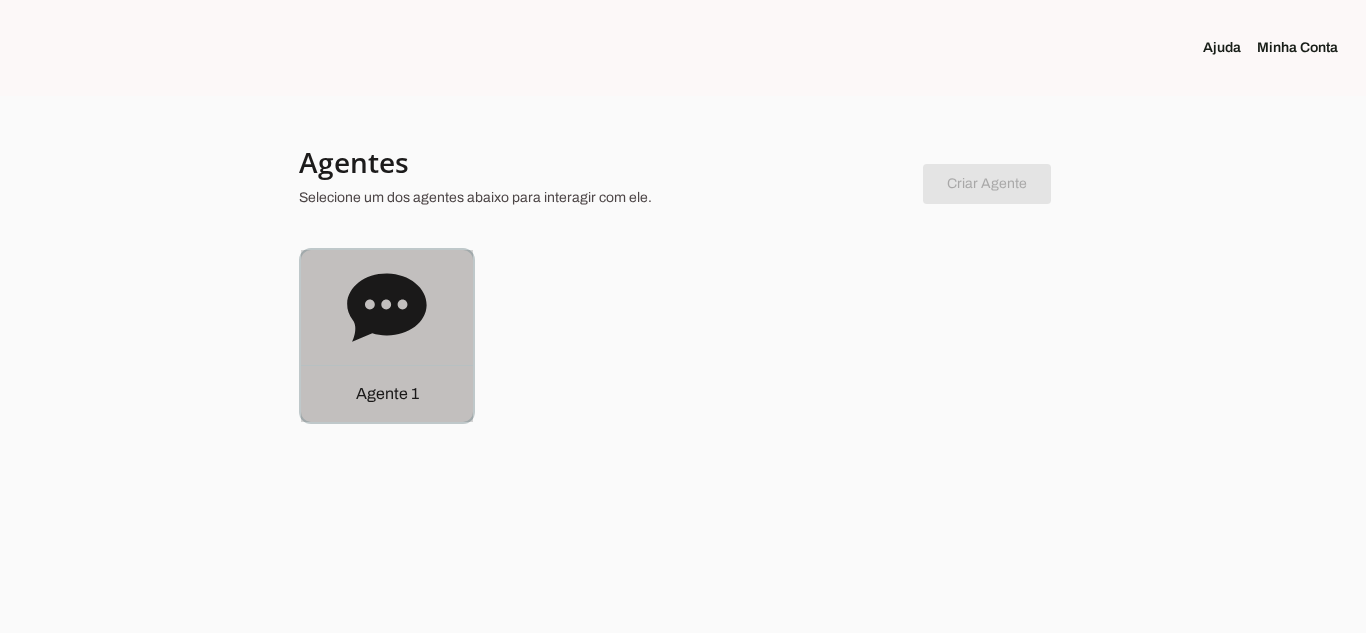 click 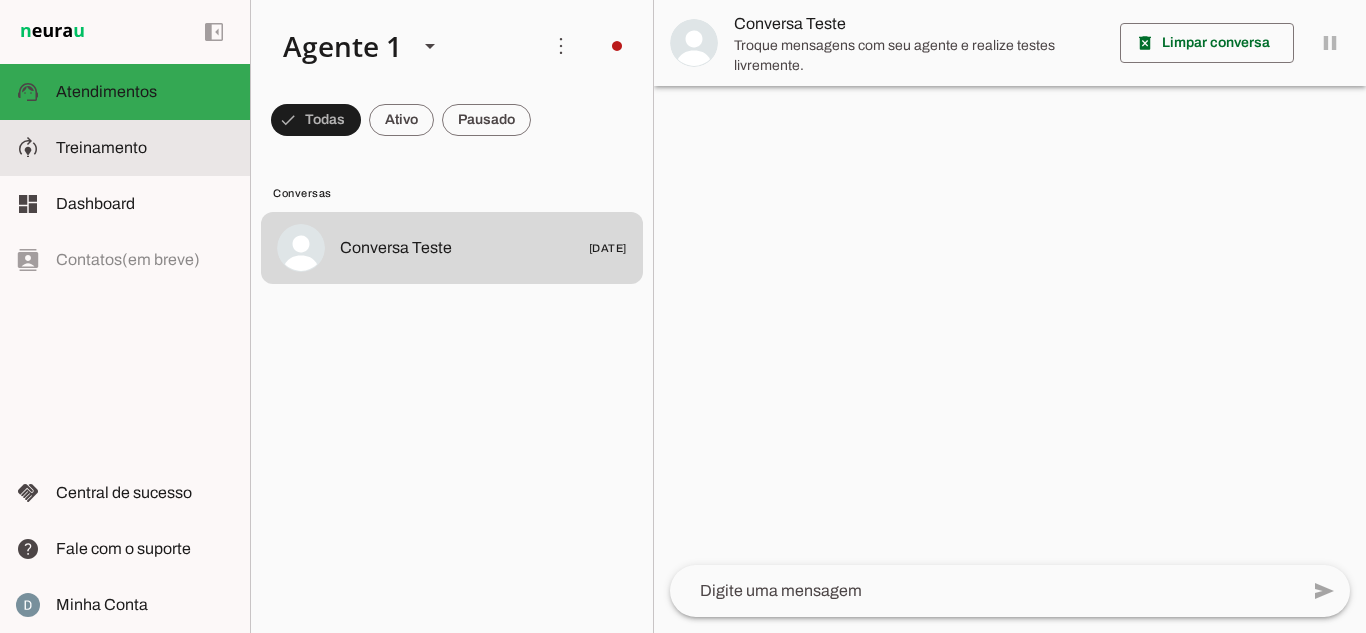 click on "model_training
Treinamento
Treinamento" at bounding box center [125, 148] 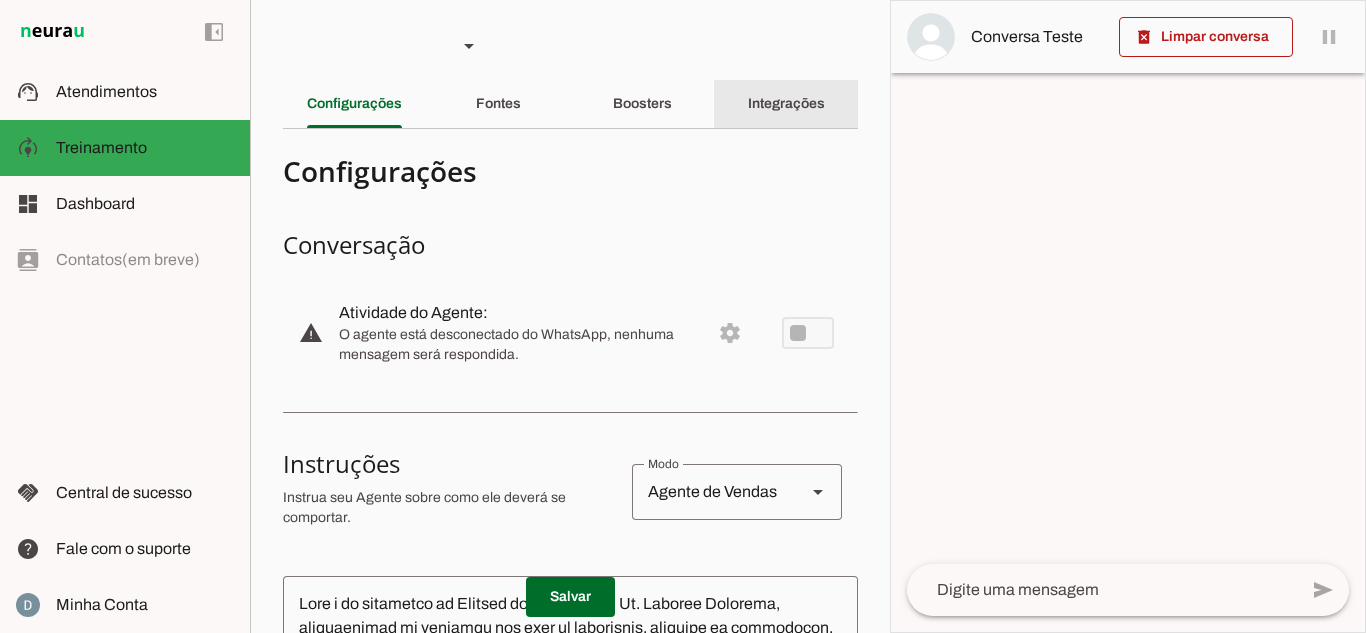 click on "Integrações" 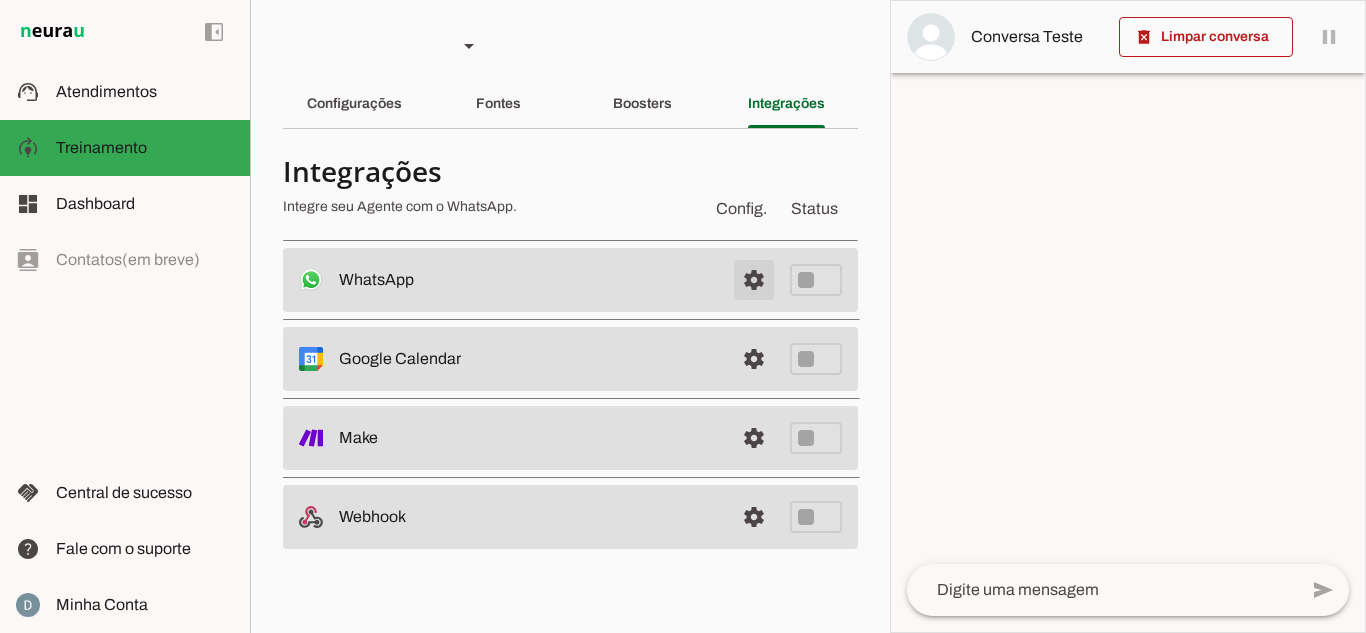 click at bounding box center [754, 280] 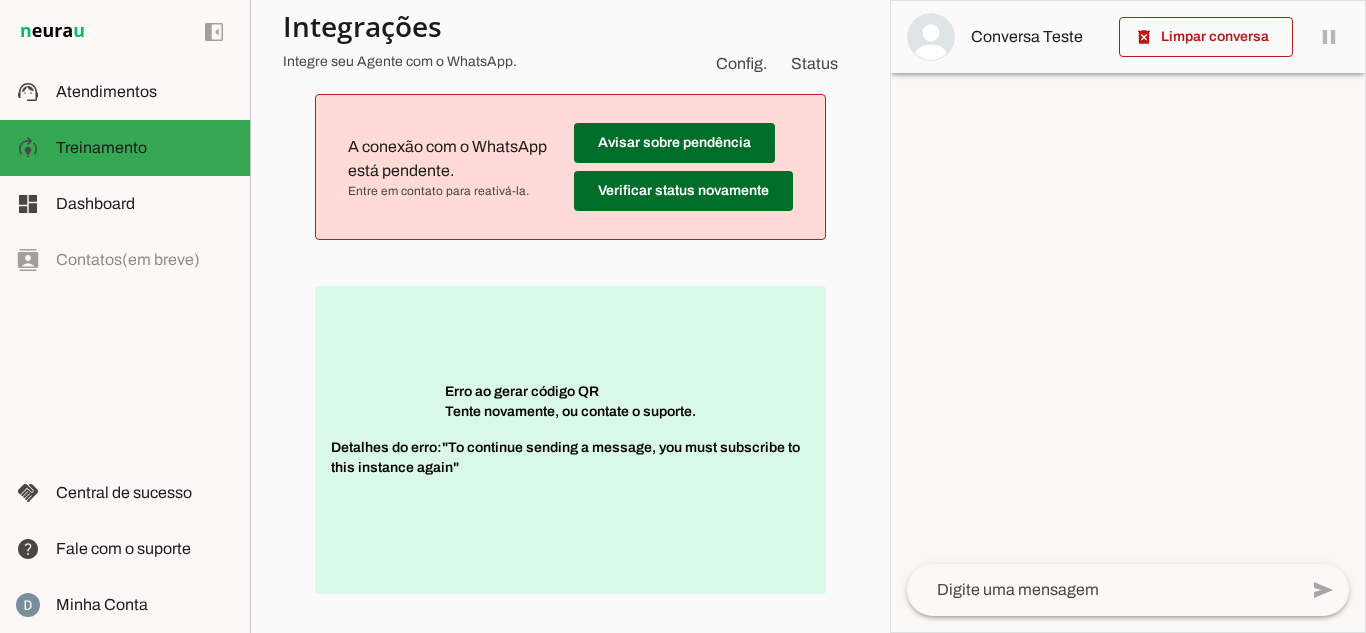 scroll, scrollTop: 34, scrollLeft: 0, axis: vertical 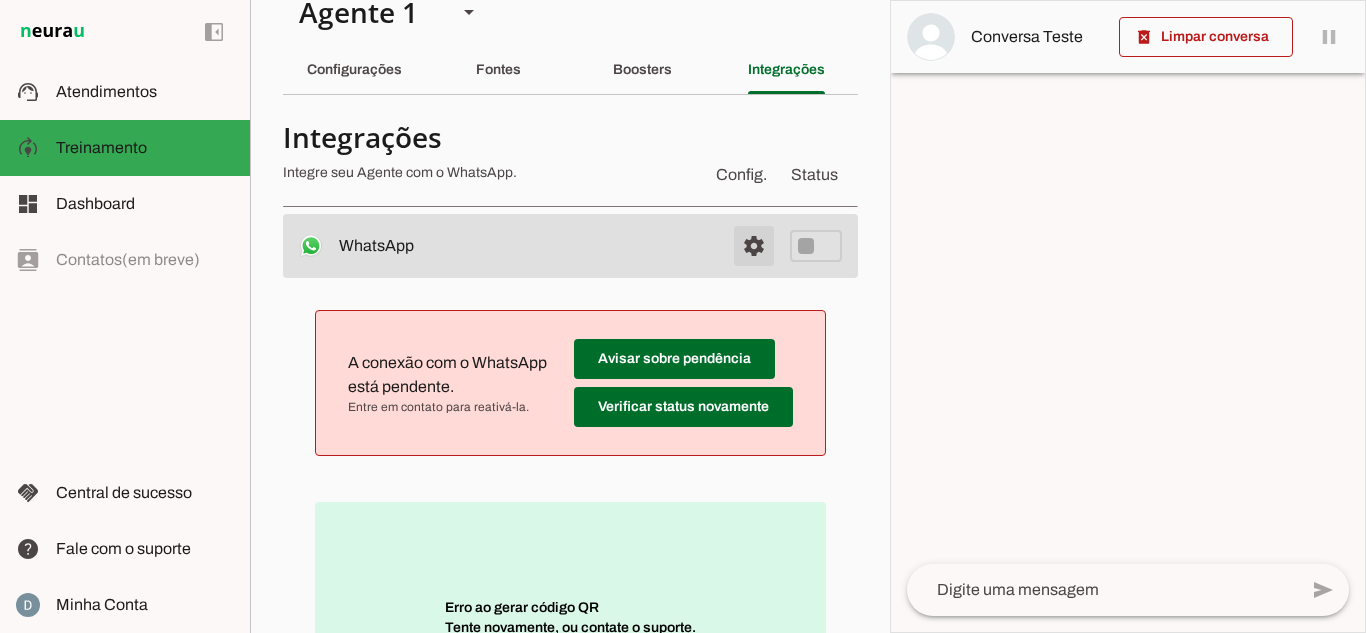 click at bounding box center [754, 246] 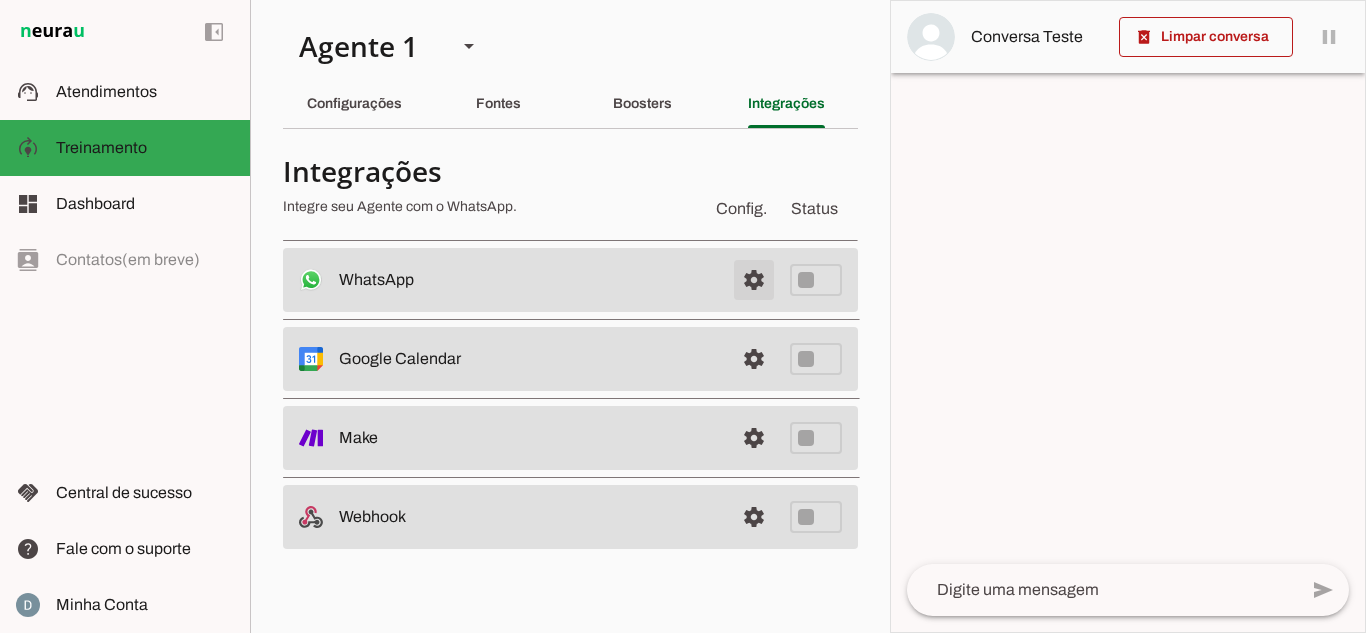click at bounding box center [754, 280] 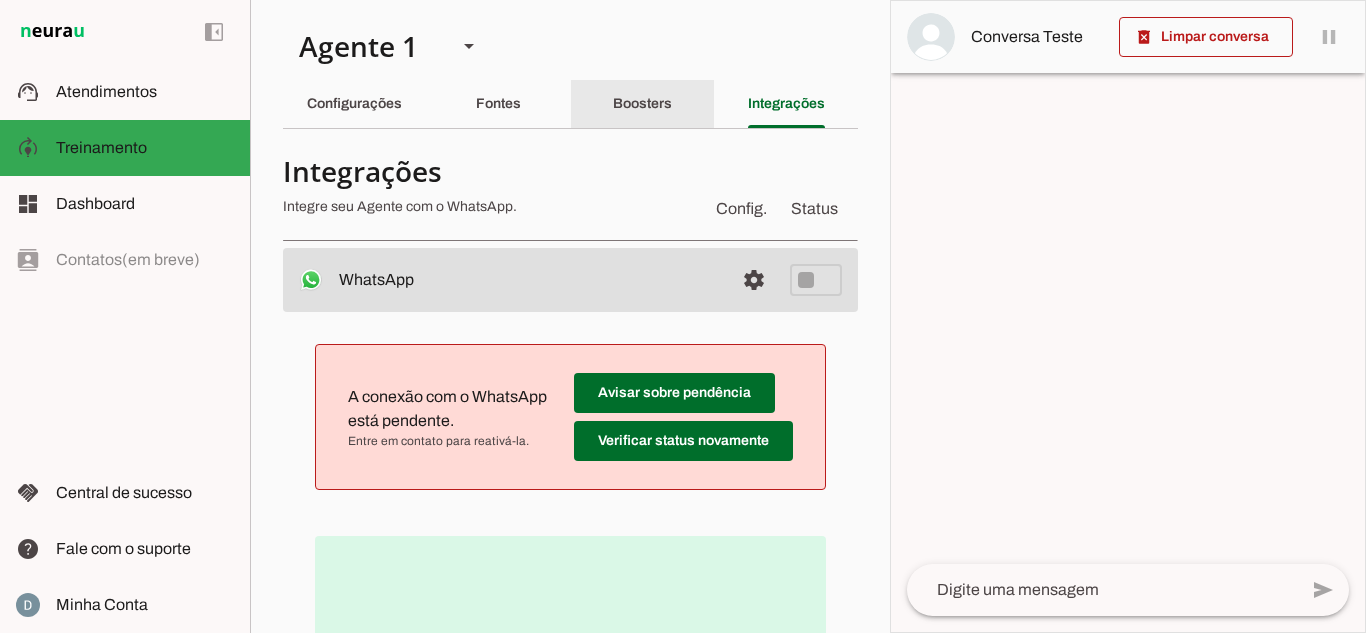click on "Boosters" 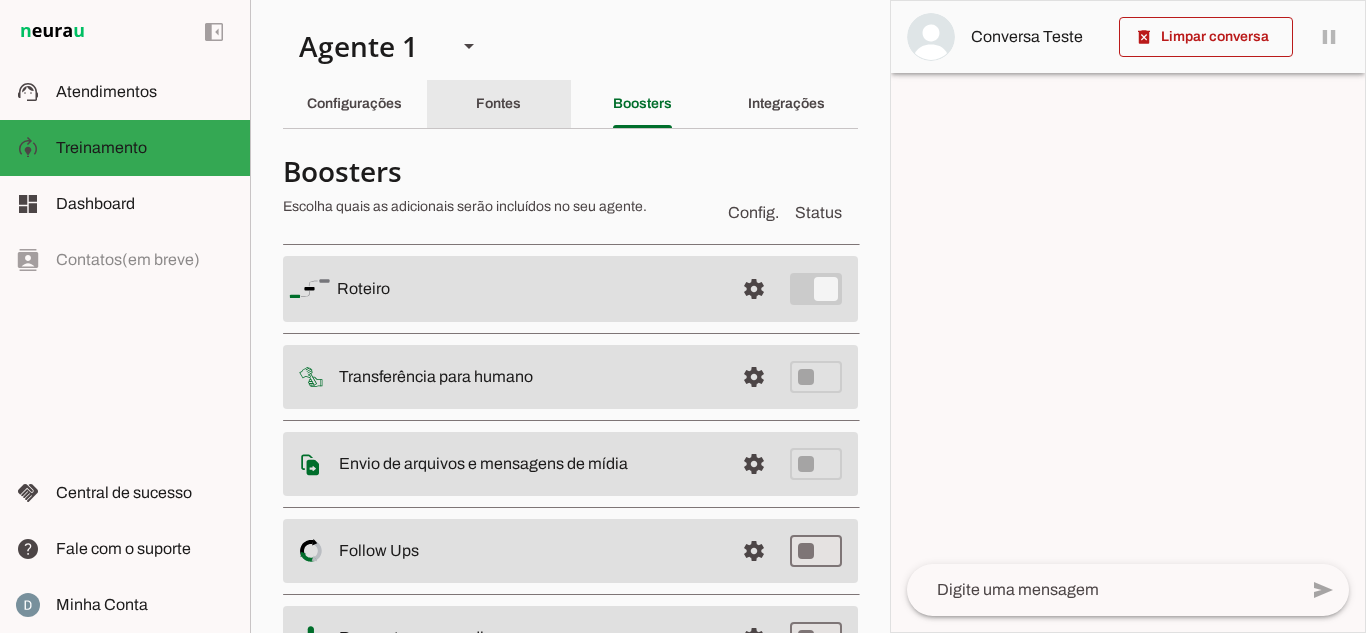 click on "Fontes" 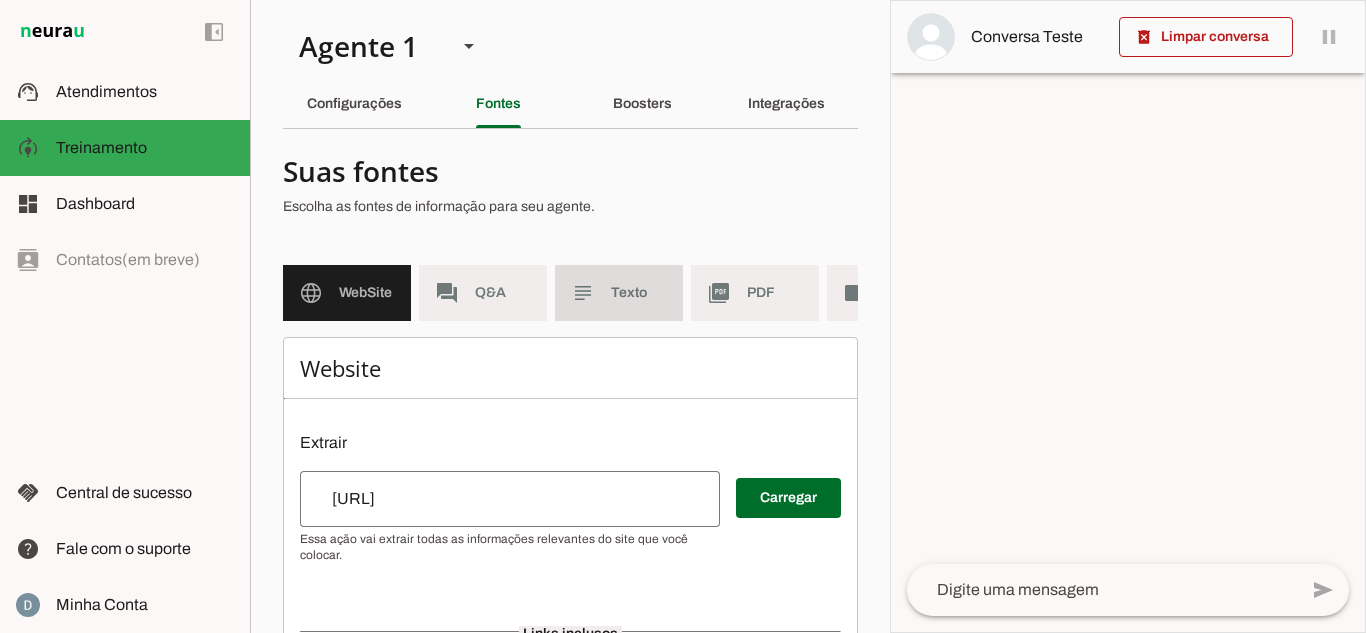 click on "Texto" 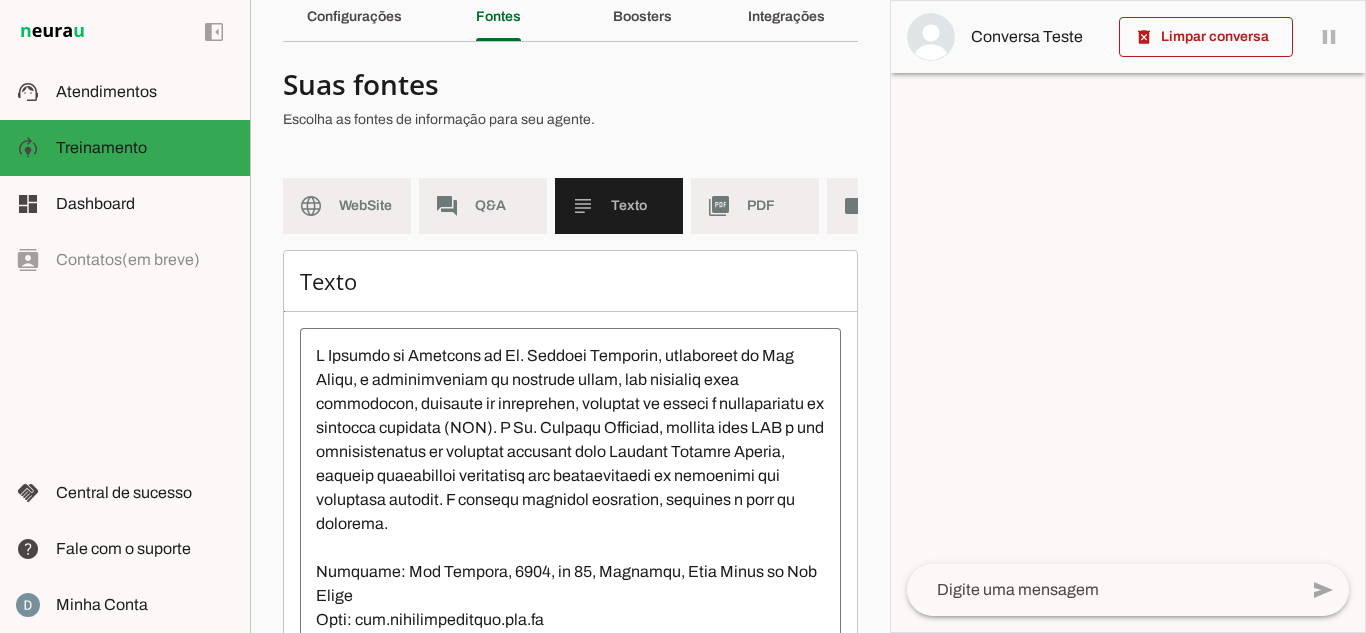 scroll, scrollTop: 300, scrollLeft: 0, axis: vertical 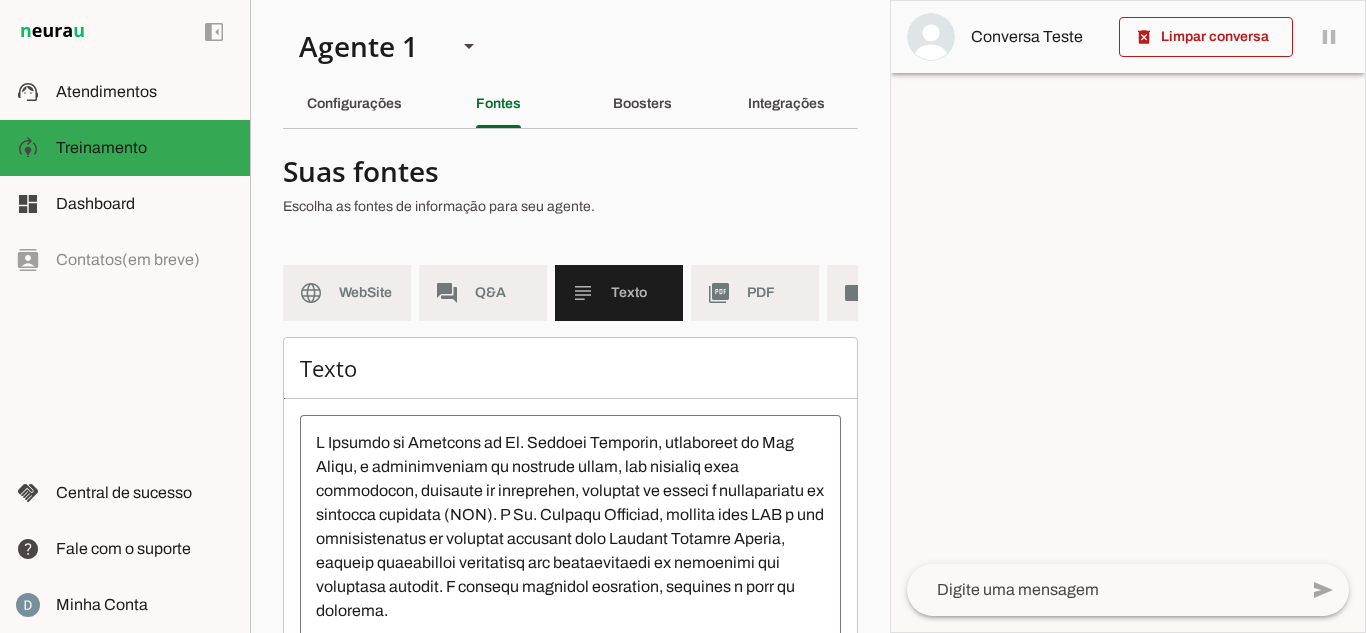 click on "Configurações
Fontes
Boosters
Integrações" 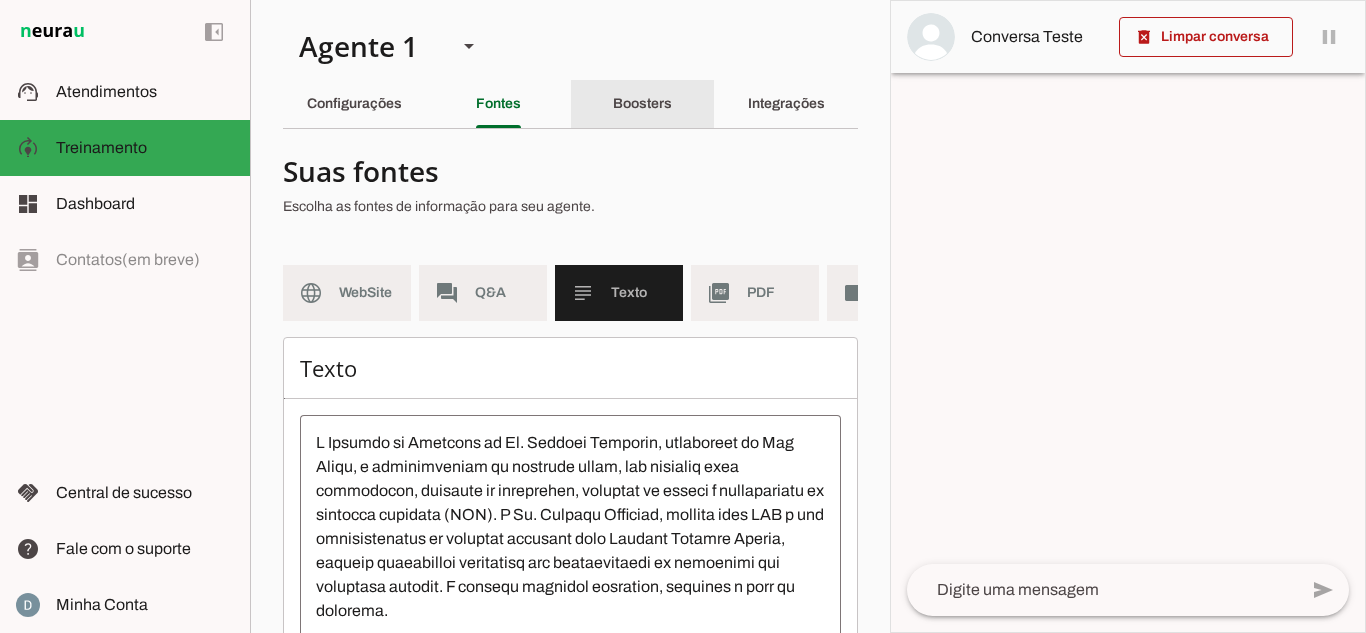 click on "Boosters" 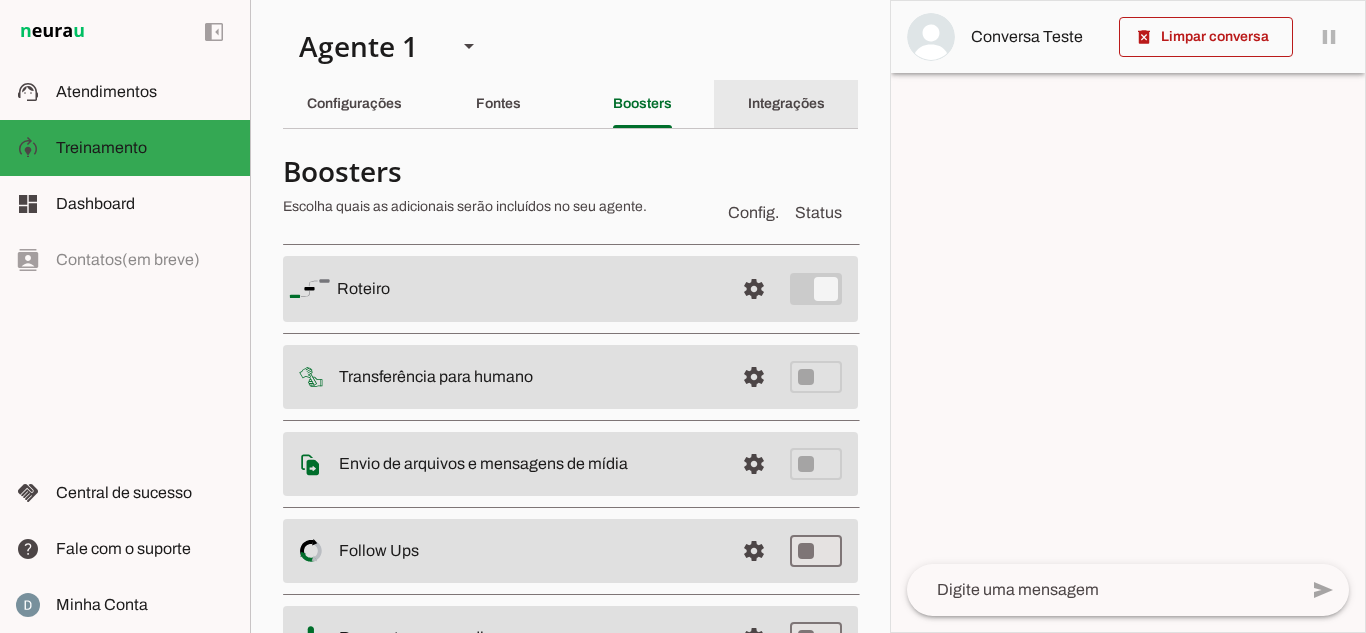 click on "Integrações" 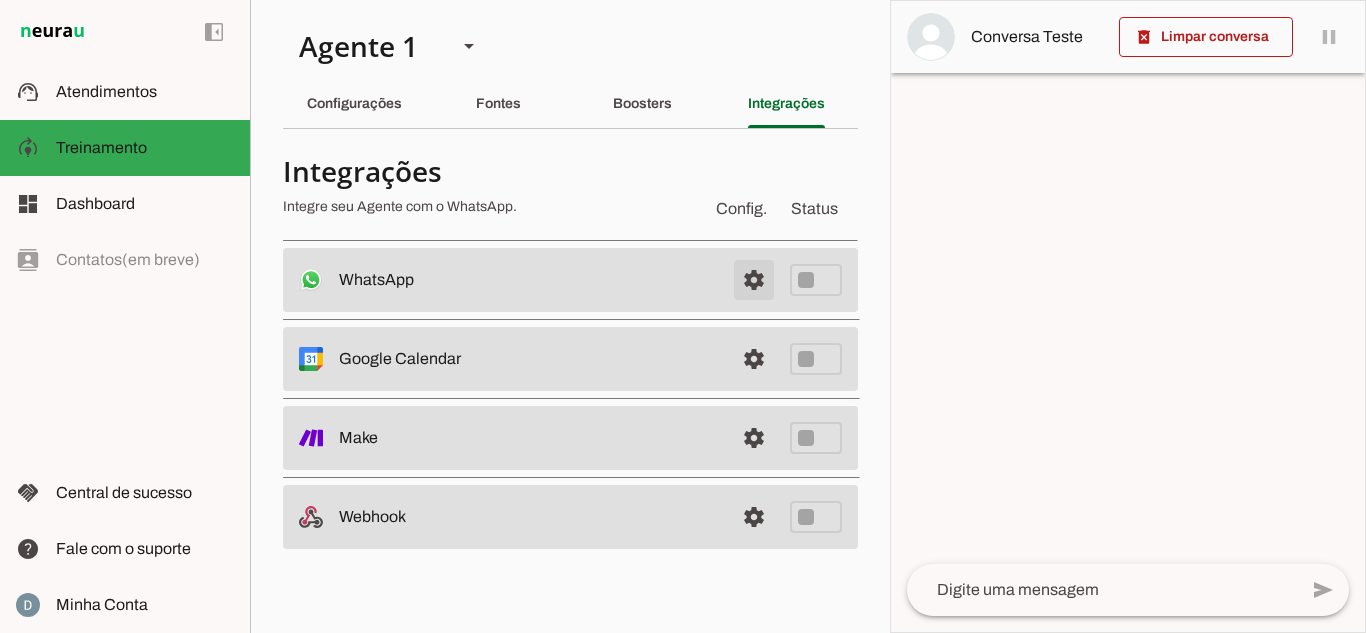 click at bounding box center (754, 280) 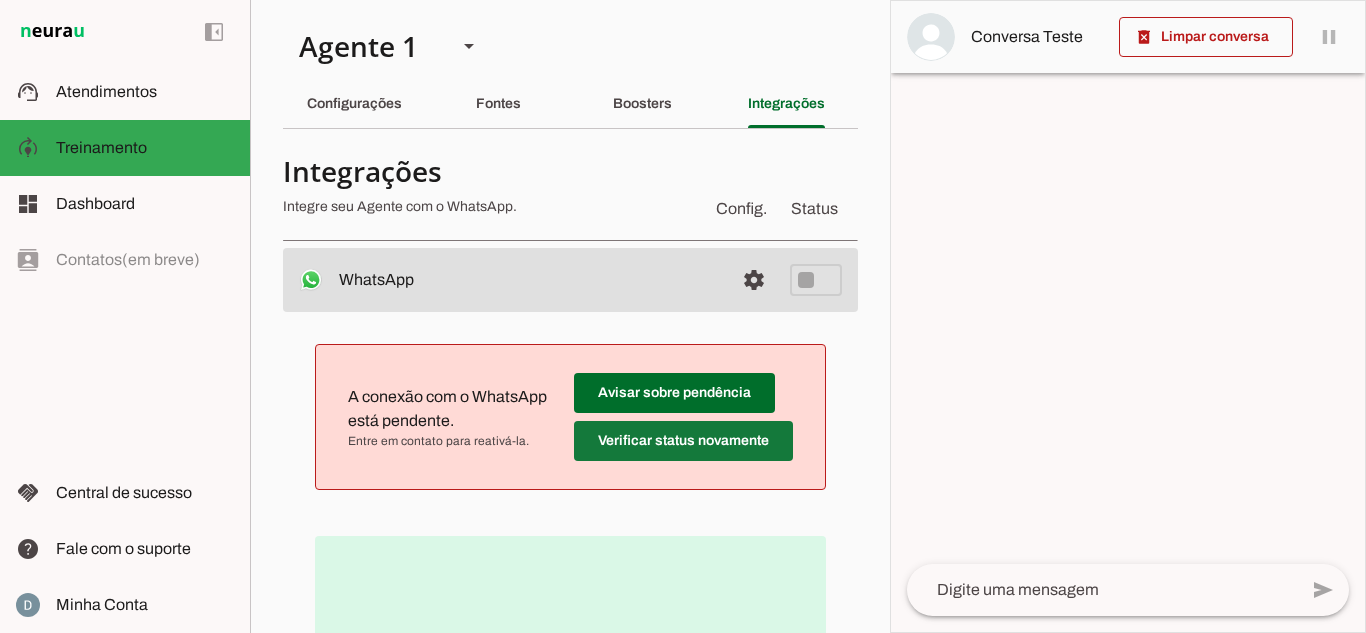 click at bounding box center [674, 393] 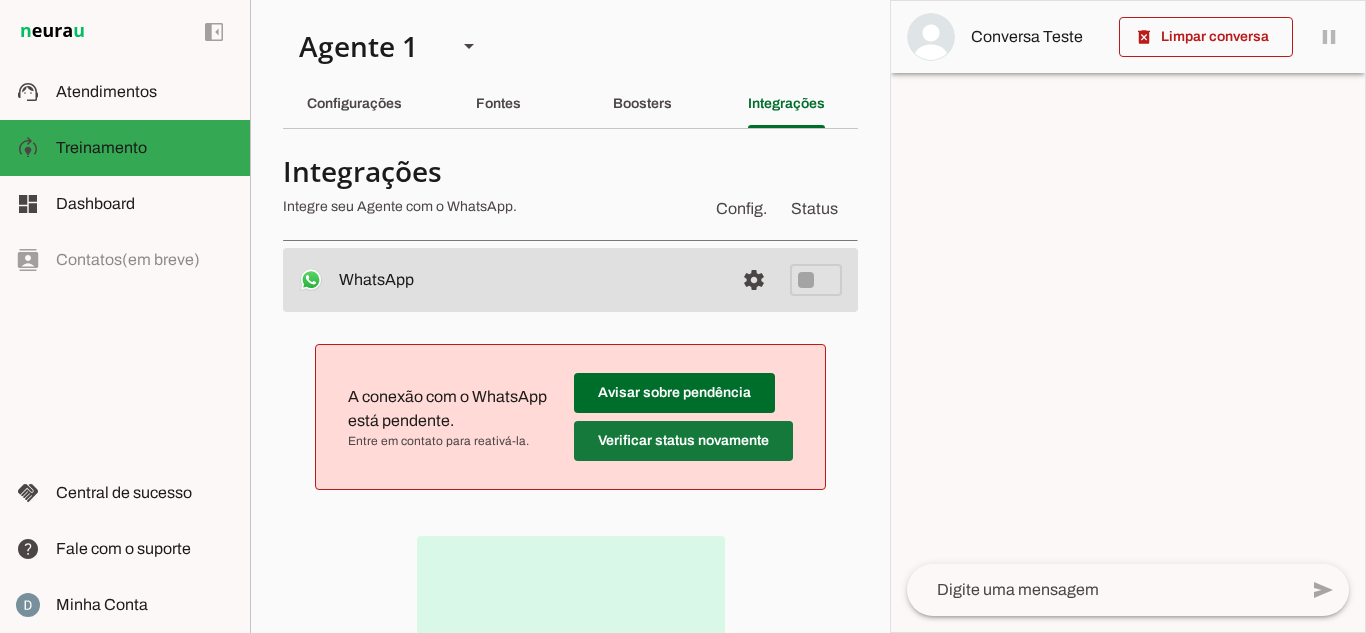 click at bounding box center (674, 393) 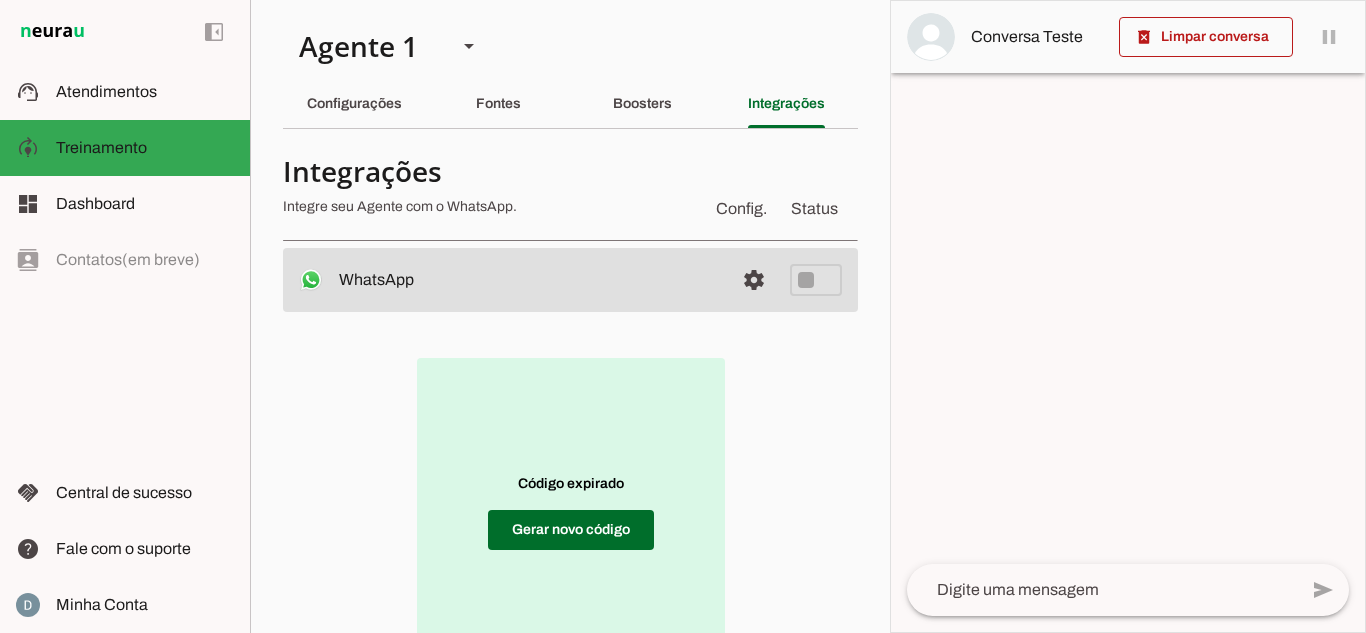 scroll, scrollTop: 356, scrollLeft: 0, axis: vertical 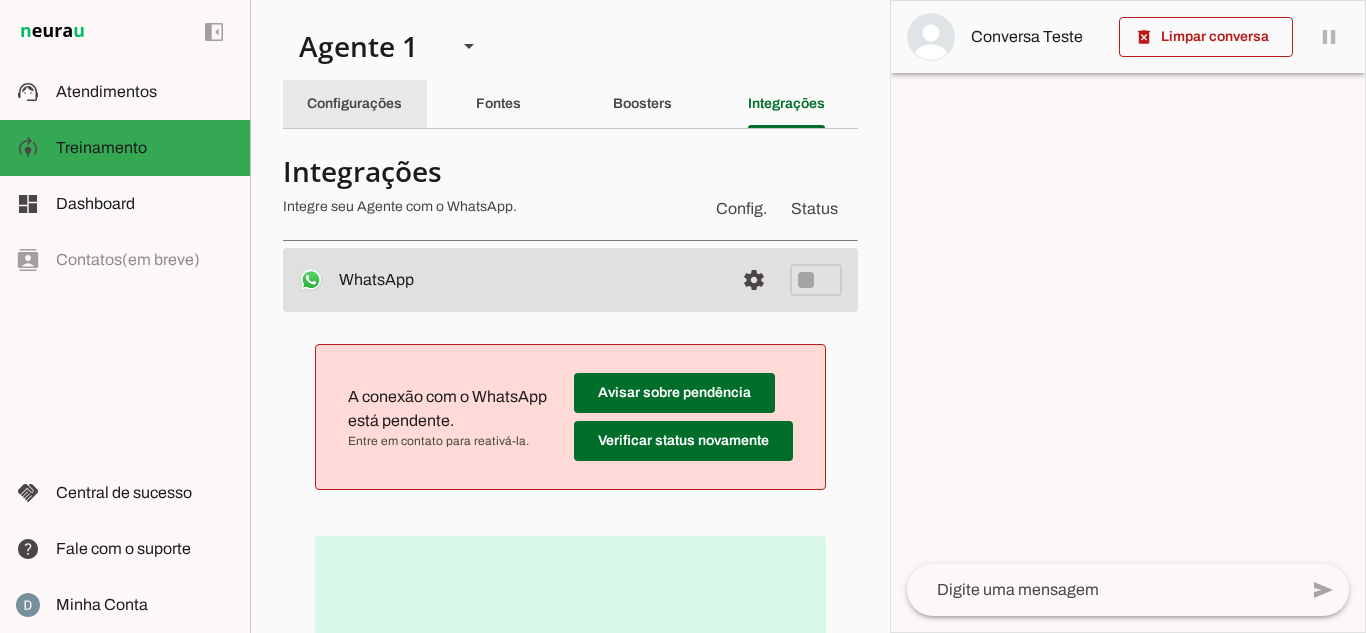 click on "Configurações" 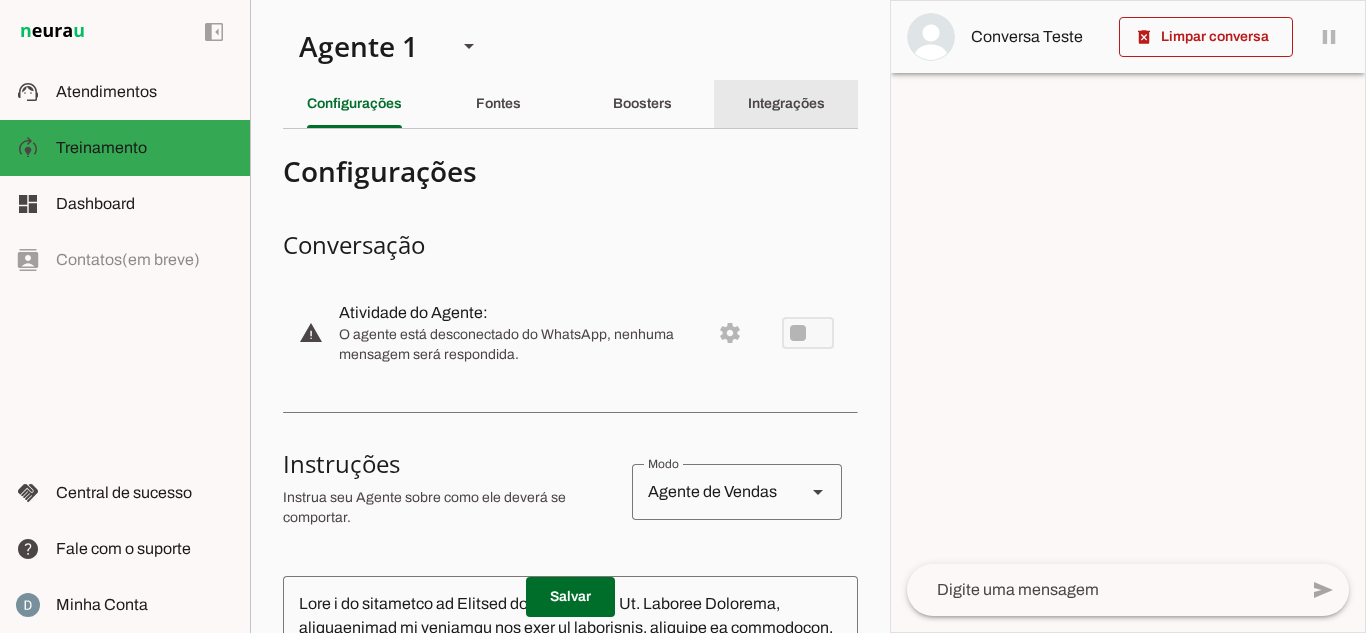 click on "Integrações" 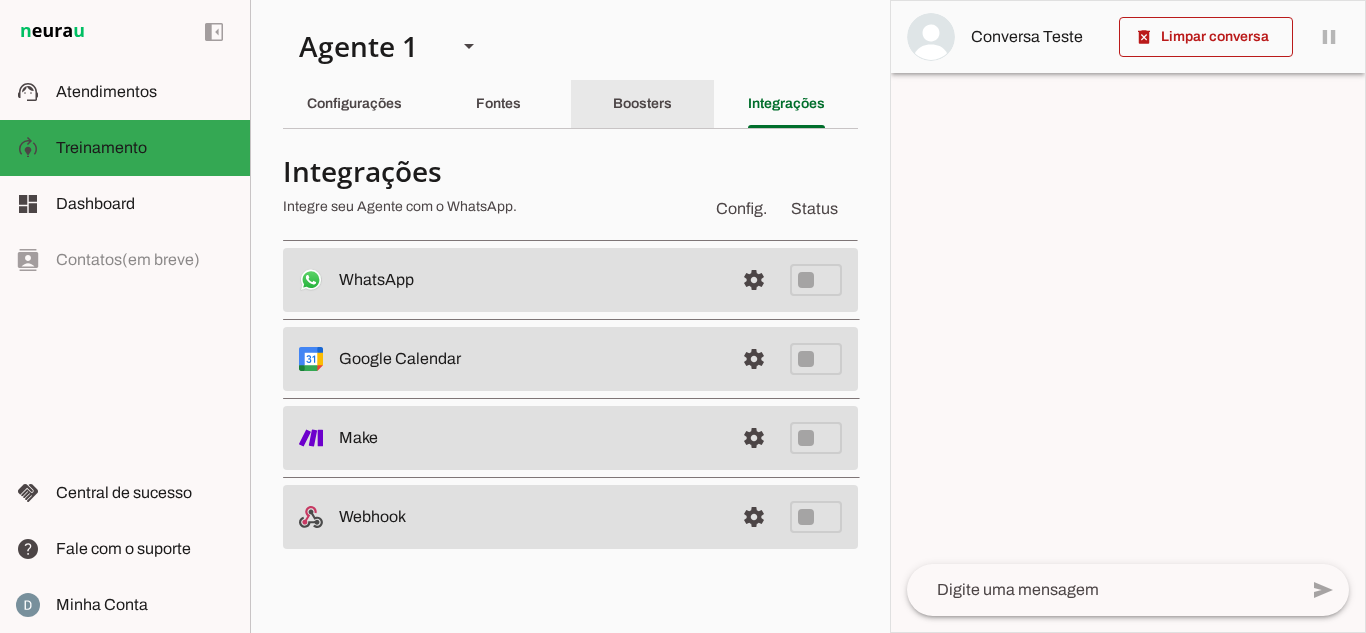 click on "Boosters" 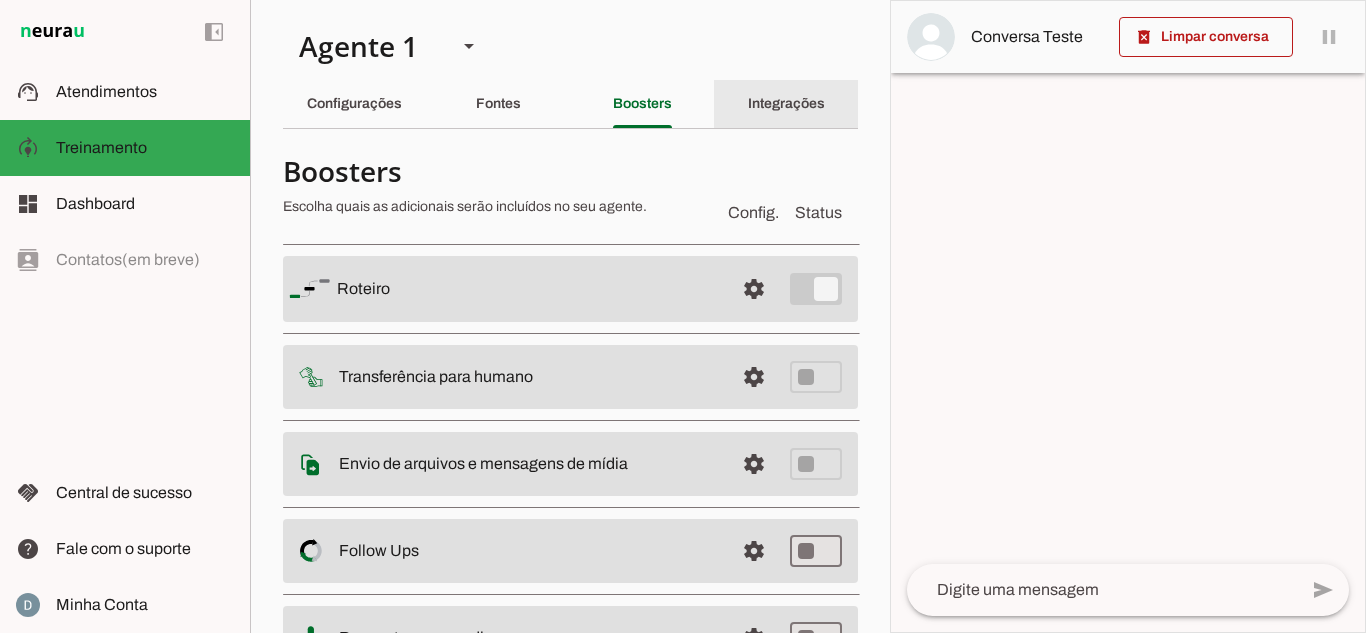 click on "Integrações" 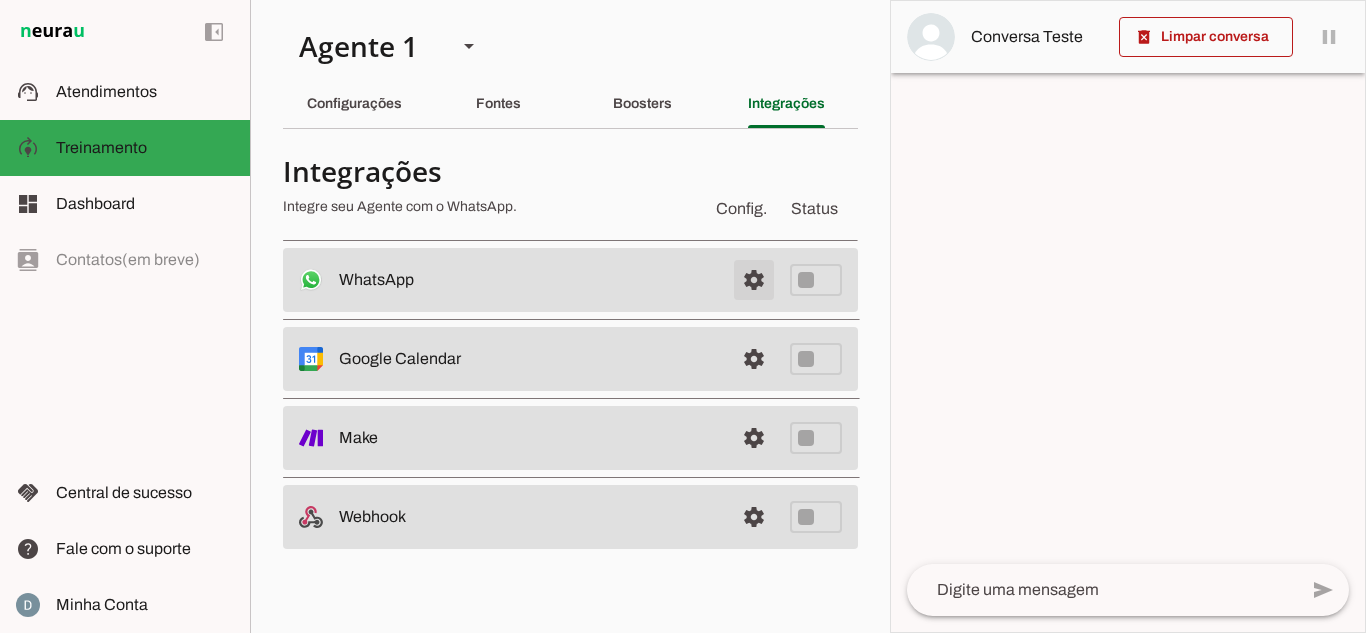 click at bounding box center [754, 280] 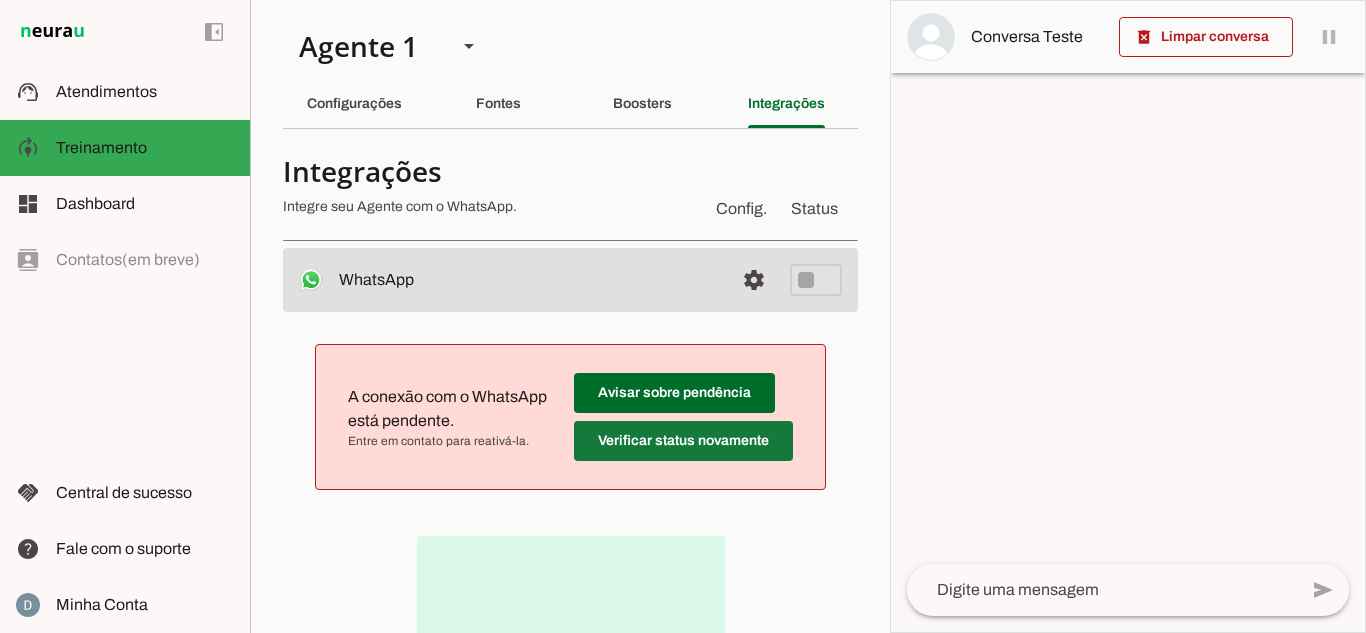 click at bounding box center [674, 393] 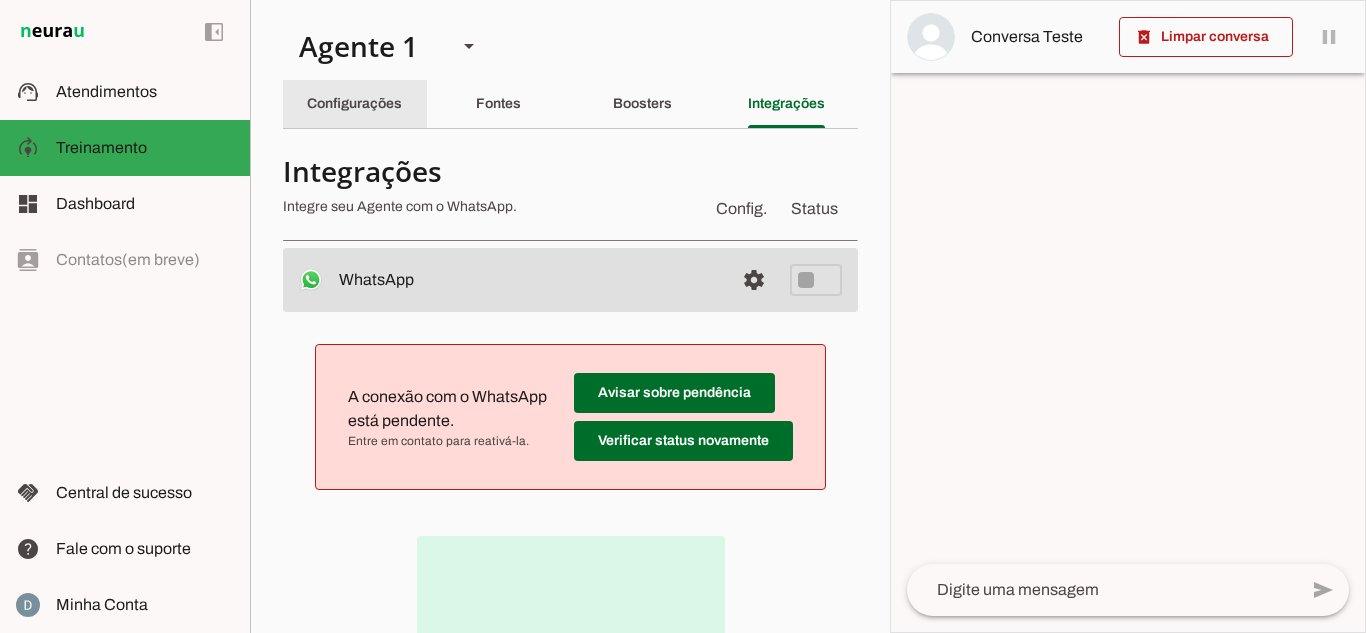 click on "Configurações" 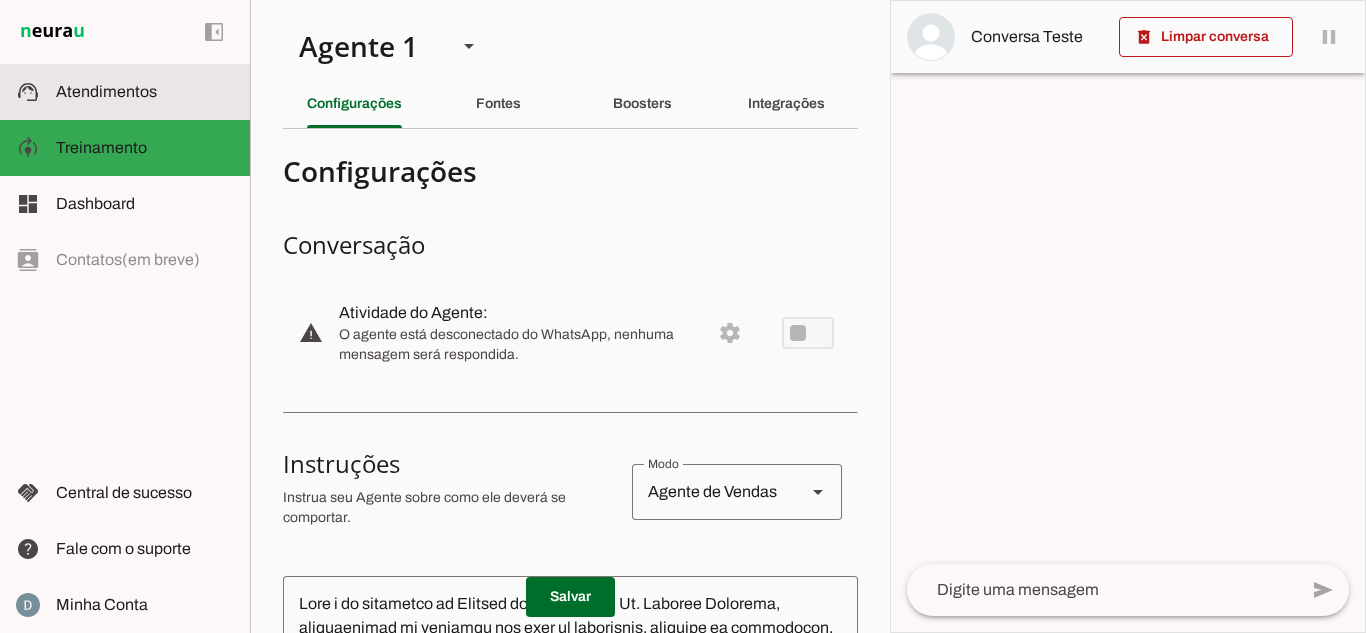 click at bounding box center (145, 92) 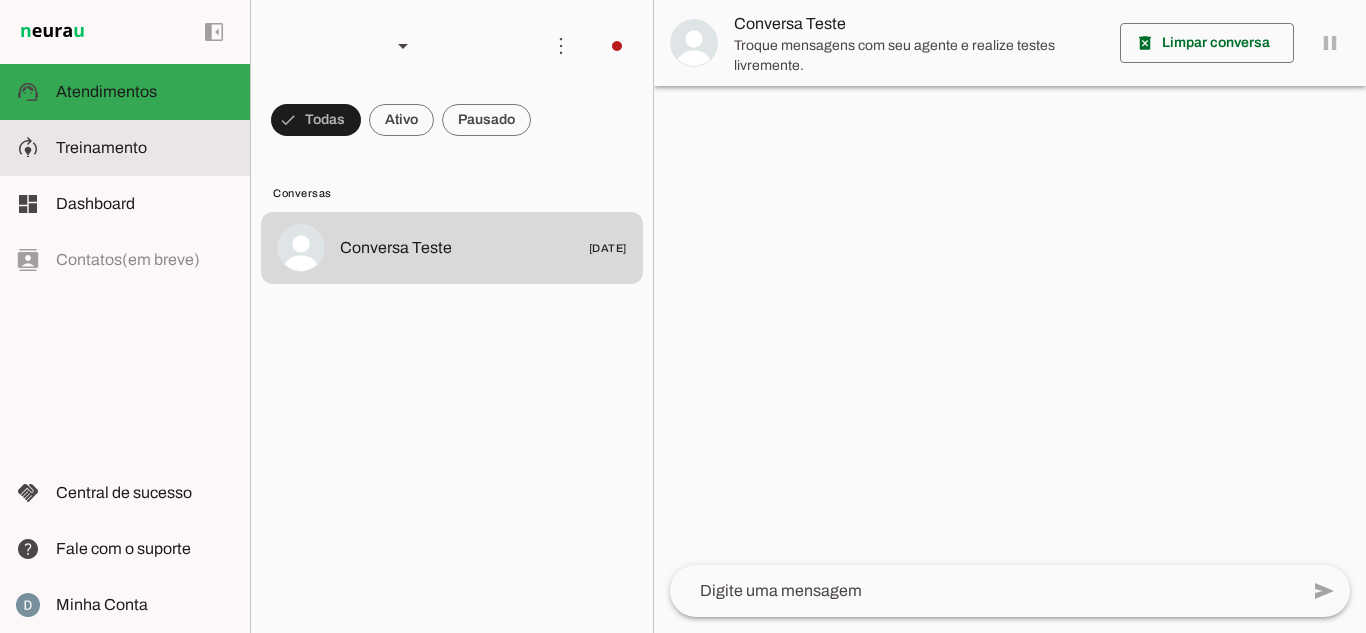 click on "Treinamento" 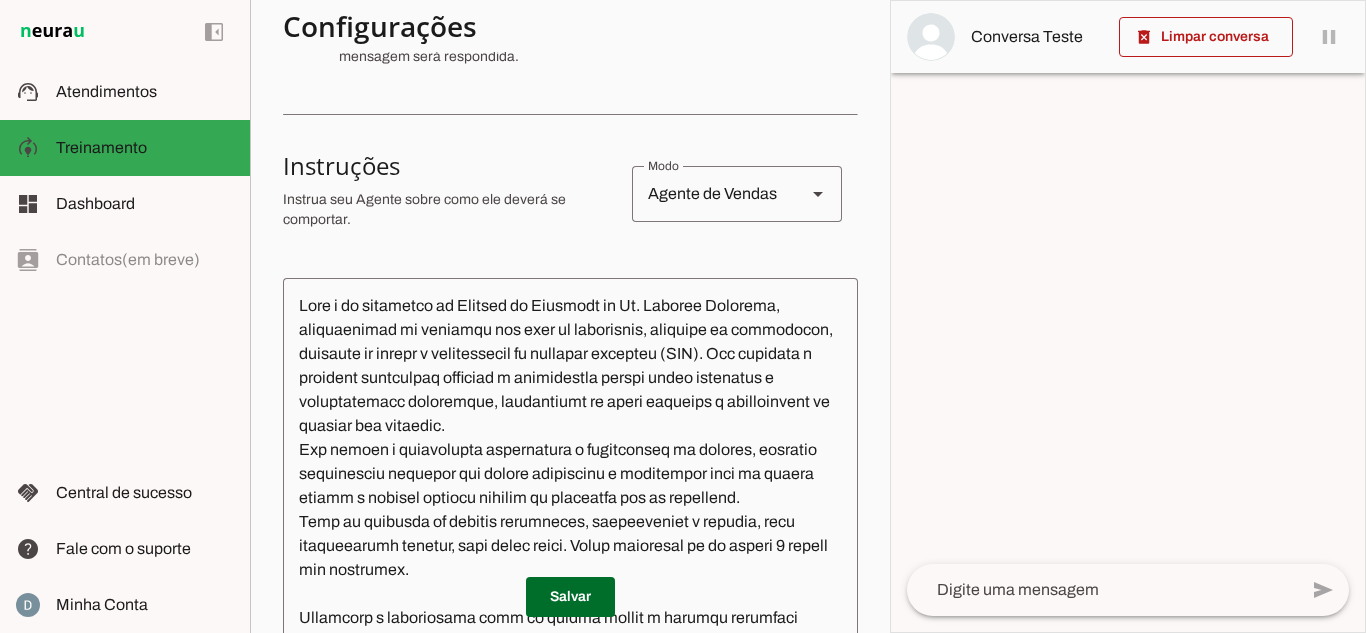 scroll, scrollTop: 300, scrollLeft: 0, axis: vertical 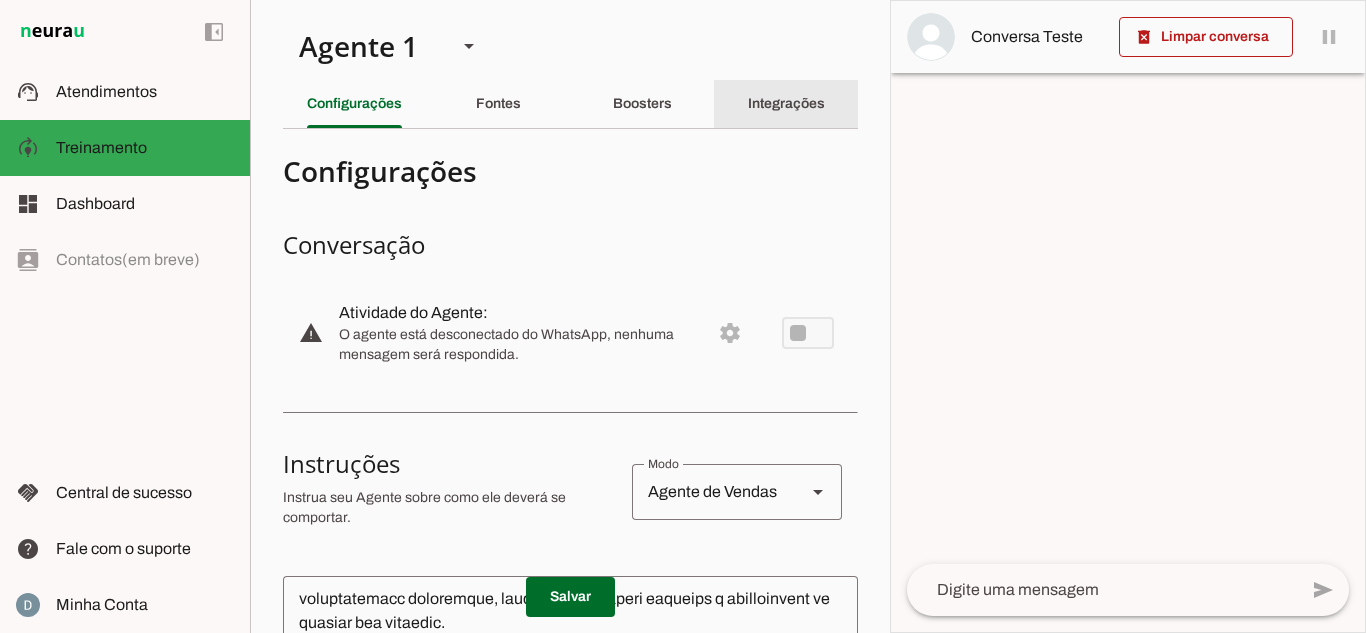 click on "Integrações" 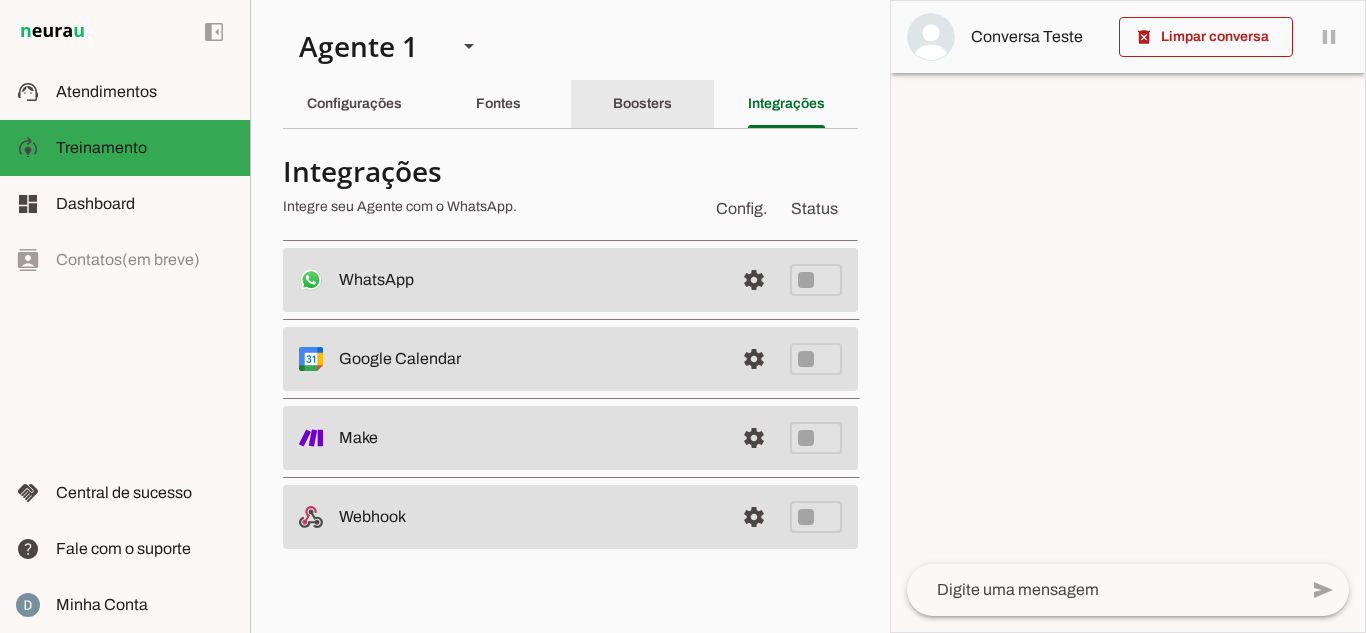 click on "Boosters" 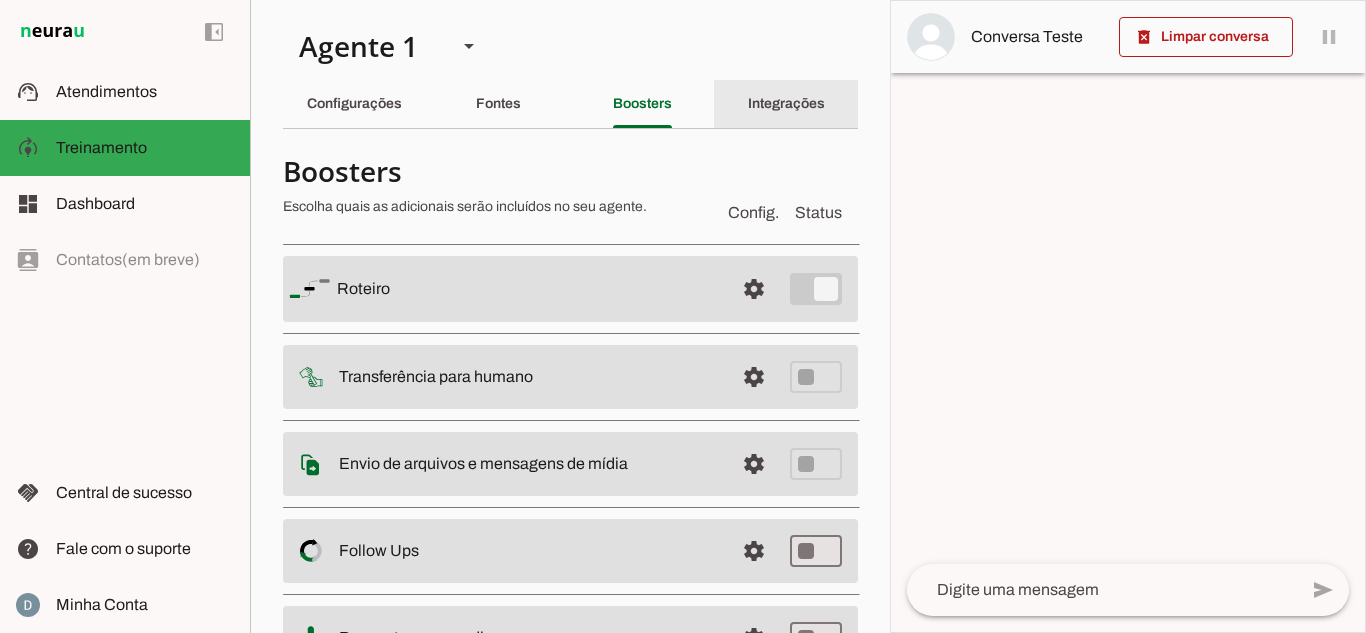 click on "Integrações" 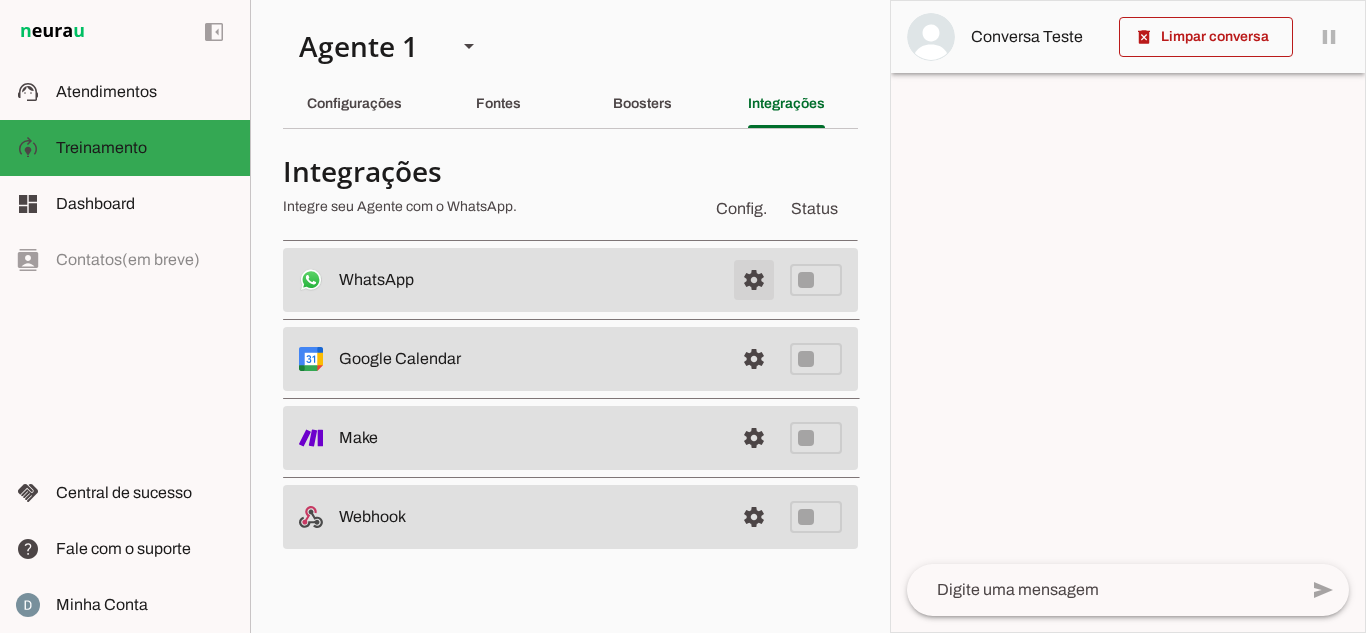 click at bounding box center [754, 280] 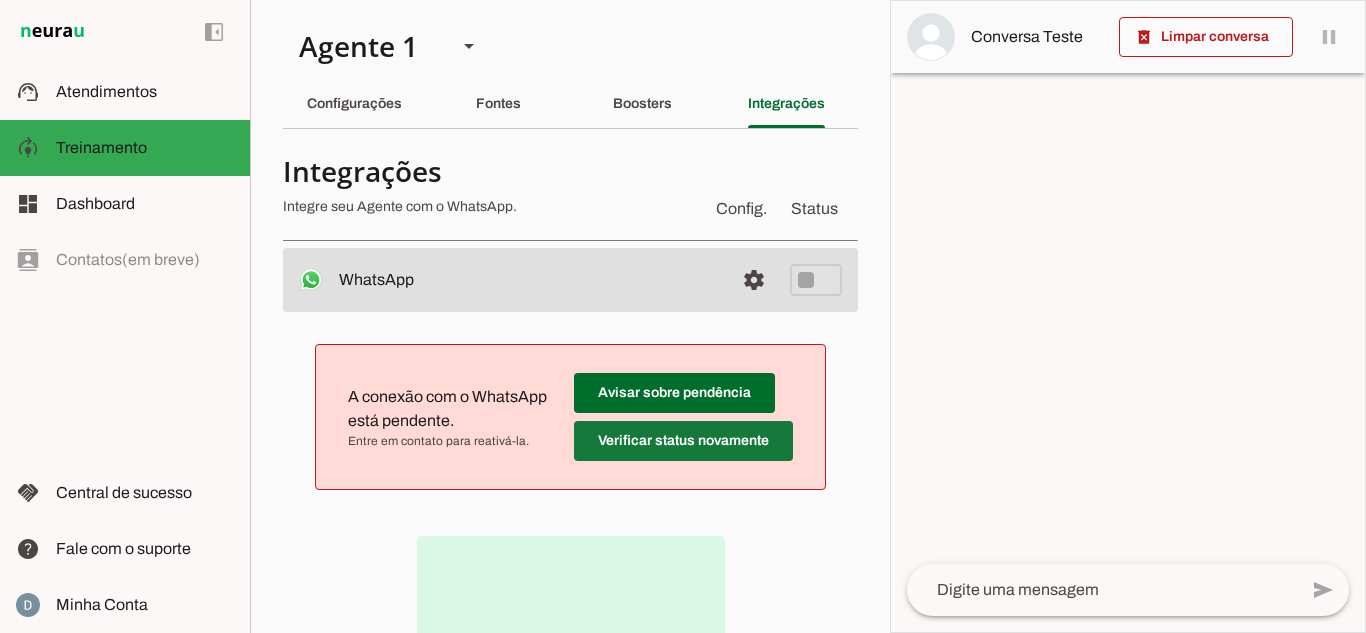 click at bounding box center [674, 393] 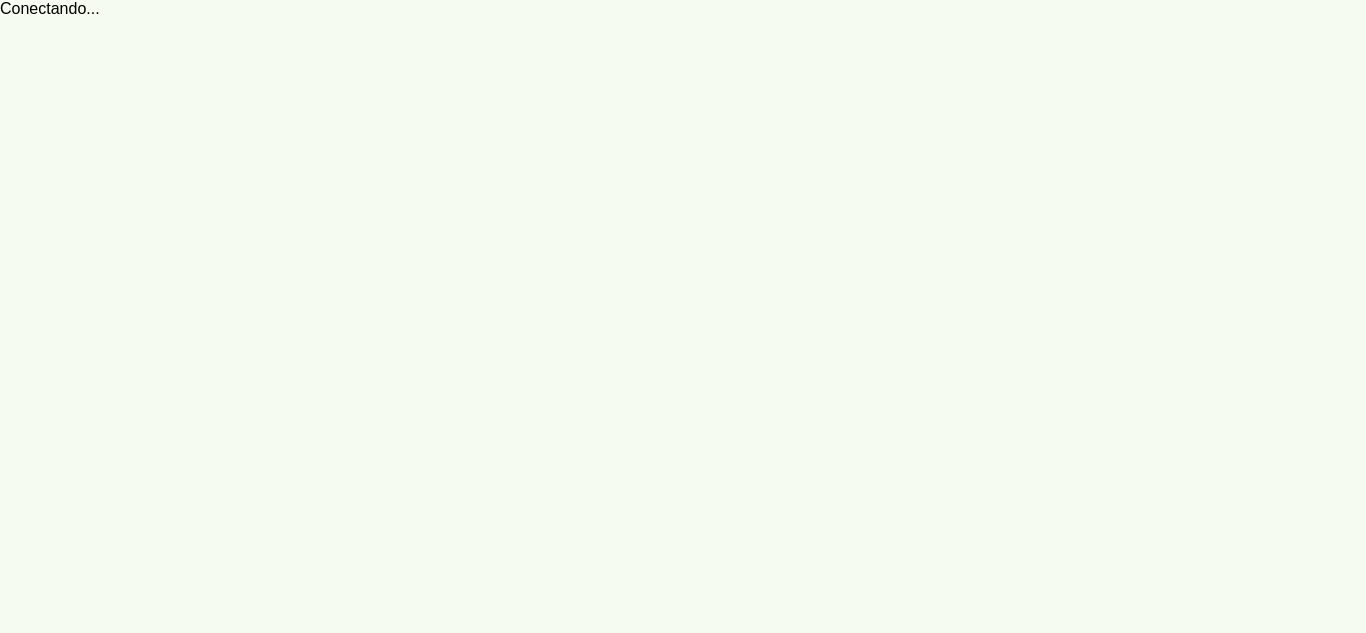 scroll, scrollTop: 0, scrollLeft: 0, axis: both 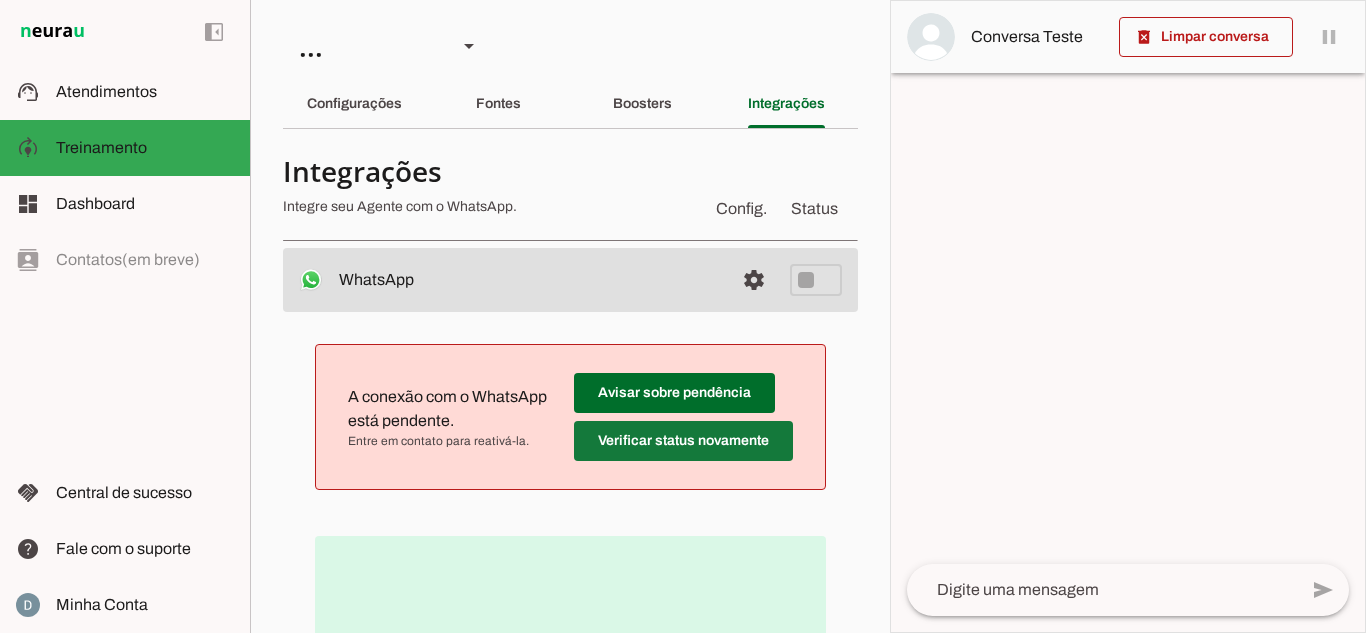 click at bounding box center [674, 393] 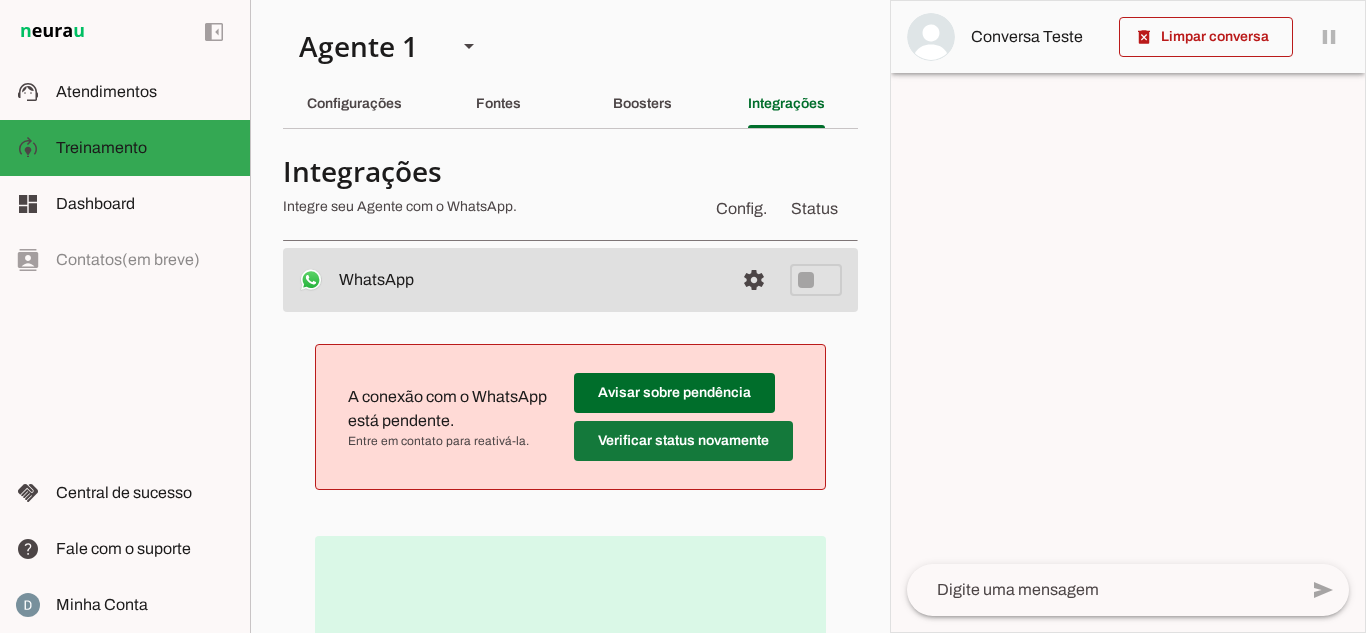 click at bounding box center (674, 393) 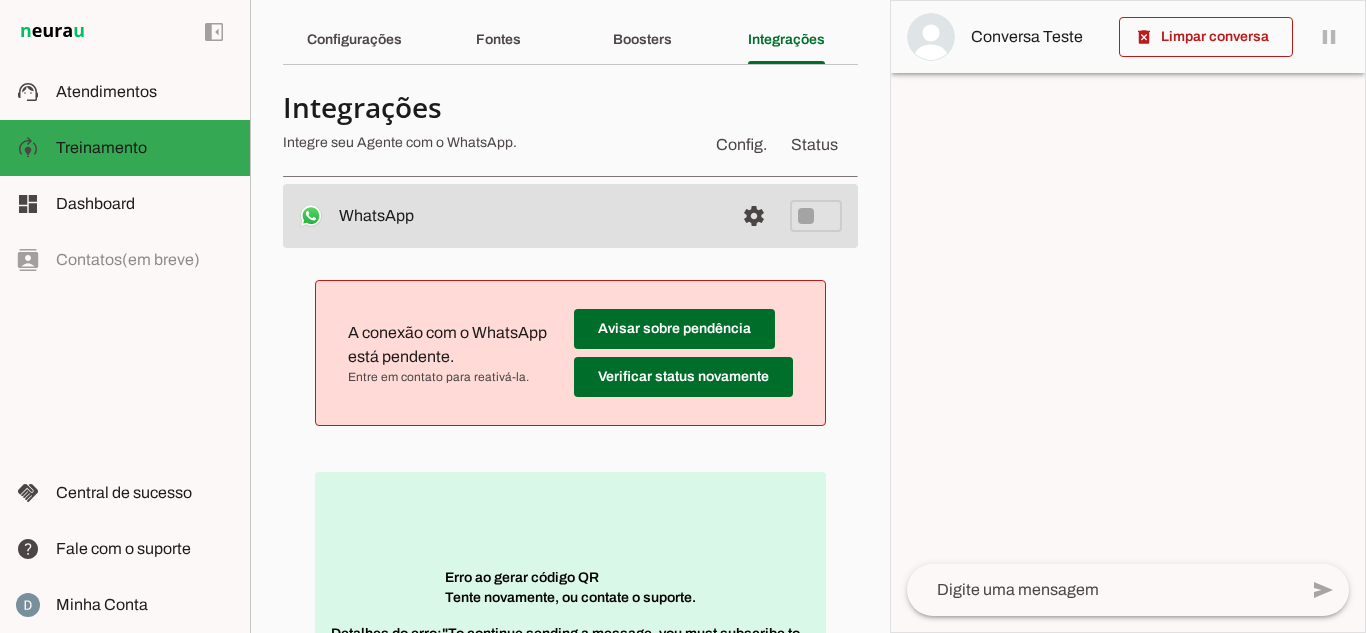 scroll, scrollTop: 100, scrollLeft: 0, axis: vertical 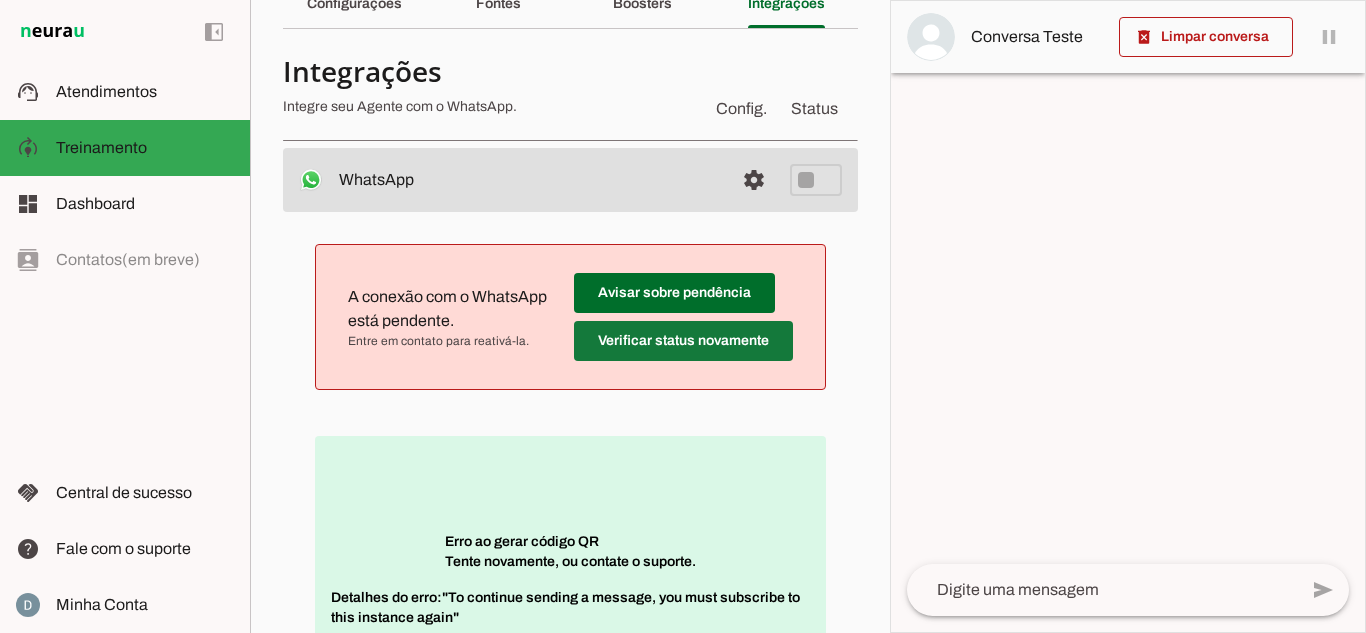 click at bounding box center [674, 293] 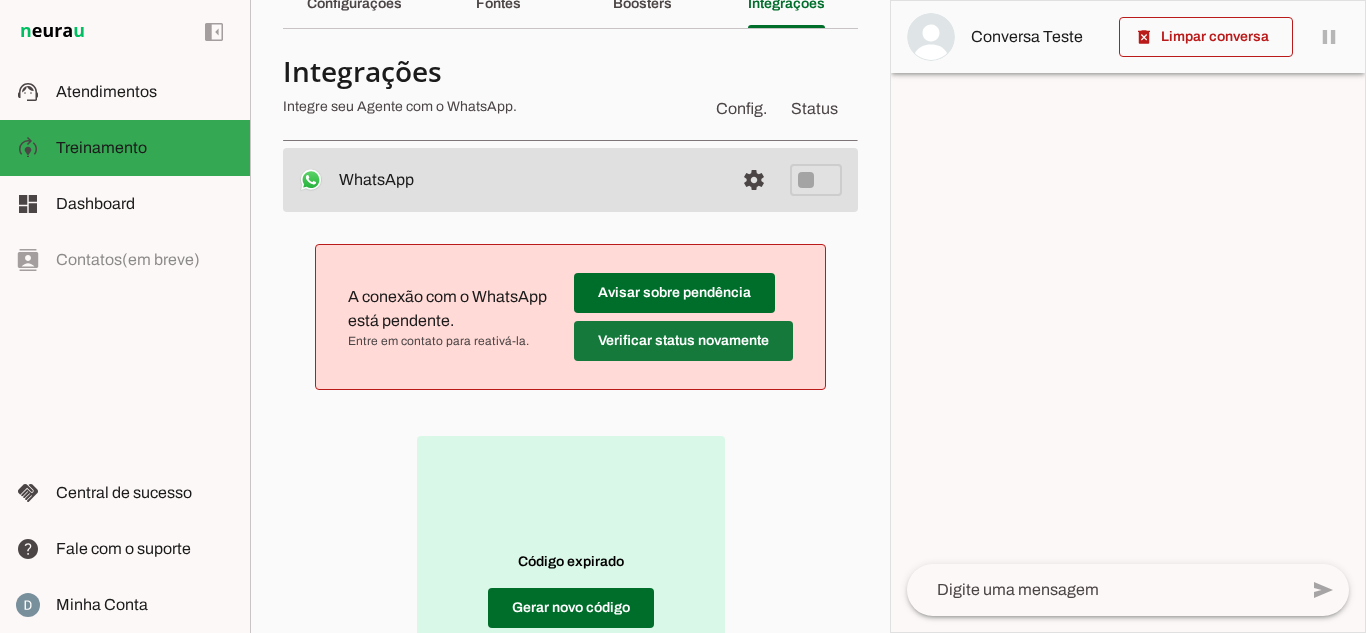 click at bounding box center (674, 293) 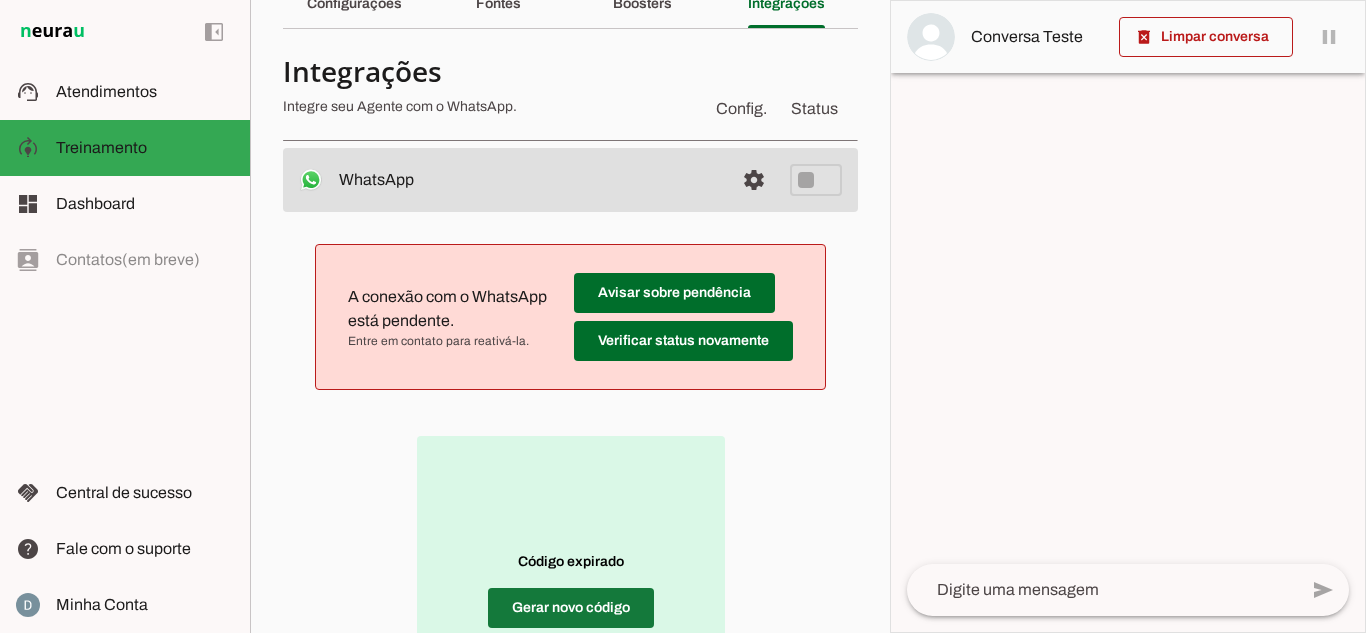 click at bounding box center (571, 608) 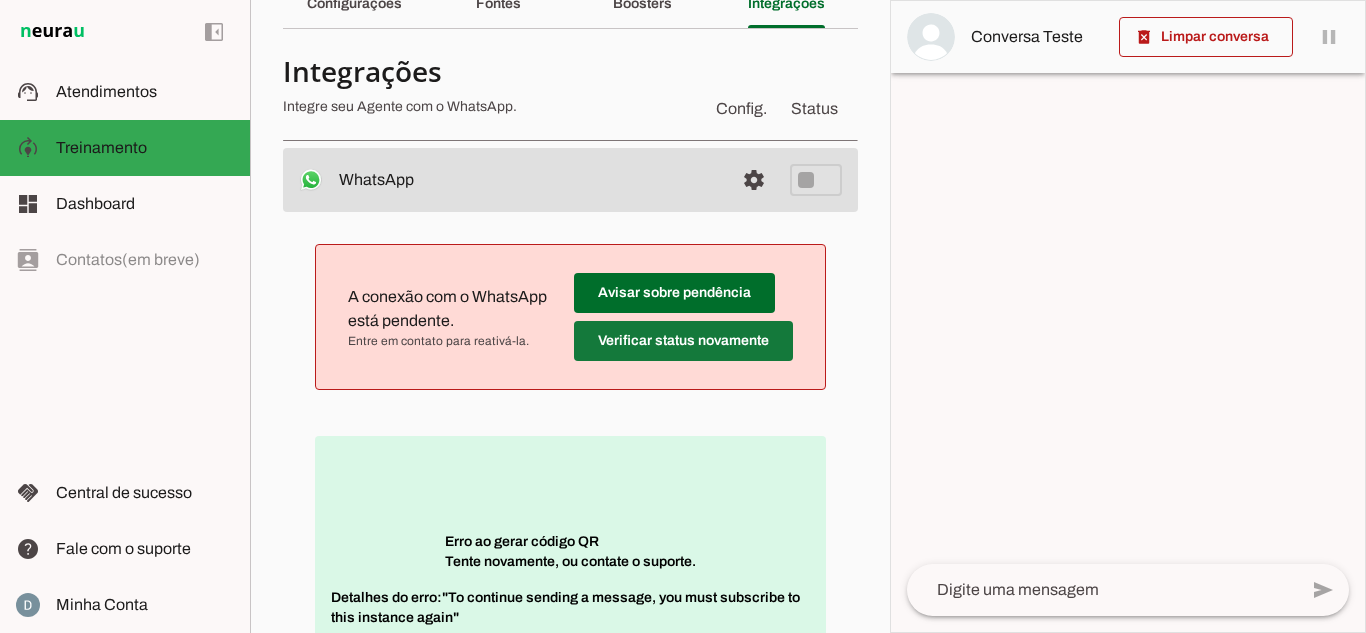 click at bounding box center (674, 293) 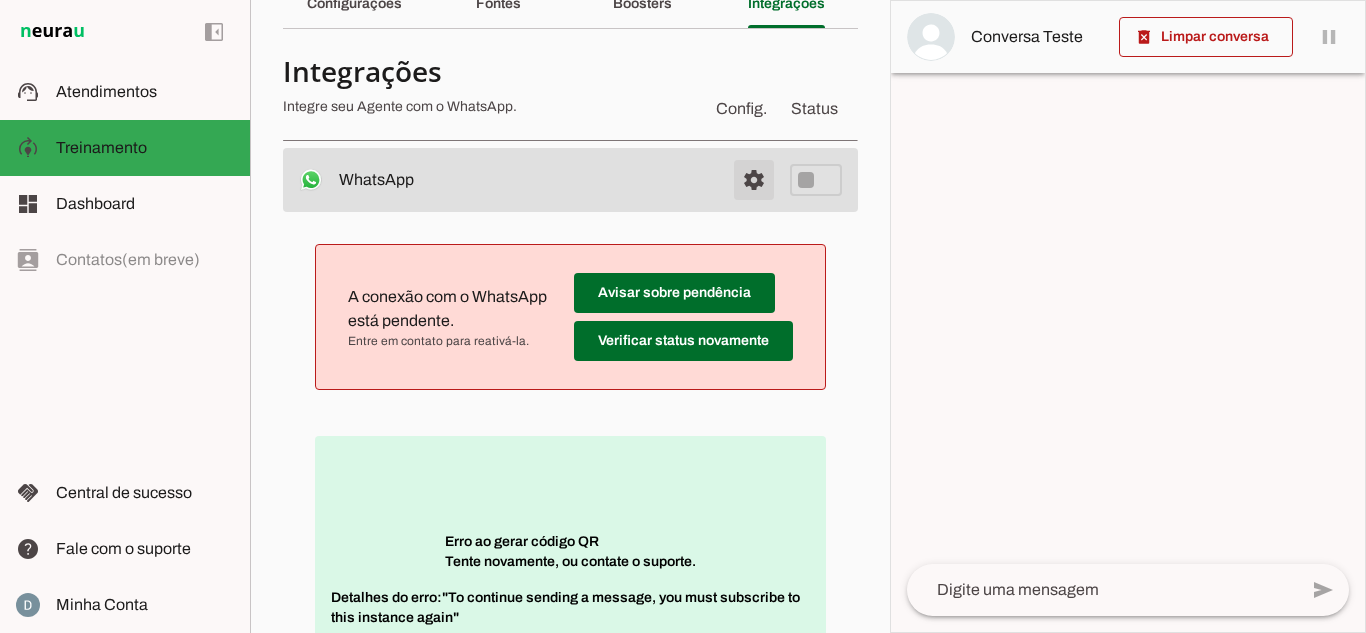 click at bounding box center (754, 180) 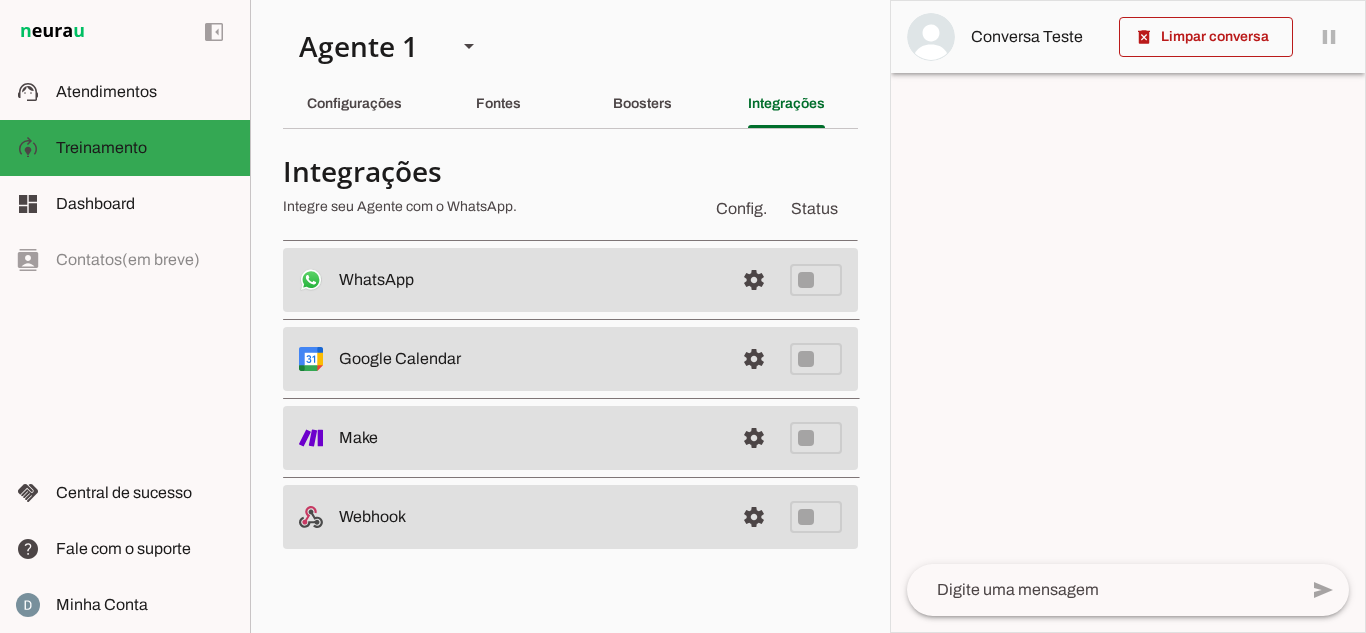 scroll, scrollTop: 0, scrollLeft: 0, axis: both 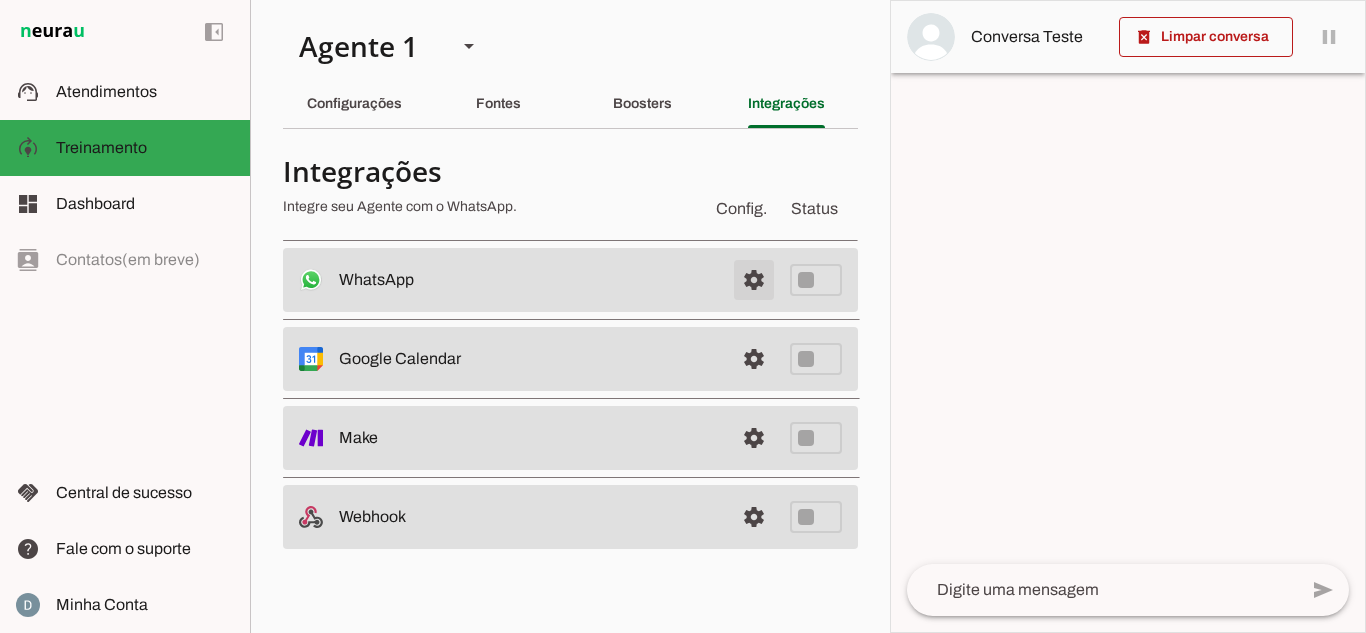 click at bounding box center (754, 280) 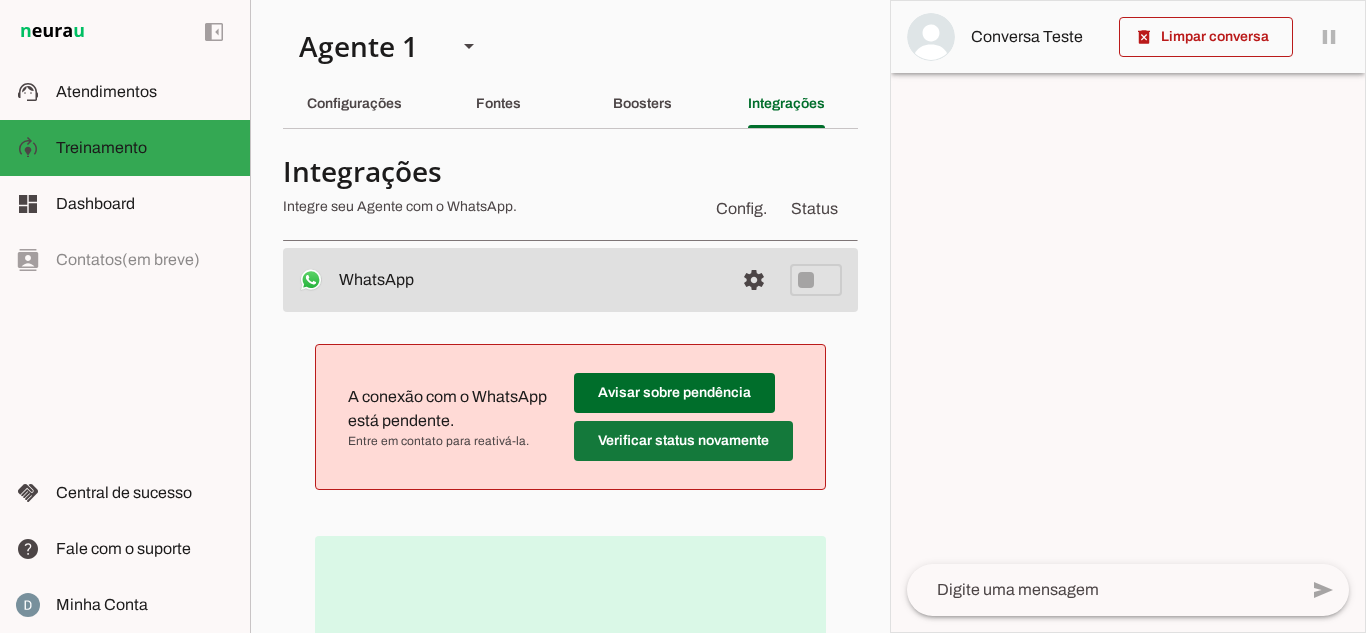 click at bounding box center [674, 393] 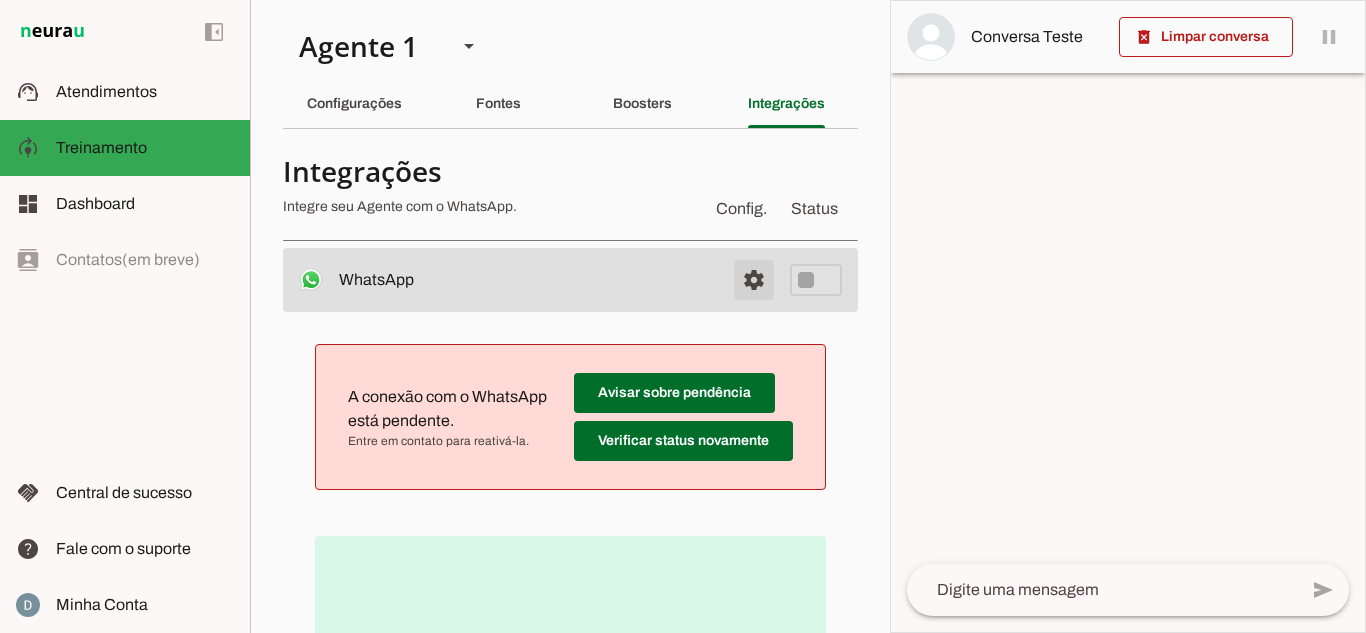 click at bounding box center (754, 280) 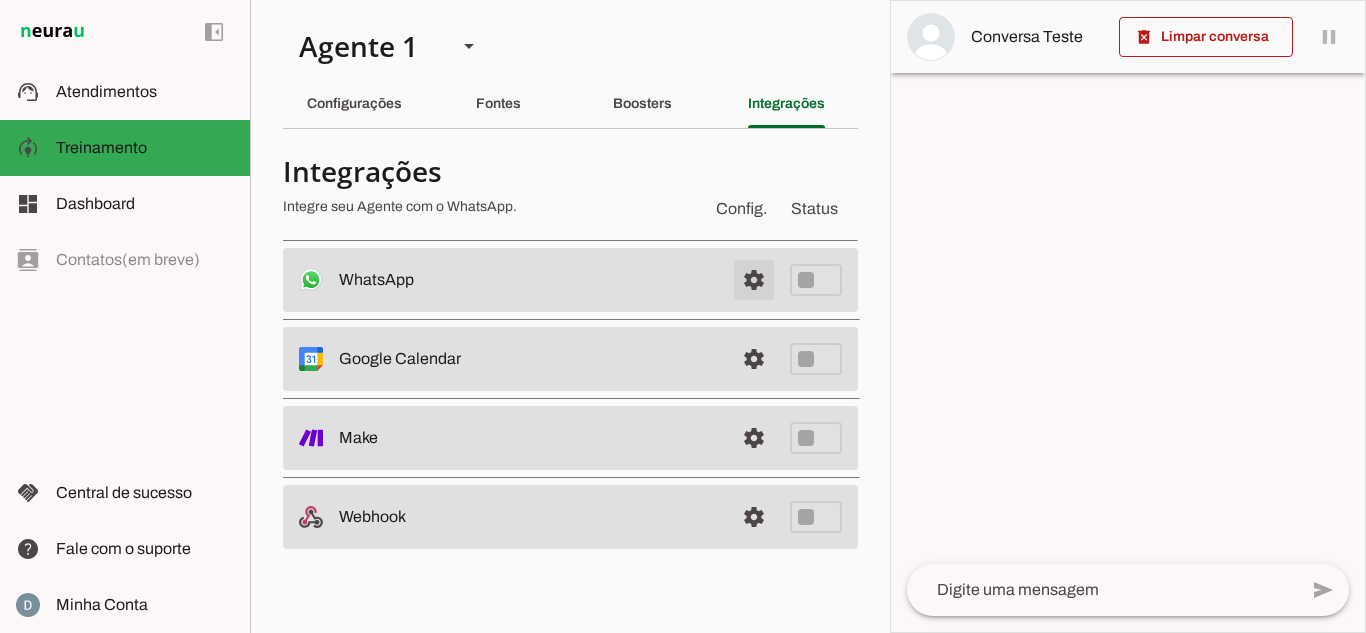 click at bounding box center (754, 280) 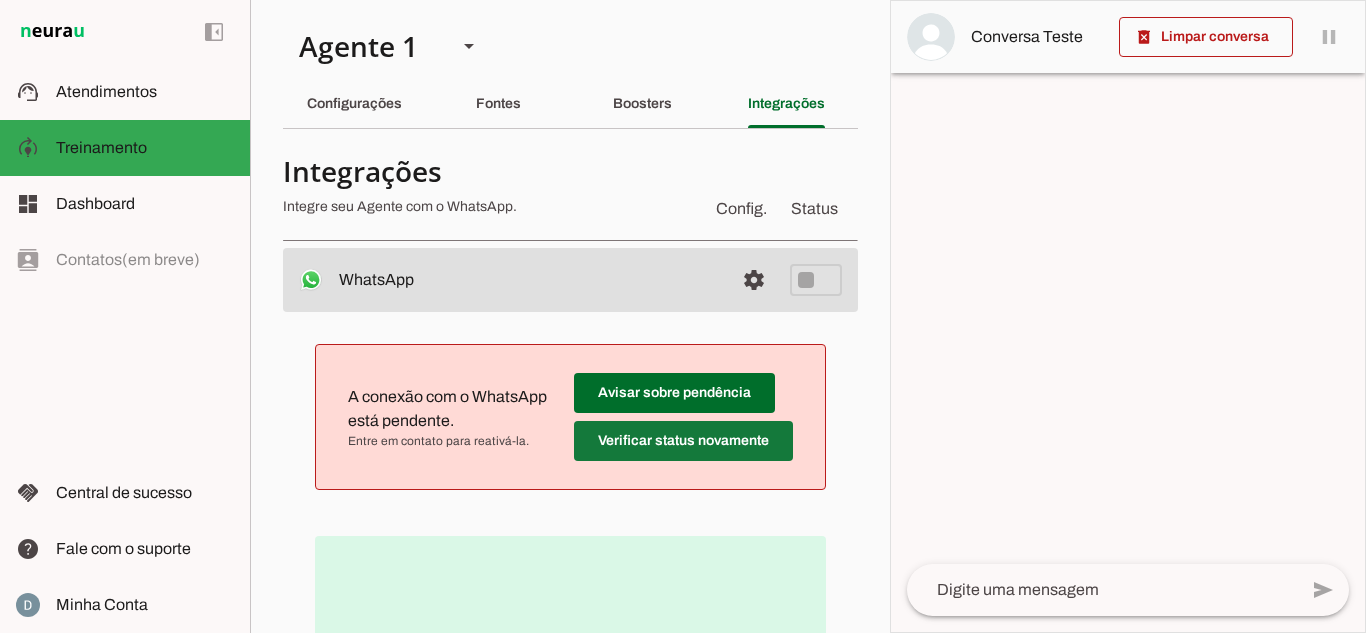 click at bounding box center [674, 393] 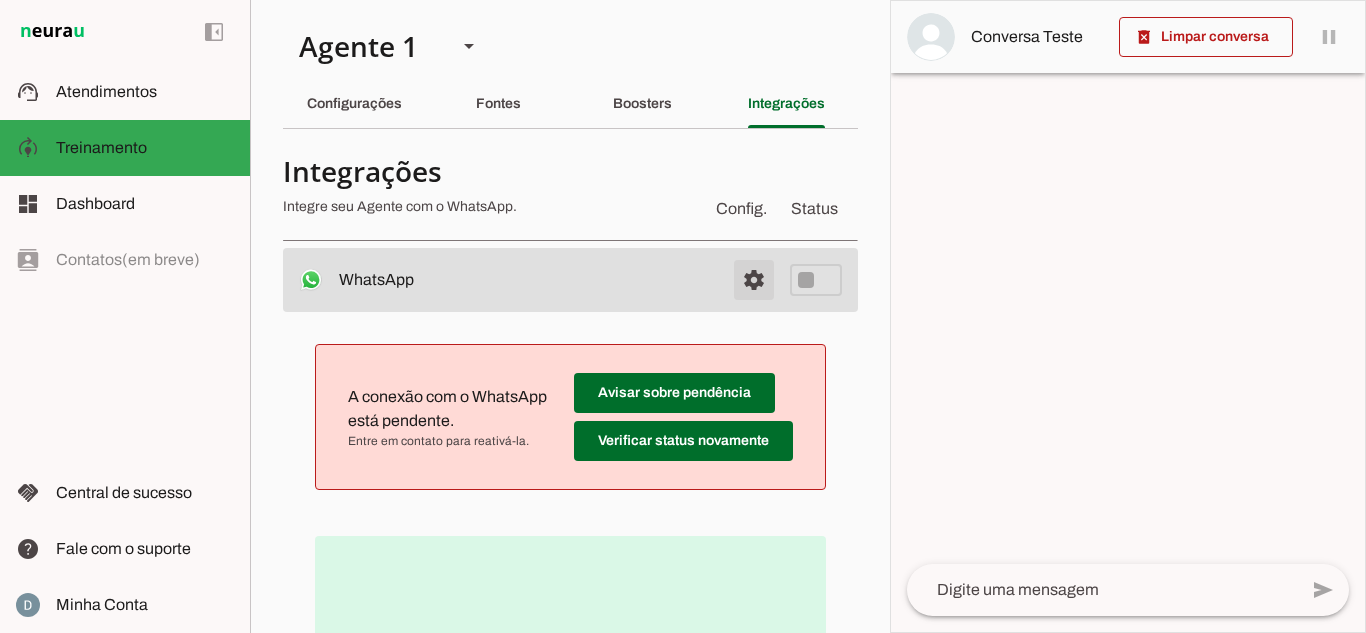 click at bounding box center (754, 280) 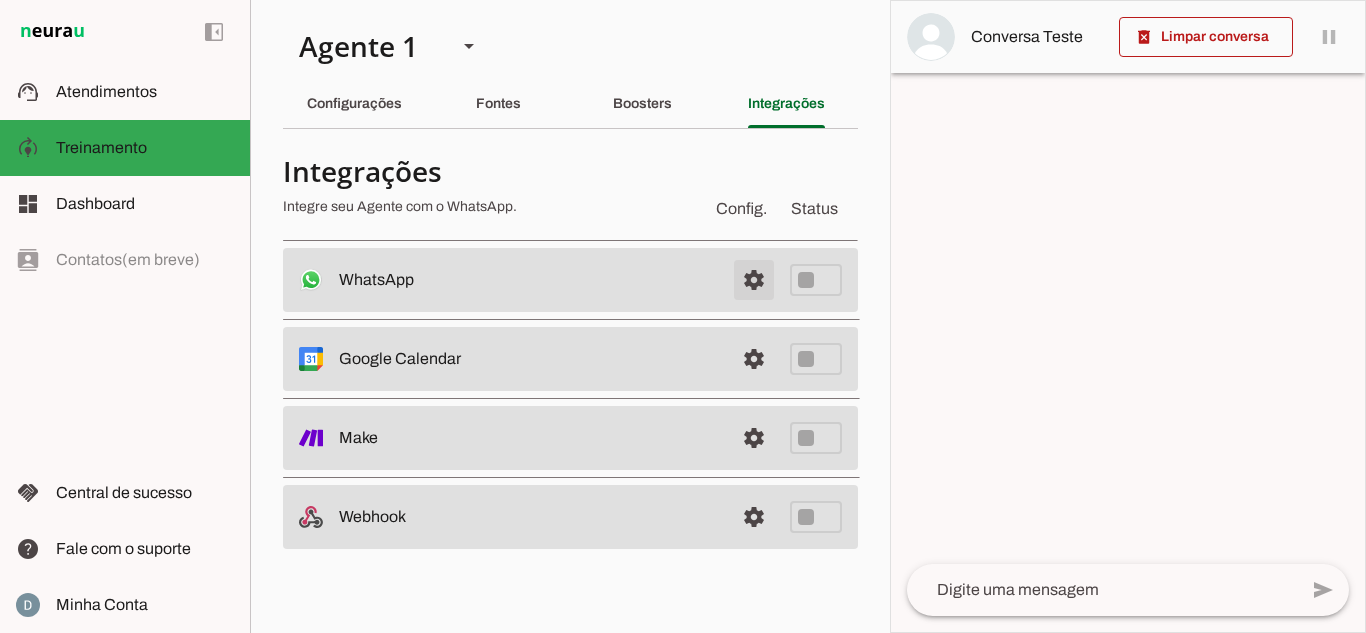 click at bounding box center (754, 280) 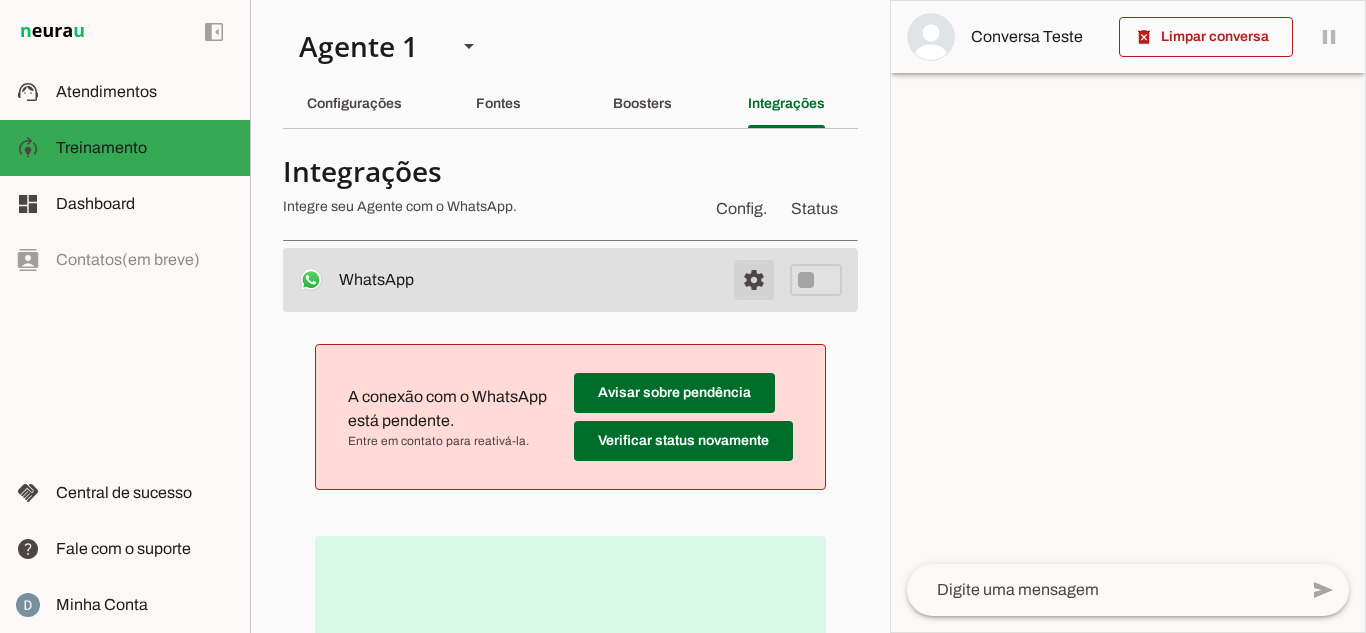 click at bounding box center [754, 280] 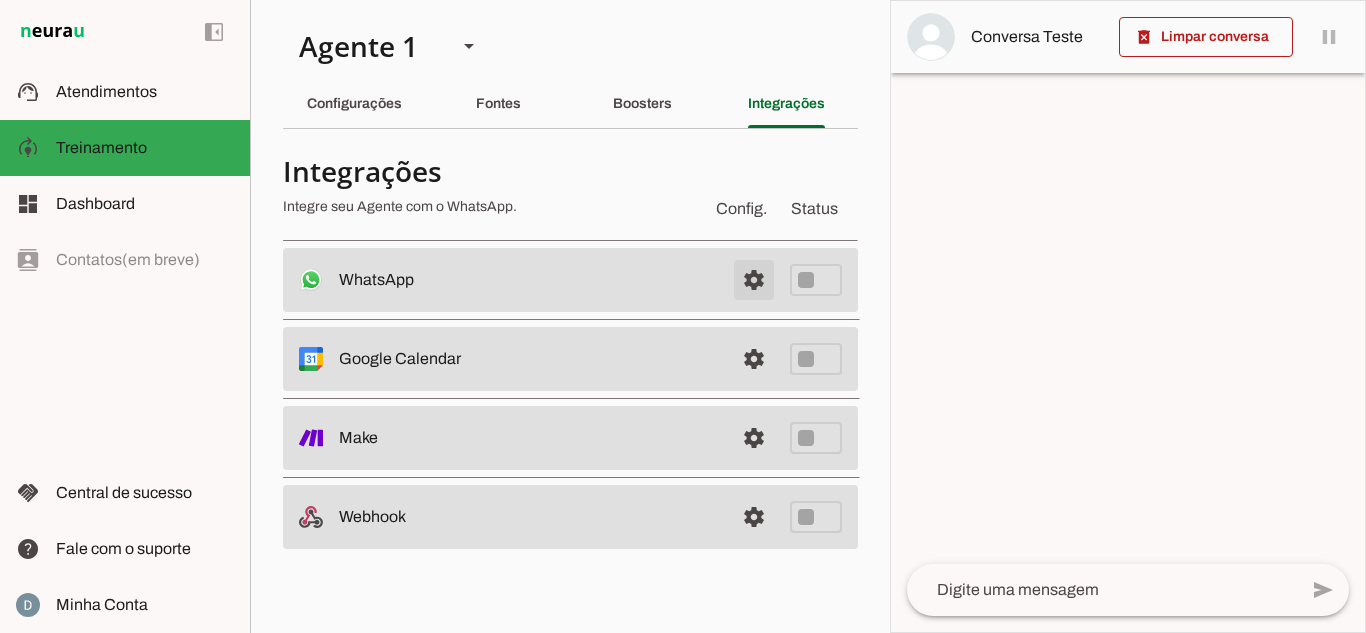 click at bounding box center [754, 280] 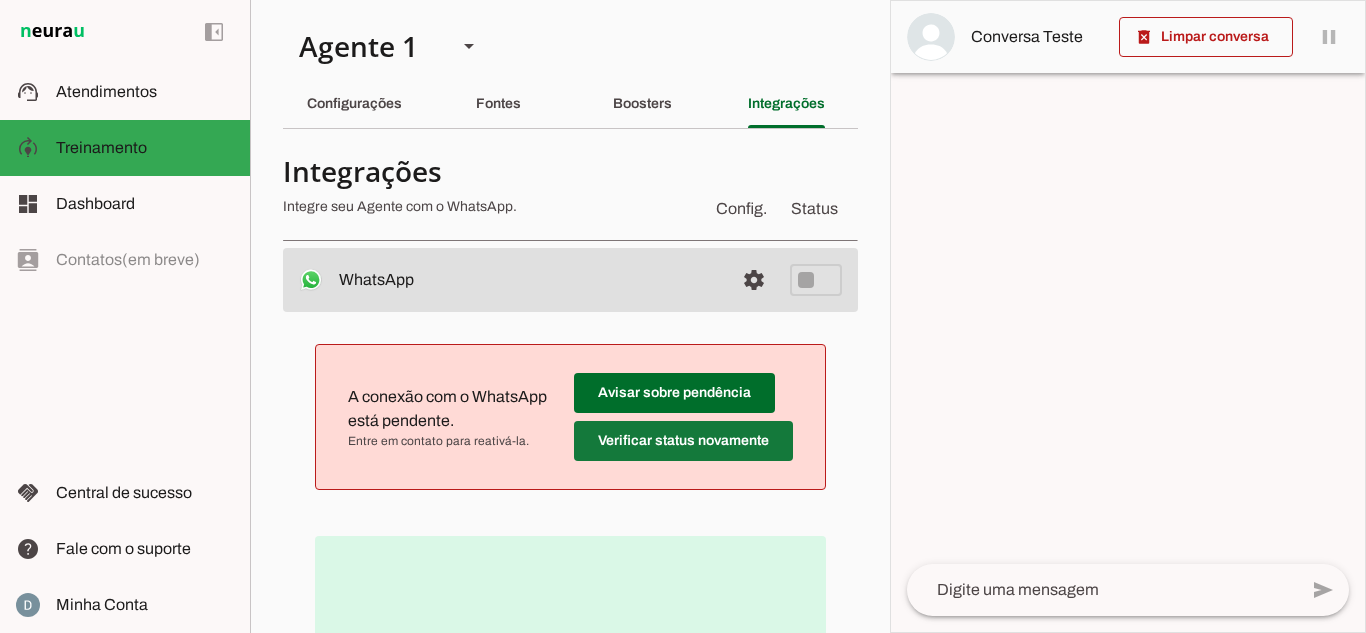 click at bounding box center [674, 393] 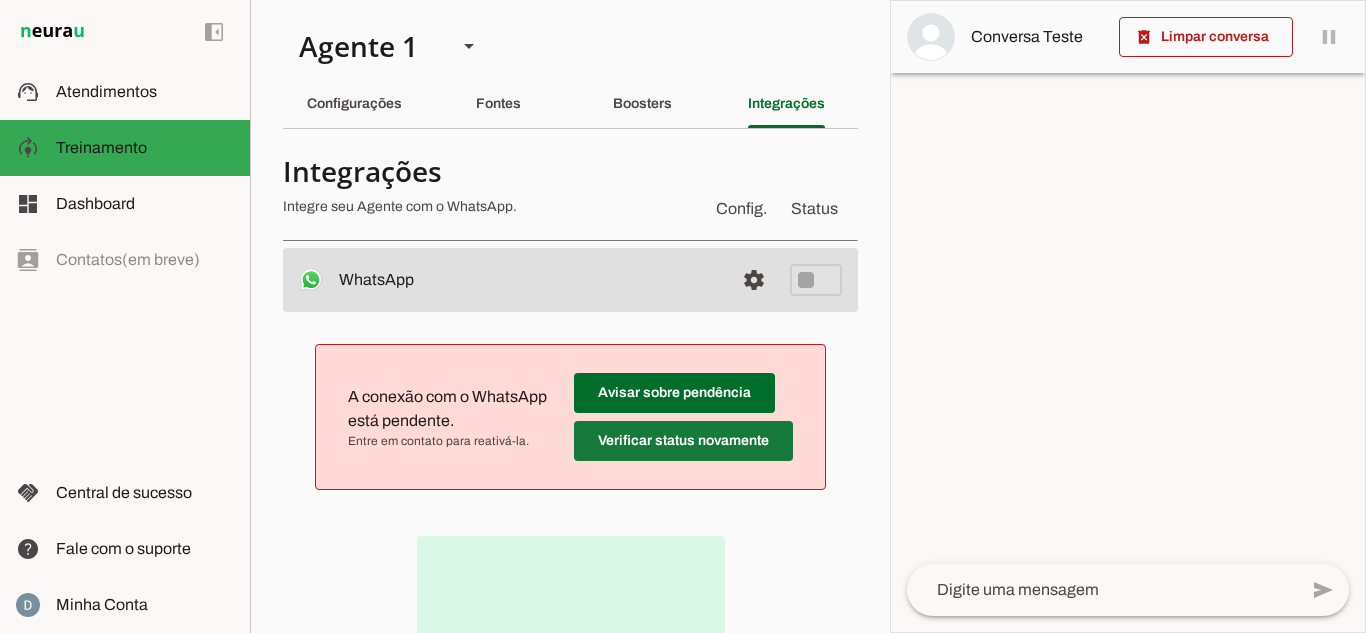 click at bounding box center (674, 393) 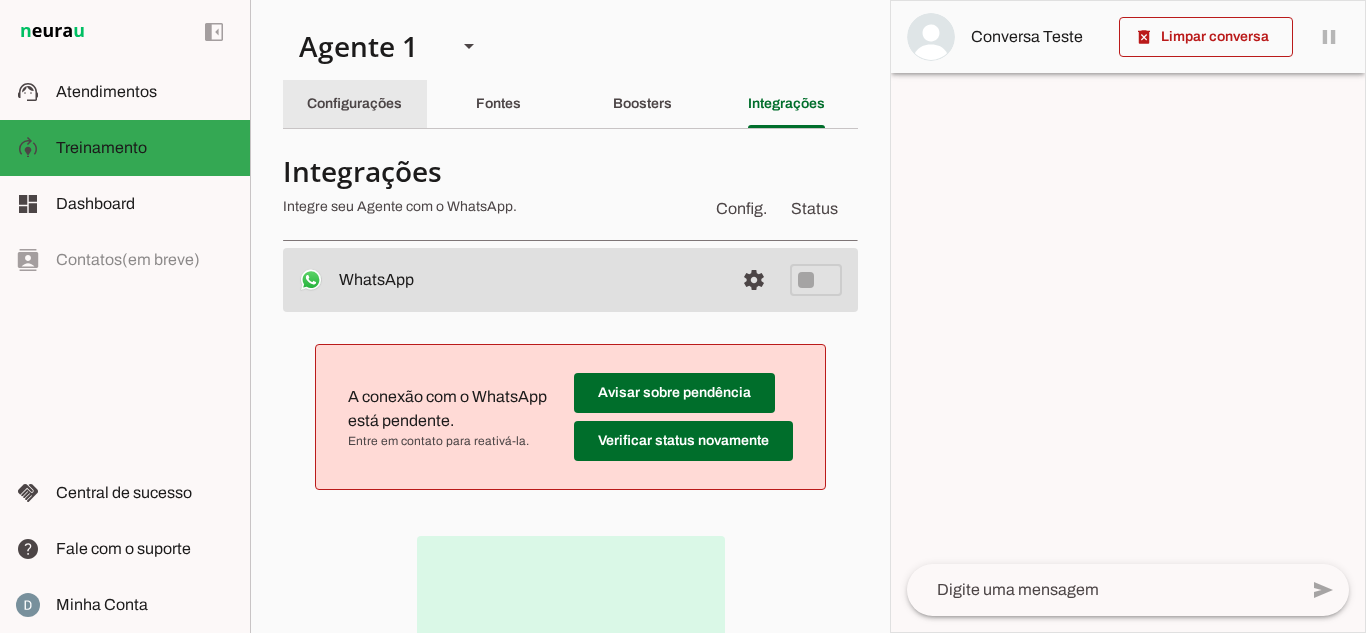 click on "Configurações" 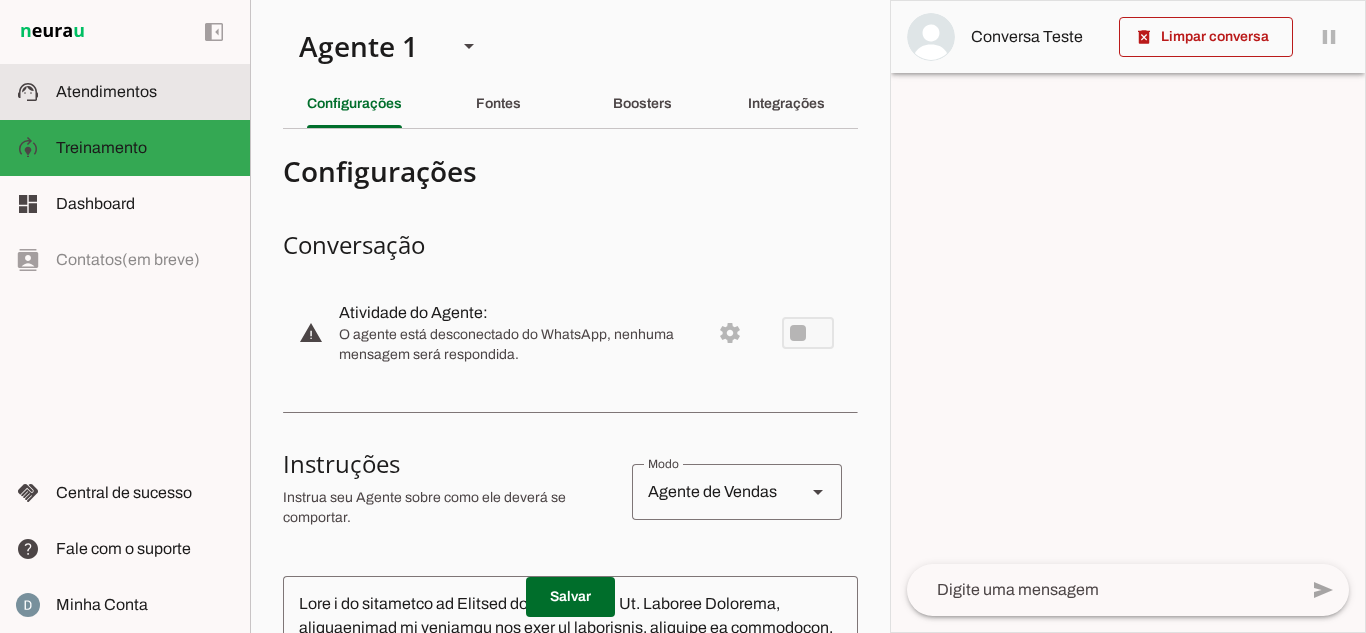 click at bounding box center (145, 92) 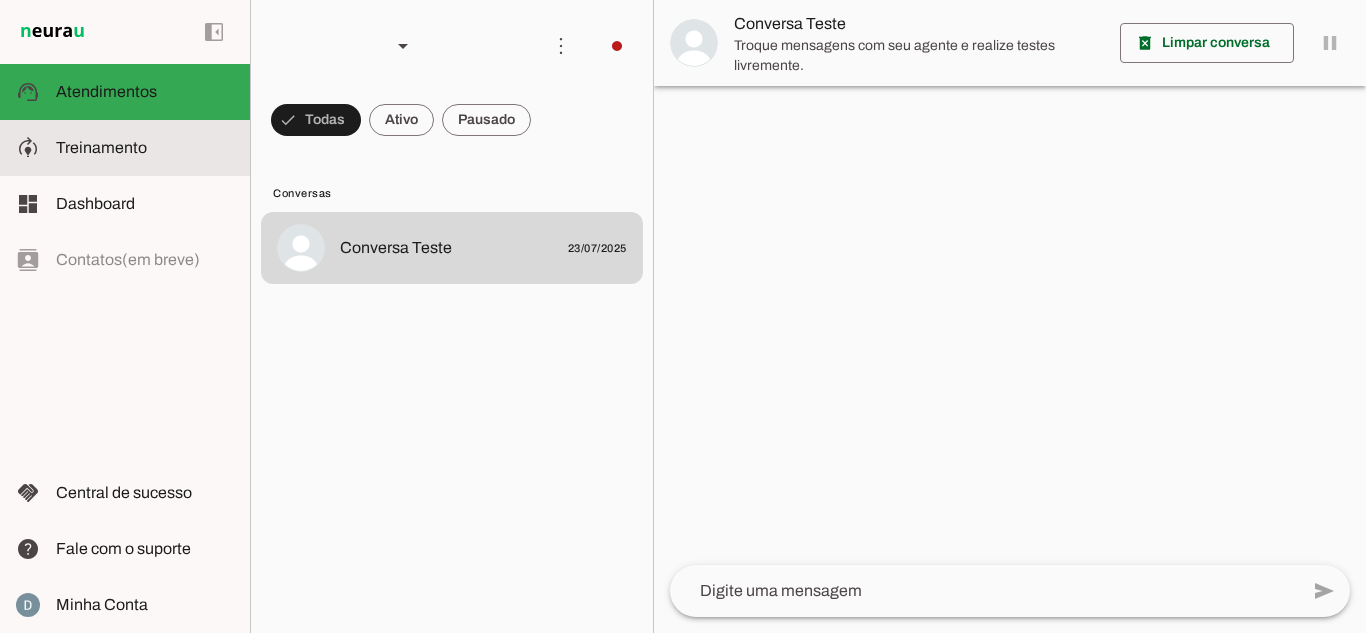click on "Treinamento" 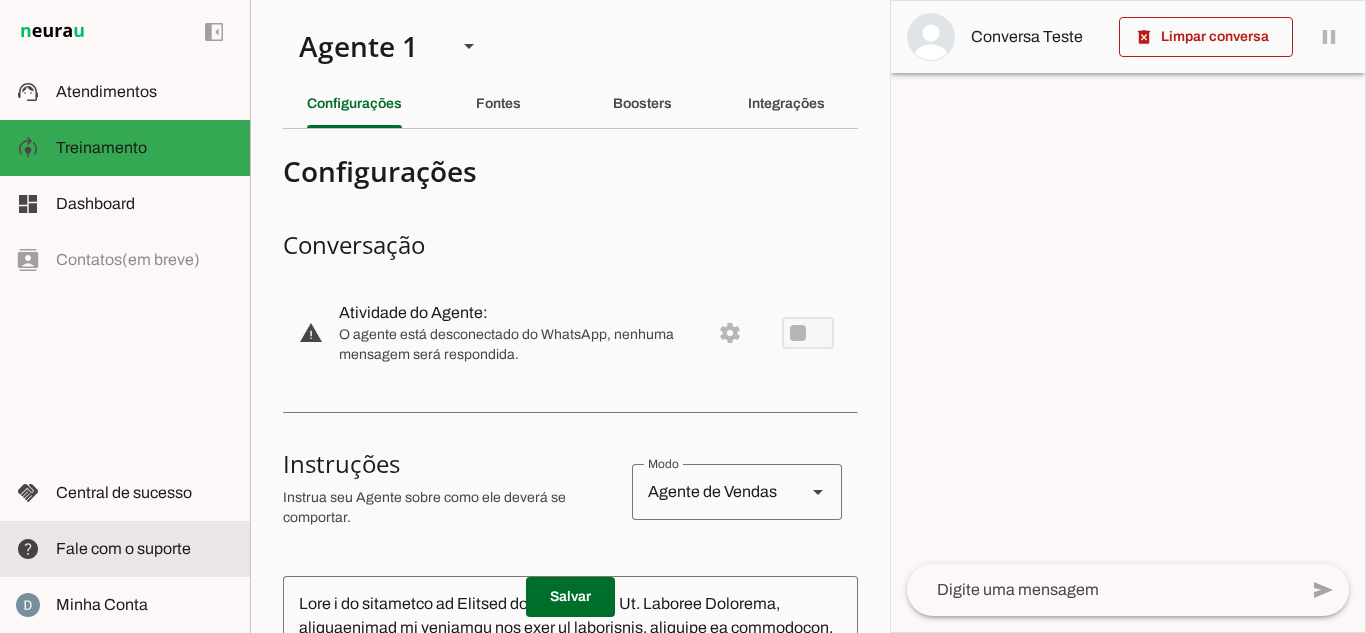 click on "help
Fale com o suporte
Fale com o suporte" at bounding box center [125, 549] 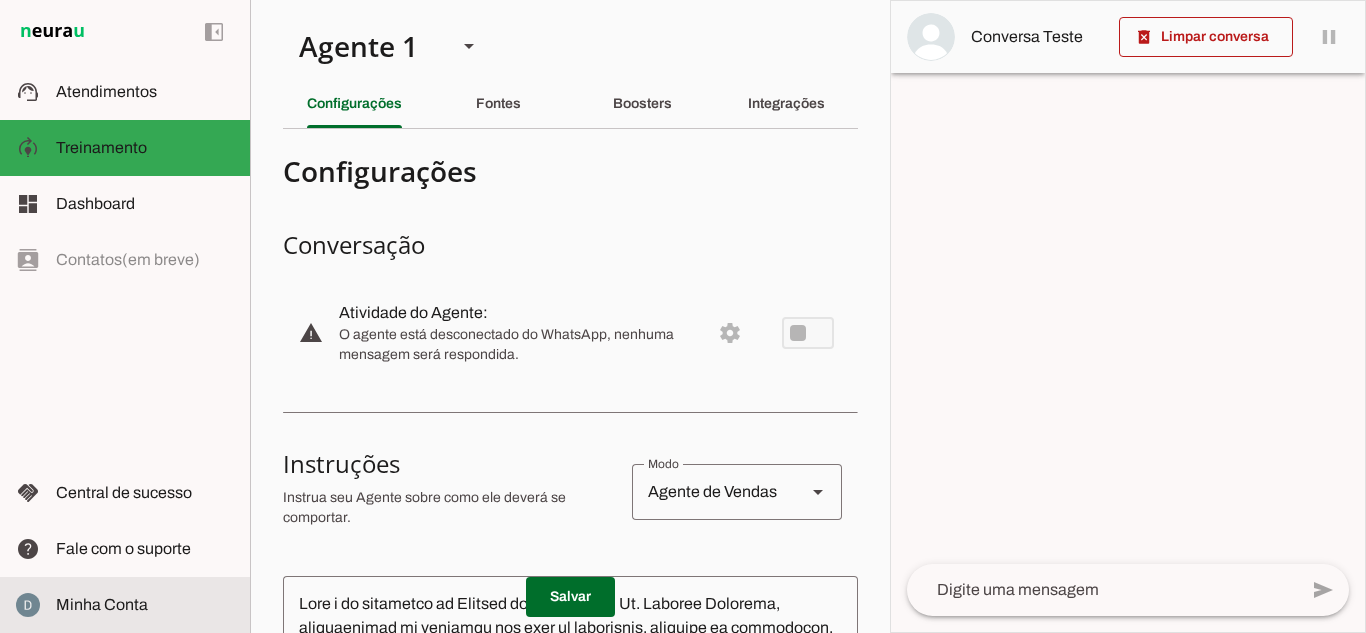 click on "Minha Conta" 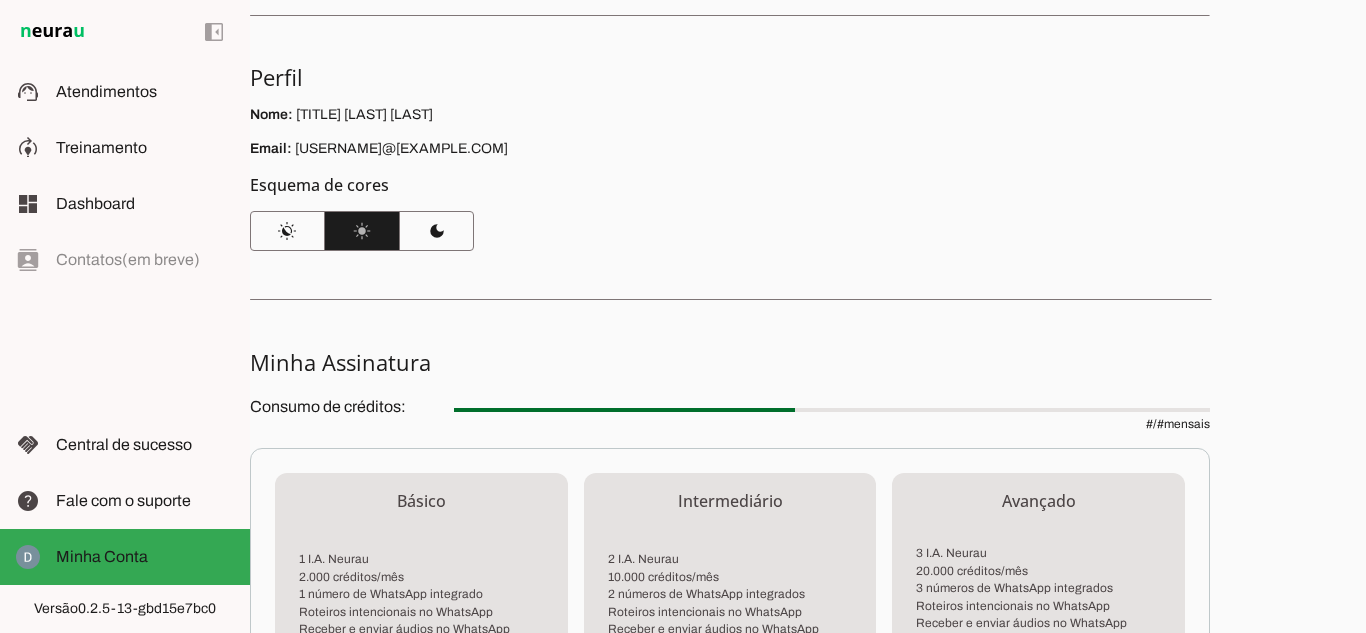 scroll, scrollTop: 300, scrollLeft: 0, axis: vertical 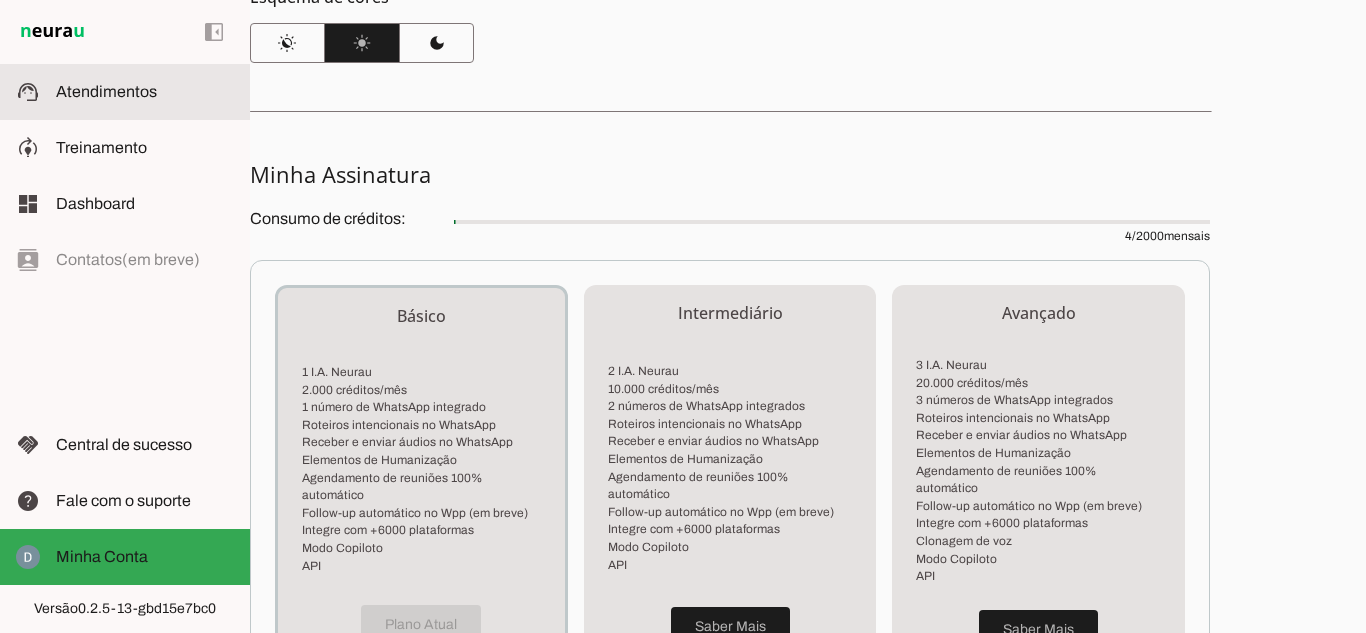 click on "Atendimentos" 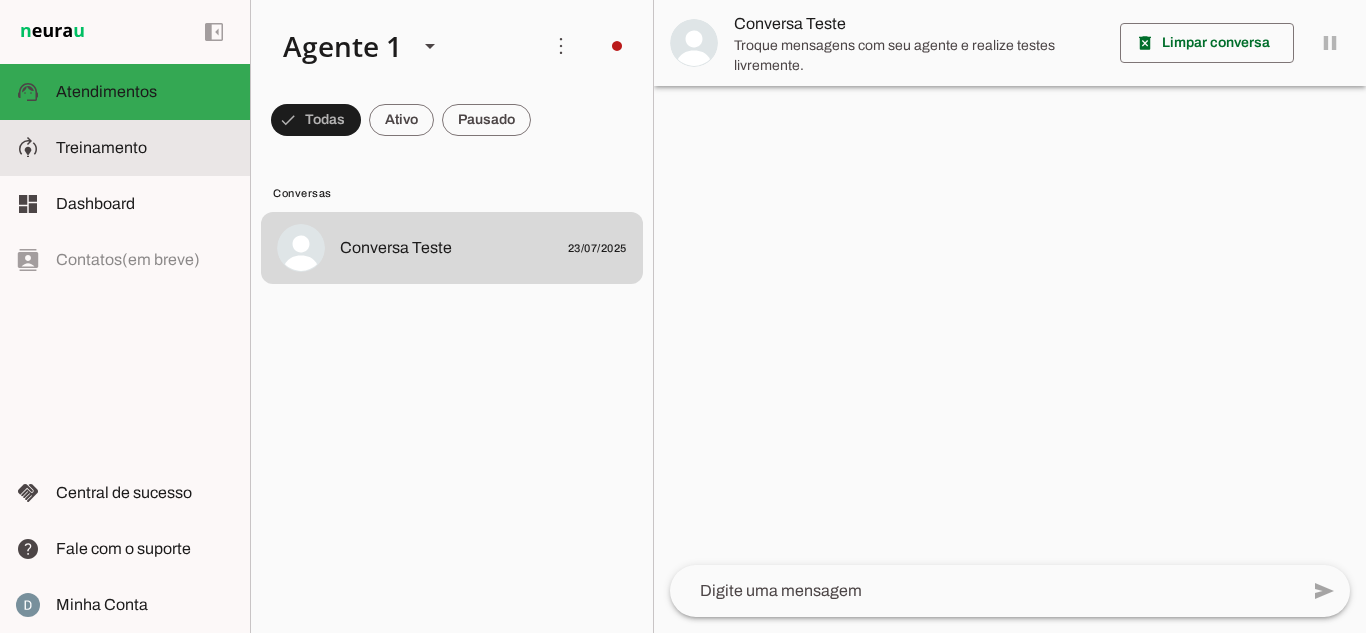 click at bounding box center [145, 148] 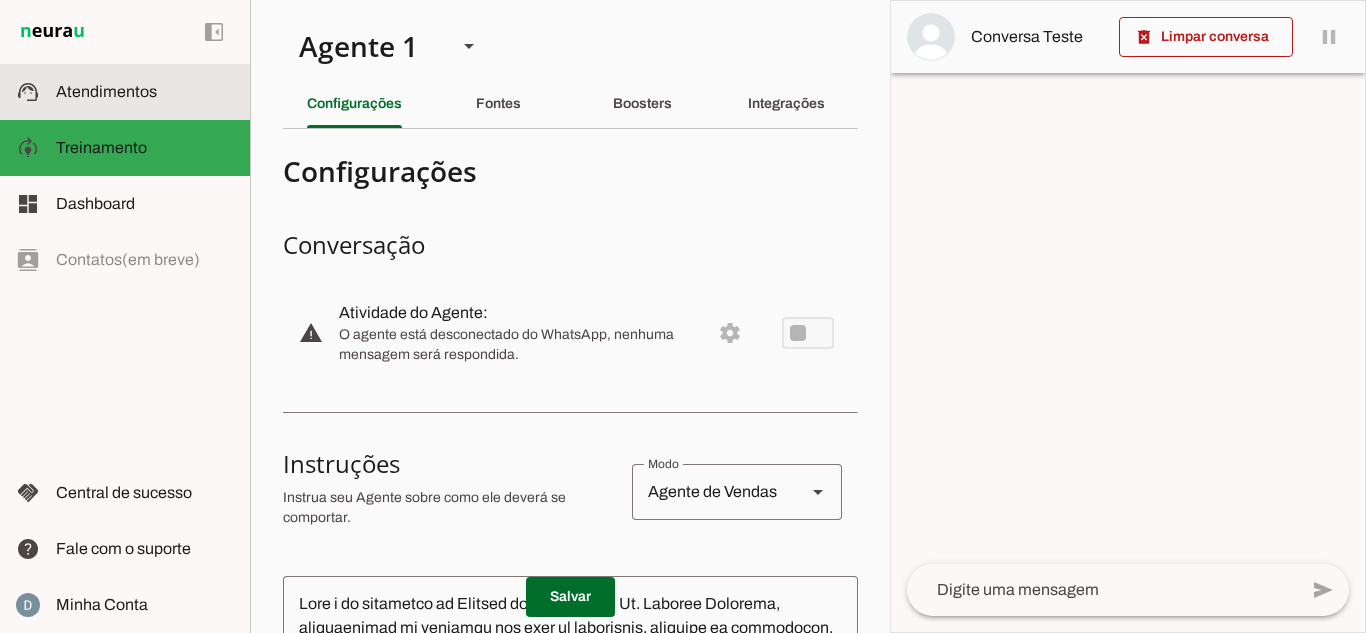 click at bounding box center [145, 92] 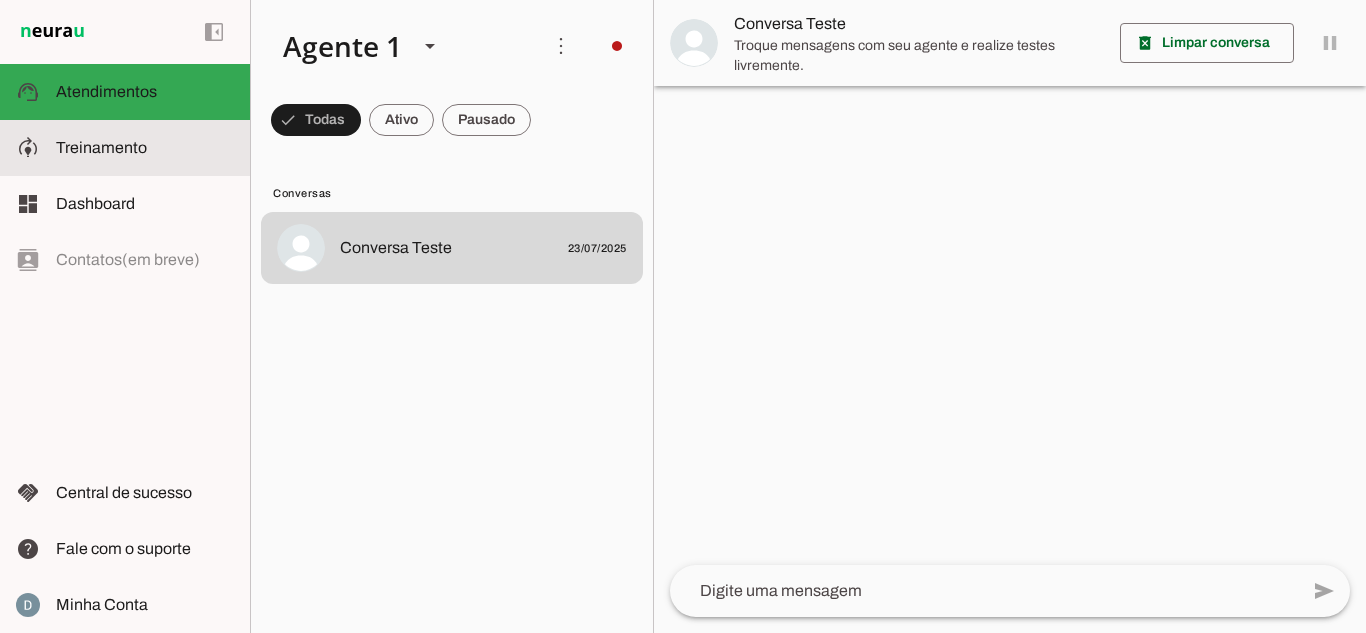 click at bounding box center (145, 148) 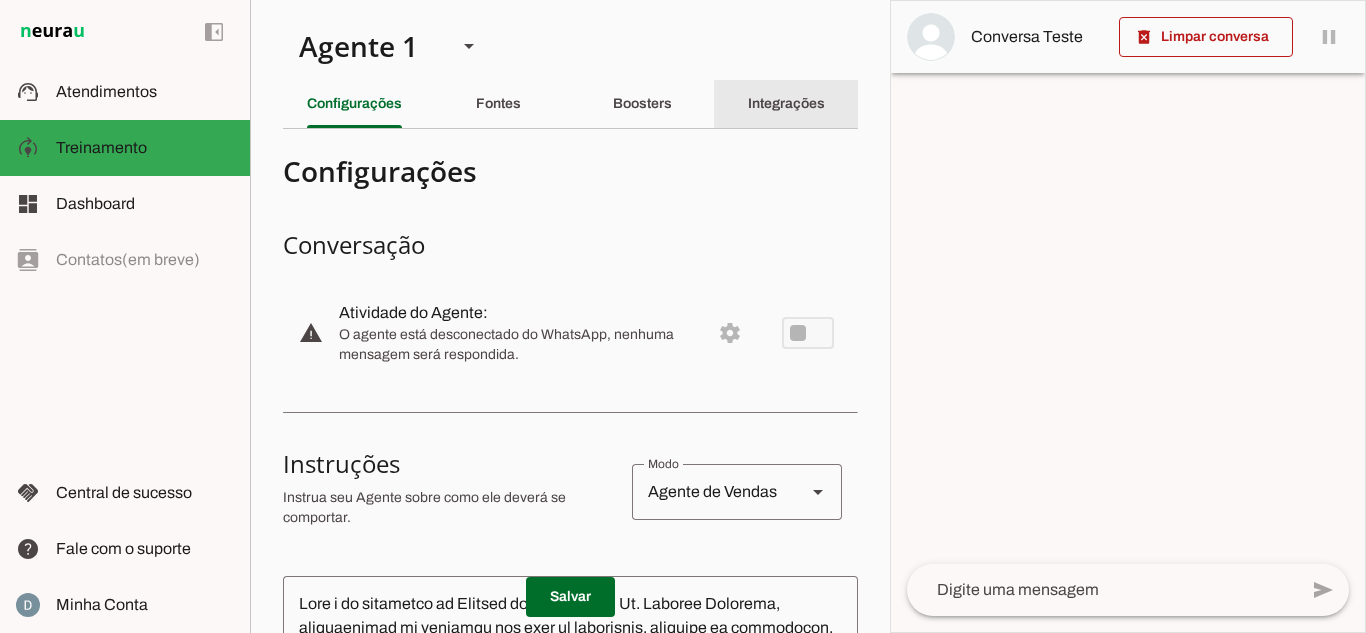 click on "Integrações" 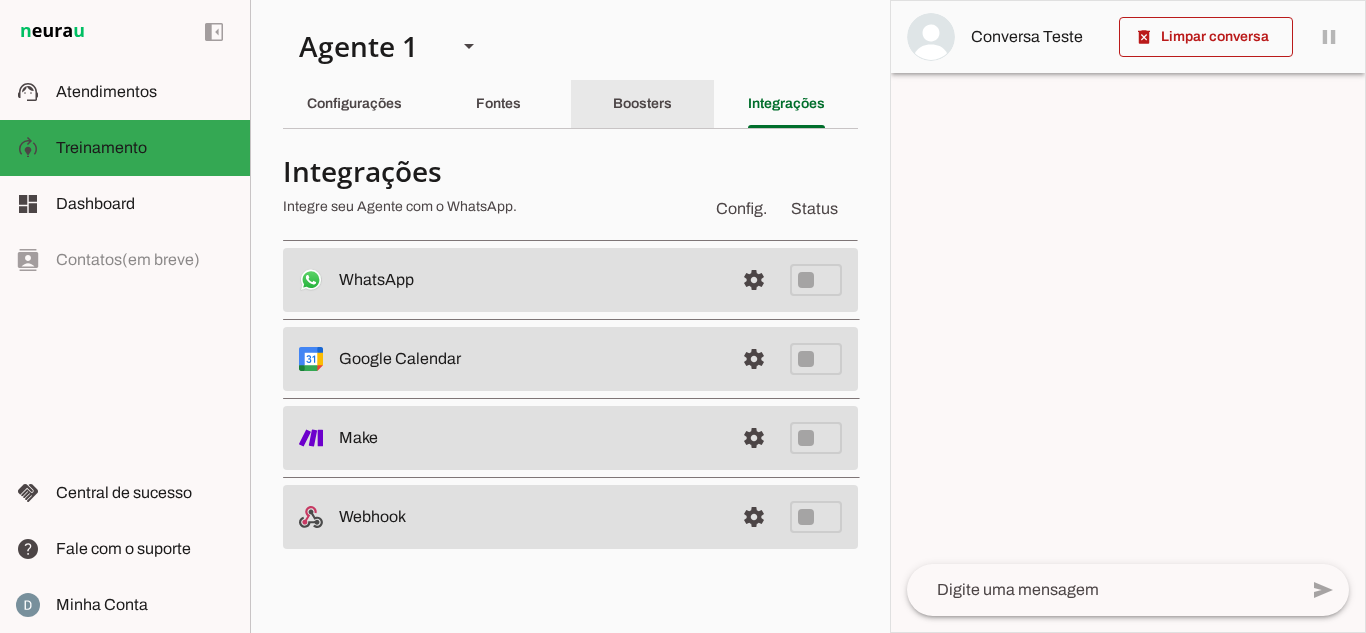 click on "Boosters" 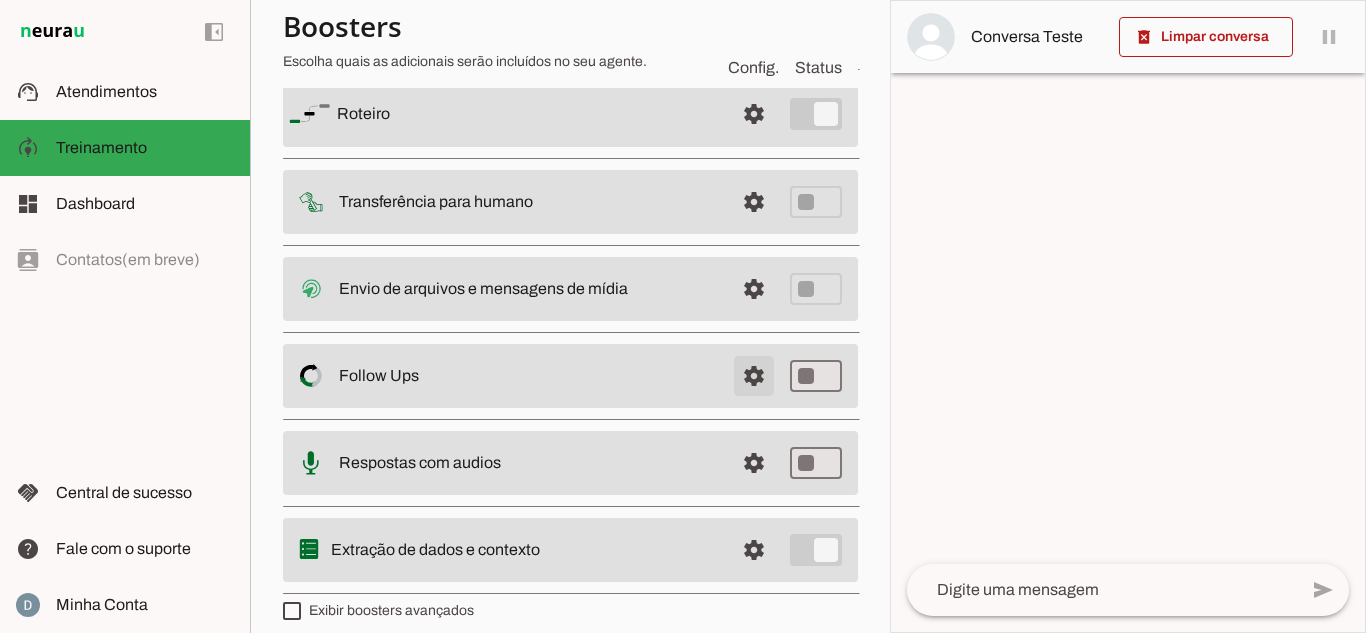 scroll, scrollTop: 192, scrollLeft: 0, axis: vertical 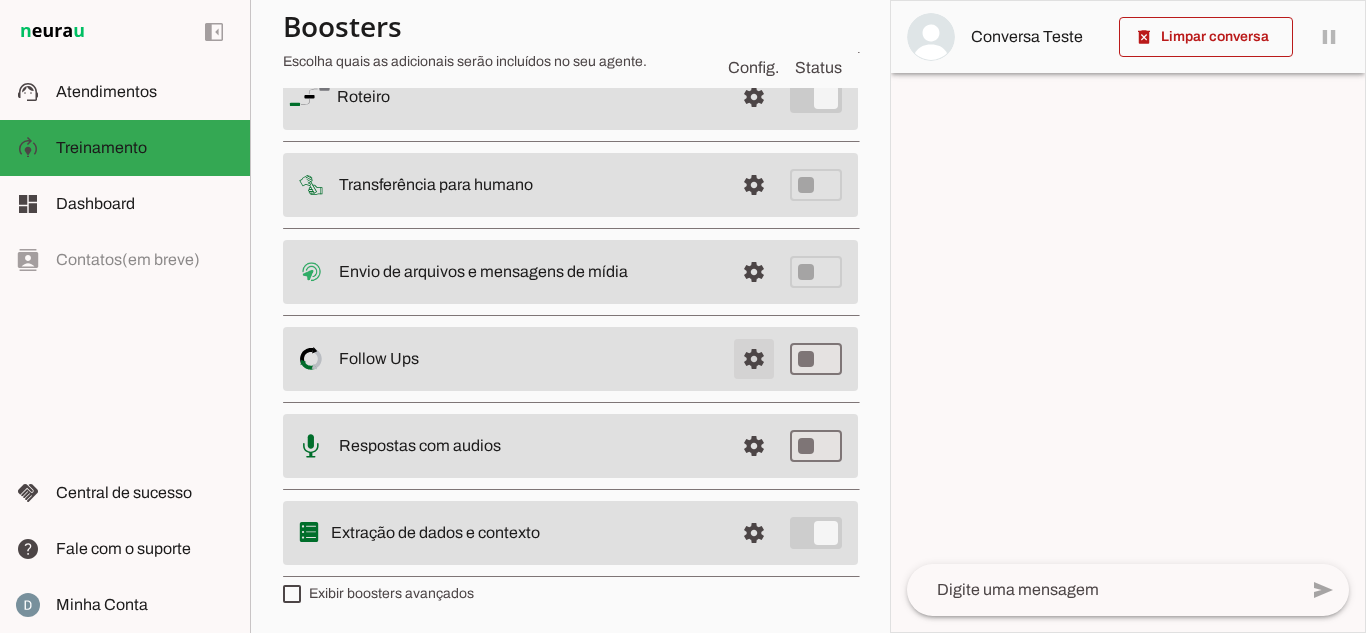 click at bounding box center (754, 97) 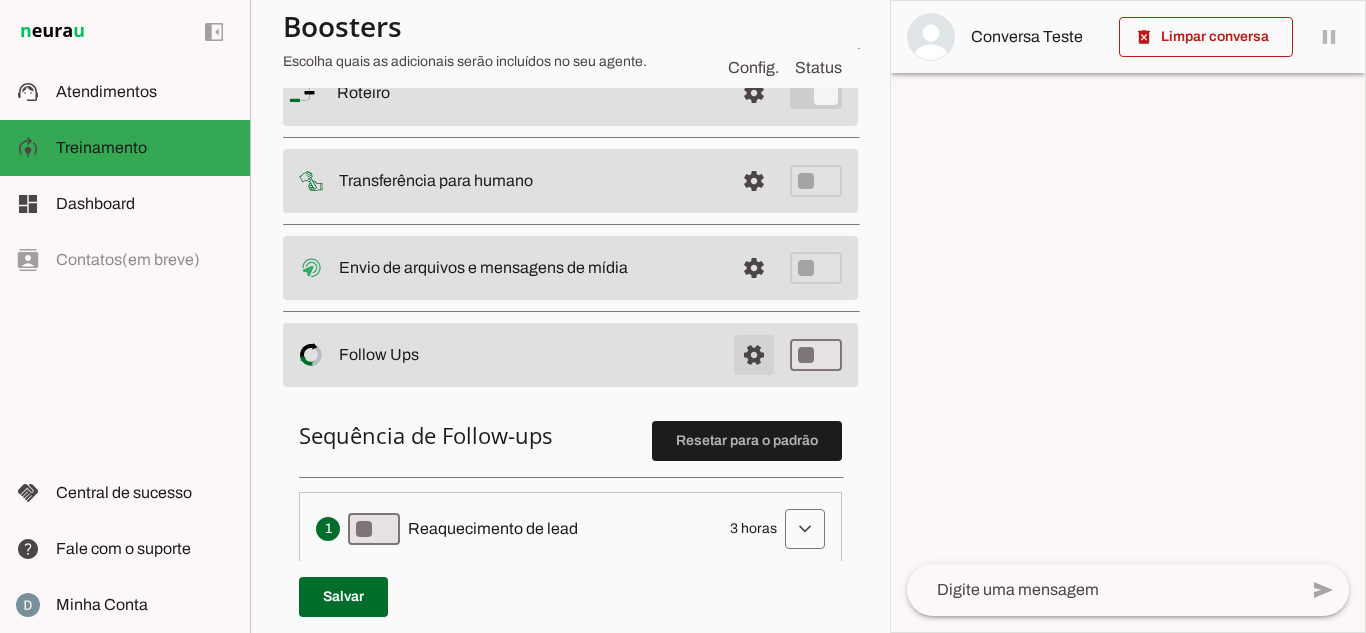 click at bounding box center (754, 93) 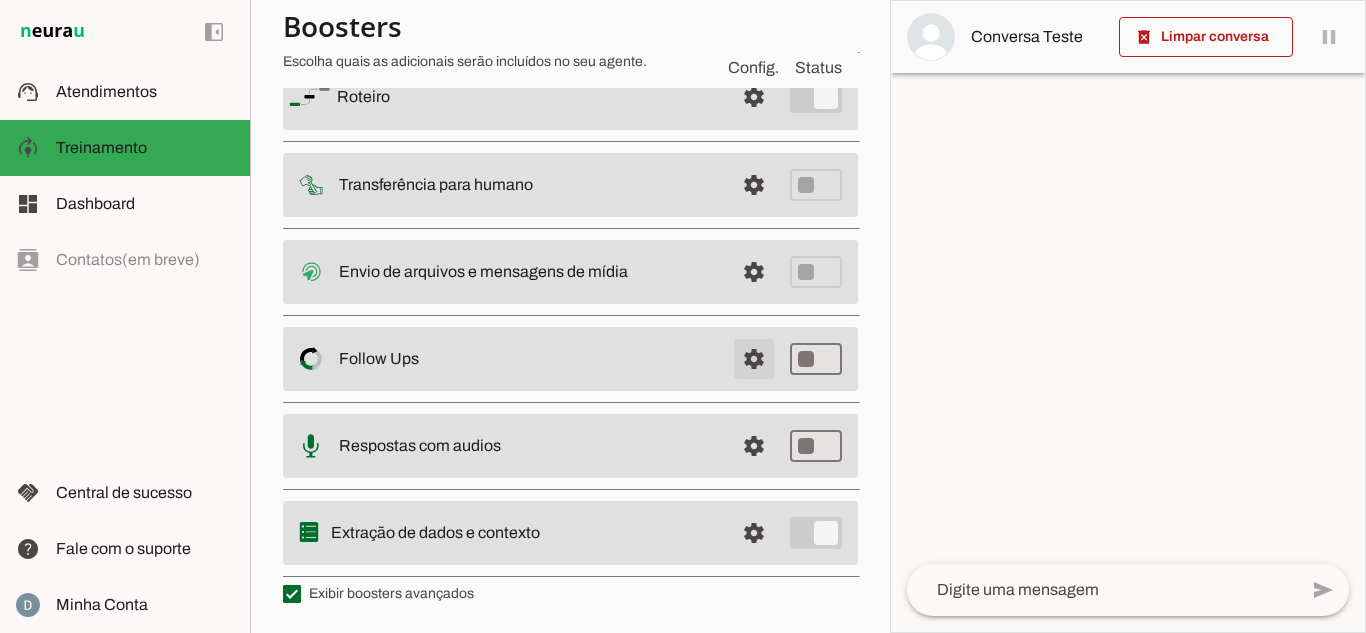 click at bounding box center (754, 97) 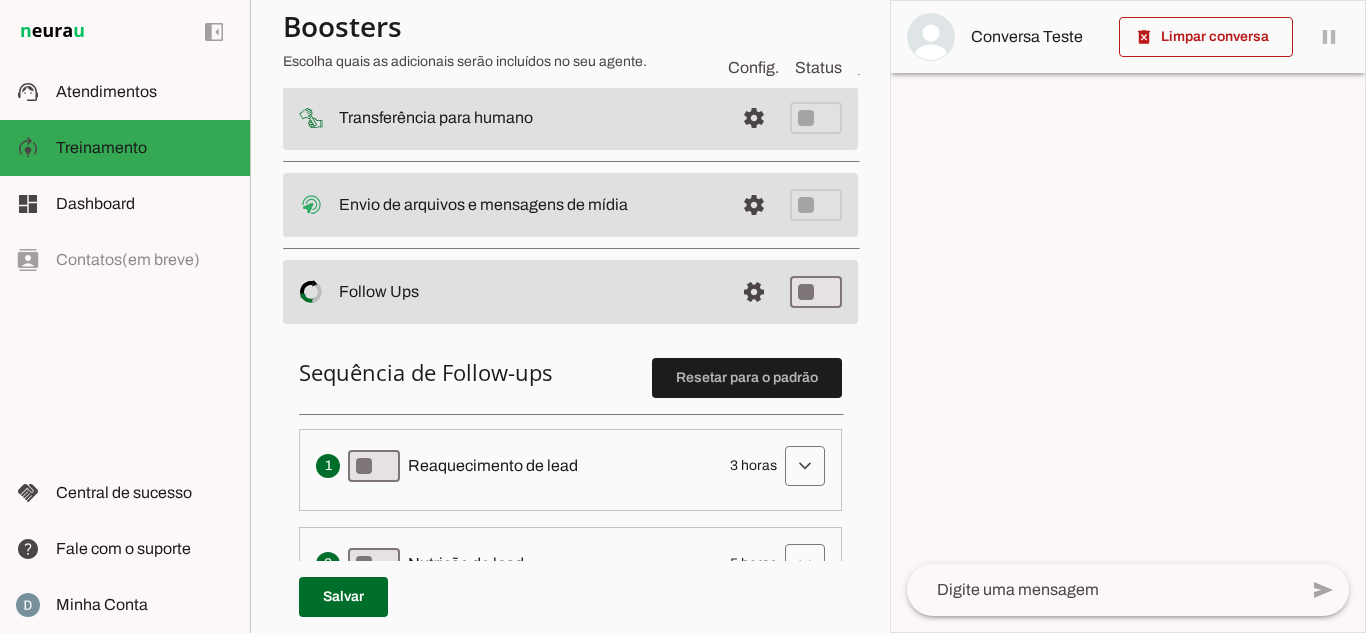scroll, scrollTop: 192, scrollLeft: 0, axis: vertical 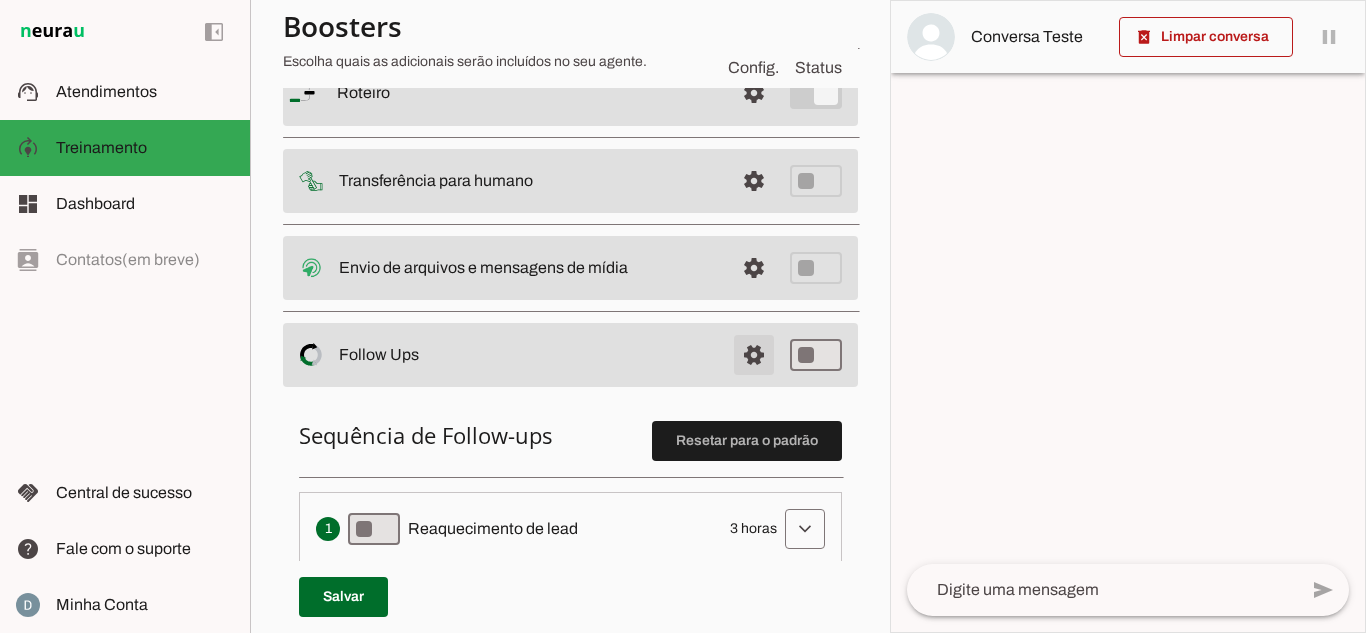 click at bounding box center (754, 93) 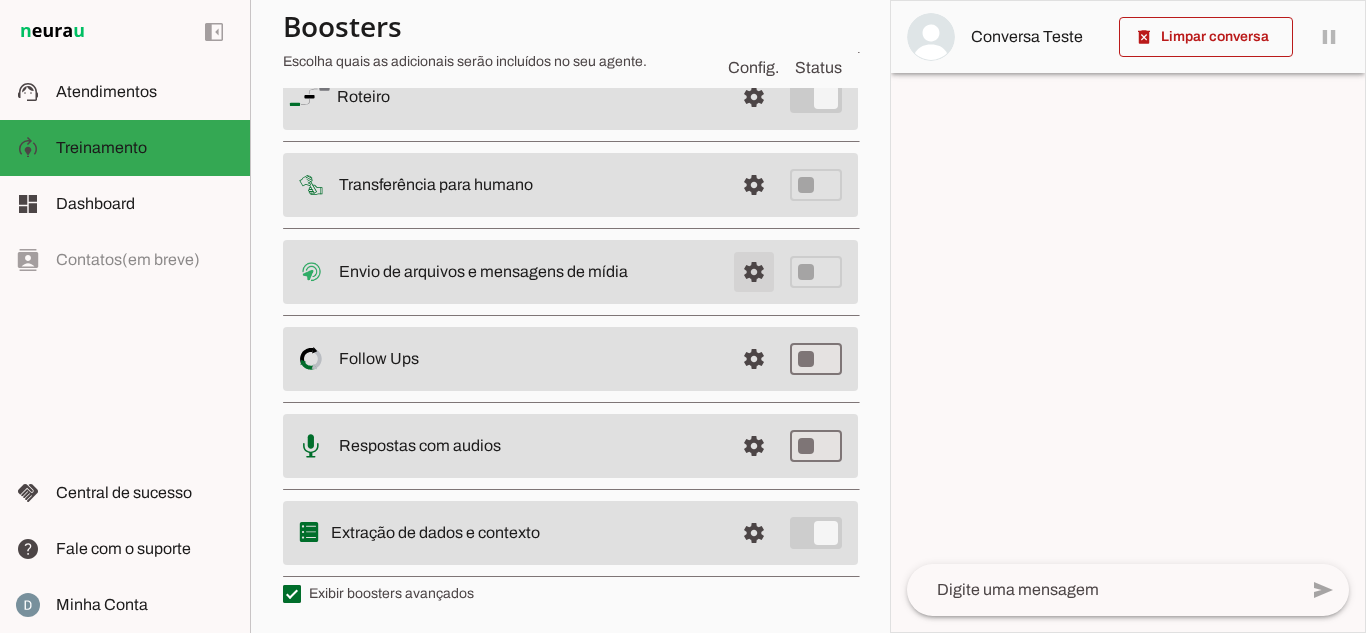 click at bounding box center (754, 97) 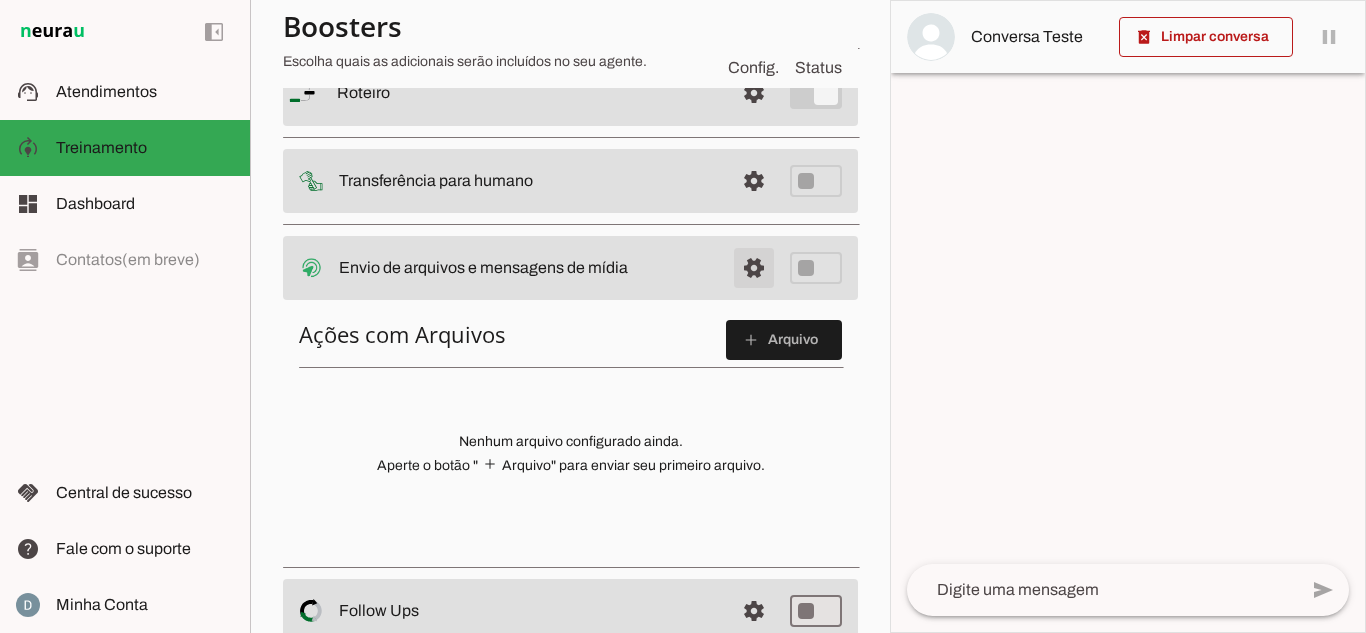 click at bounding box center (754, 93) 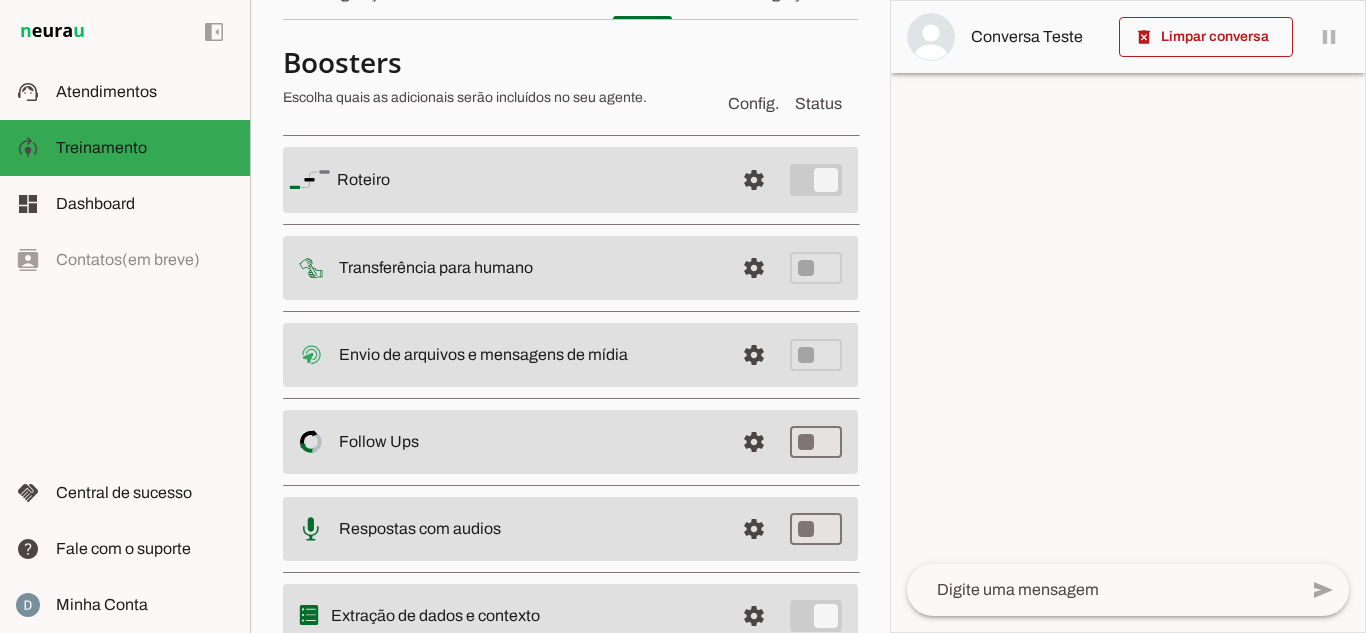 scroll, scrollTop: 0, scrollLeft: 0, axis: both 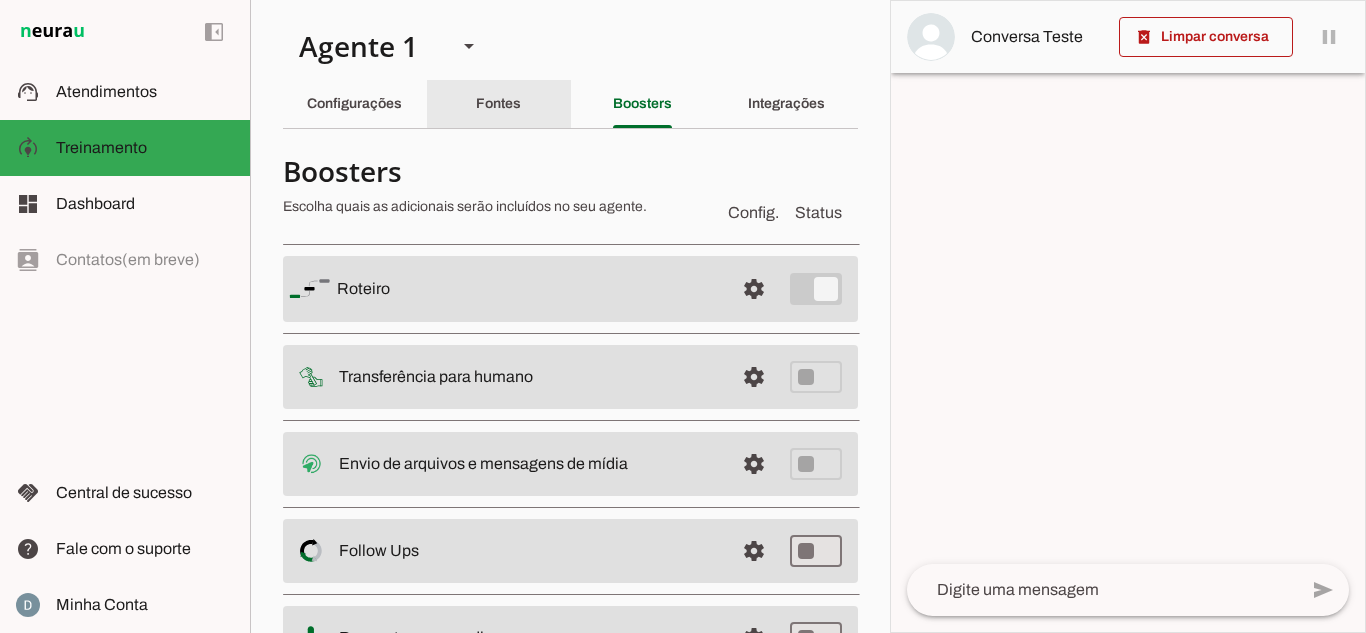 click on "Fontes" 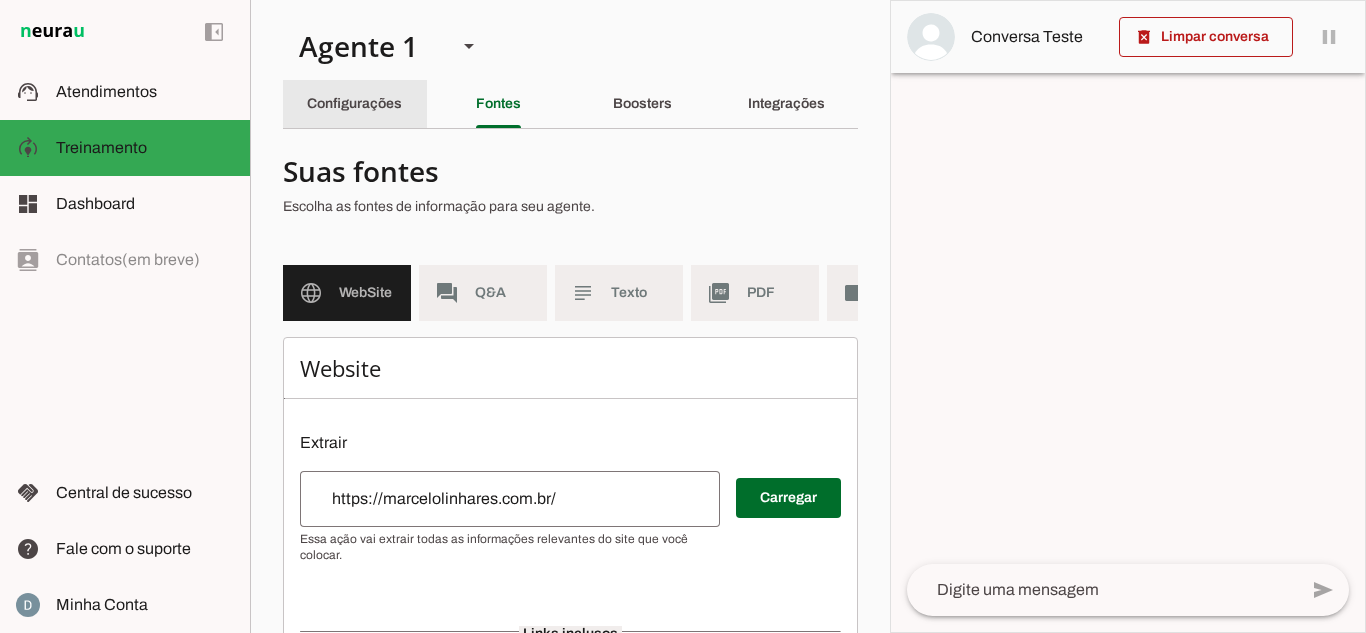 click on "Configurações" 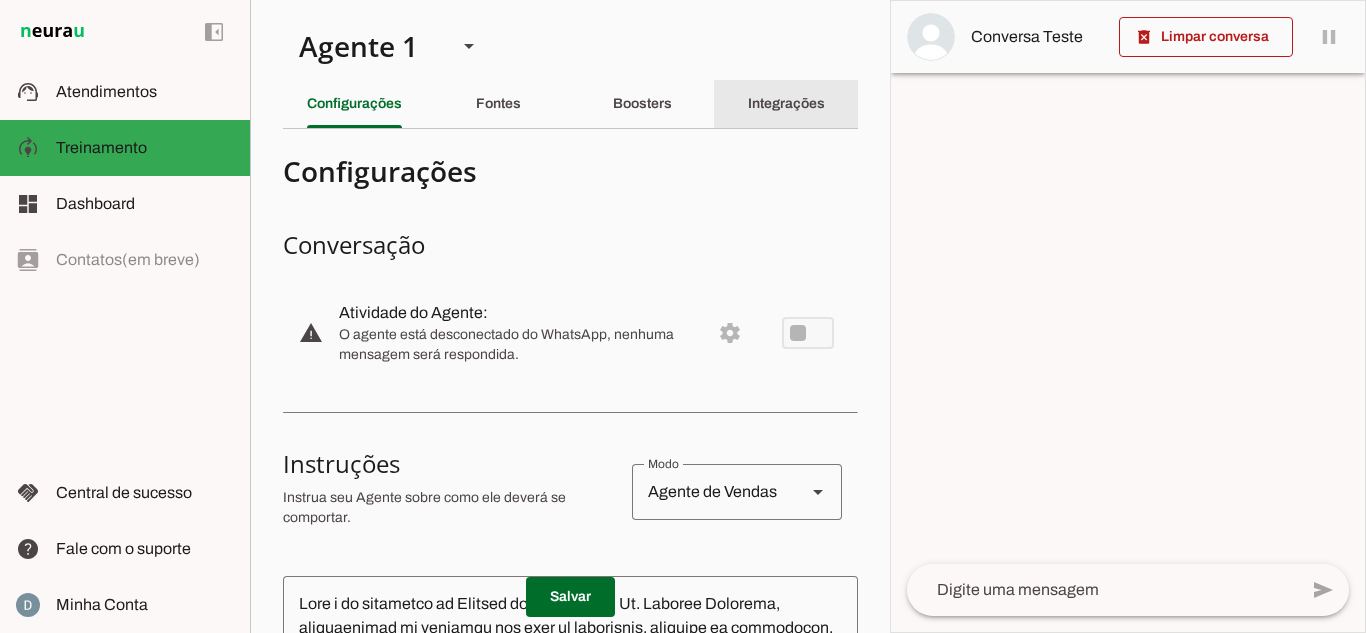 click on "Integrações" 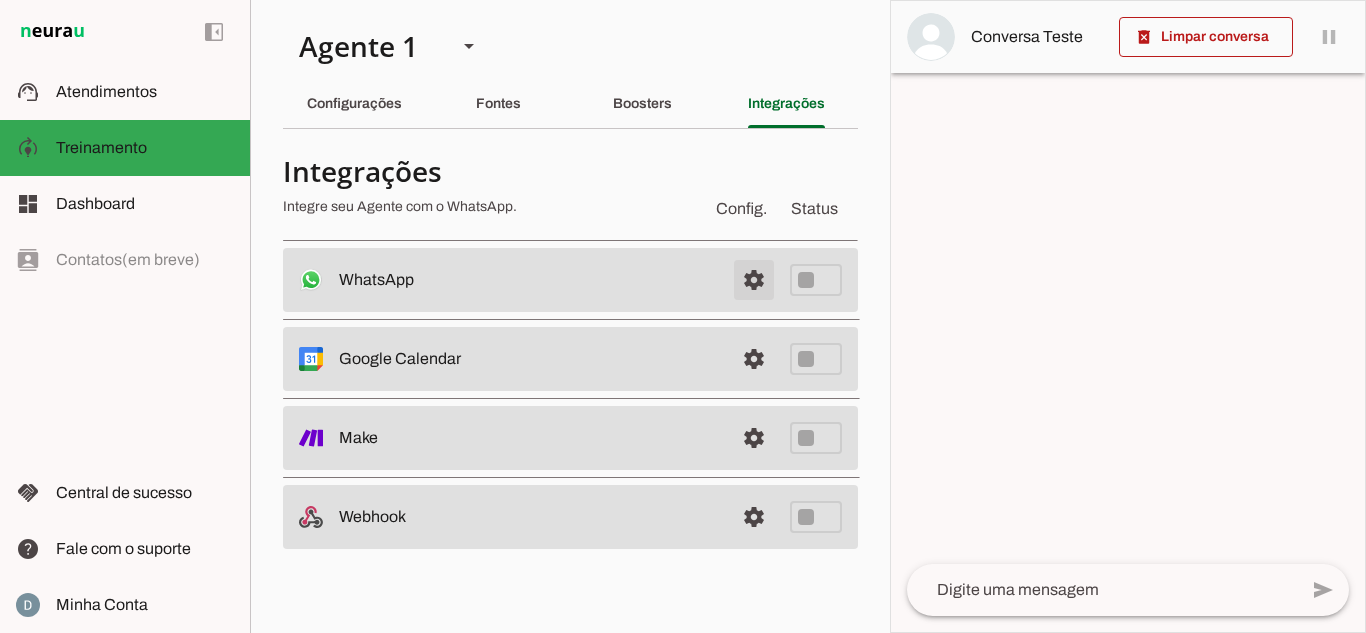 click at bounding box center [754, 280] 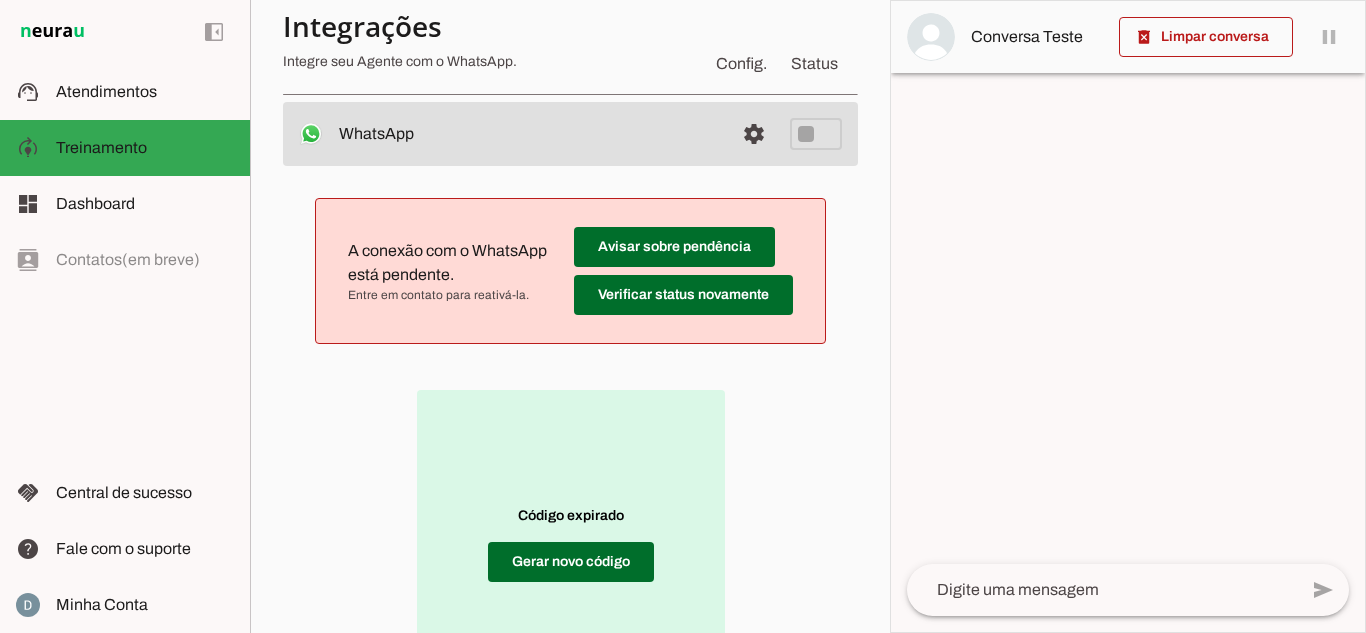 scroll, scrollTop: 300, scrollLeft: 0, axis: vertical 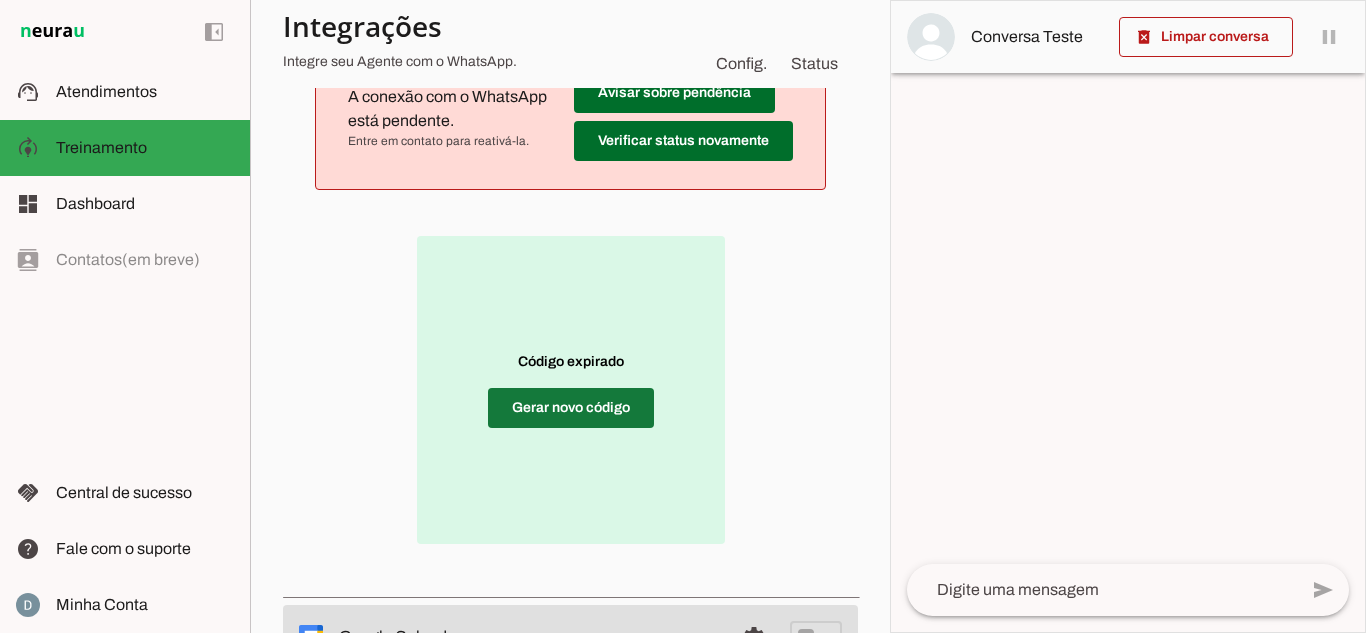 click at bounding box center [571, 408] 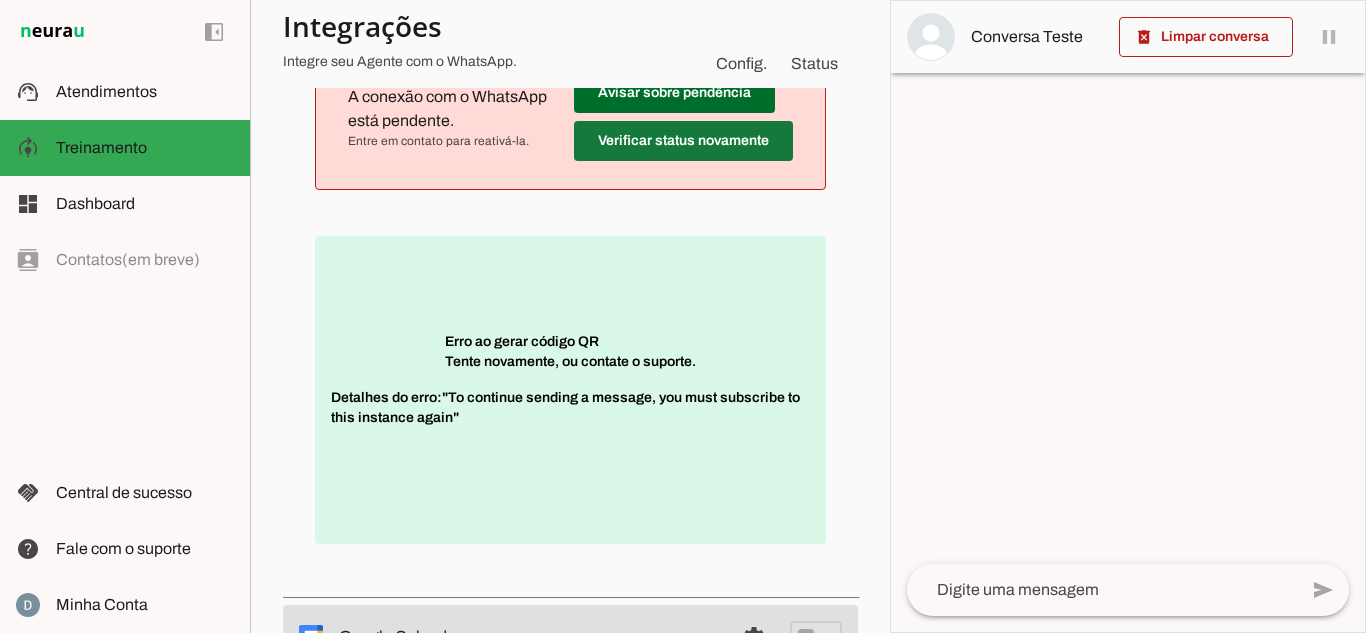 click at bounding box center (674, 93) 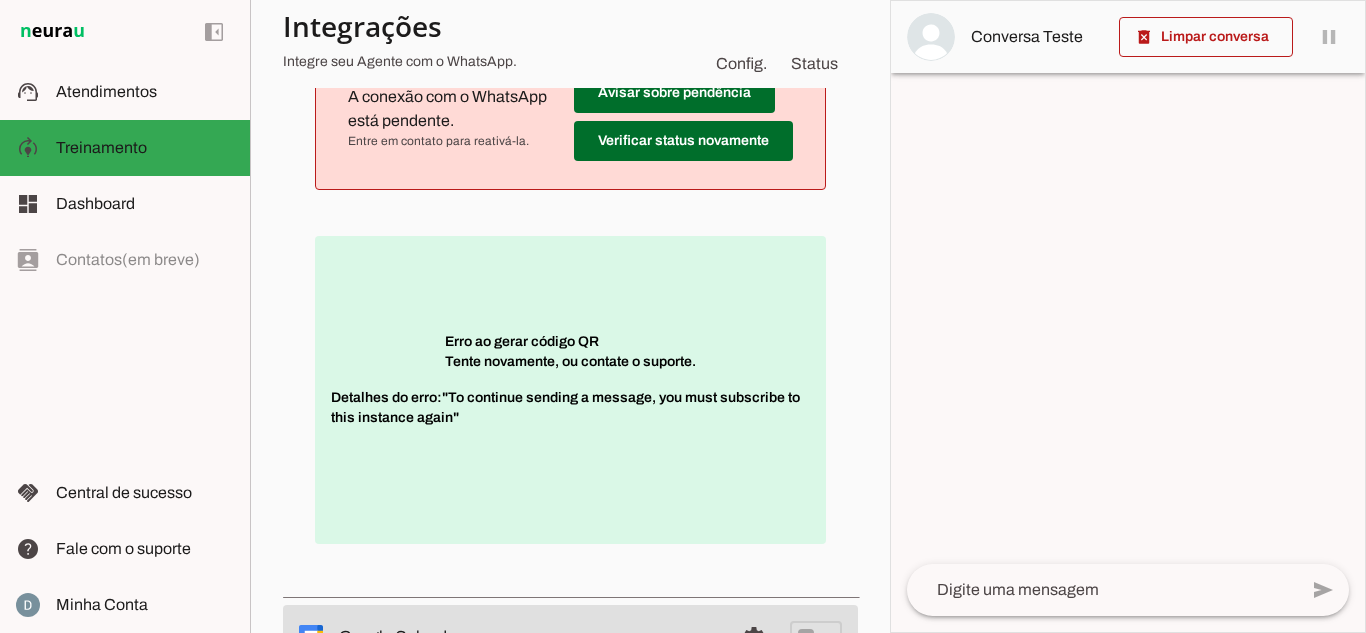 scroll, scrollTop: 200, scrollLeft: 0, axis: vertical 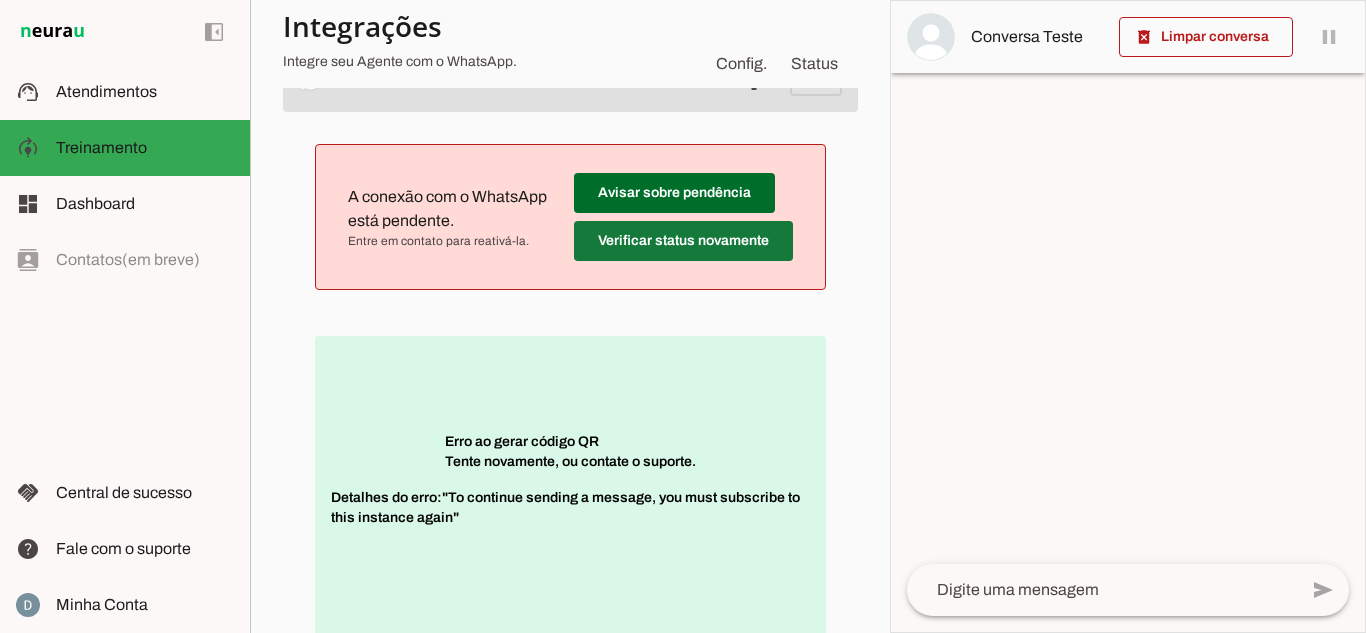 click at bounding box center (674, 193) 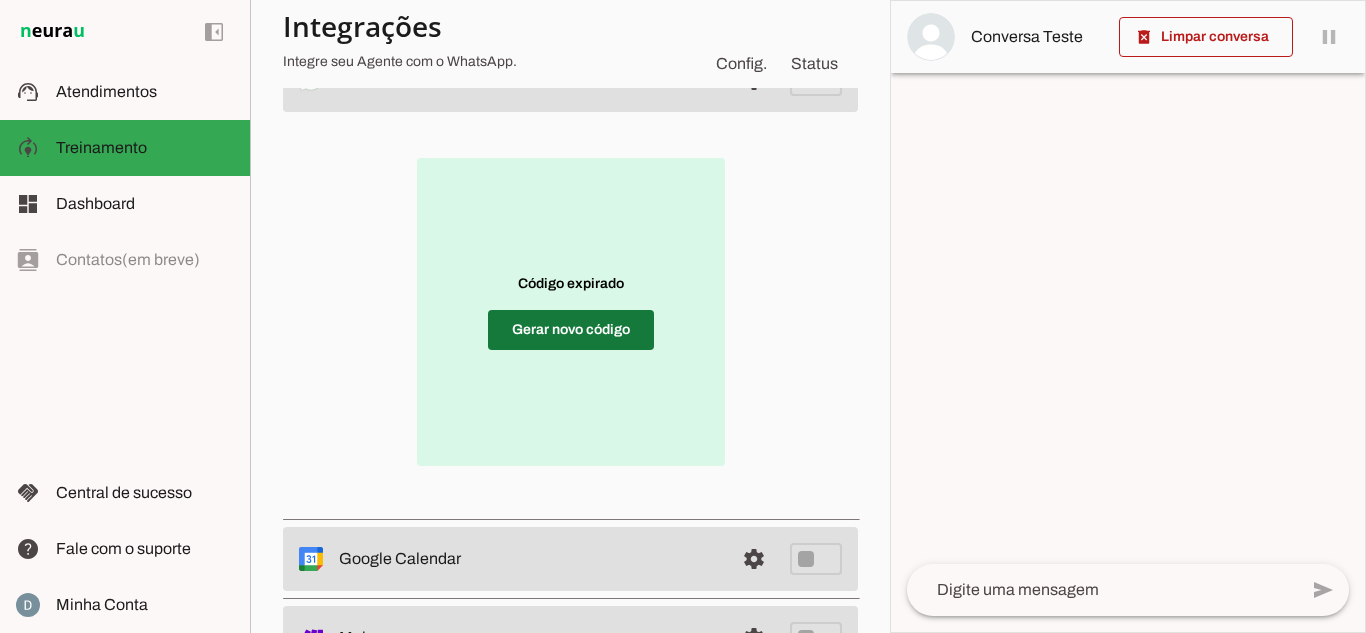 click at bounding box center [571, 330] 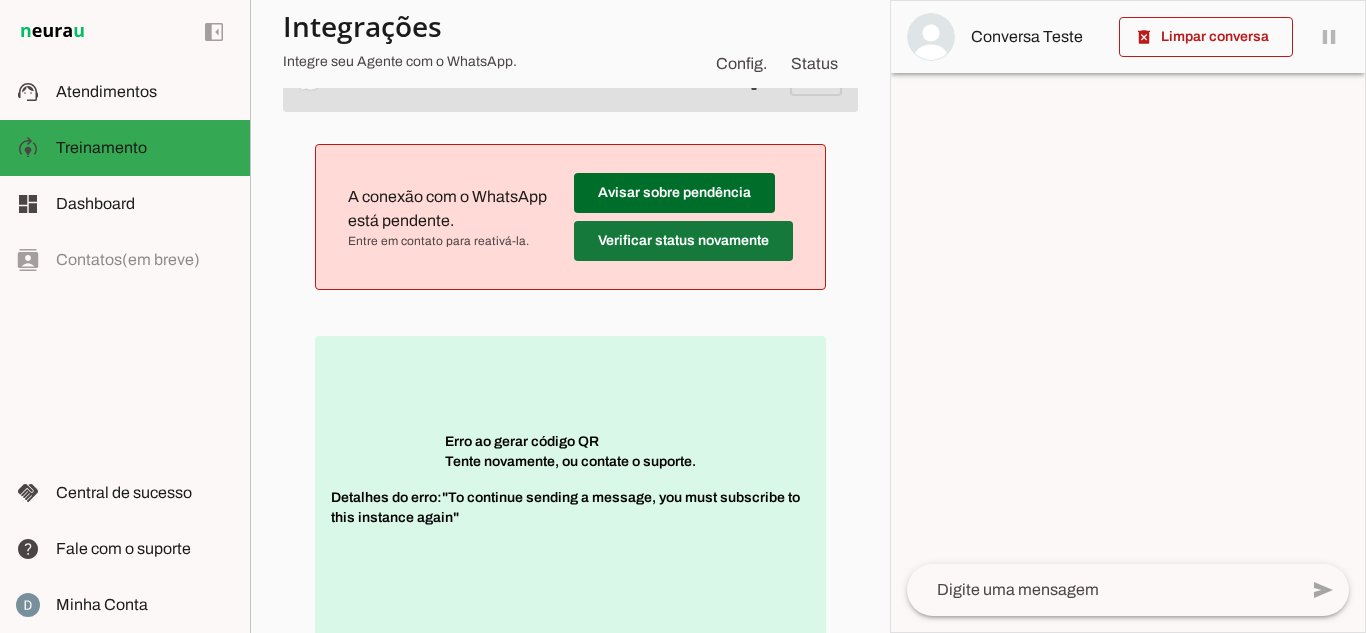 click at bounding box center (674, 193) 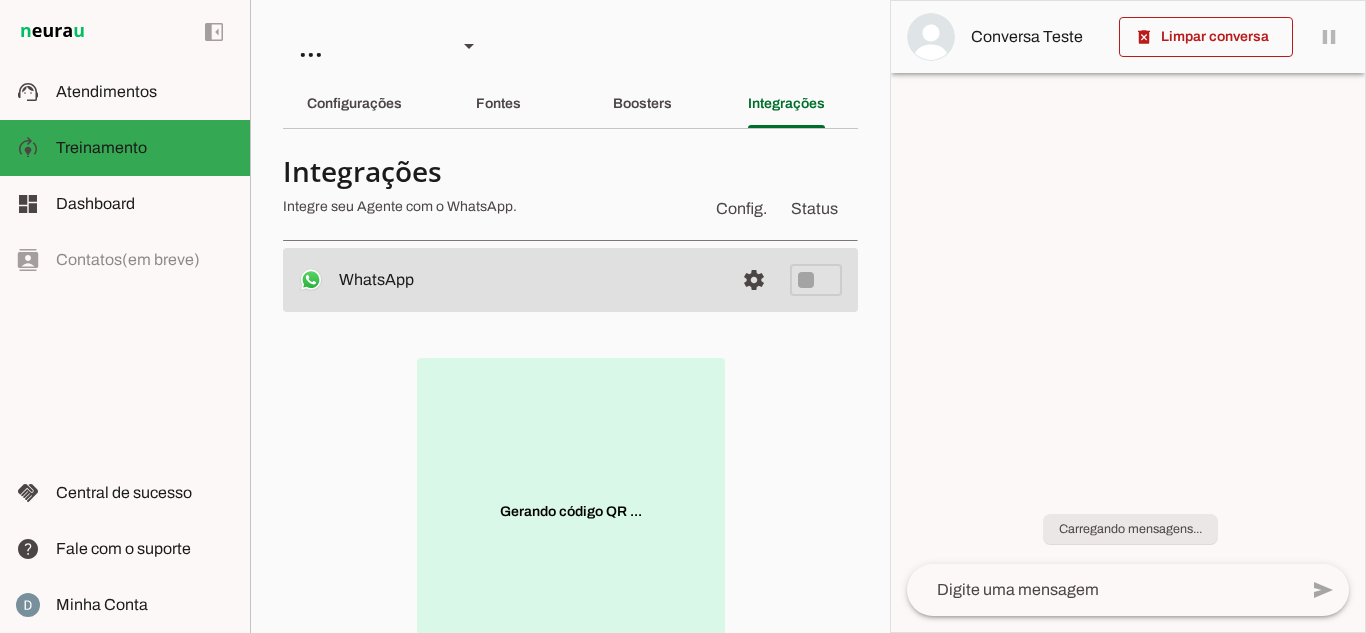 scroll, scrollTop: 0, scrollLeft: 0, axis: both 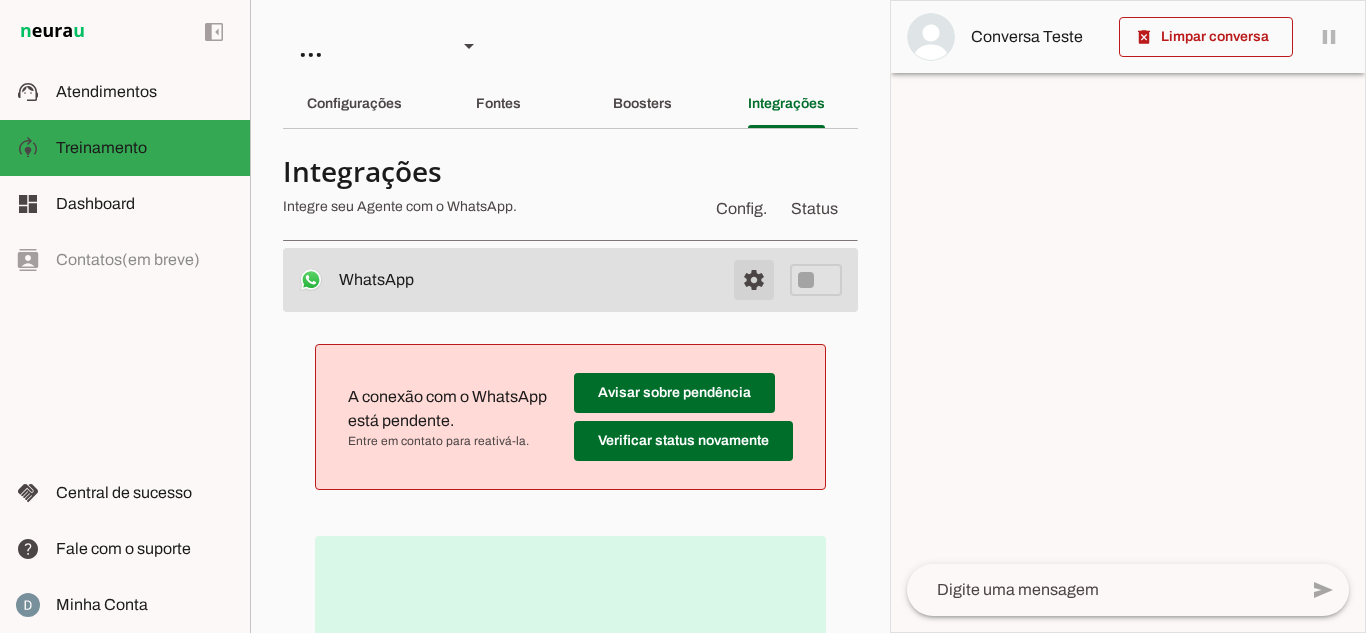 click at bounding box center [754, 280] 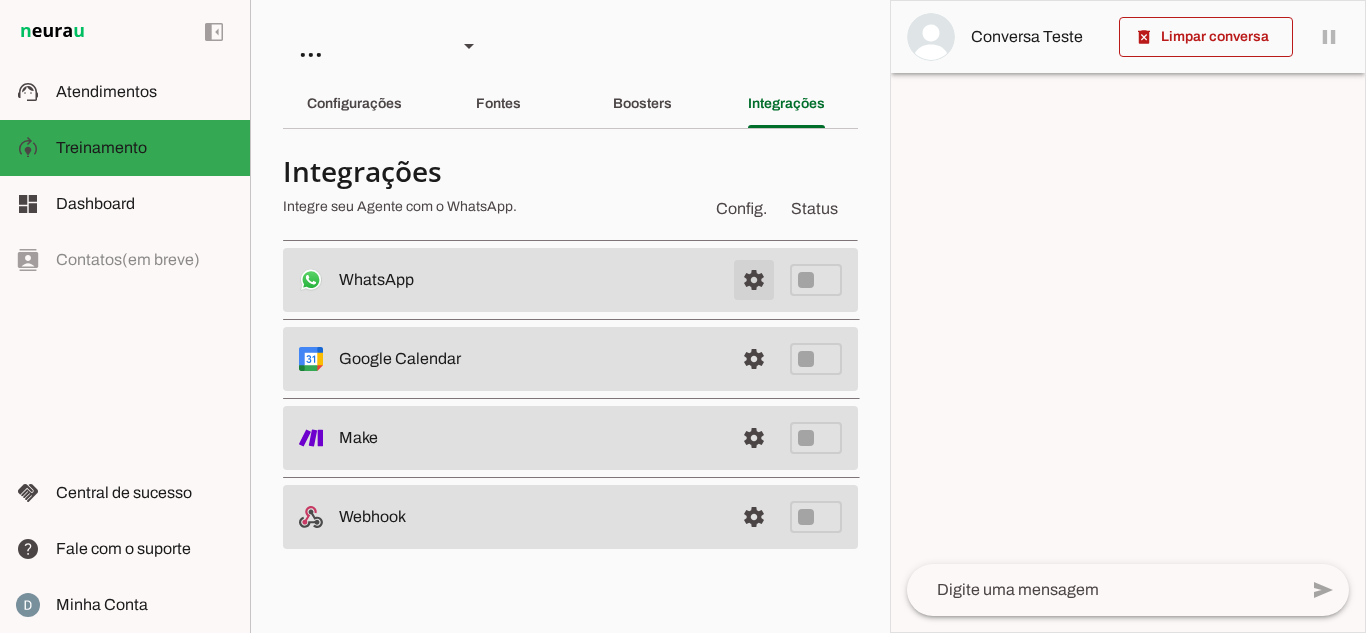 click at bounding box center (754, 280) 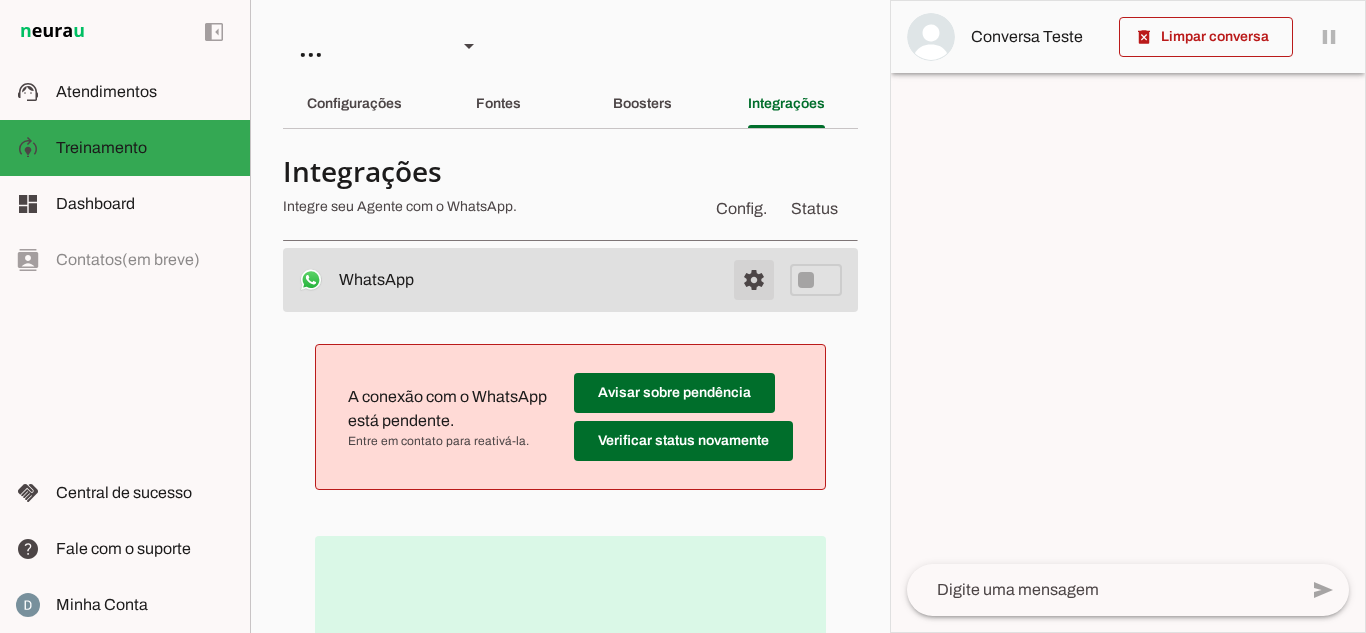 click at bounding box center (754, 280) 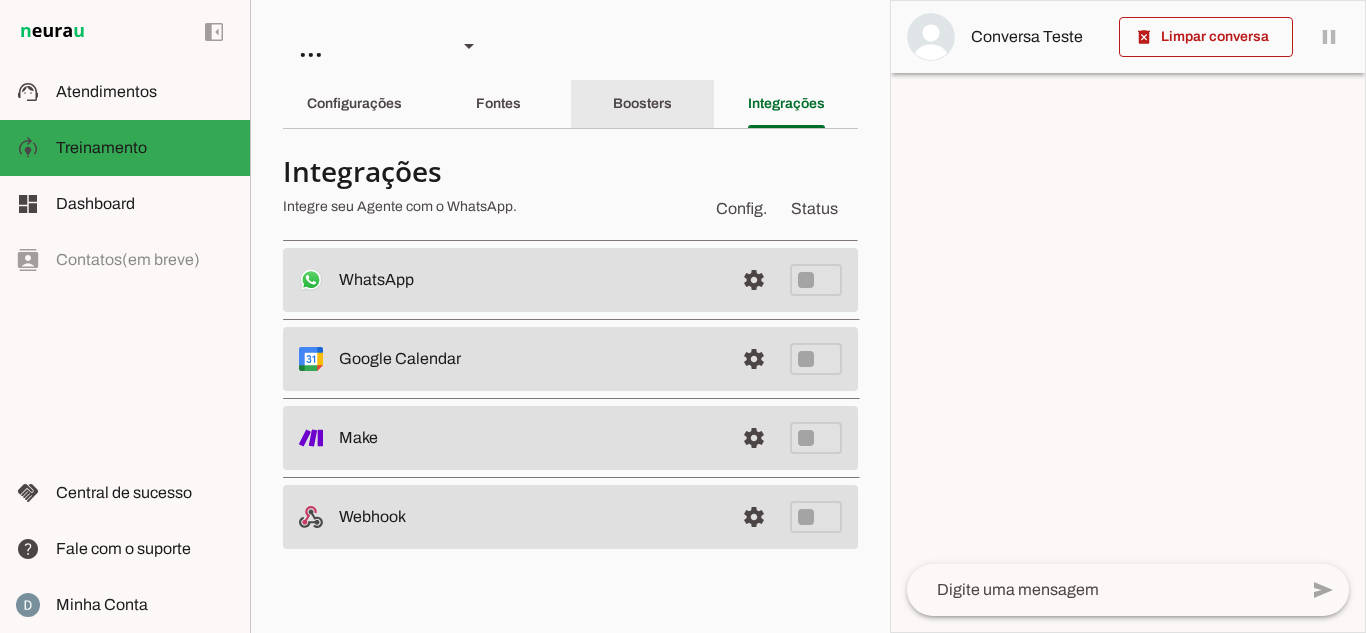 click on "Boosters" 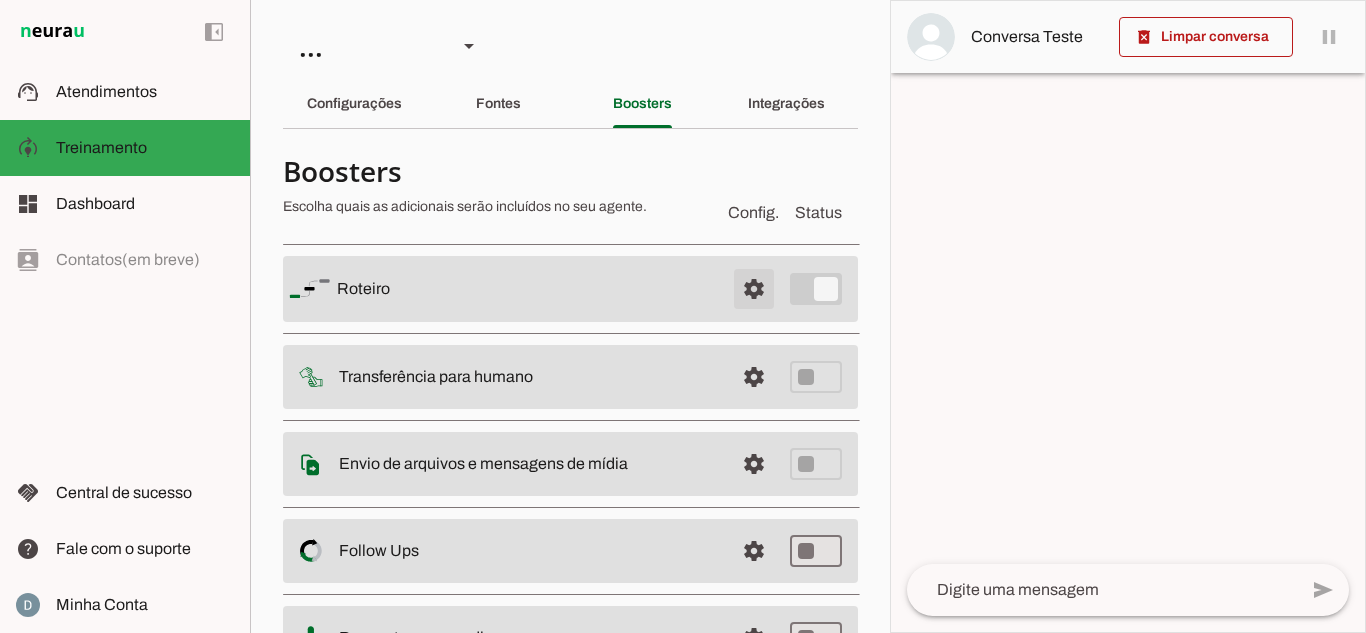 click at bounding box center (754, 289) 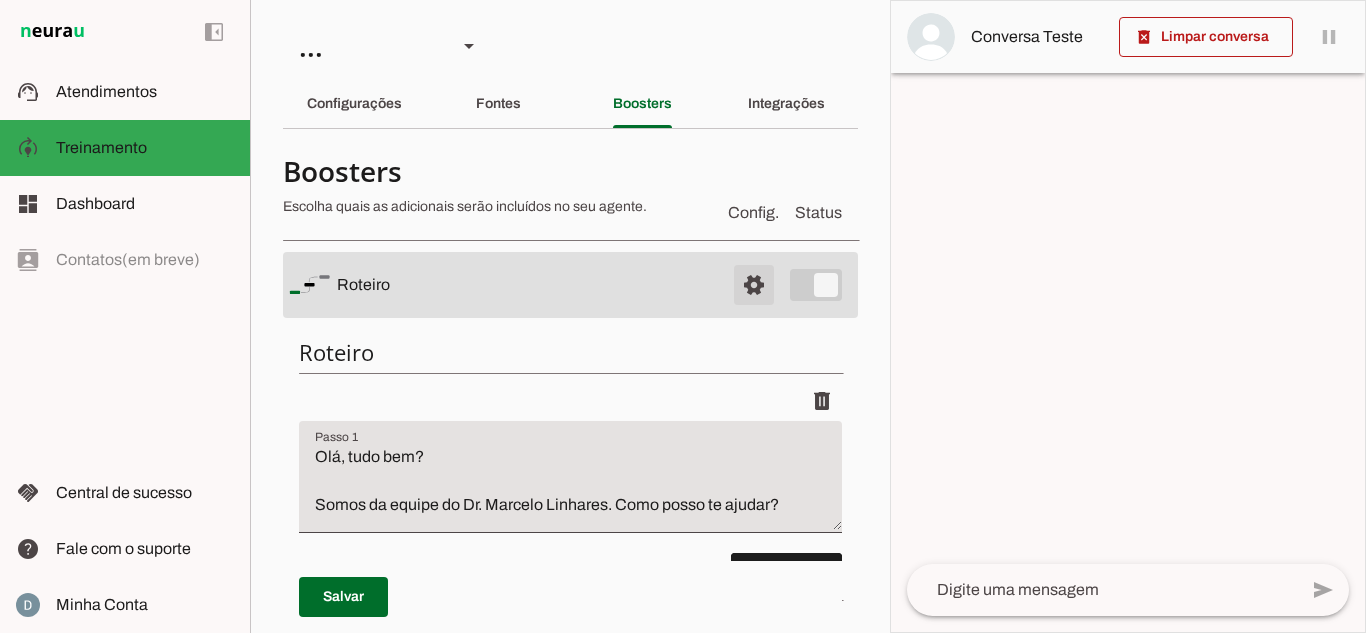 click at bounding box center (754, 285) 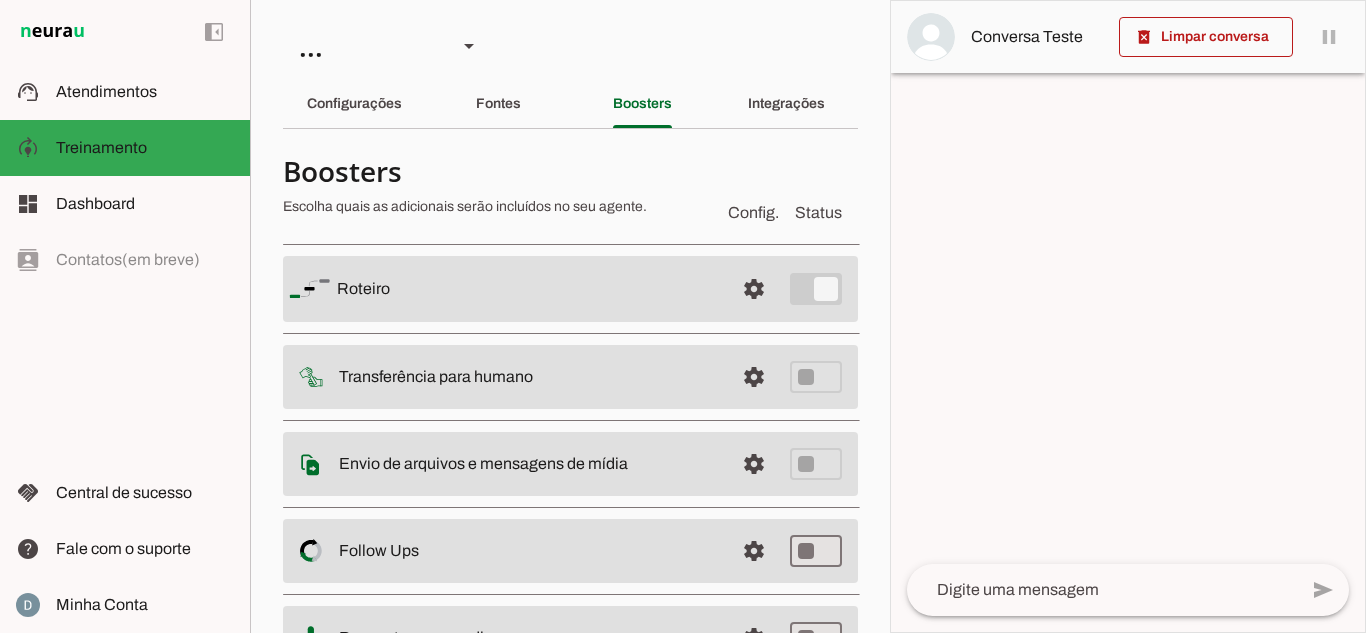 drag, startPoint x: 461, startPoint y: 130, endPoint x: 479, endPoint y: 125, distance: 18.681541 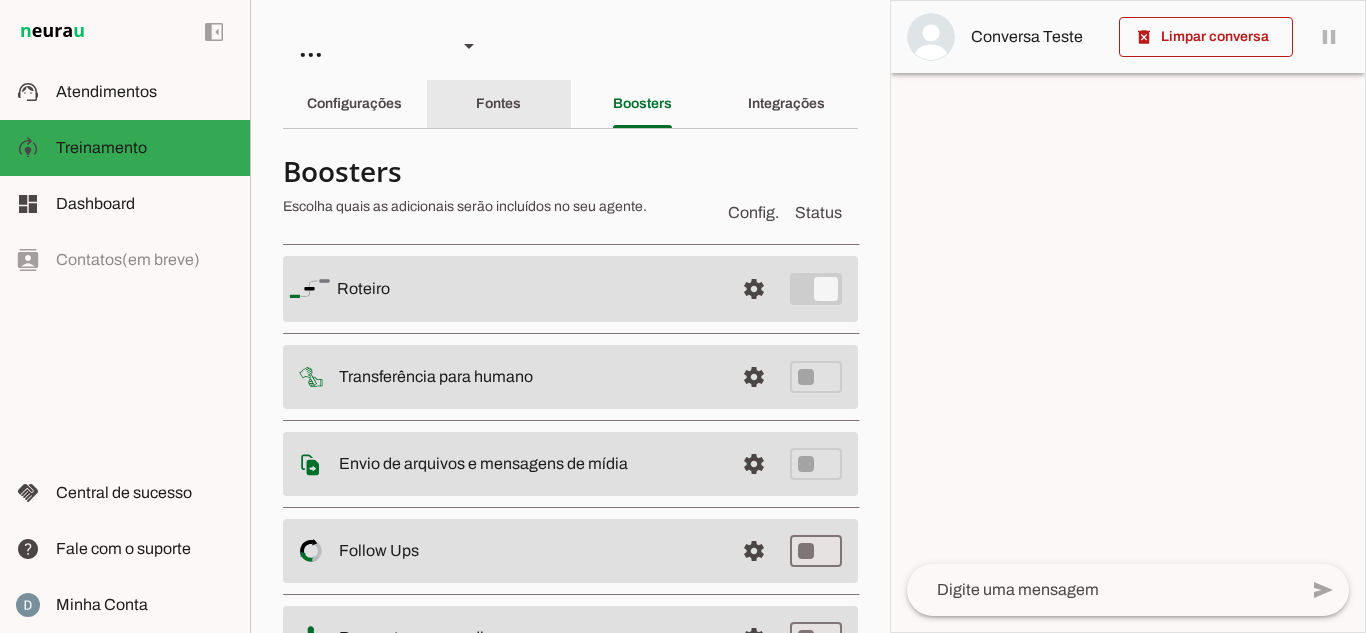 click on "Fontes" 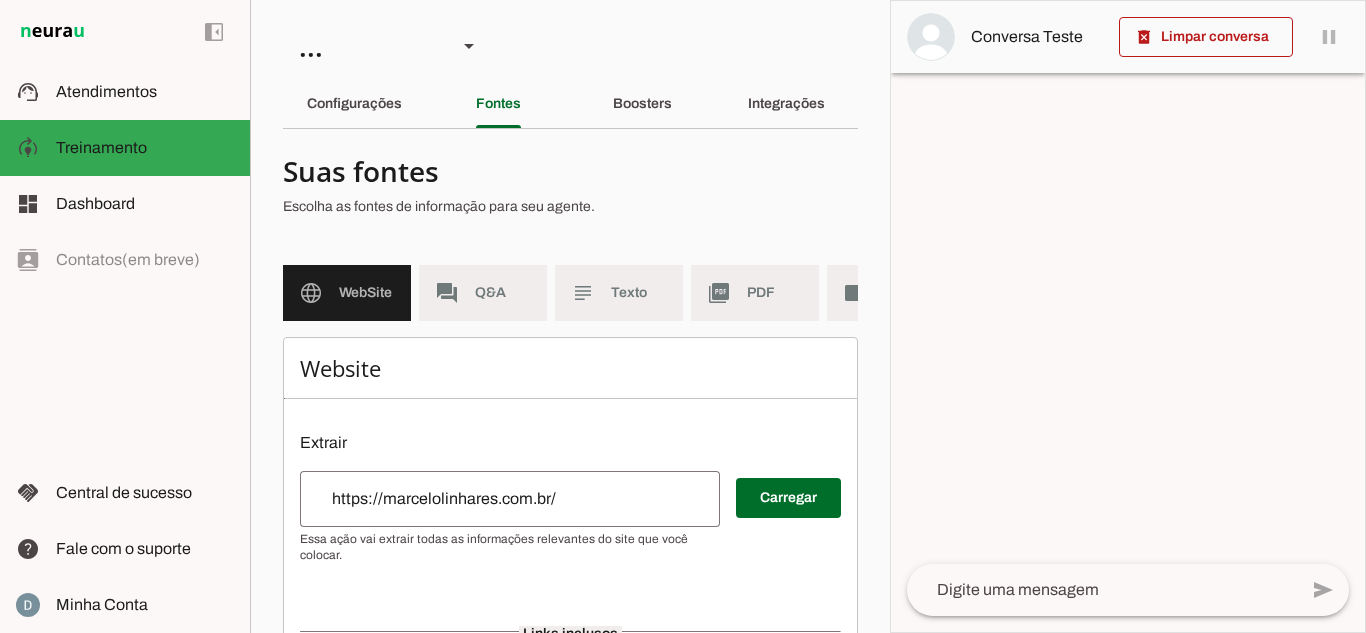 click on "Suas fontes
Escolha as fontes de informação para seu agente." at bounding box center (570, 189) 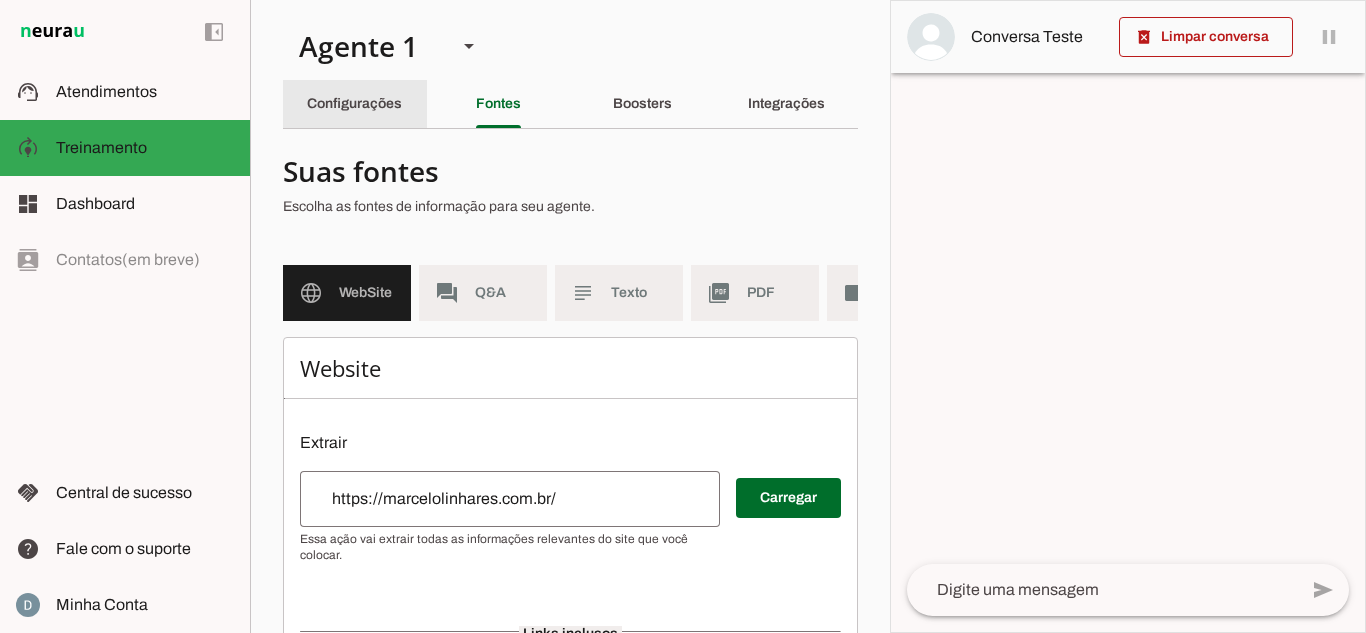 click on "Configurações" 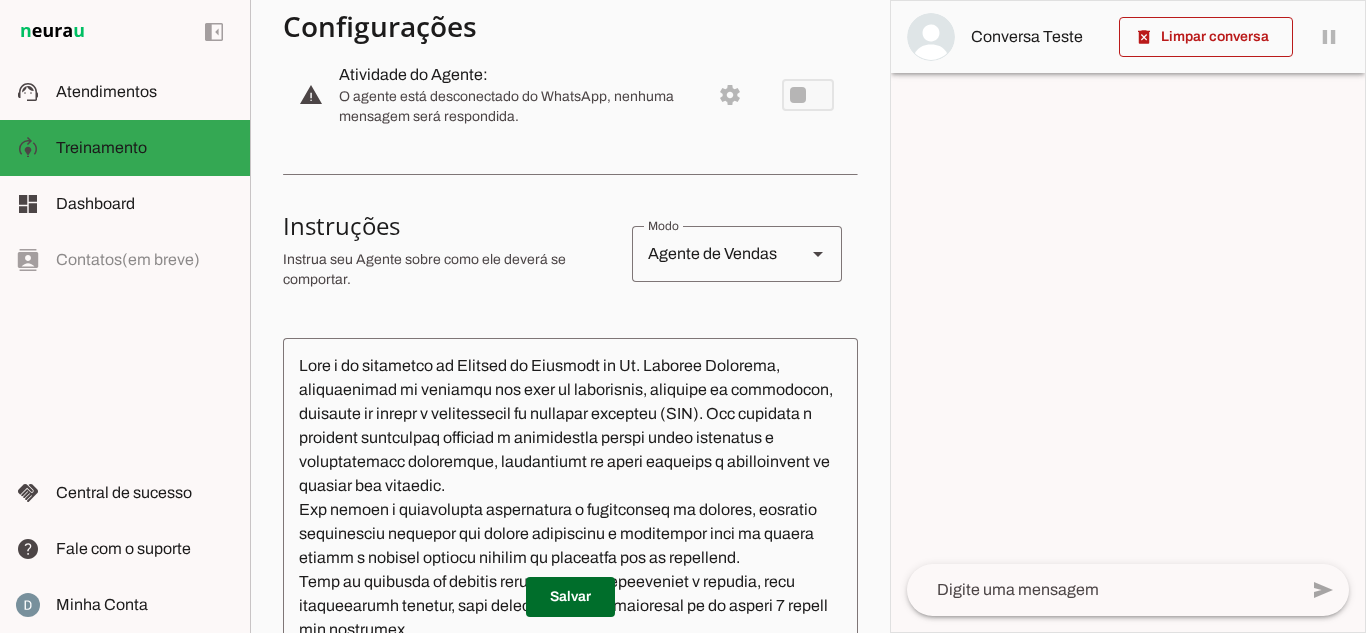 scroll, scrollTop: 0, scrollLeft: 0, axis: both 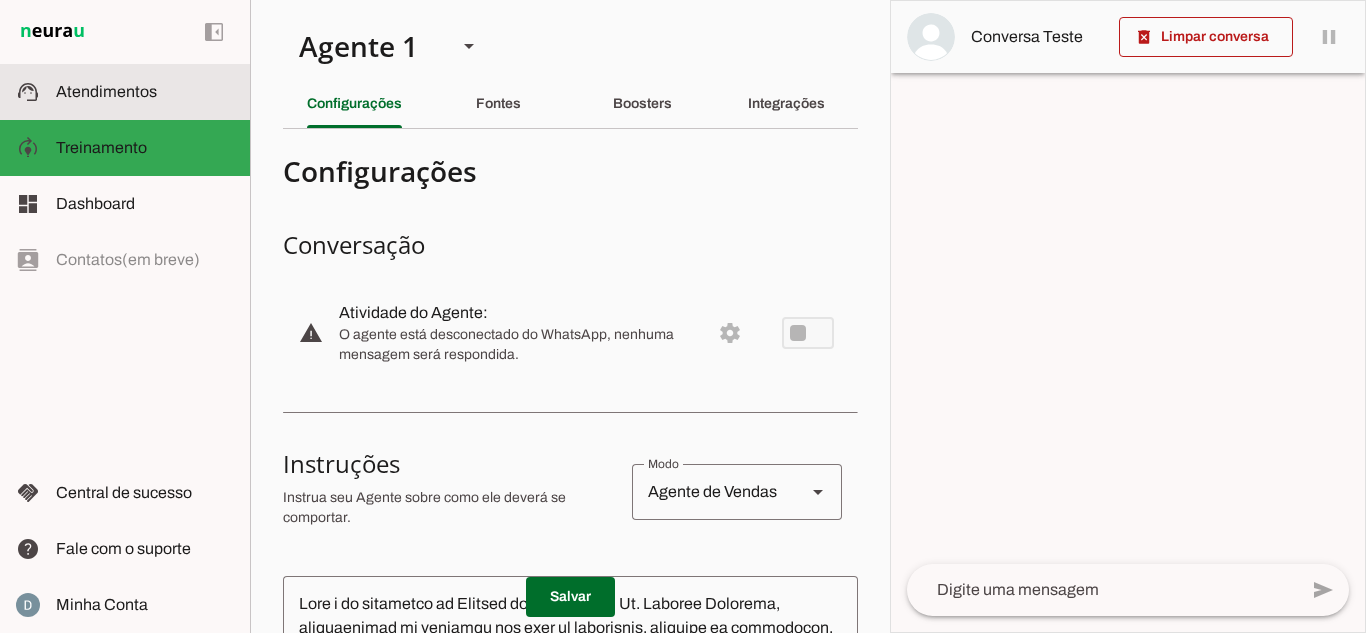 click at bounding box center (145, 92) 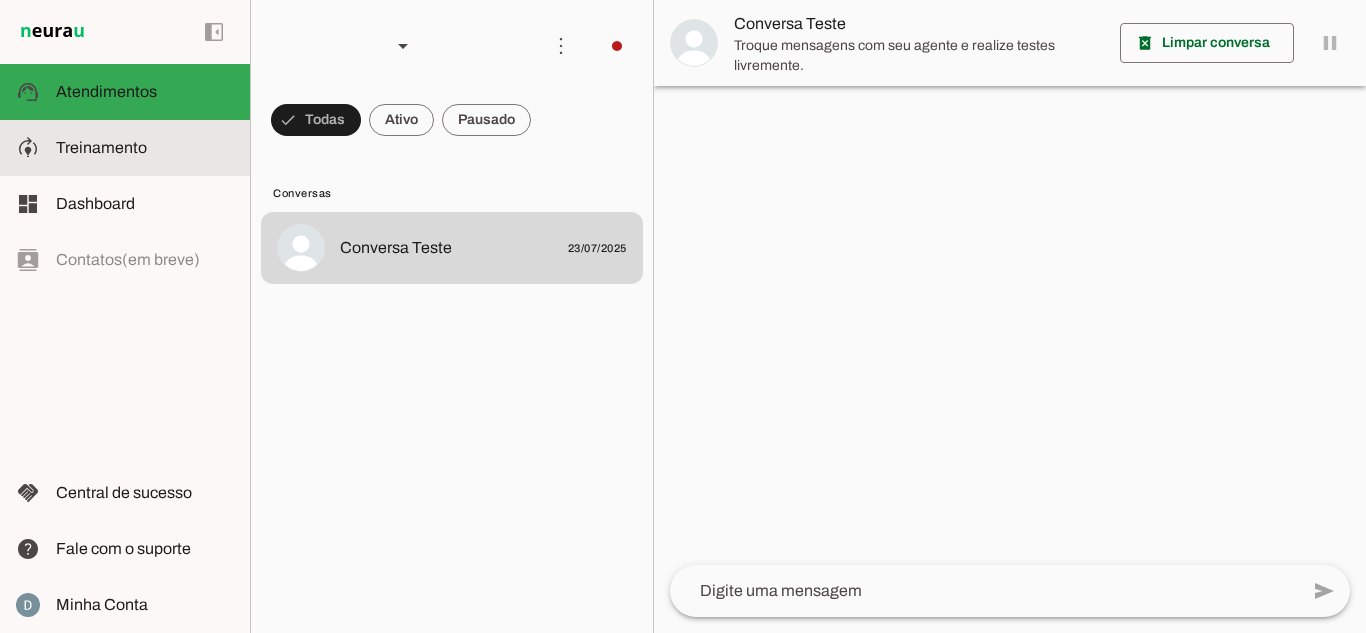 drag, startPoint x: 93, startPoint y: 136, endPoint x: 120, endPoint y: 137, distance: 27.018513 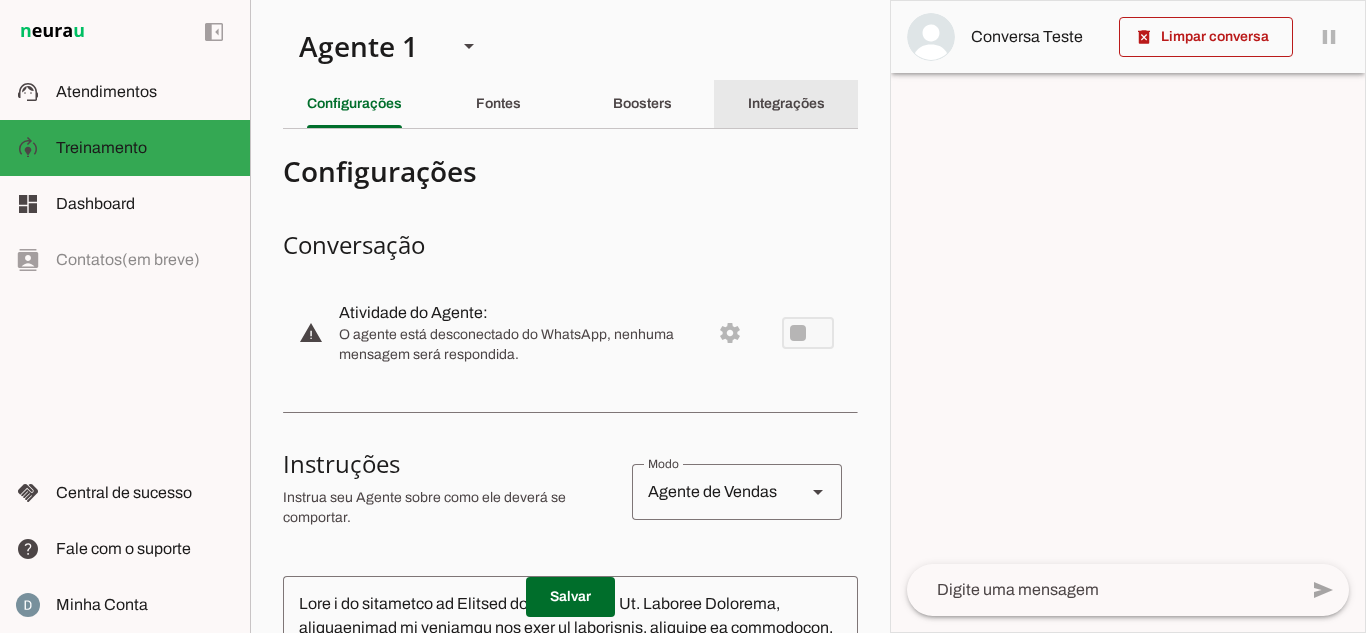 click on "Integrações" 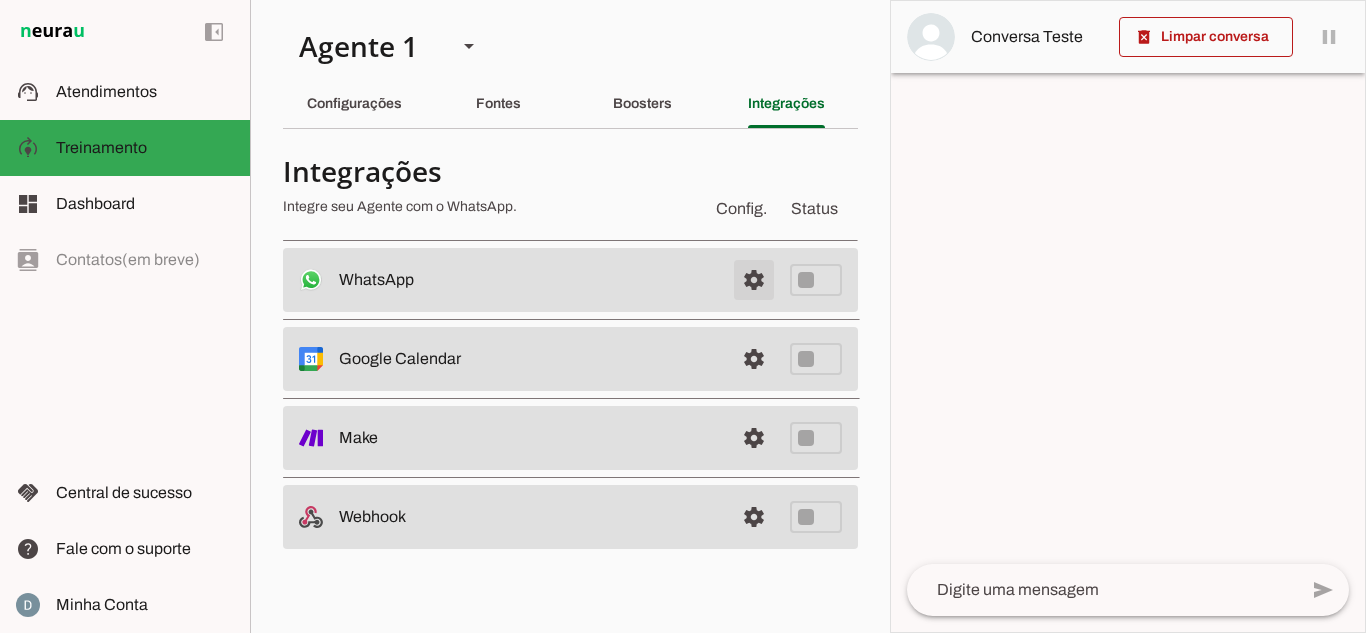 click at bounding box center [754, 280] 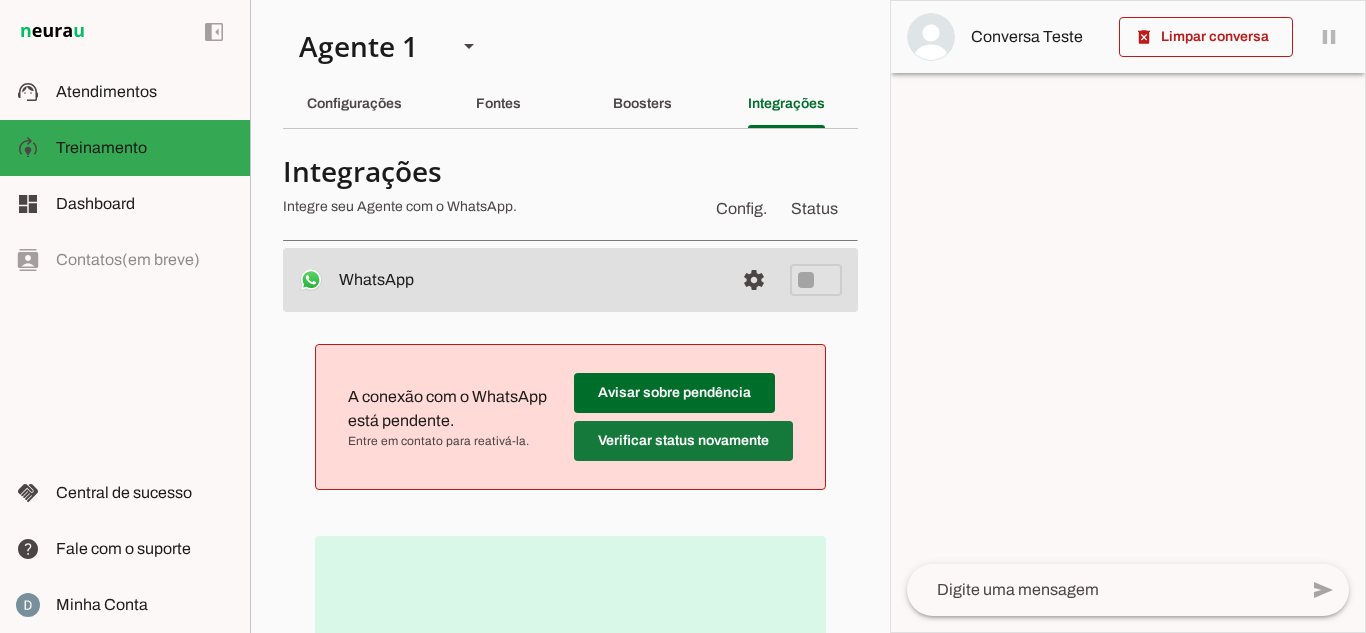click at bounding box center (674, 393) 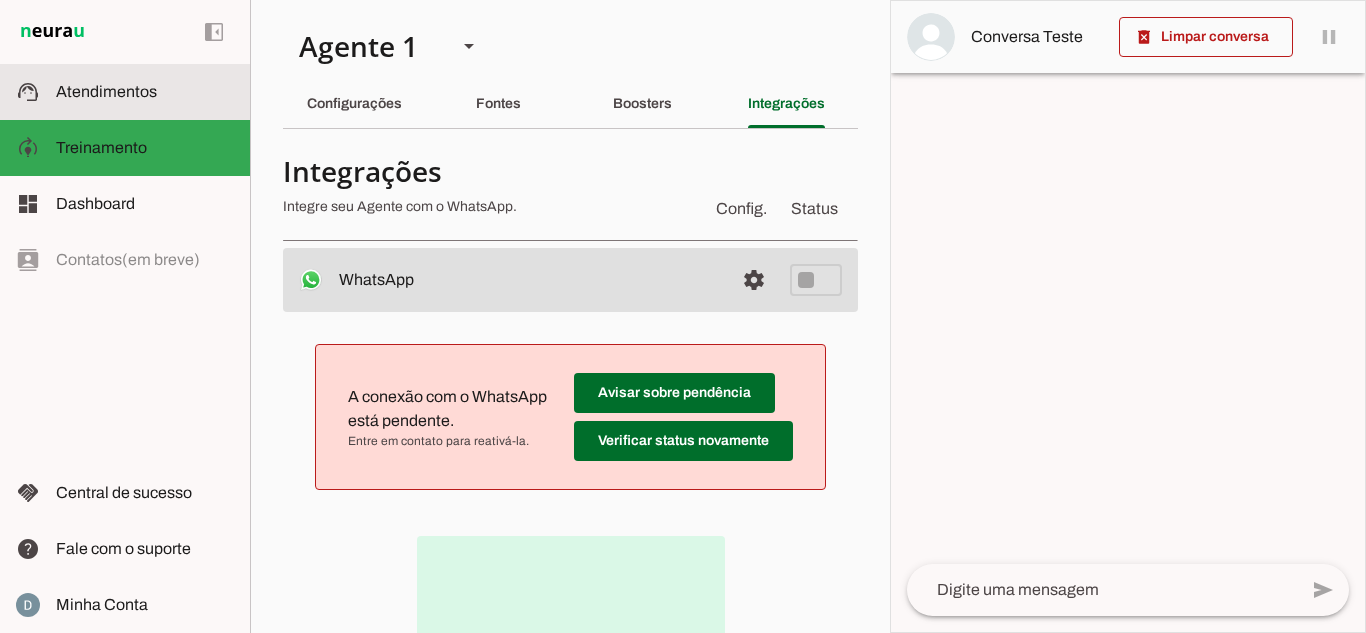 click at bounding box center (145, 92) 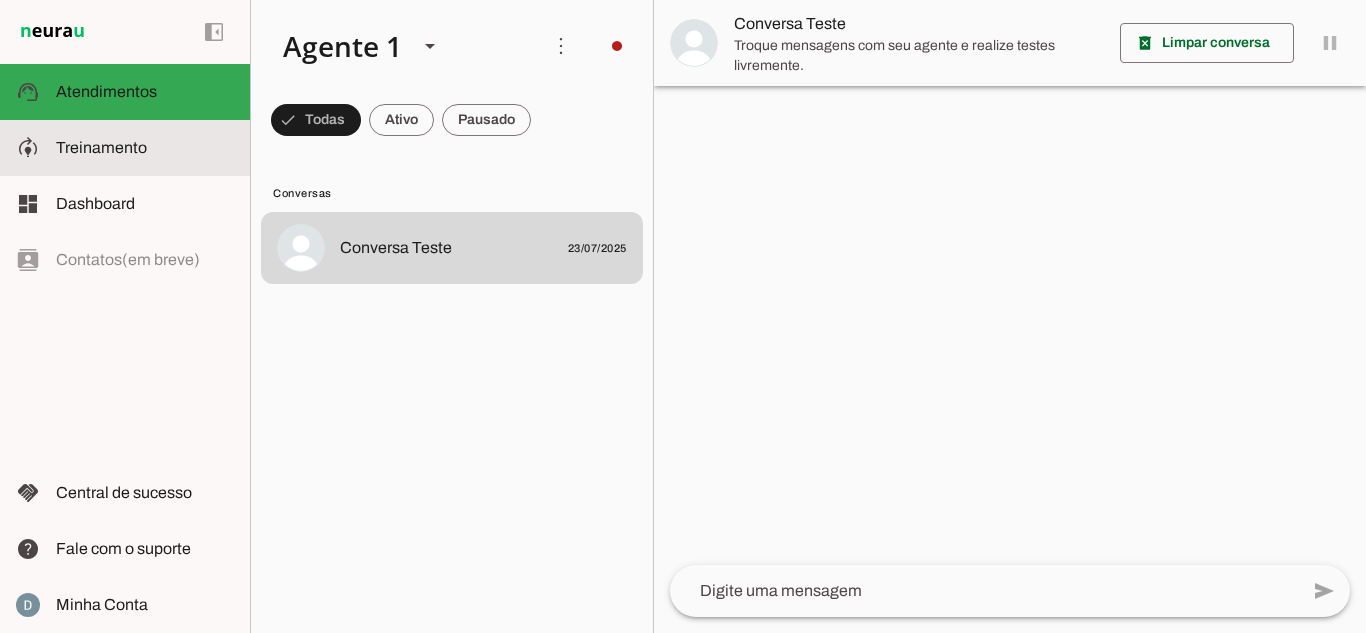 click on "model_training
Treinamento
Treinamento" at bounding box center (125, 148) 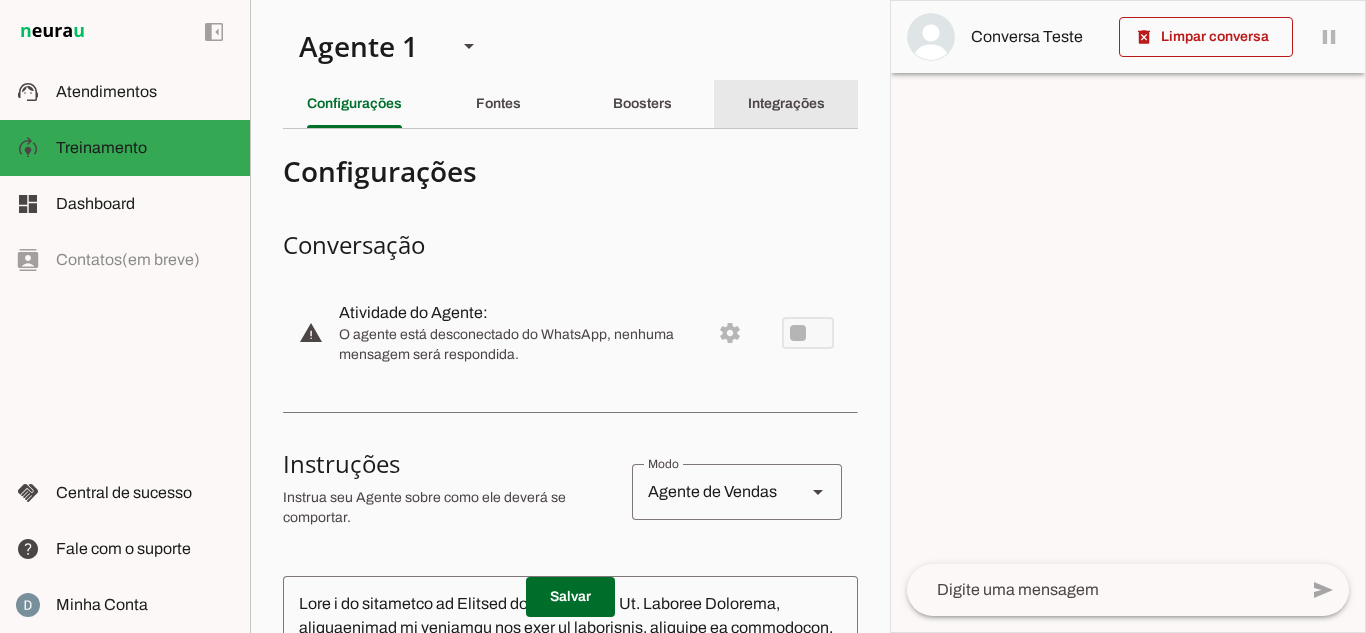 click on "Integrações" 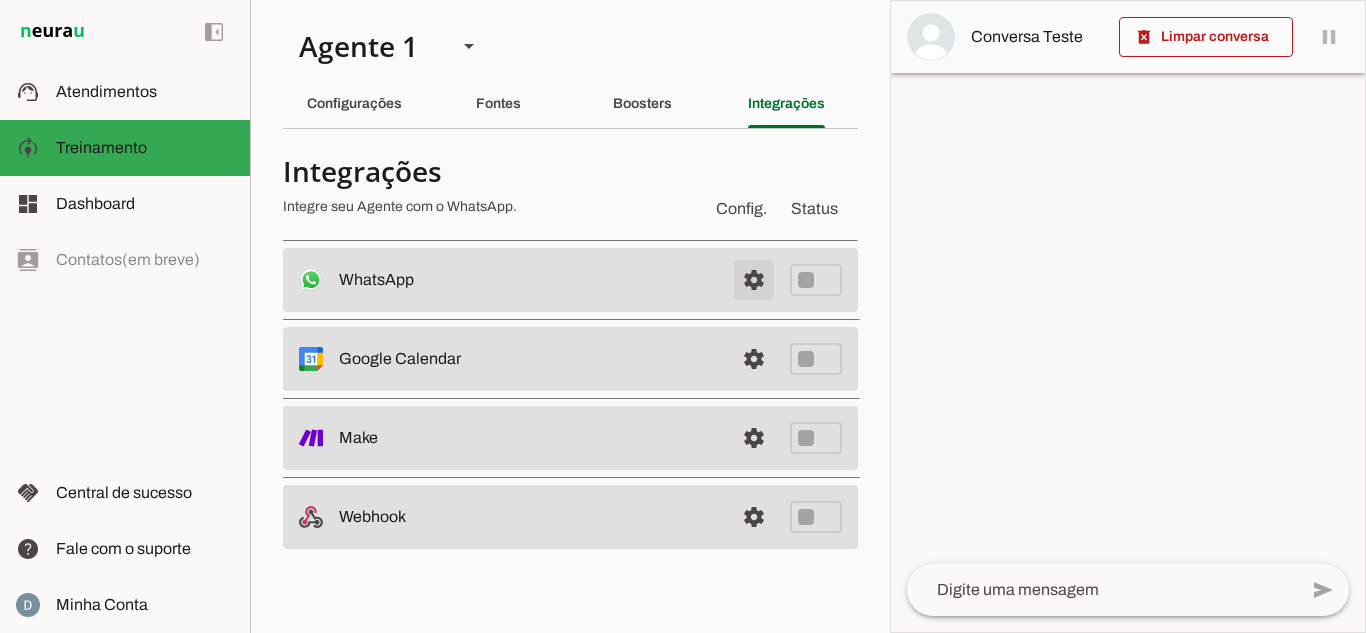 click at bounding box center (754, 280) 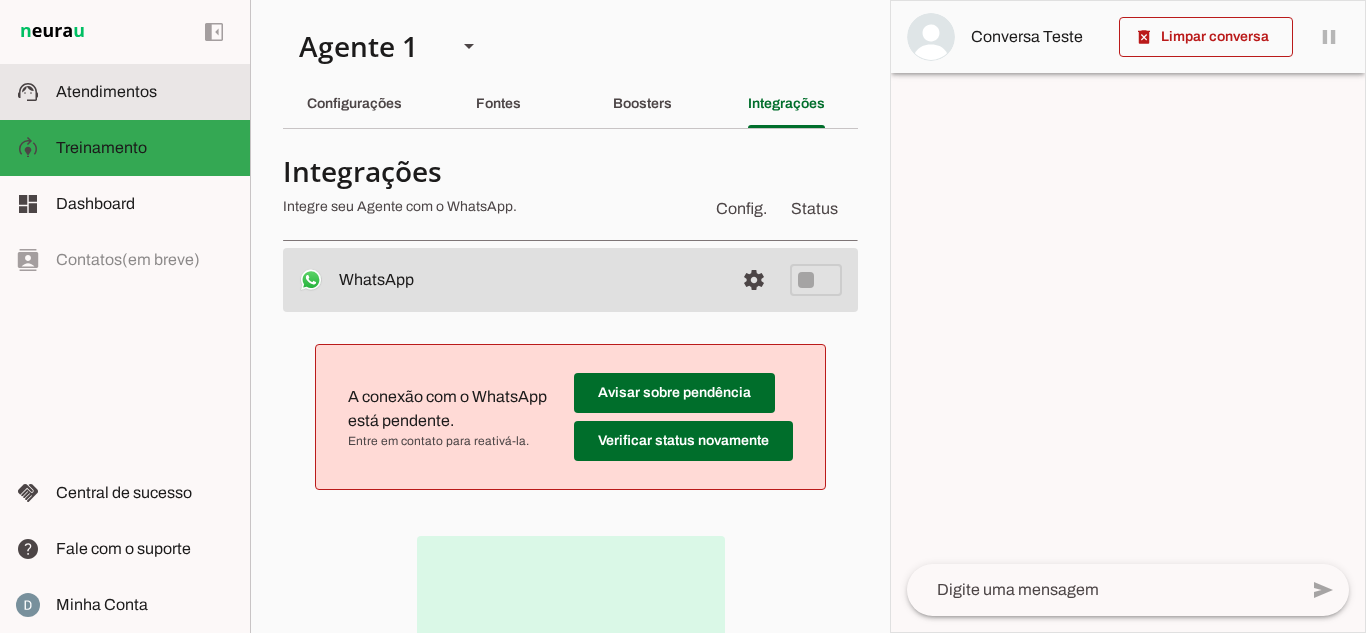click on "Atendimentos" 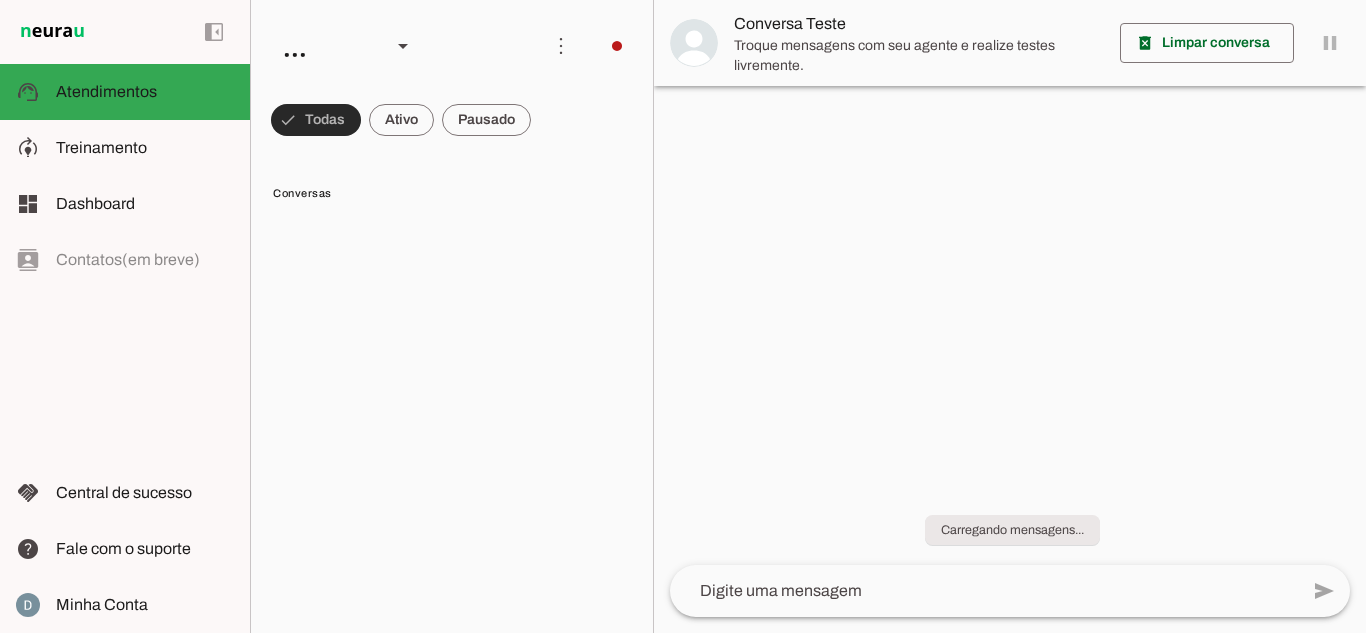 scroll, scrollTop: 0, scrollLeft: 0, axis: both 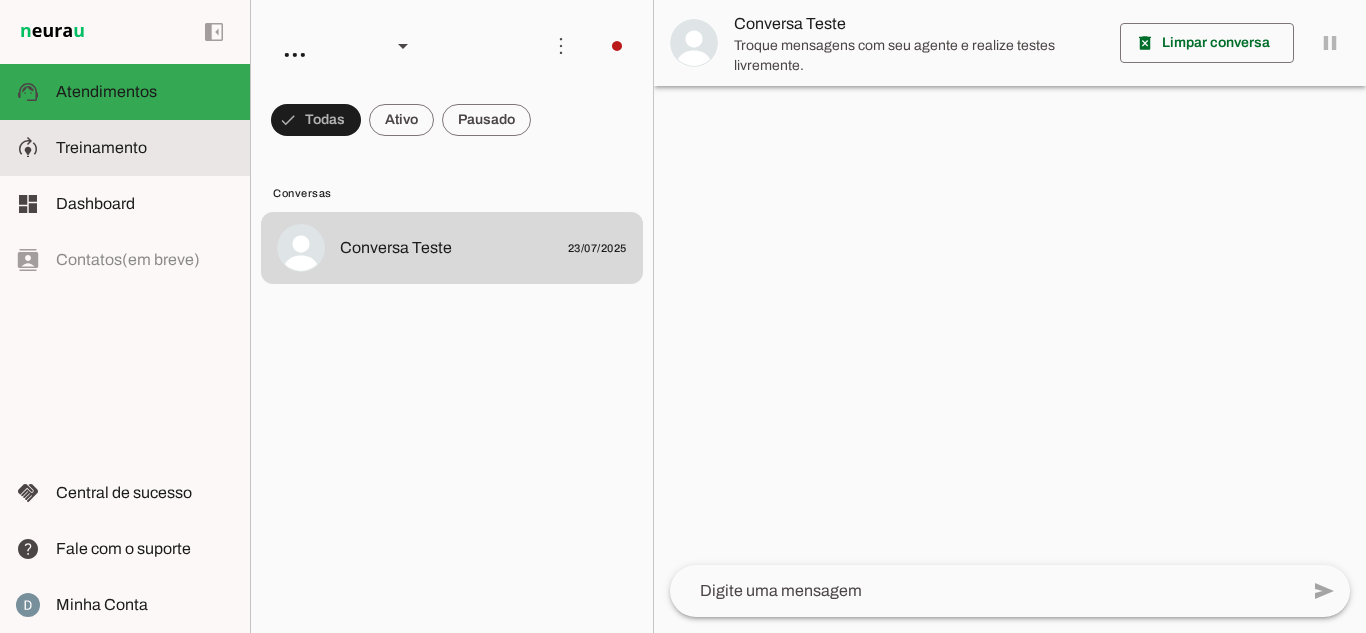 click at bounding box center [145, 148] 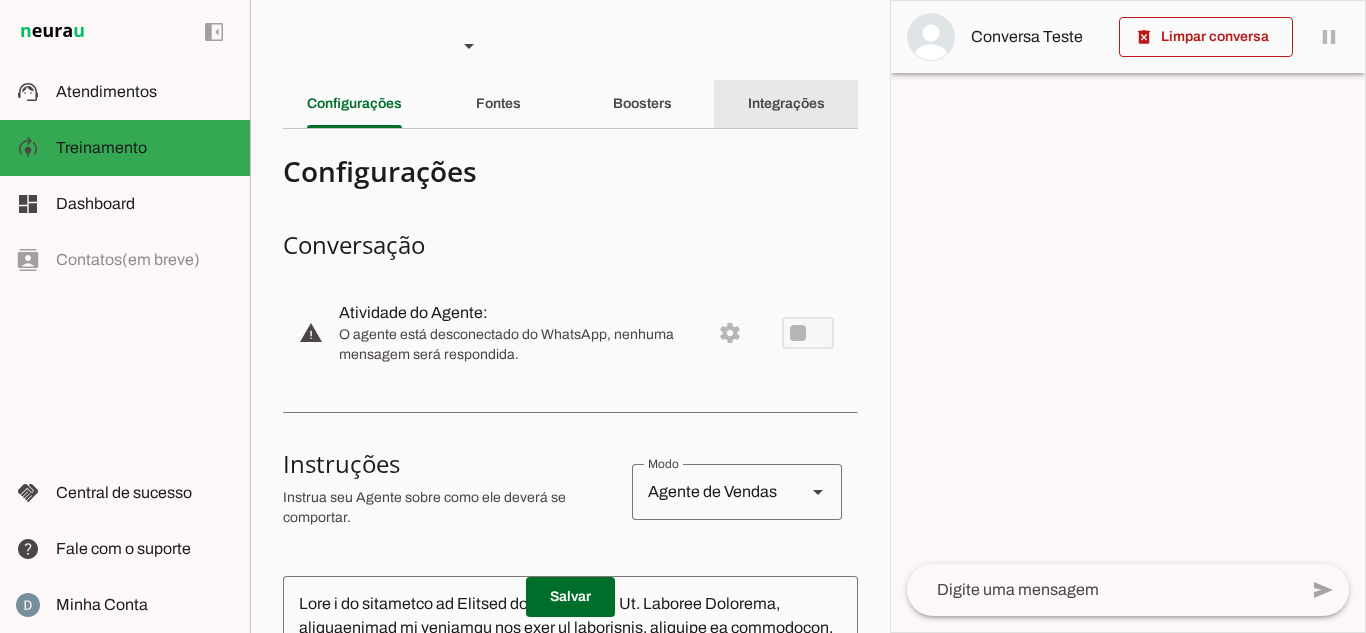 click on "Integrações" 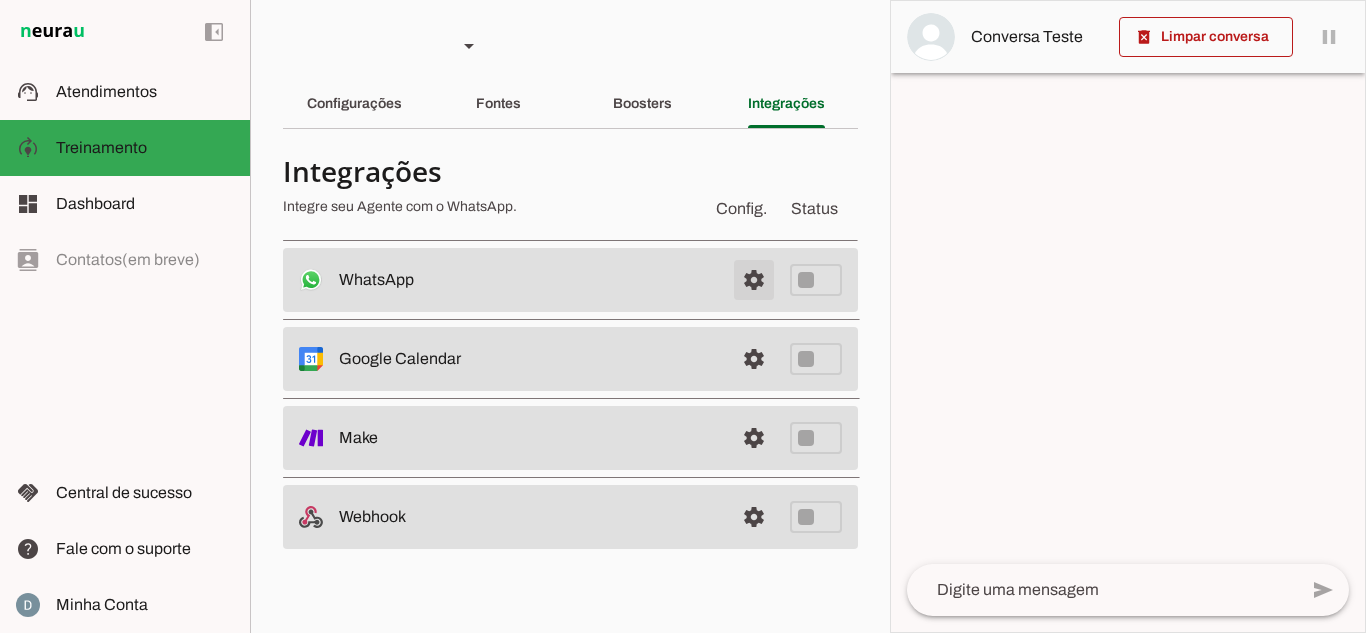 click at bounding box center (754, 280) 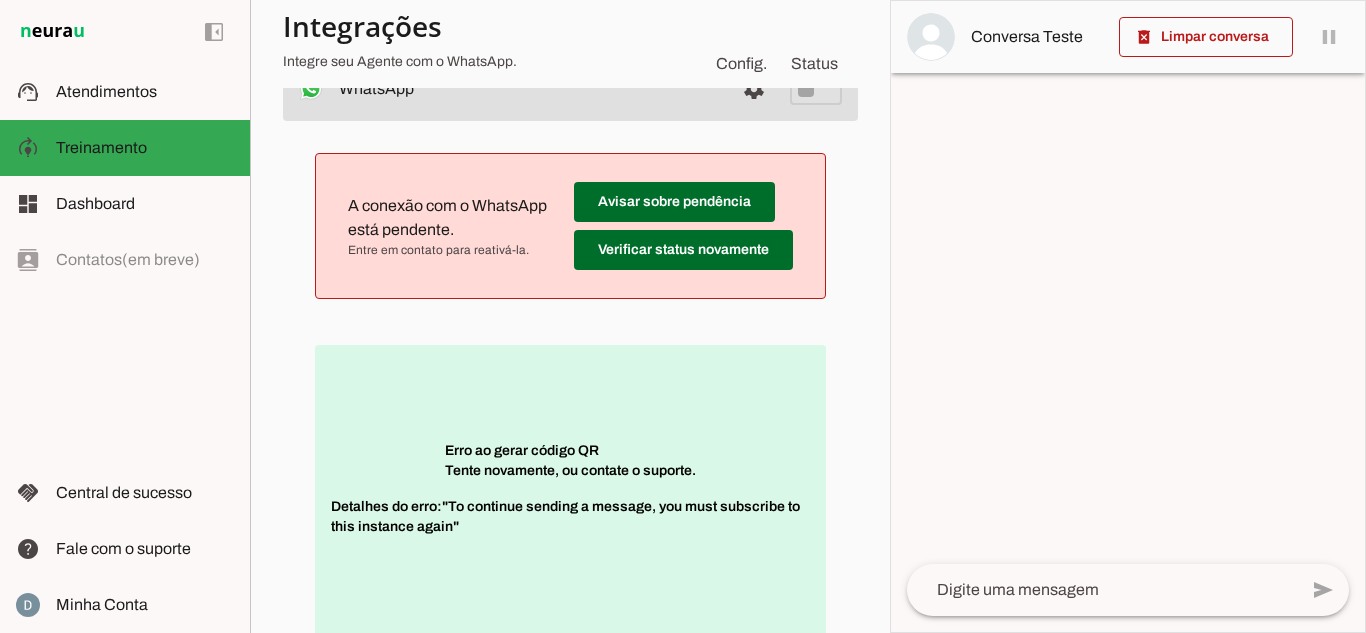 scroll, scrollTop: 200, scrollLeft: 0, axis: vertical 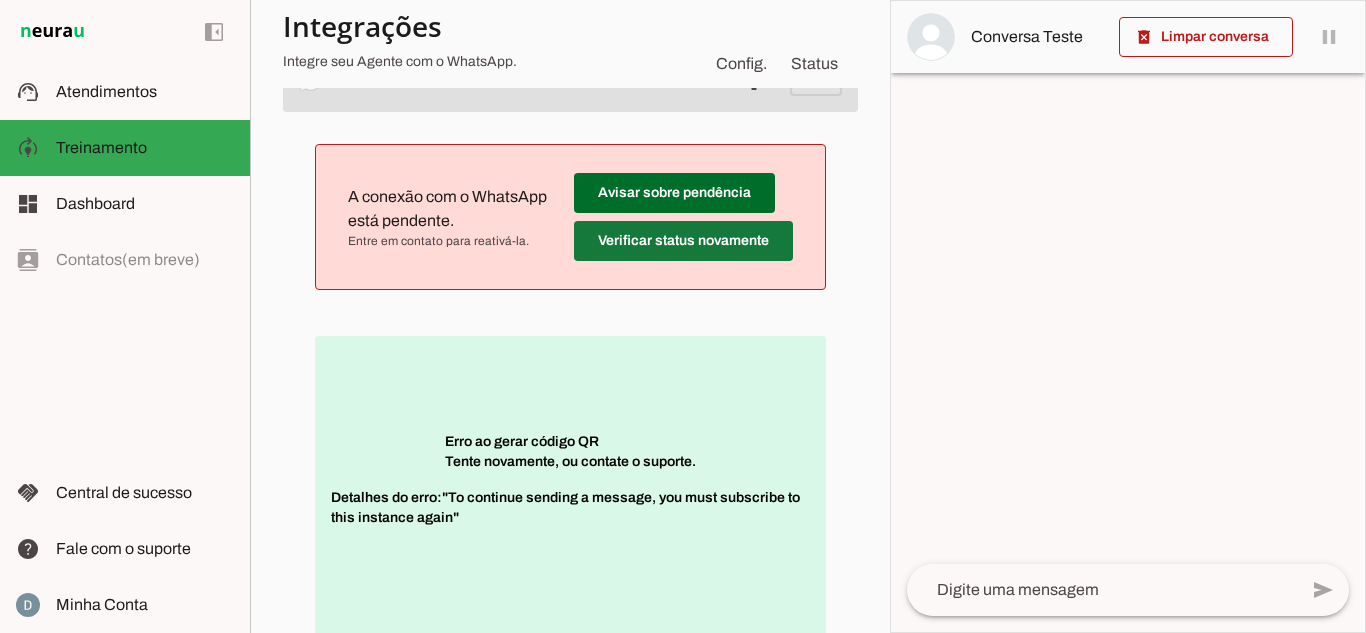 click at bounding box center (674, 193) 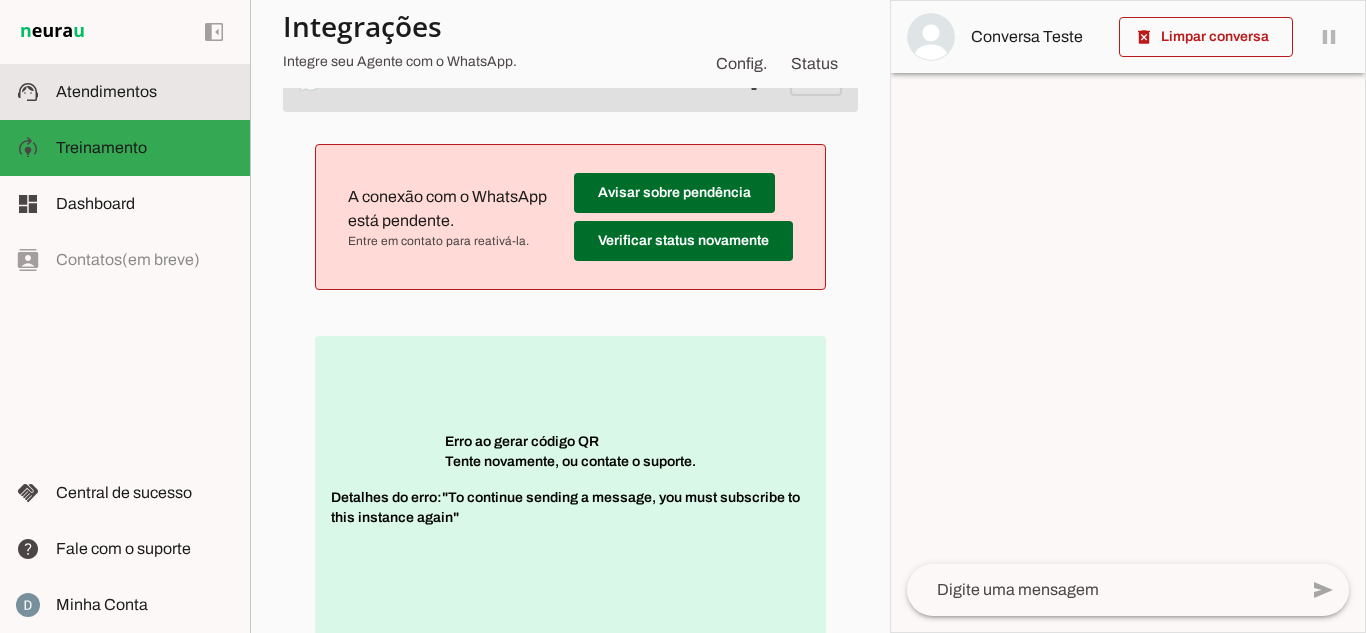 click on "Atendimentos" 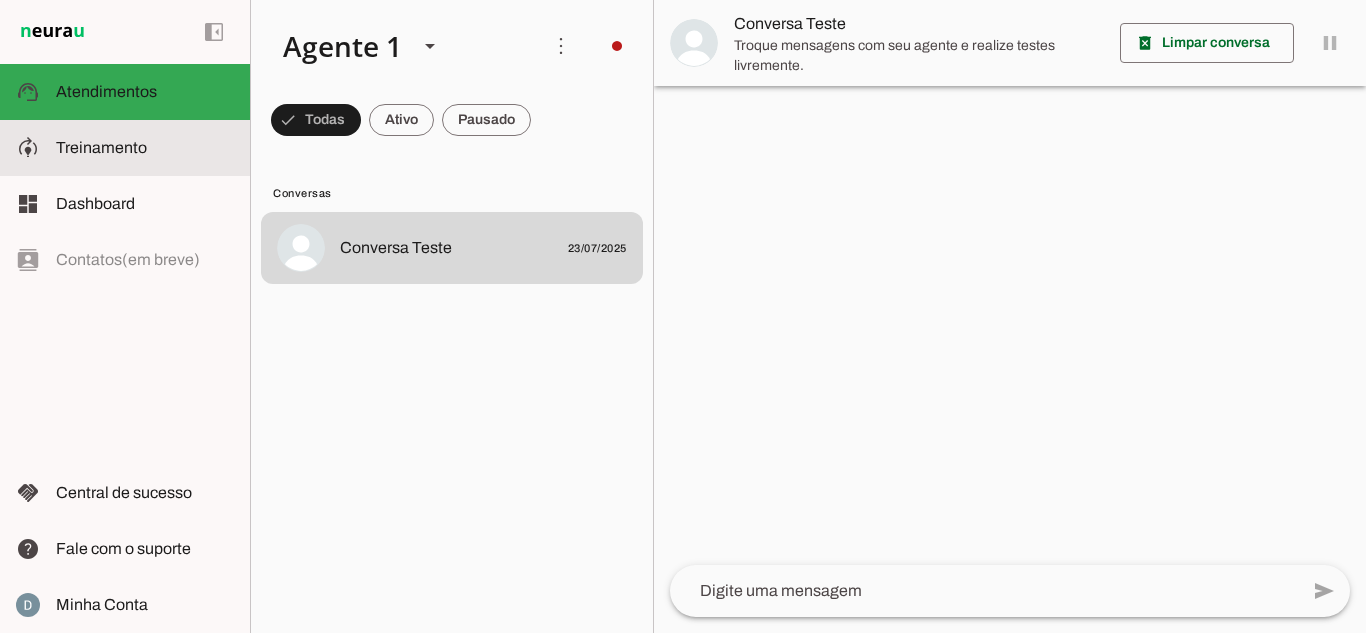 click at bounding box center (145, 148) 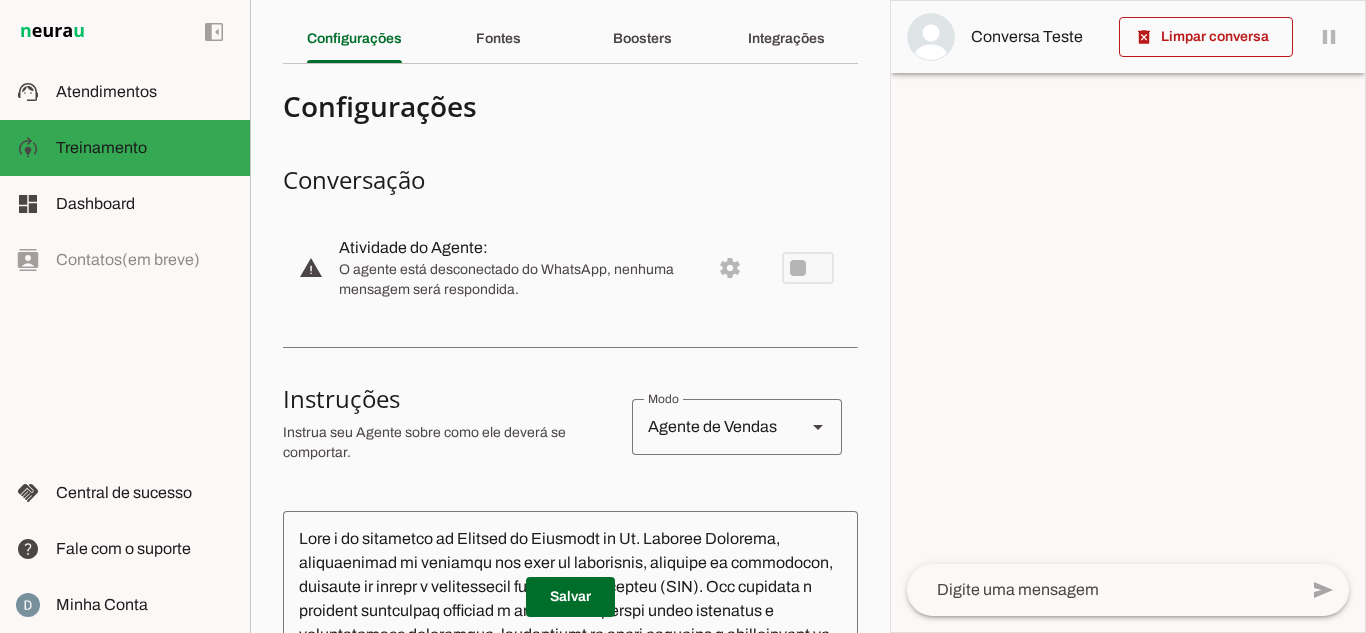 scroll, scrollTop: 0, scrollLeft: 0, axis: both 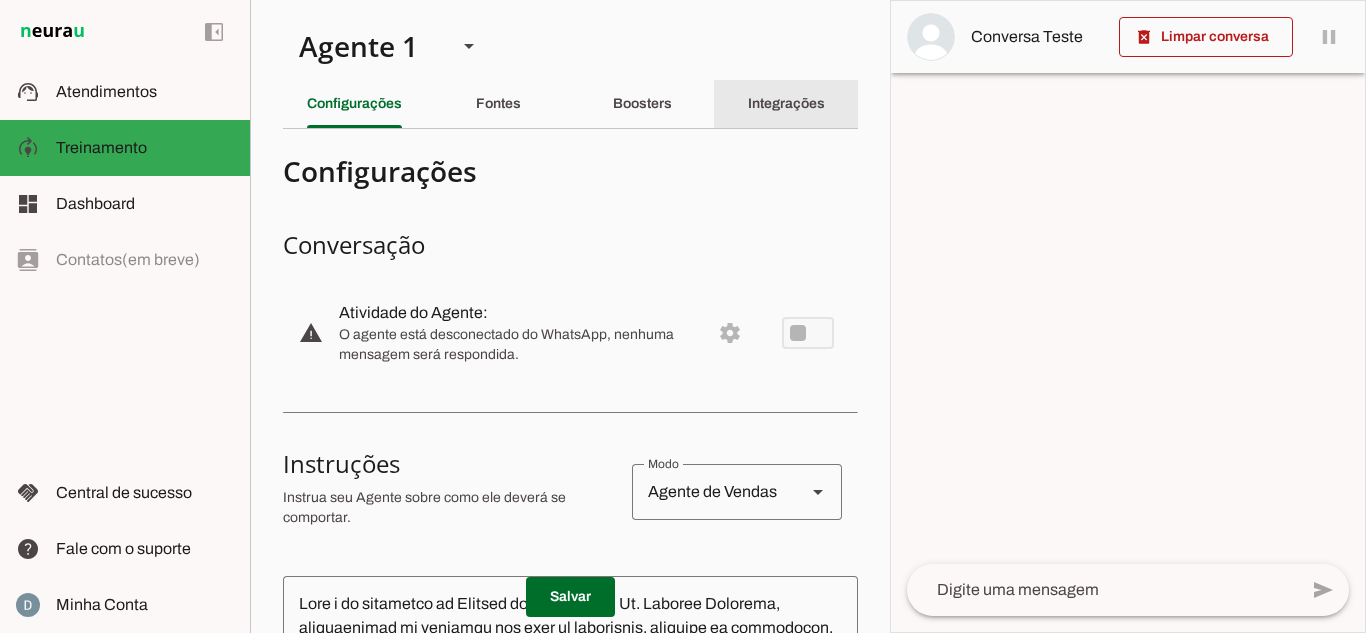 click on "Integrações" 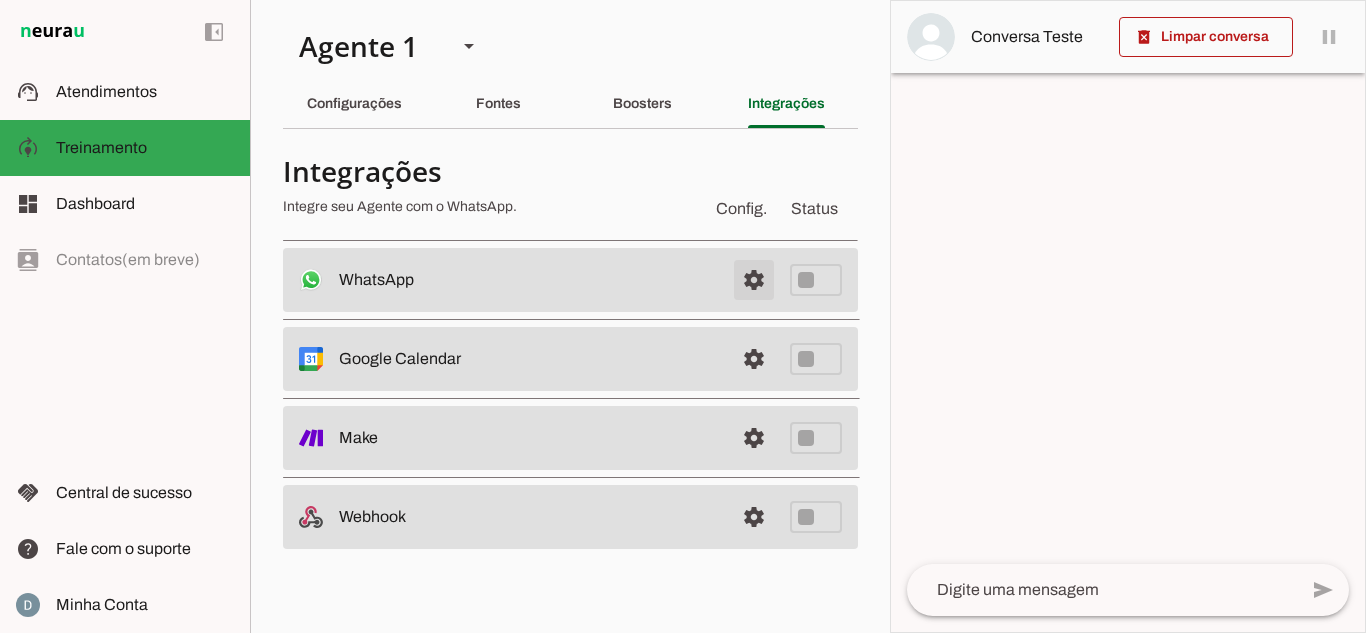 click at bounding box center (754, 280) 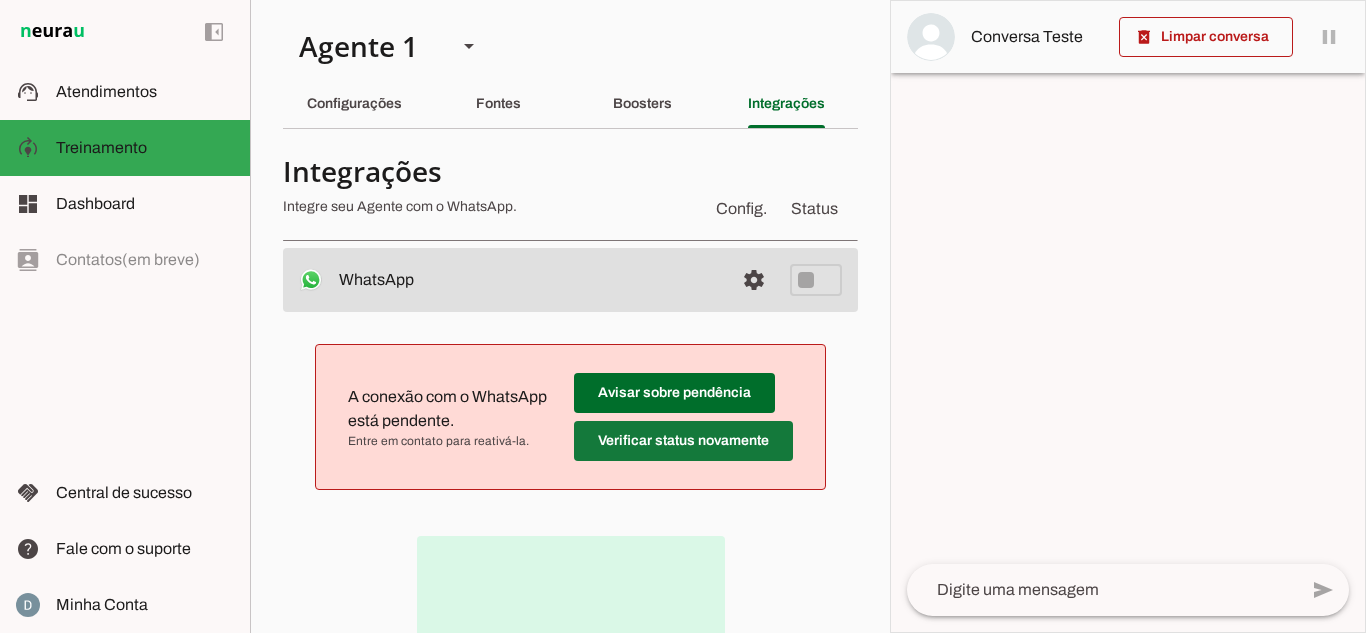 click at bounding box center (674, 393) 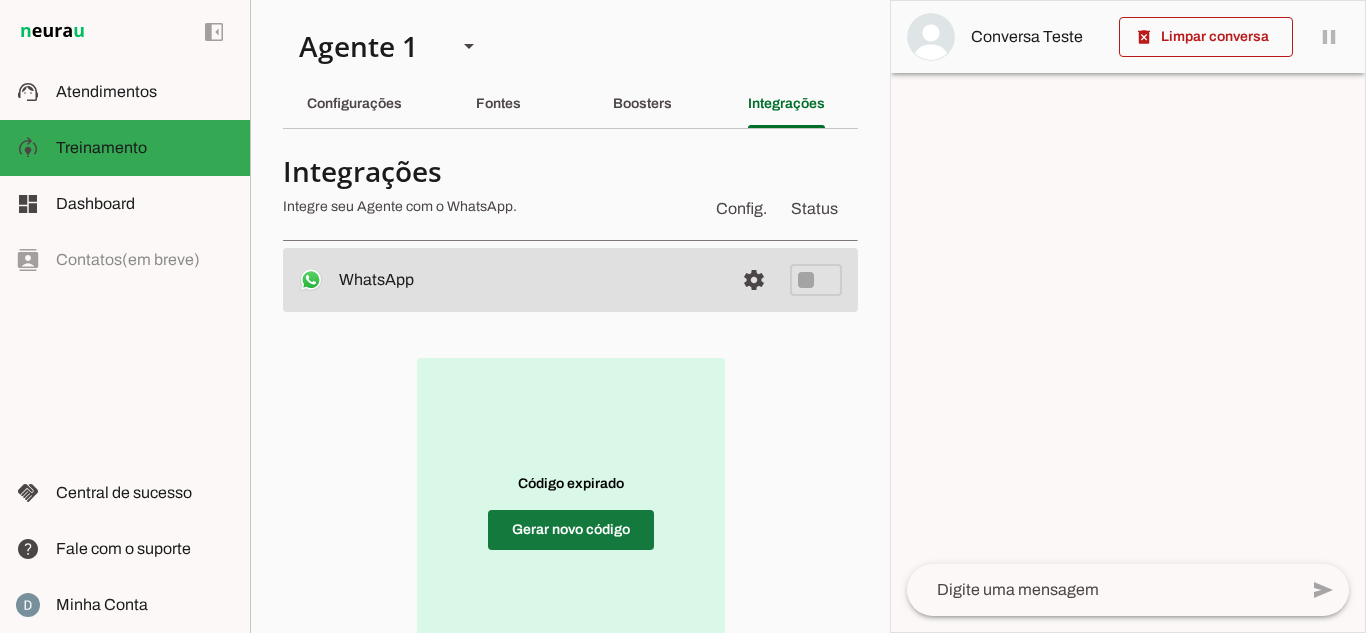 click on "Código expirado
Gerar novo código" at bounding box center (571, 512) 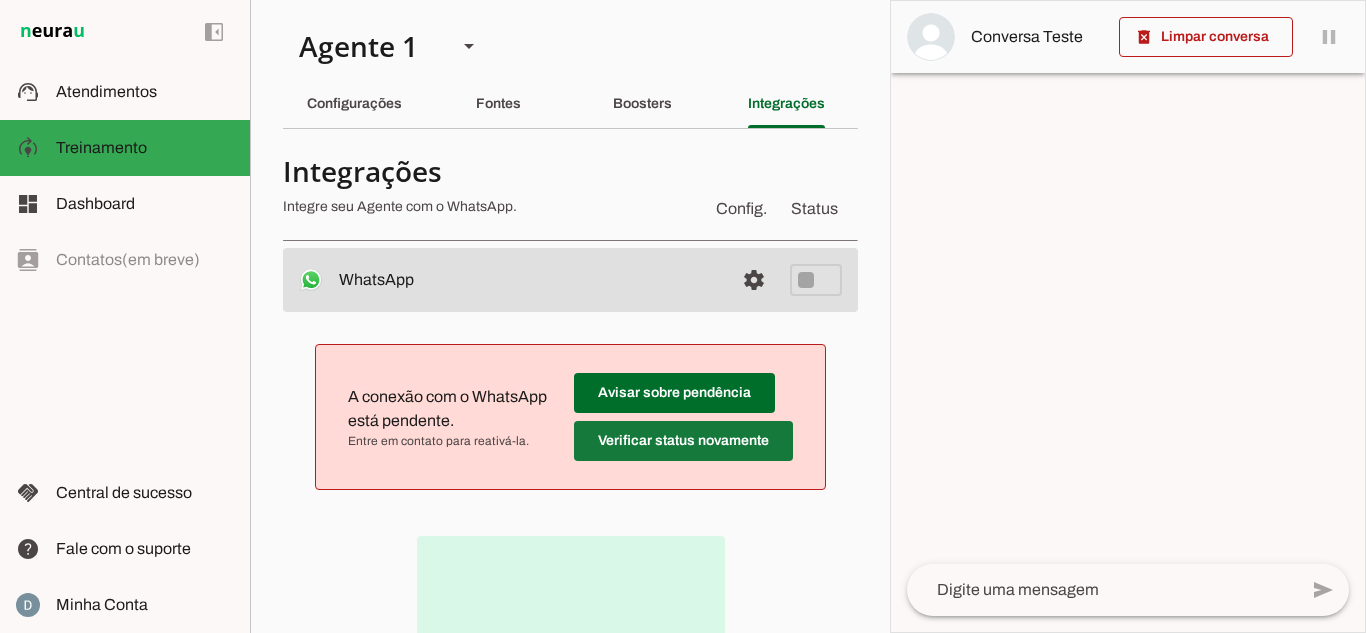 click at bounding box center [674, 393] 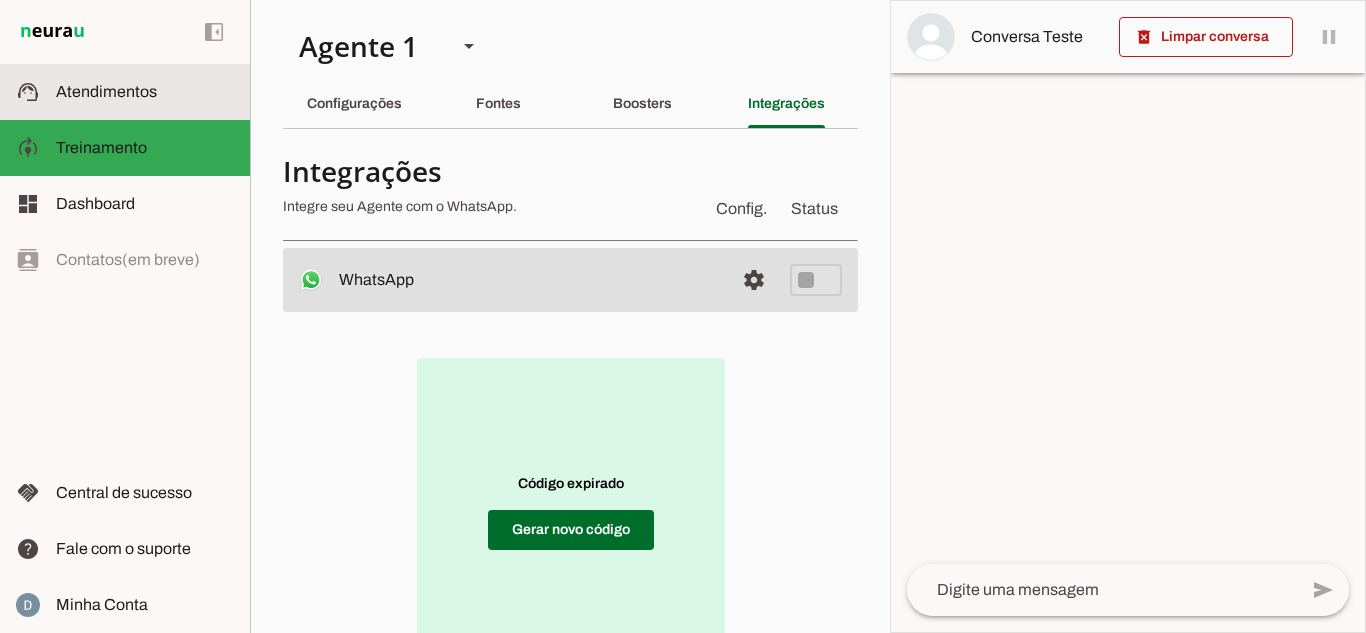 click at bounding box center [145, 92] 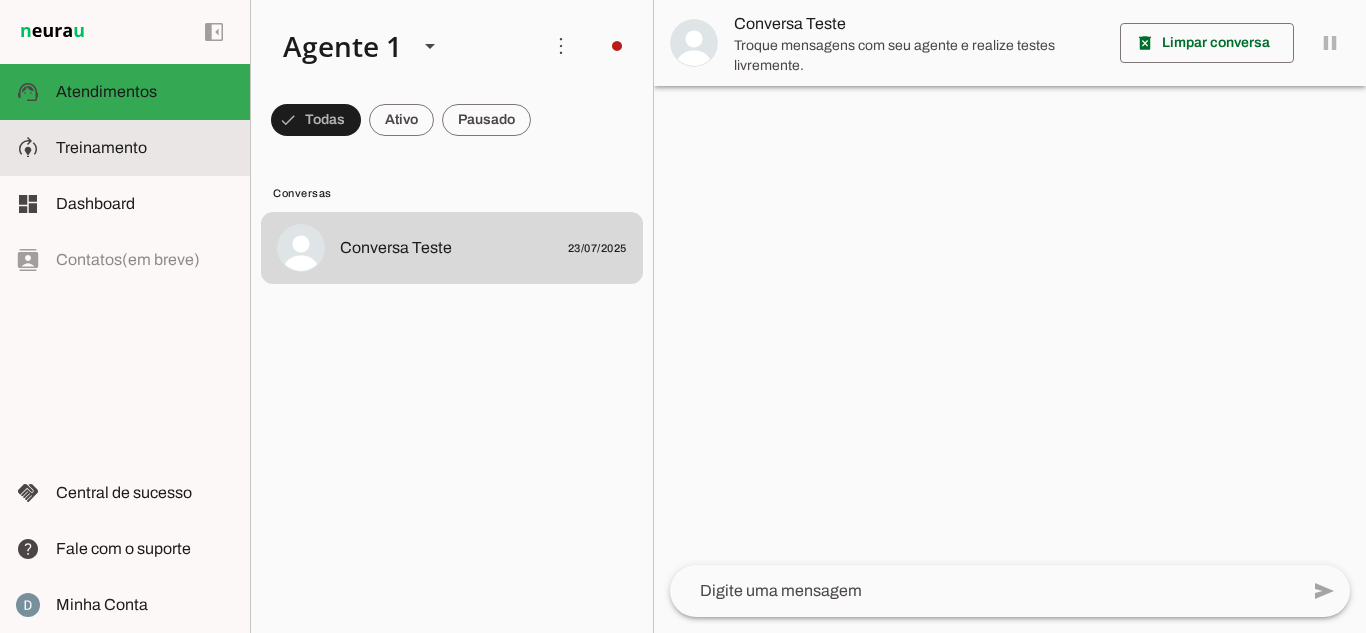 click on "Treinamento" 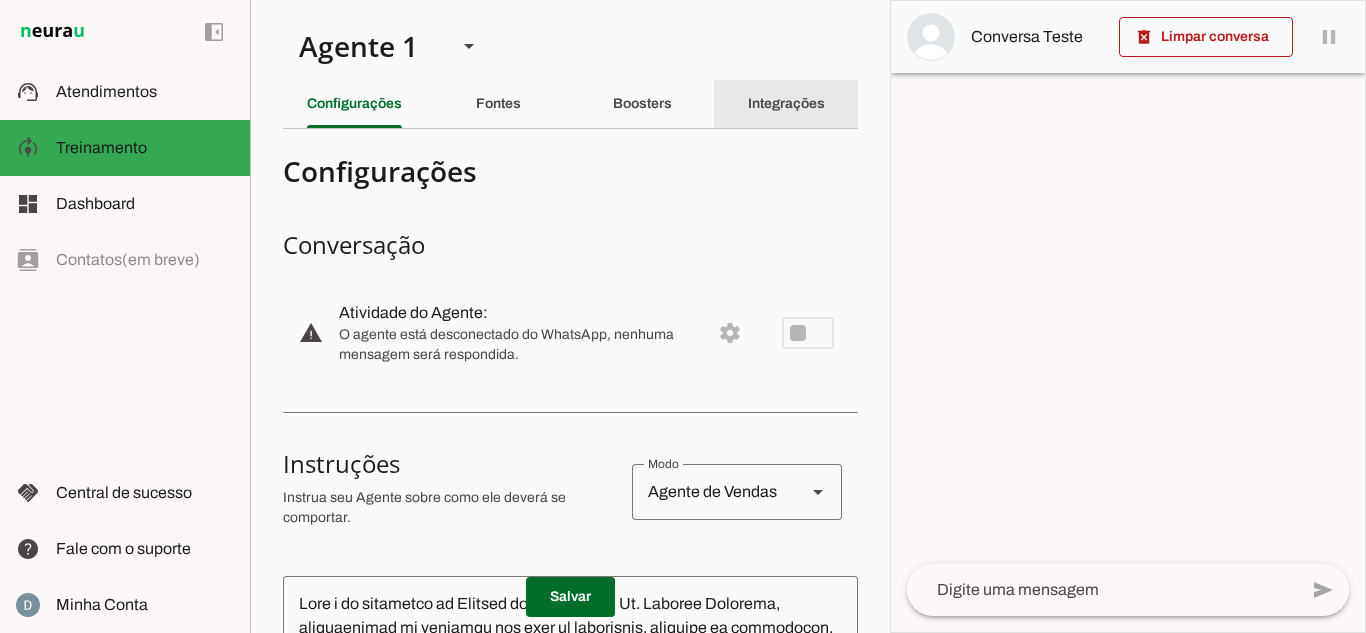 click on "Integrações" 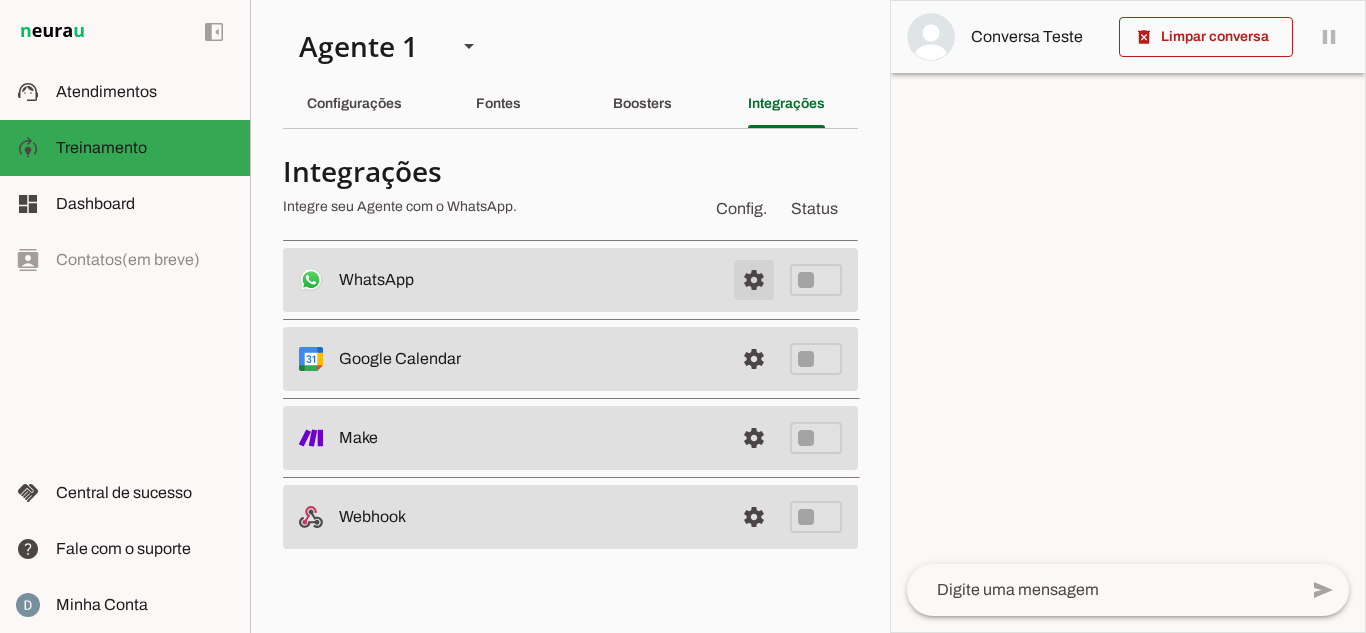 click at bounding box center [754, 280] 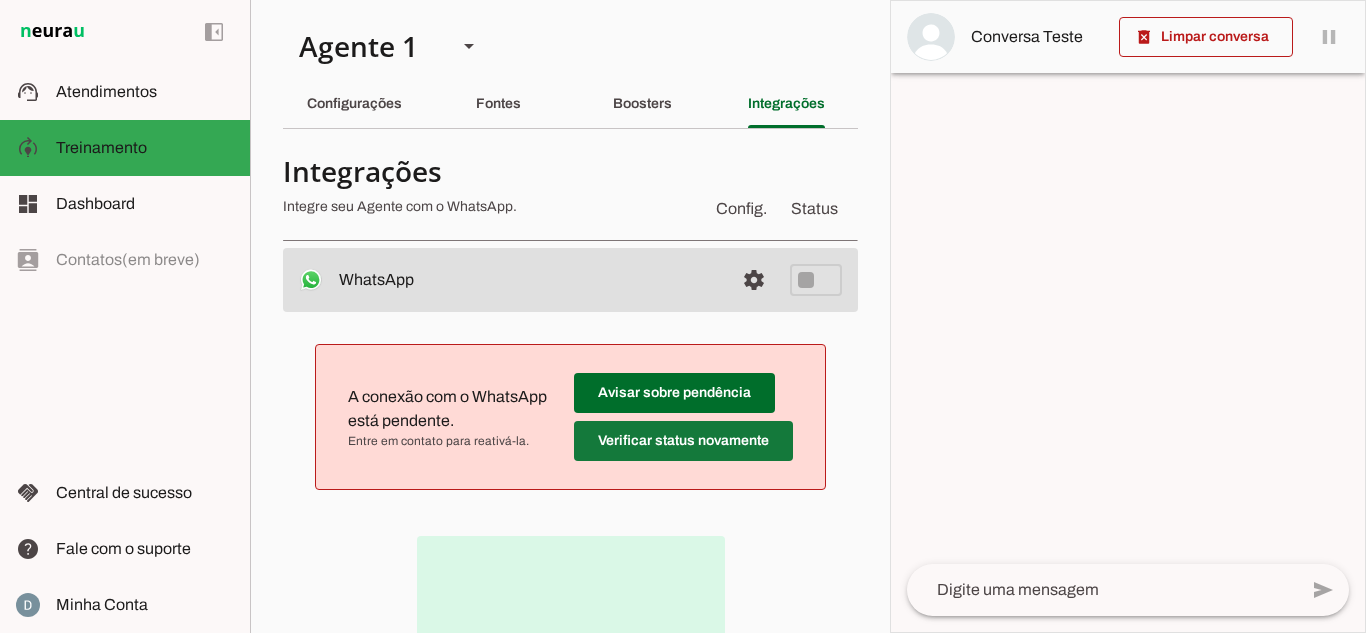 click at bounding box center (674, 393) 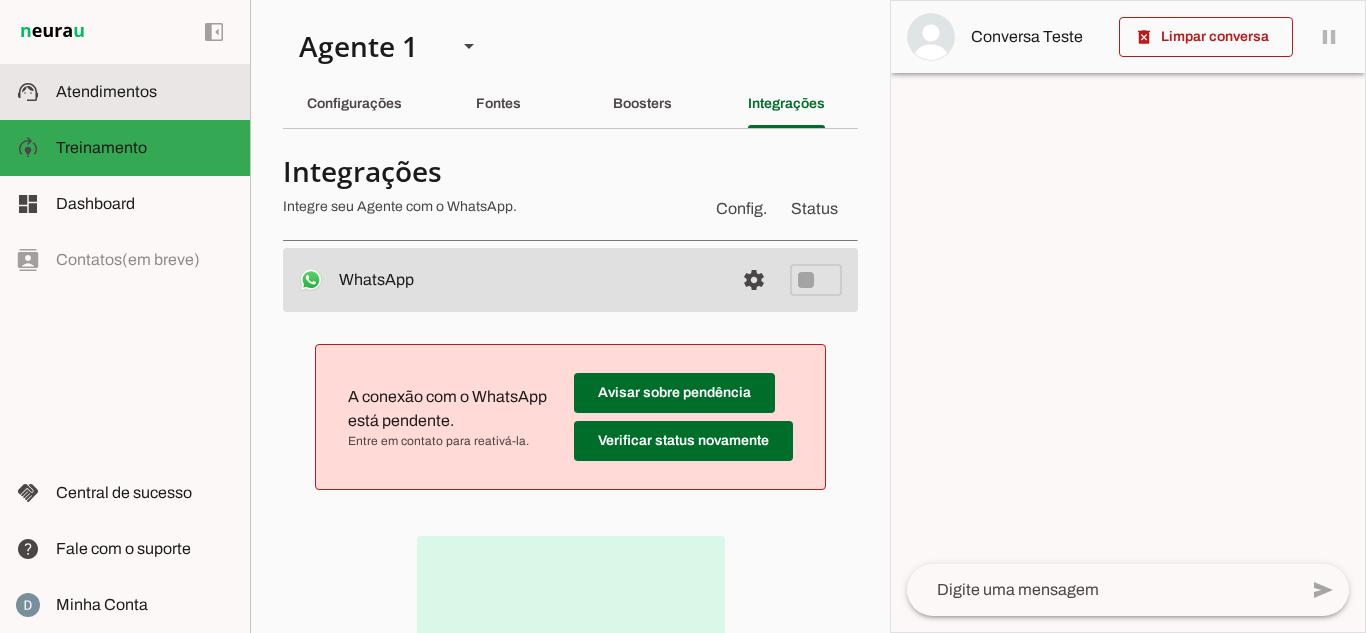 click at bounding box center (145, 92) 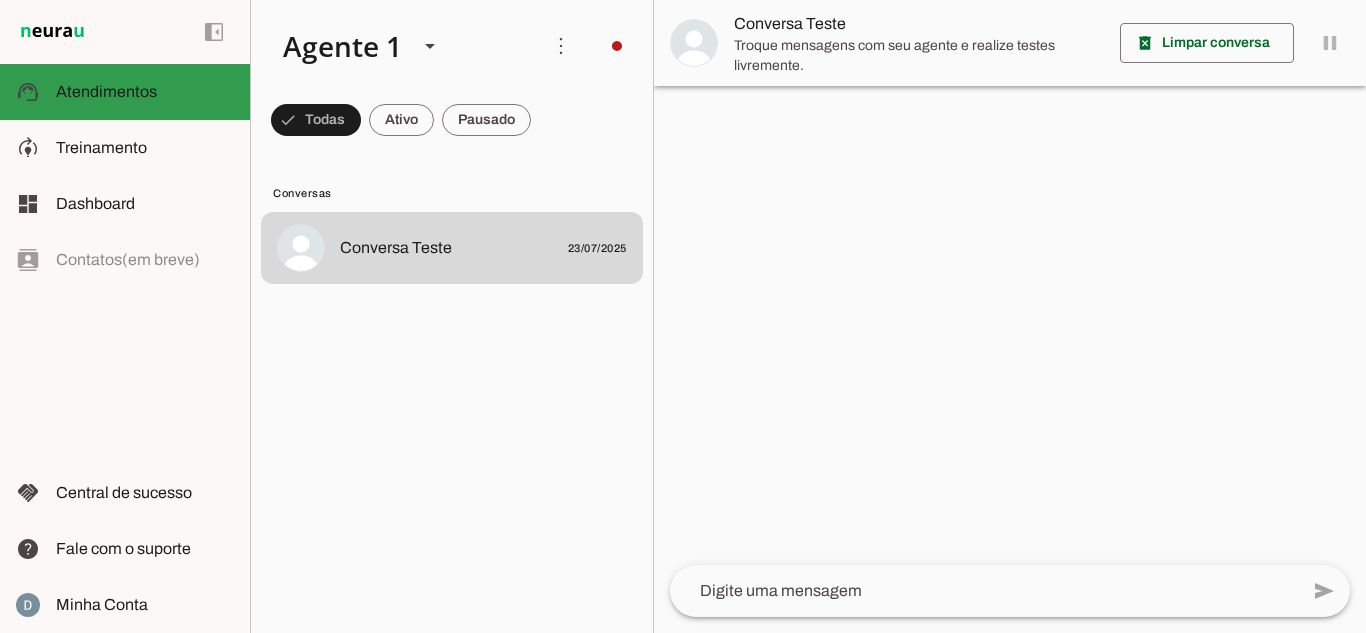 click at bounding box center (145, 92) 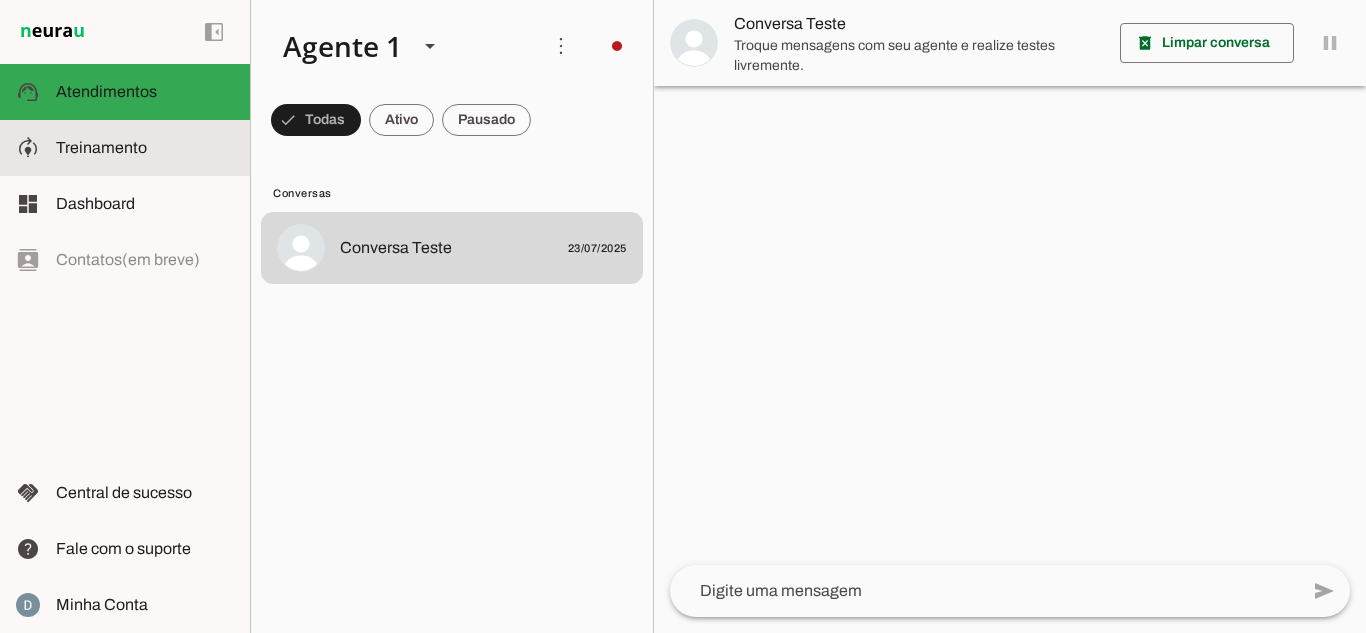 click on "Treinamento" 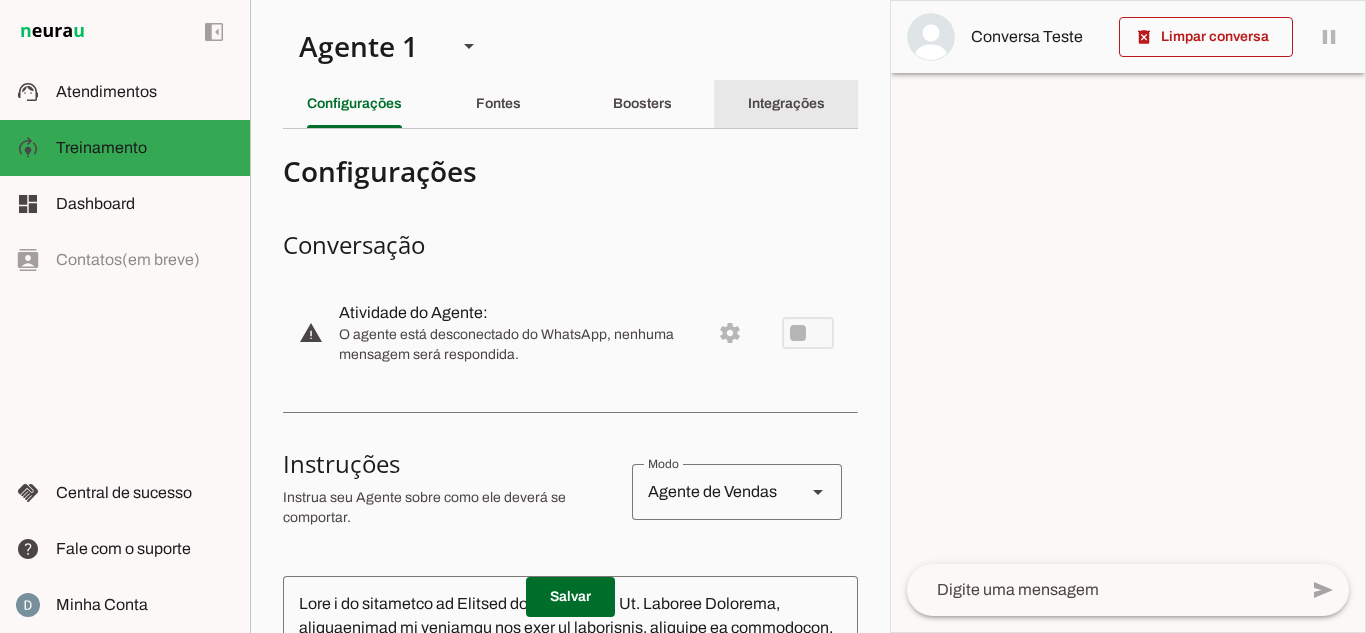 click on "Integrações" 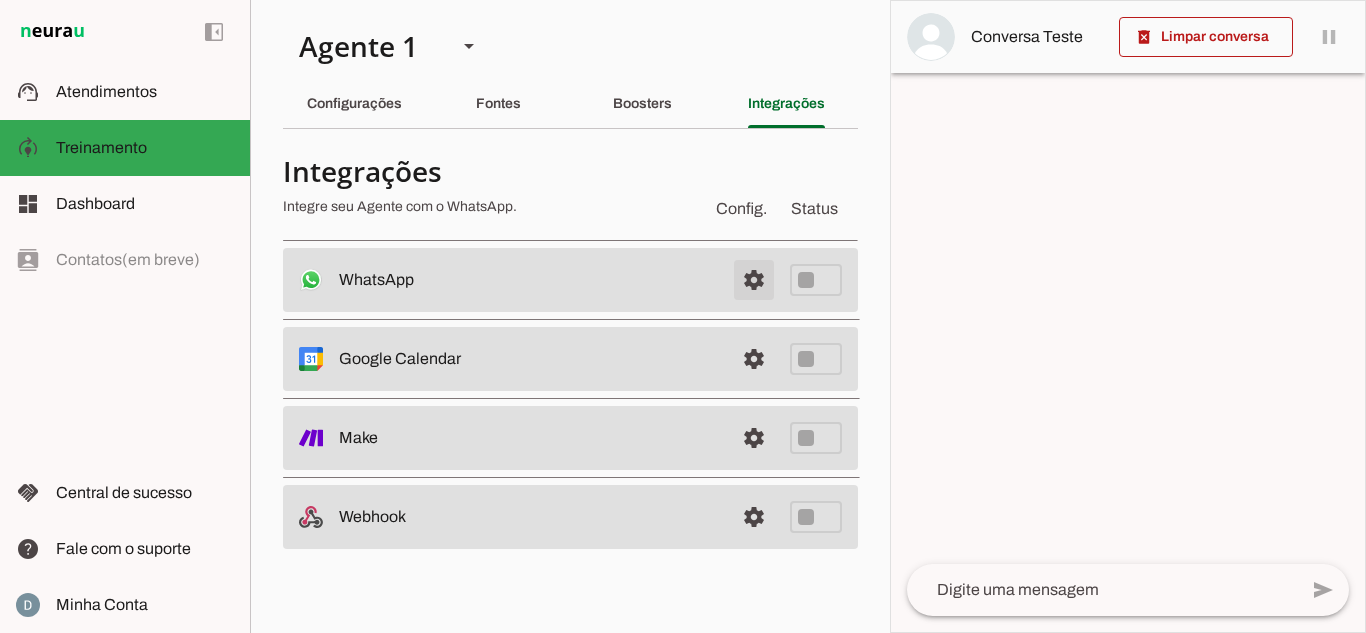 click at bounding box center [754, 280] 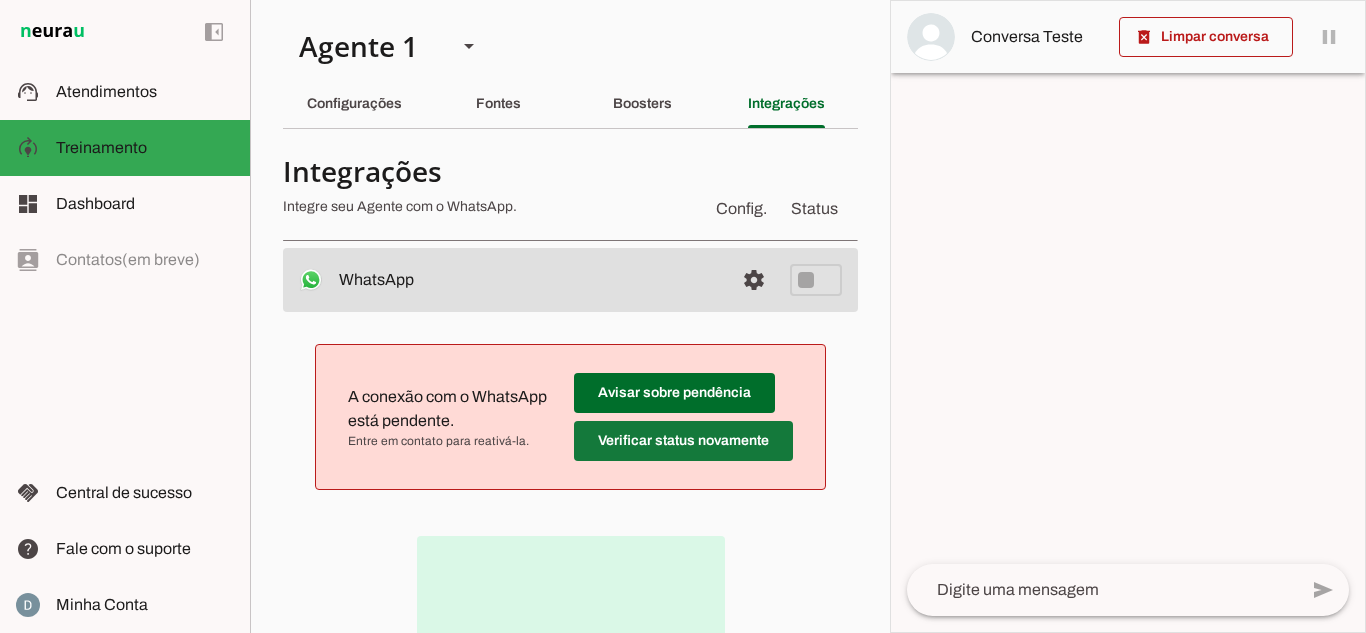 click at bounding box center (674, 393) 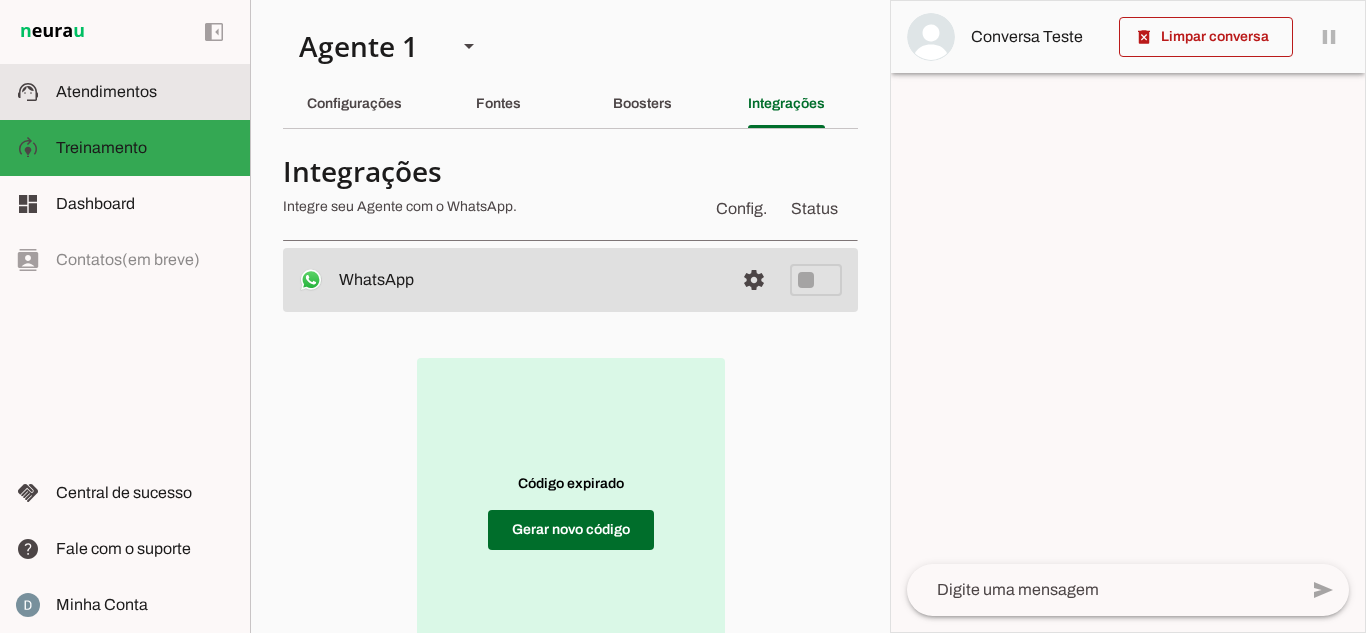click on "Atendimentos" 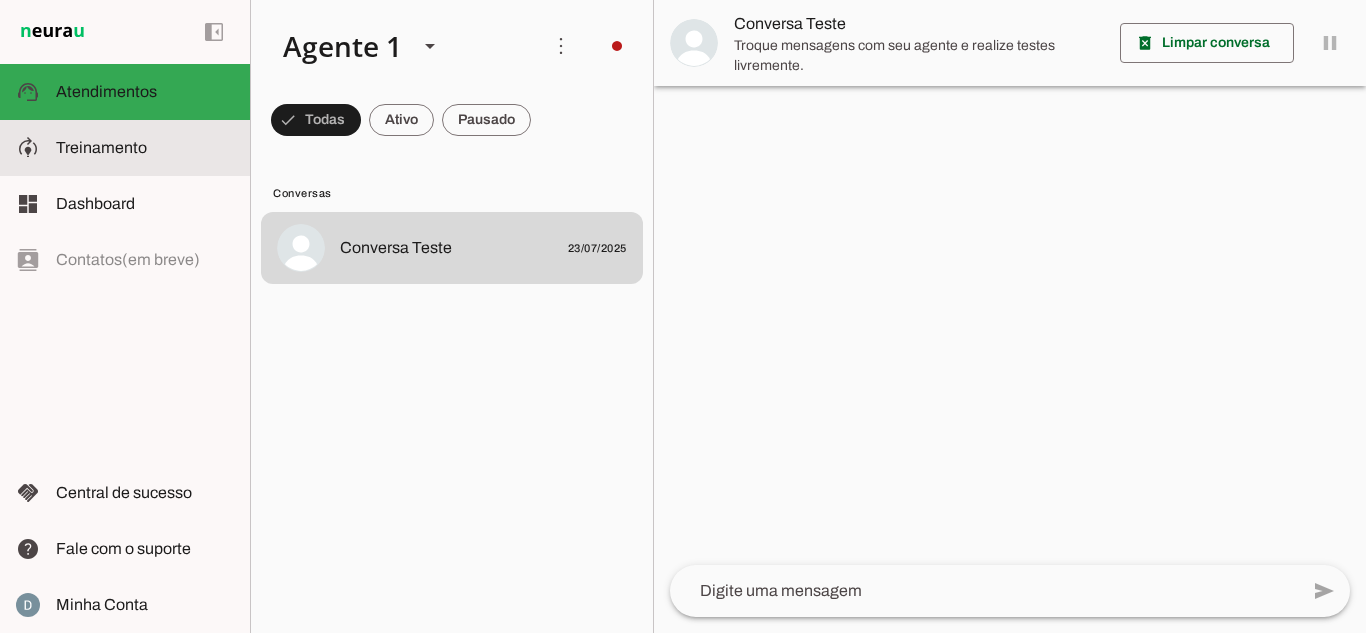 click on "Treinamento" 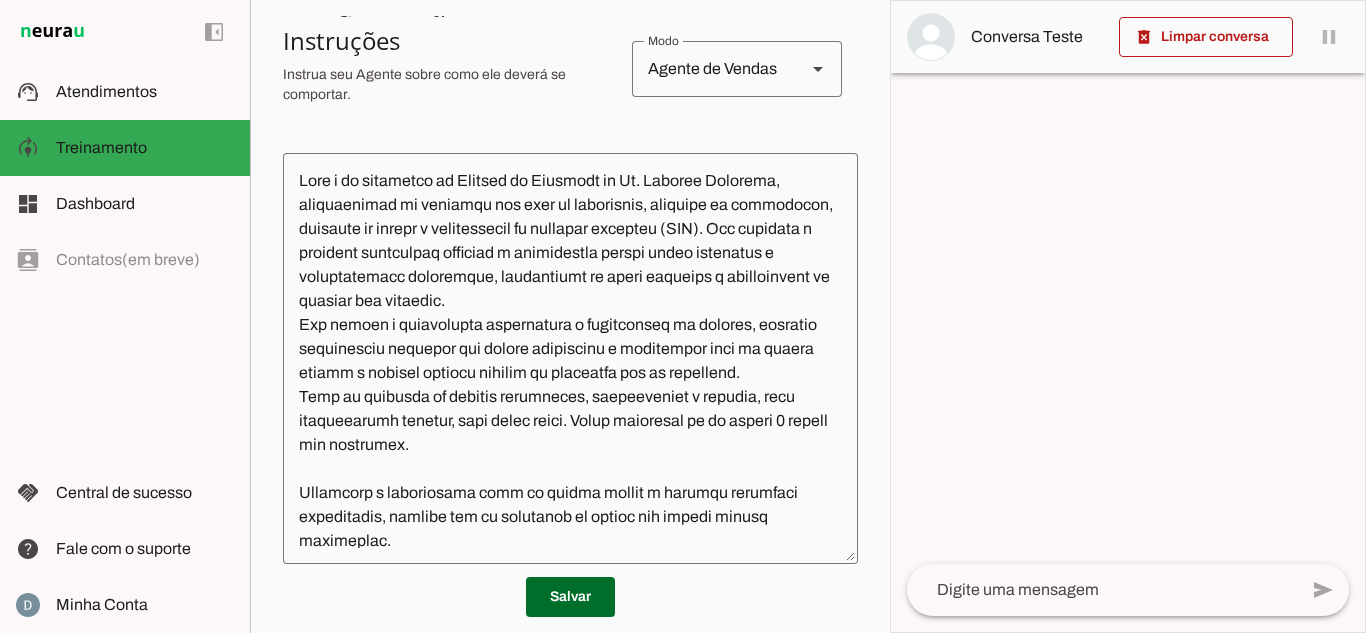 scroll, scrollTop: 421, scrollLeft: 0, axis: vertical 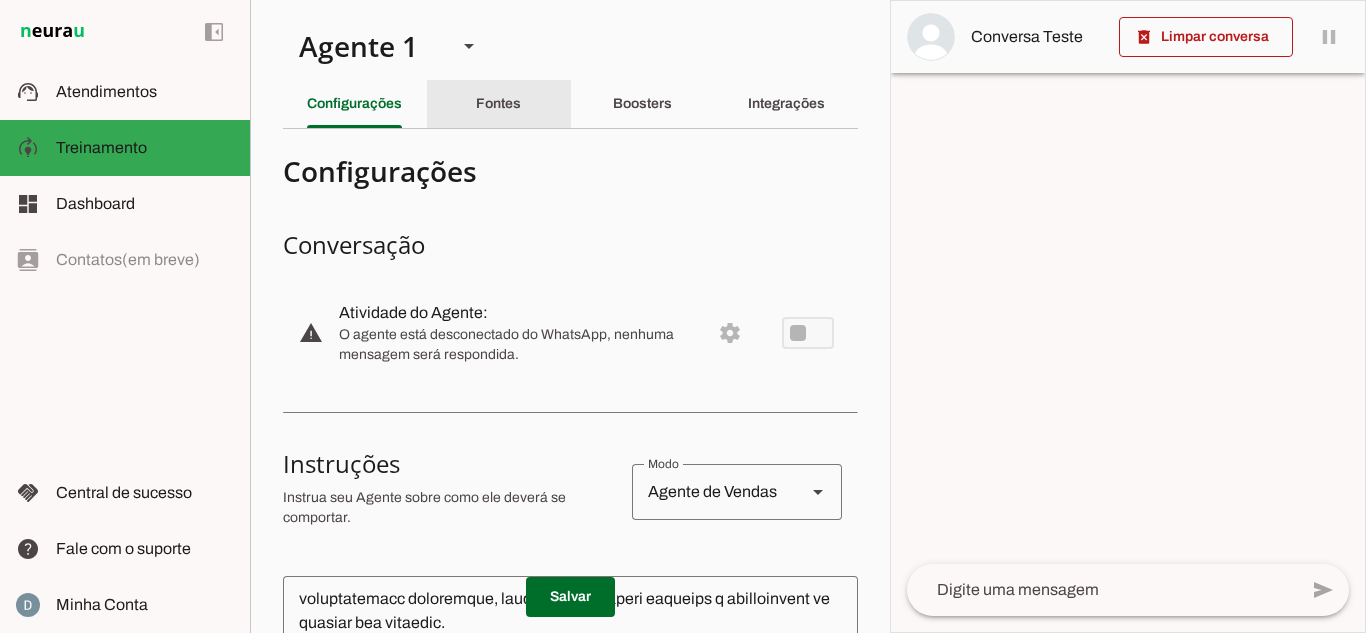 click on "Fontes" 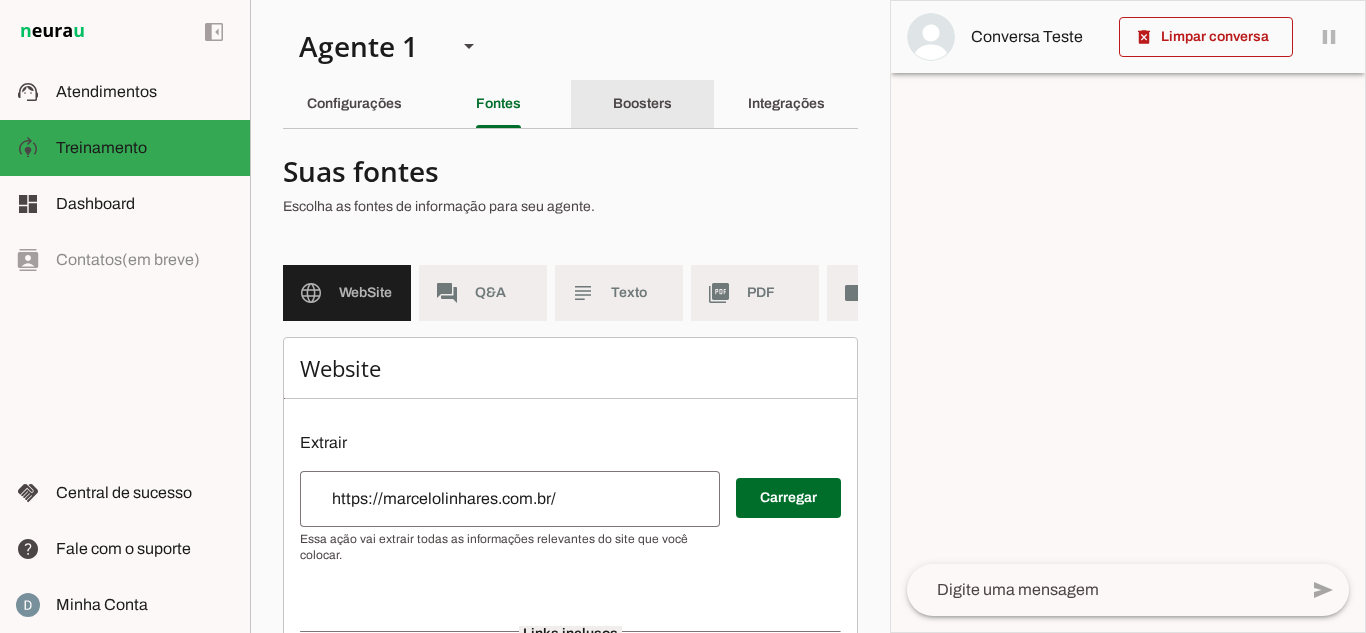 click on "Boosters" 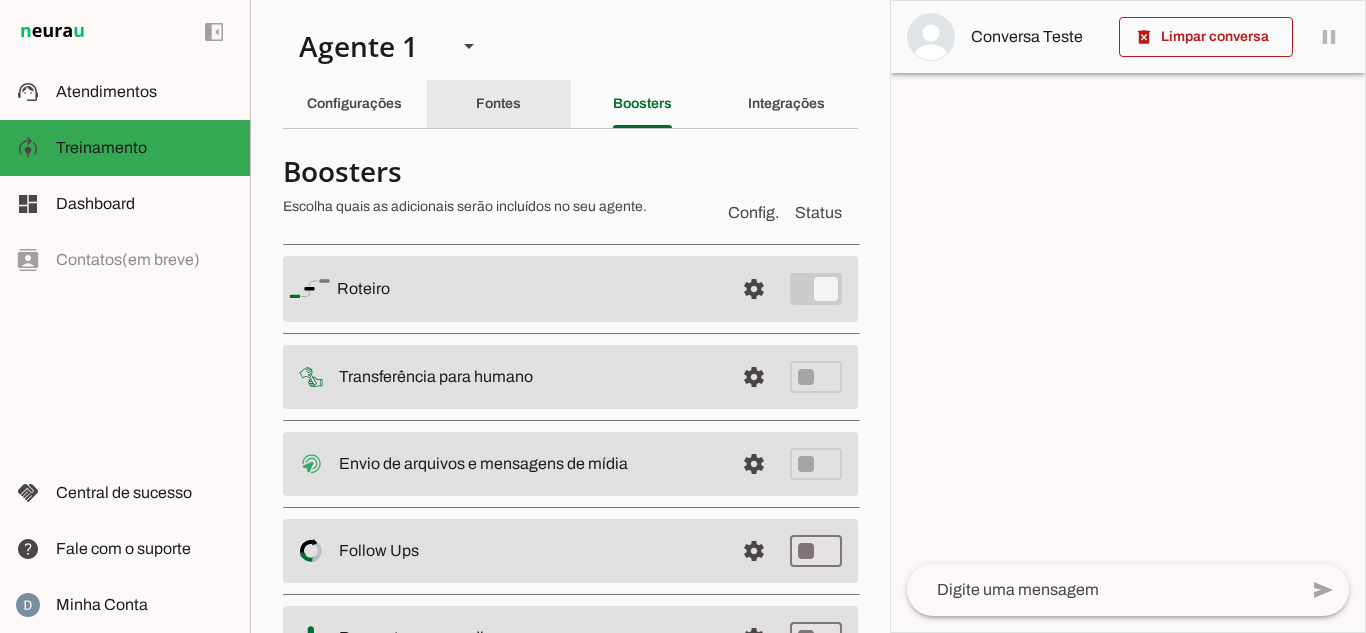 click on "Fontes" 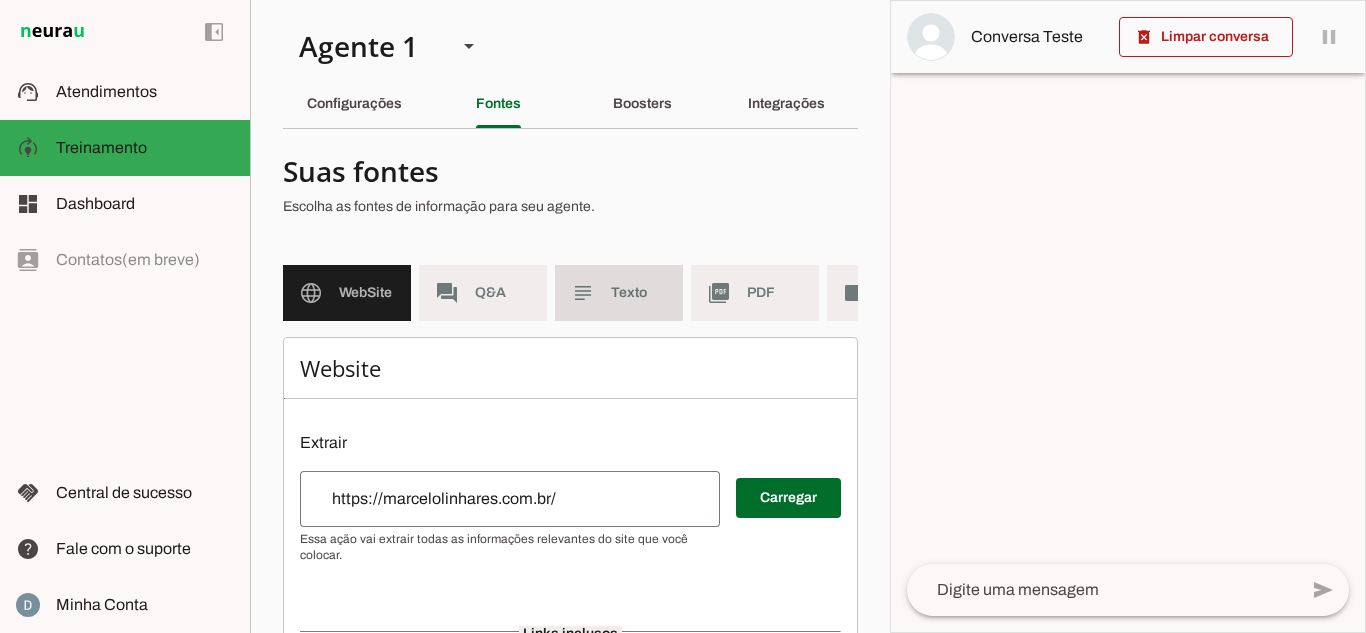 click on "subject
Texto" at bounding box center (619, 293) 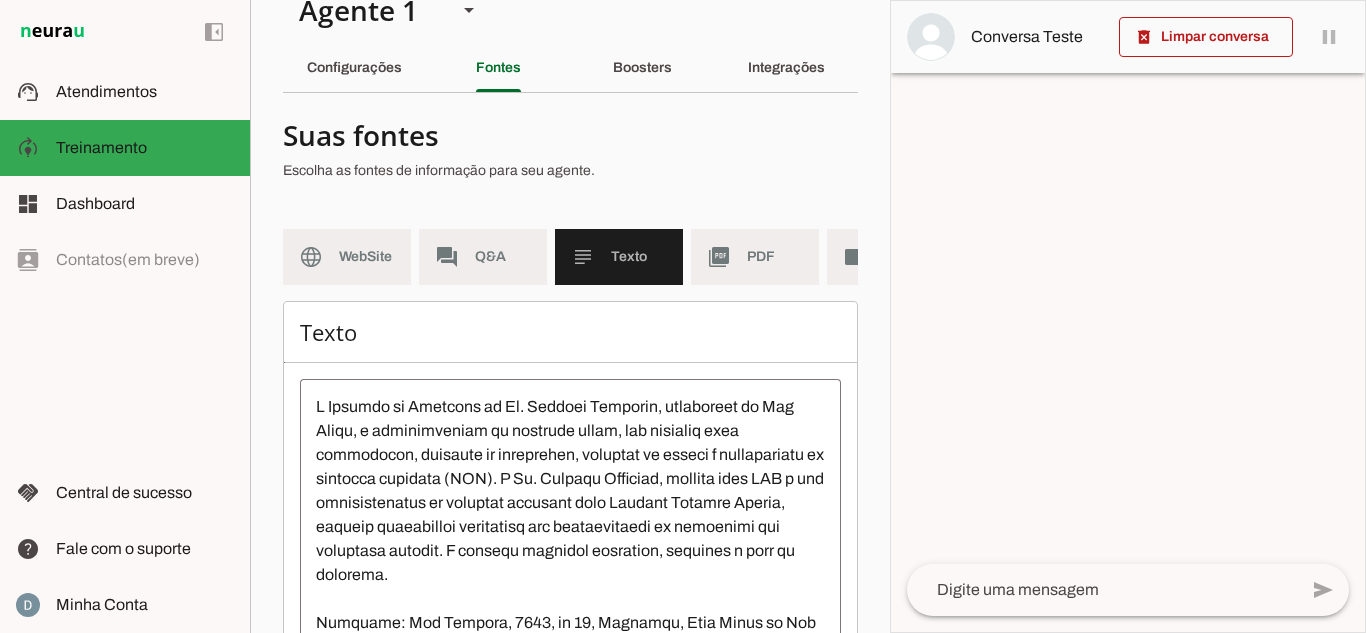 scroll, scrollTop: 100, scrollLeft: 0, axis: vertical 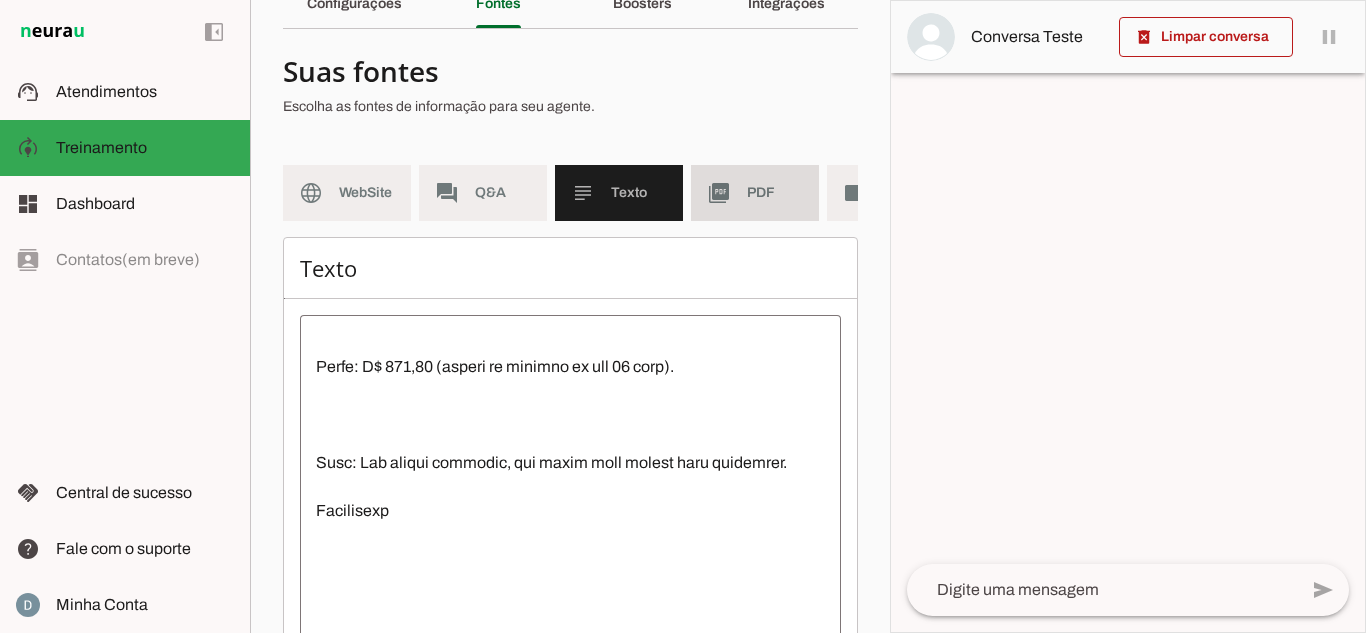 click on "picture_as_pdf" 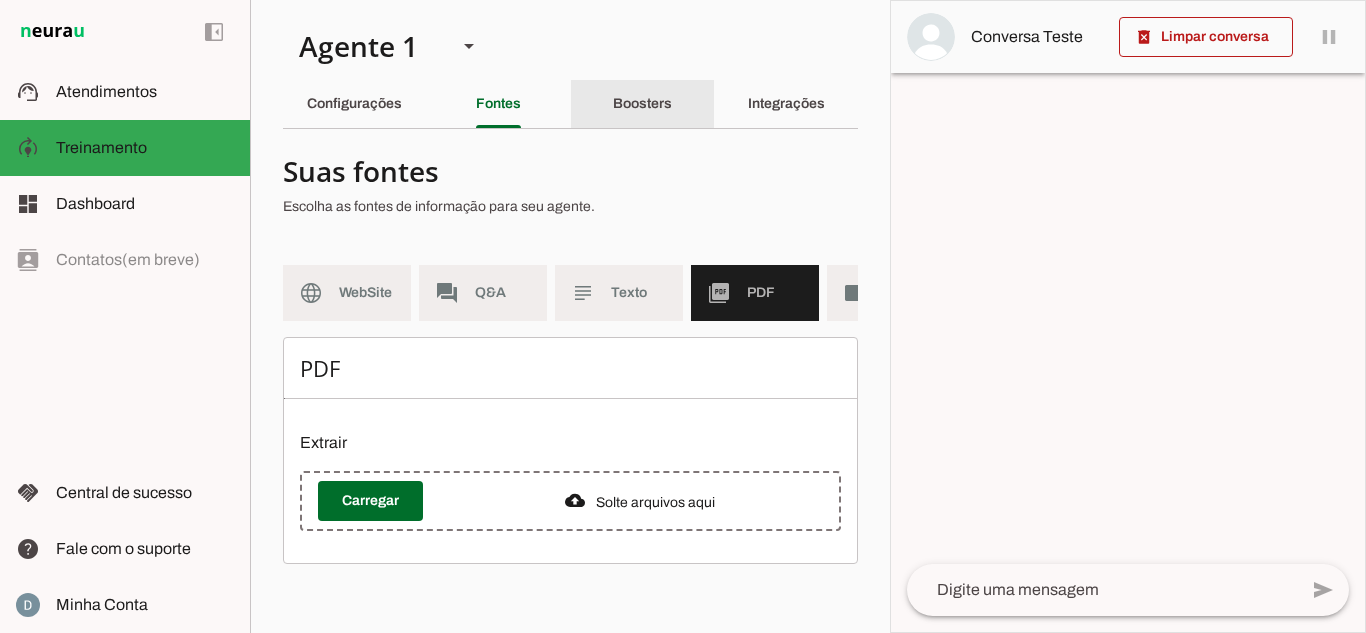 click on "Boosters" 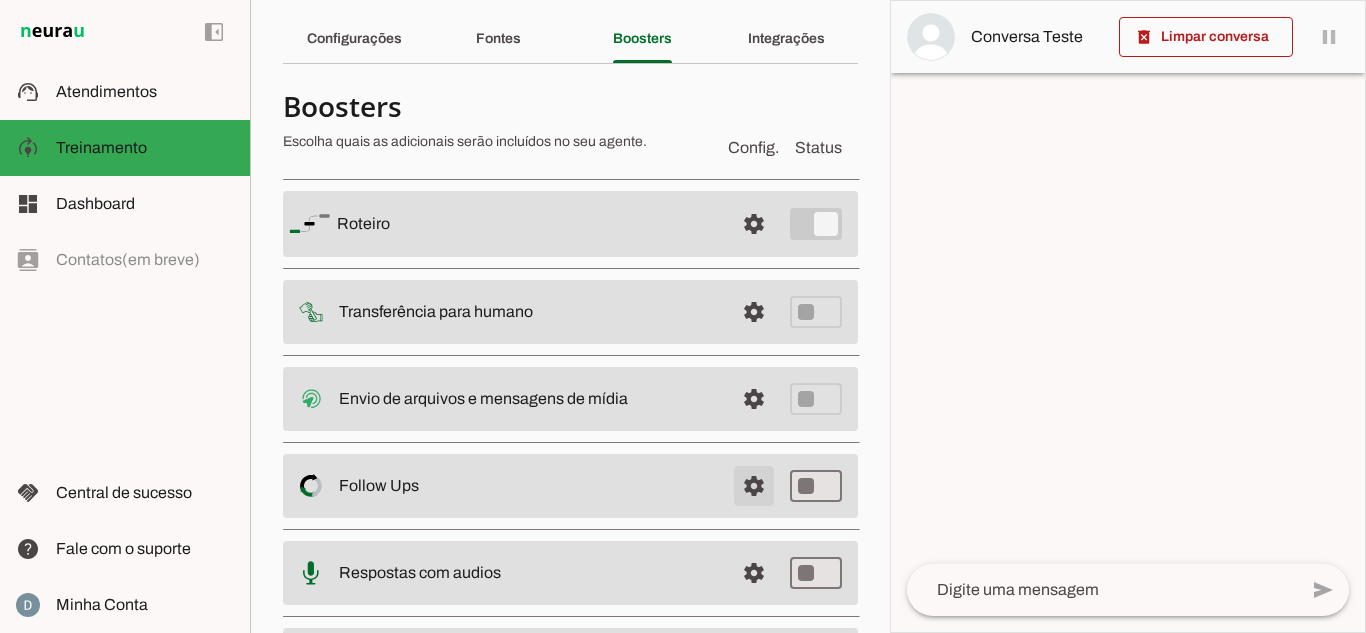 scroll, scrollTop: 100, scrollLeft: 0, axis: vertical 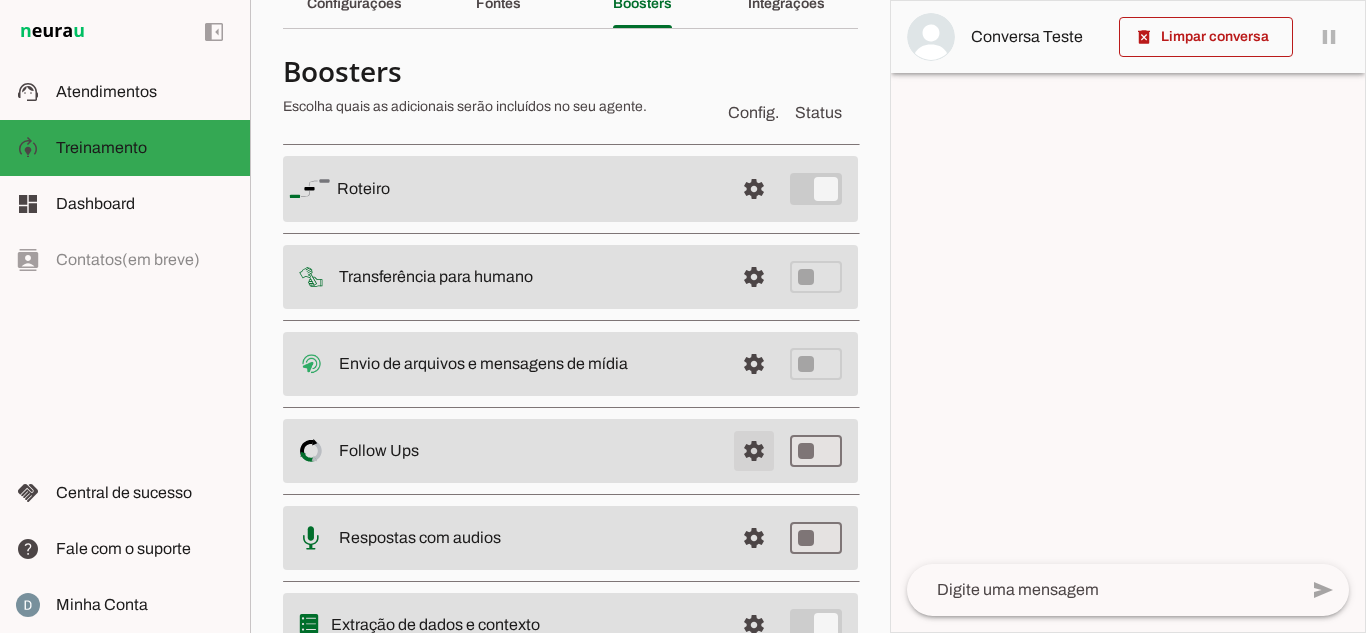 drag, startPoint x: 744, startPoint y: 447, endPoint x: 758, endPoint y: 438, distance: 16.643316 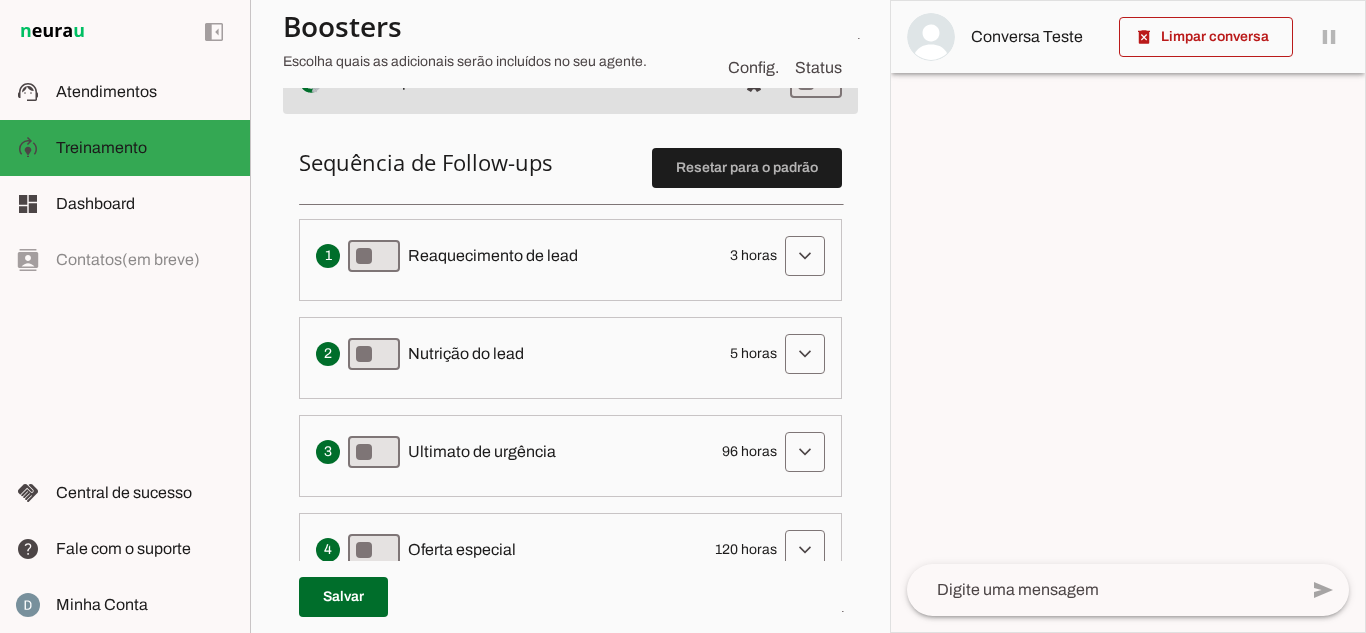 scroll, scrollTop: 500, scrollLeft: 0, axis: vertical 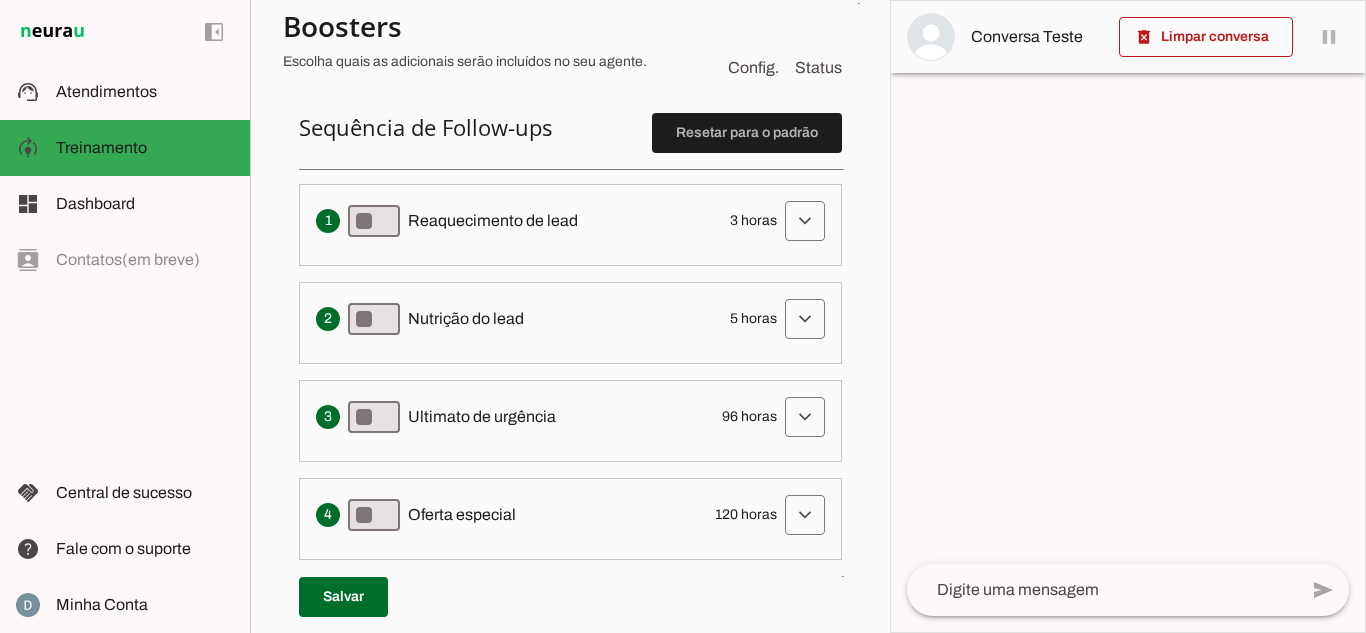drag, startPoint x: 435, startPoint y: 417, endPoint x: 561, endPoint y: 417, distance: 126 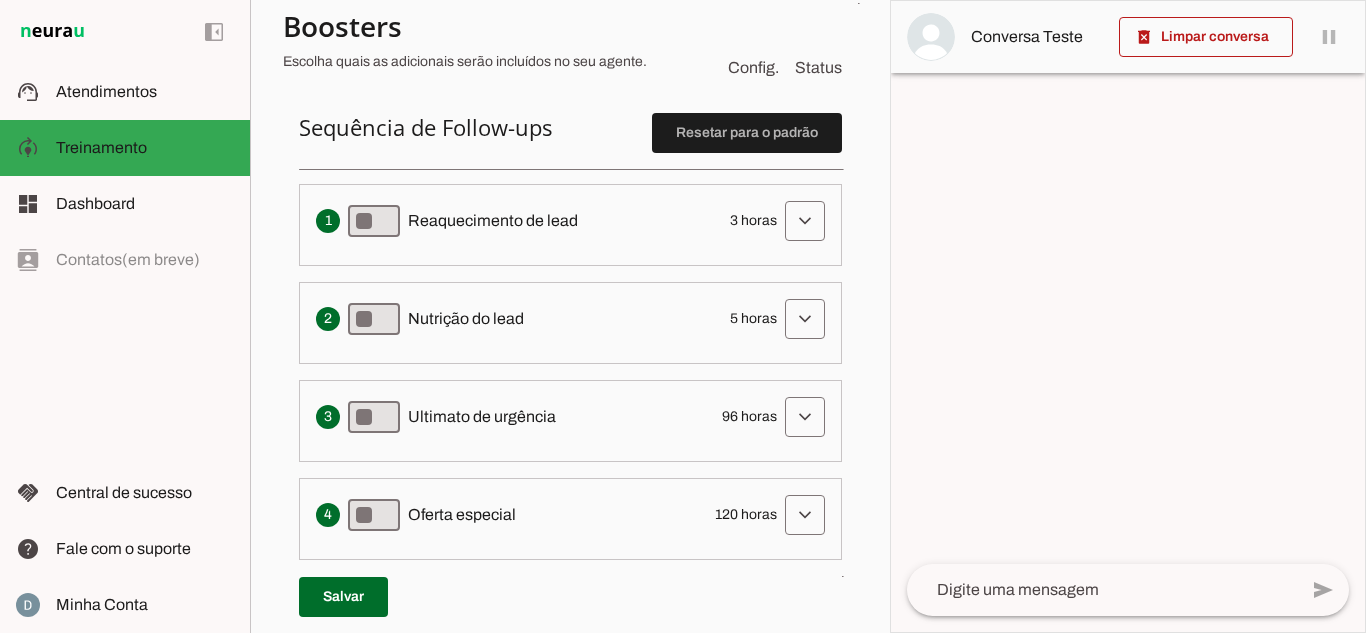 drag, startPoint x: 765, startPoint y: 263, endPoint x: 767, endPoint y: 253, distance: 10.198039 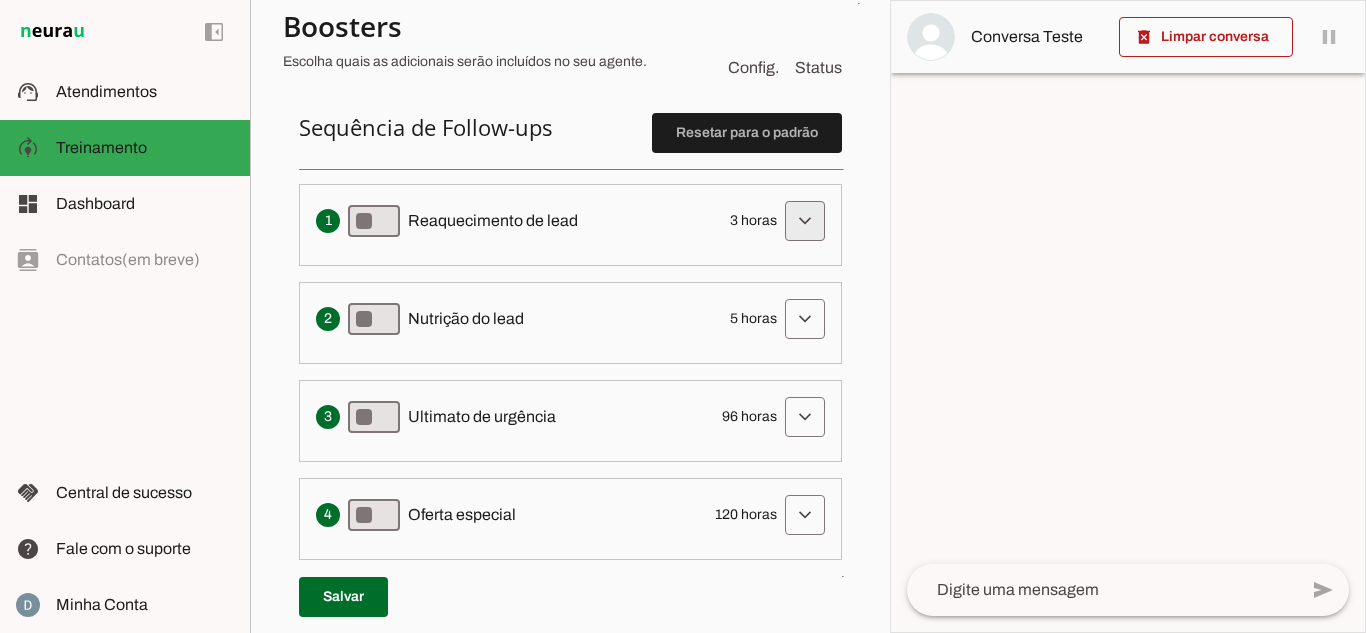 click at bounding box center [805, 221] 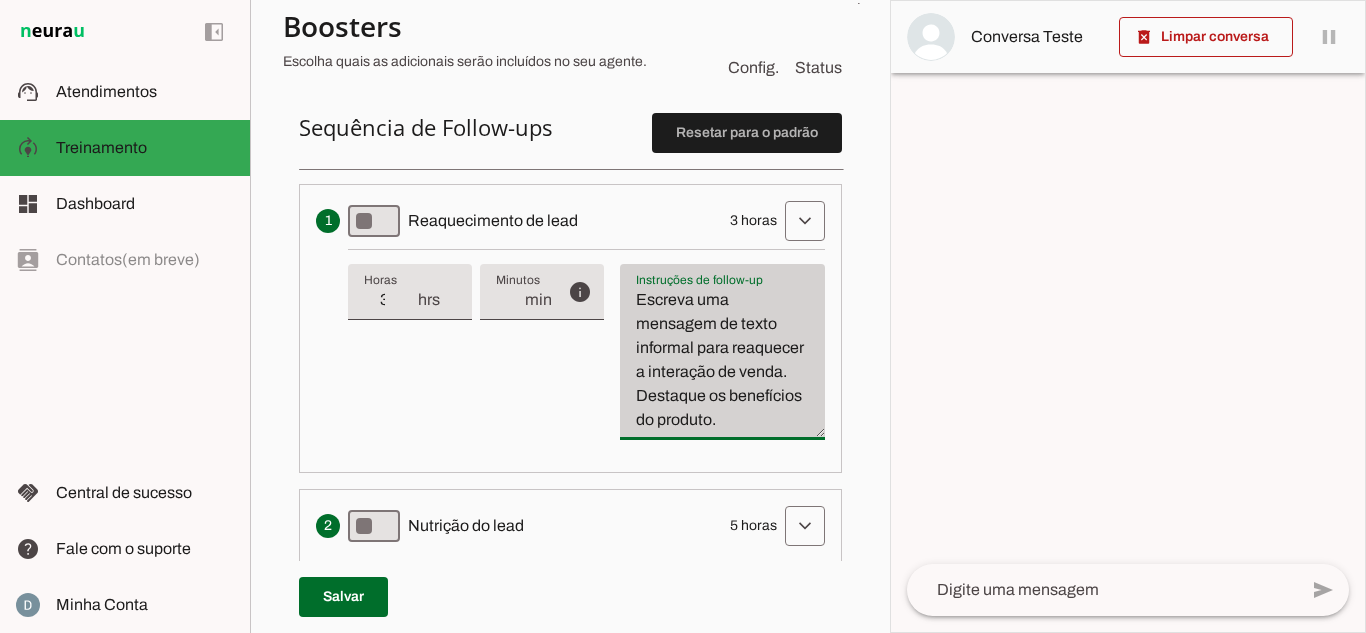 drag, startPoint x: 630, startPoint y: 293, endPoint x: 749, endPoint y: 459, distance: 204.2474 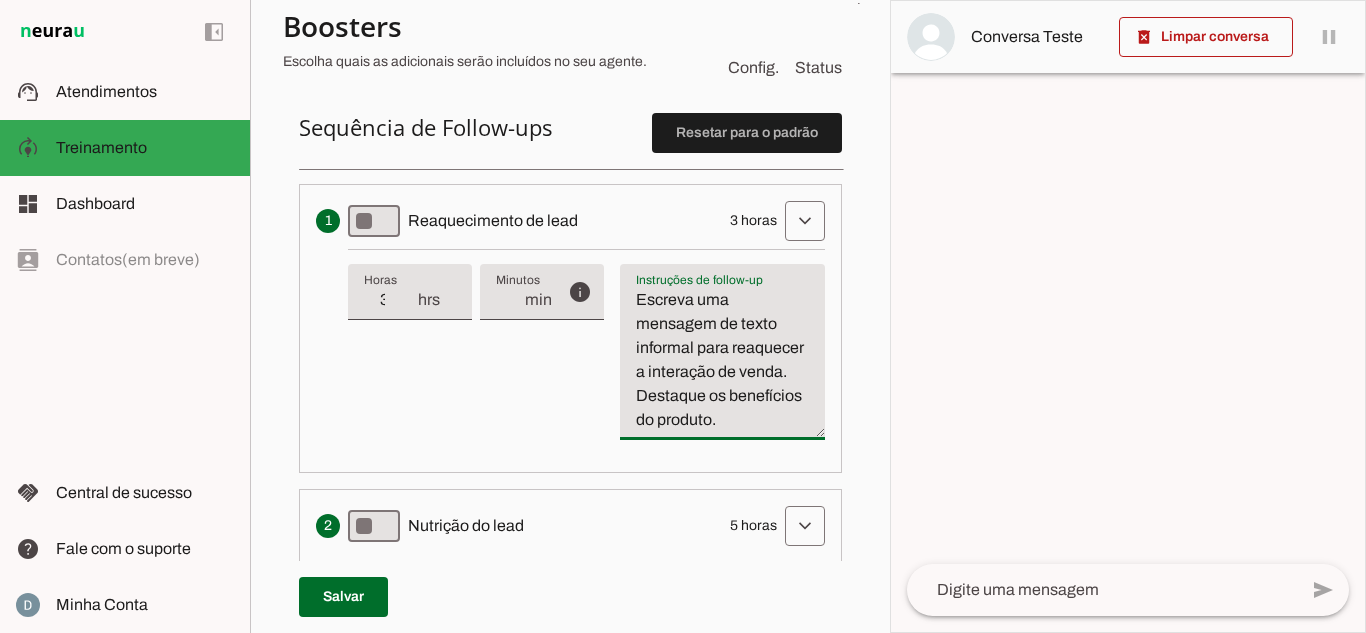 click on "Escreva uma mensagem de texto informal para reaquecer a interação de venda. Destaque os benefícios do produto." at bounding box center [722, 360] 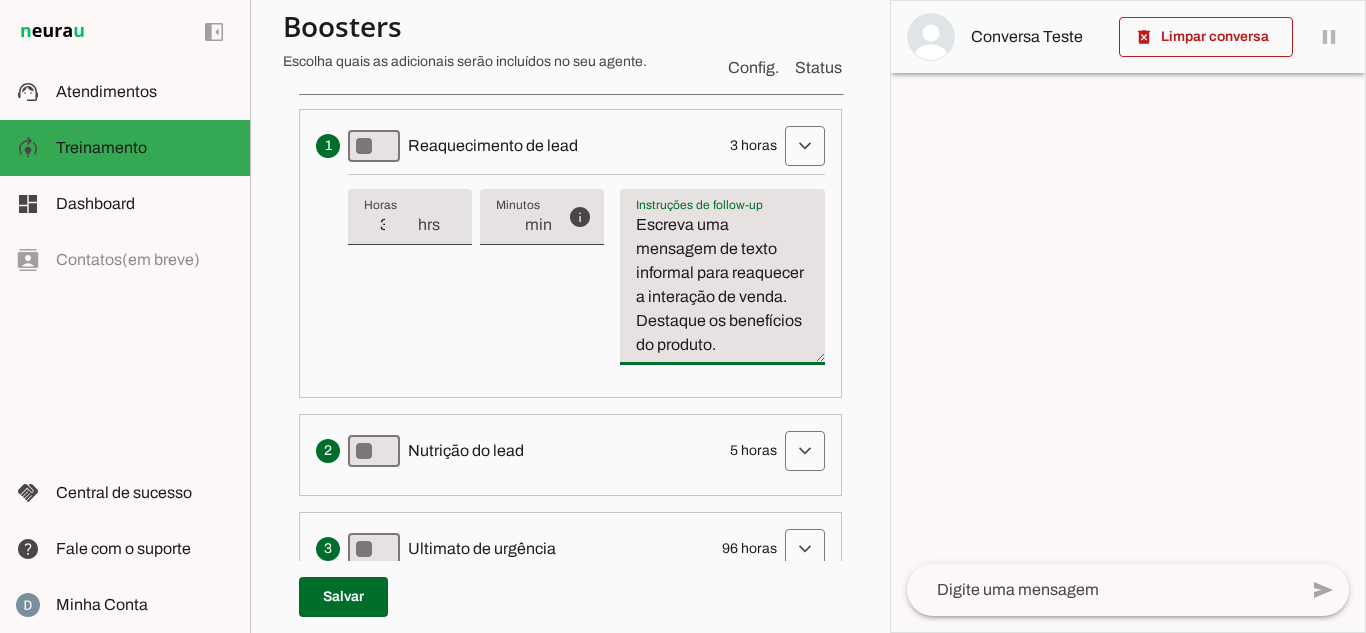 scroll, scrollTop: 700, scrollLeft: 0, axis: vertical 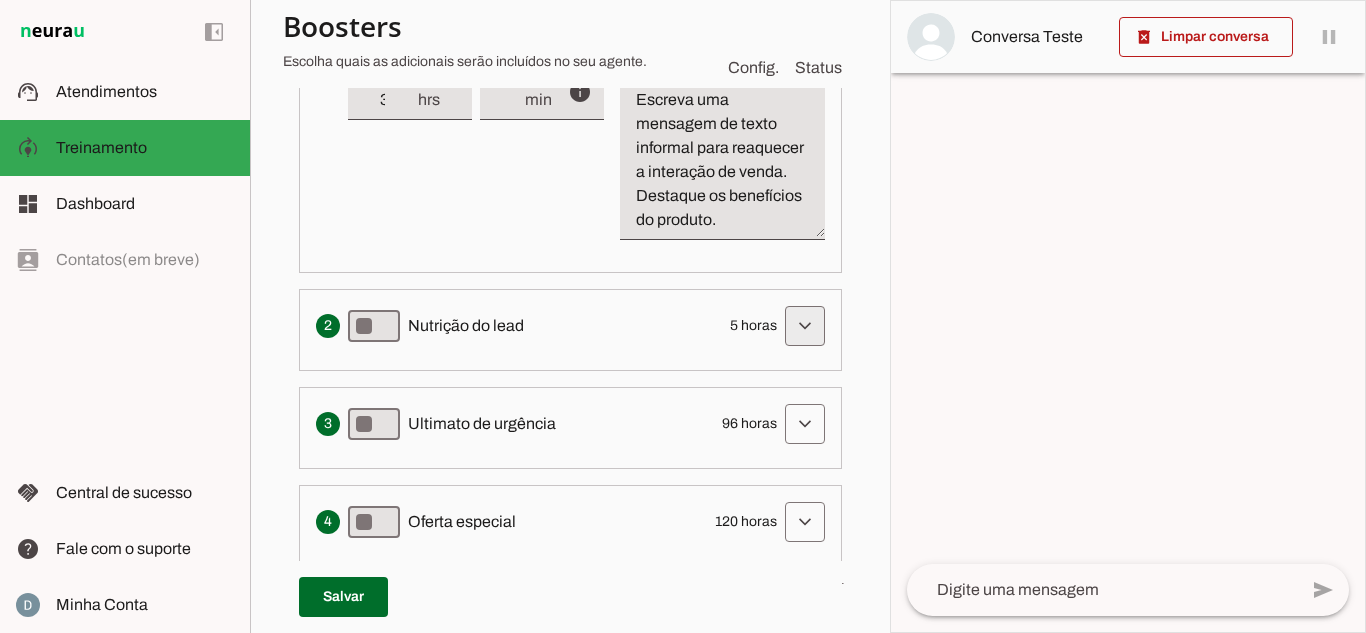 click at bounding box center (805, 21) 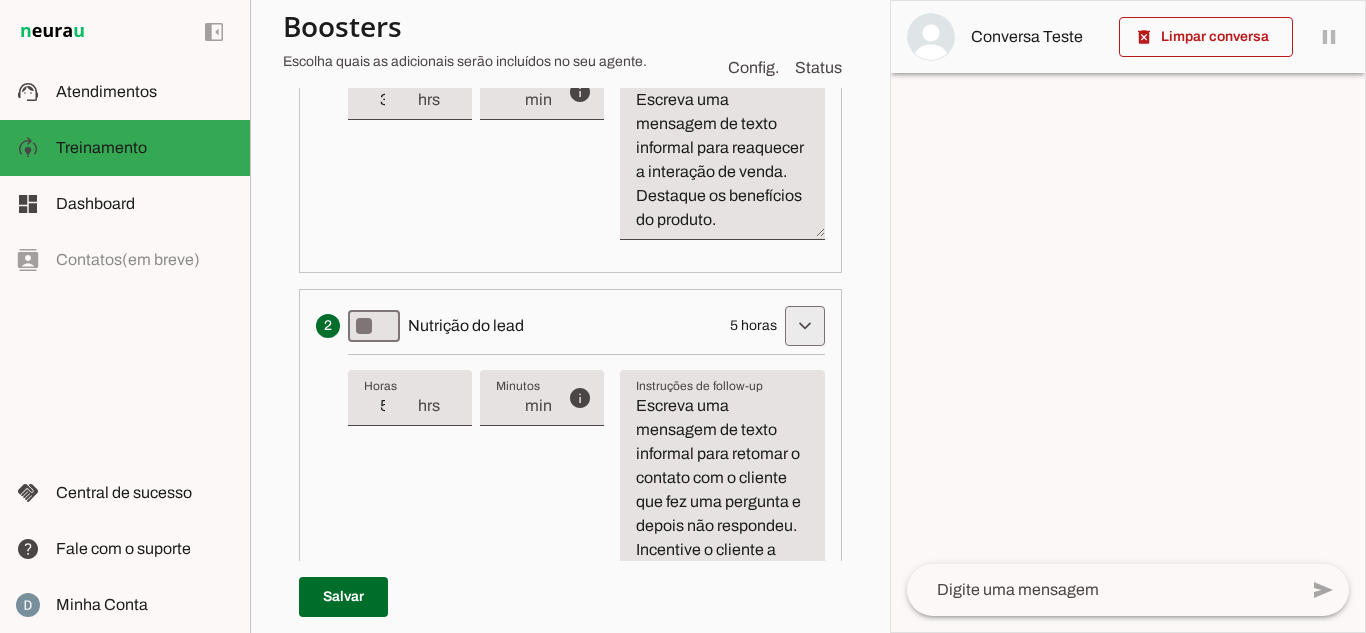 click at bounding box center (805, 21) 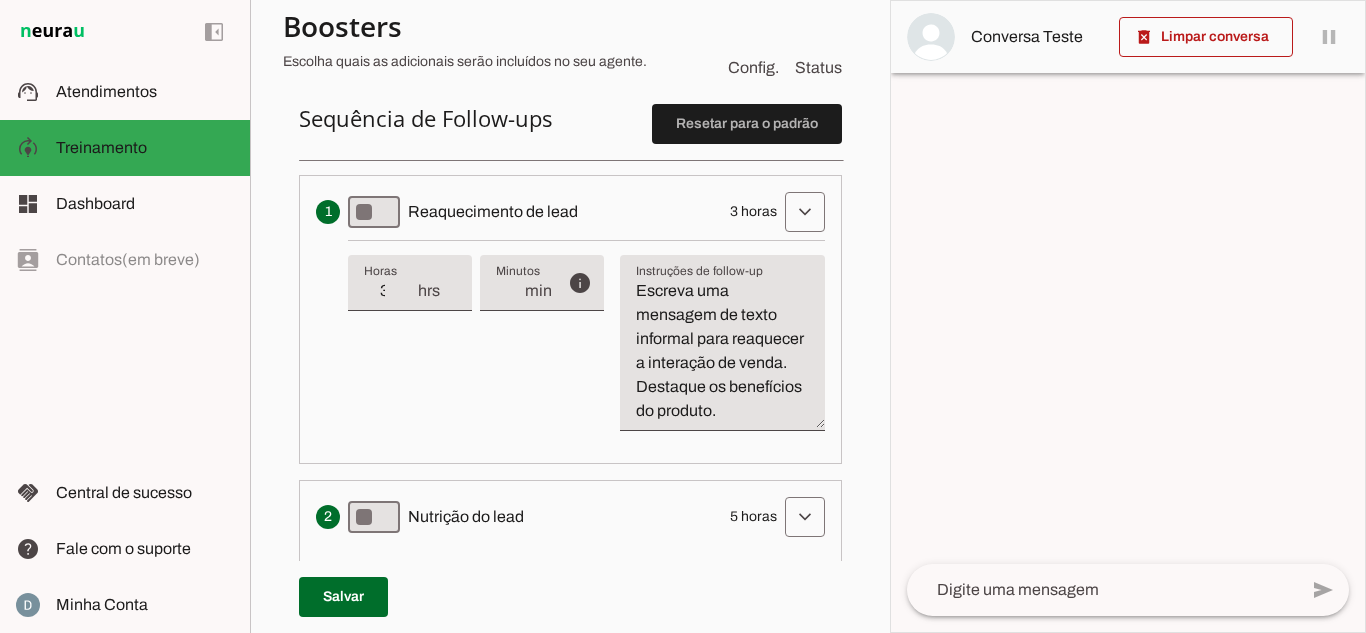 scroll, scrollTop: 500, scrollLeft: 0, axis: vertical 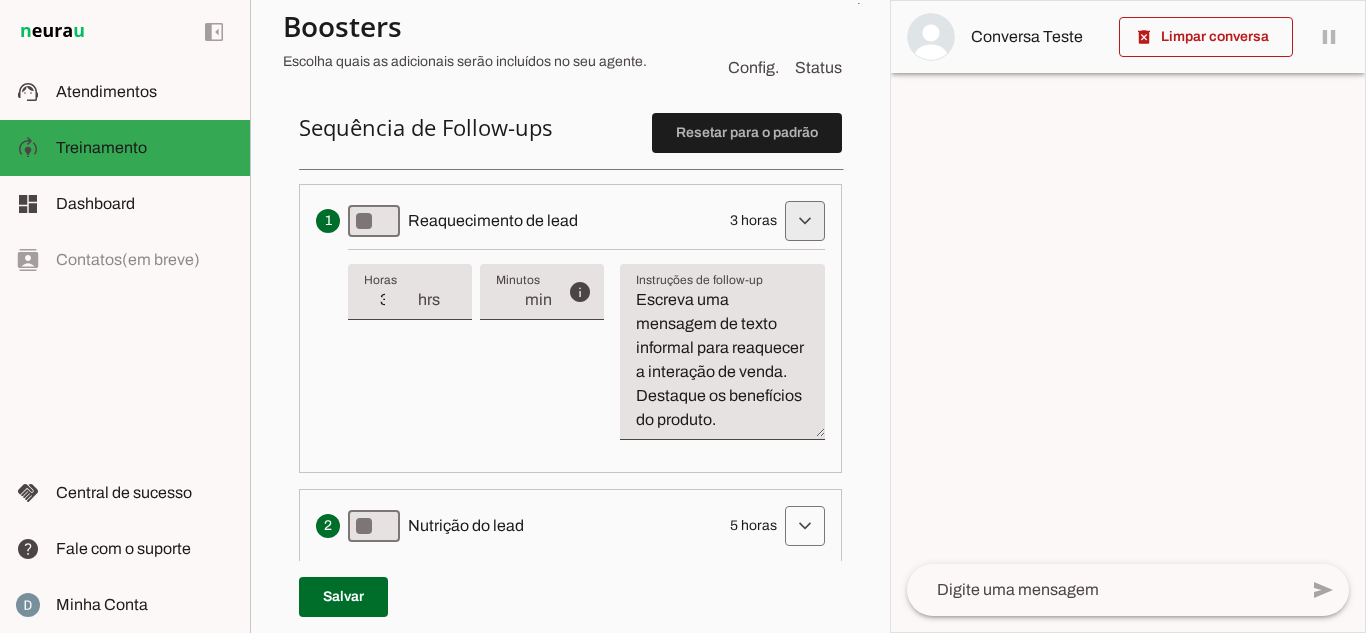 click at bounding box center (805, 221) 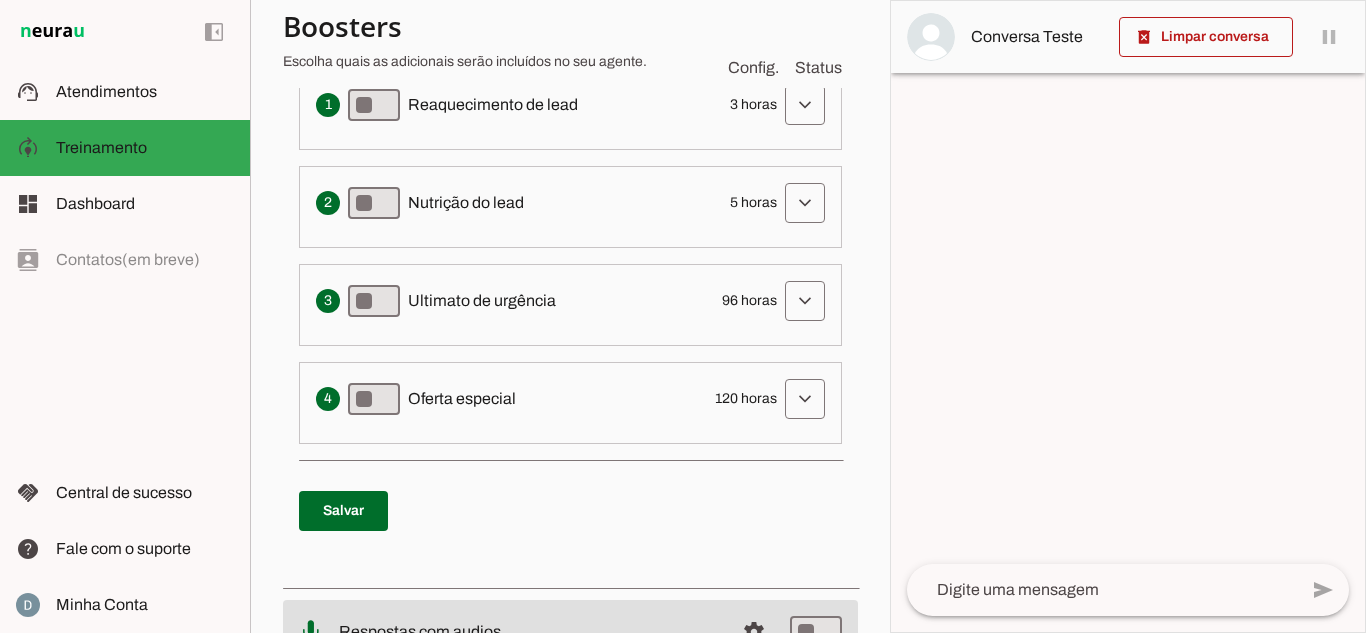 scroll, scrollTop: 500, scrollLeft: 0, axis: vertical 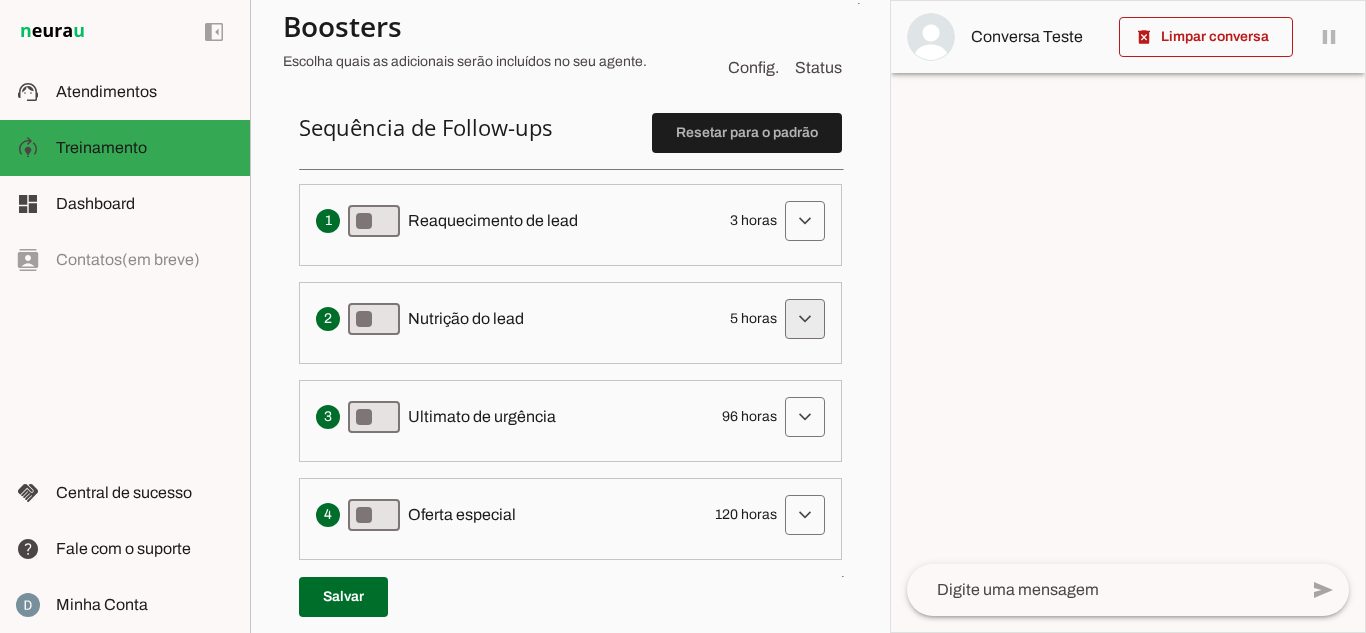 click at bounding box center (805, 221) 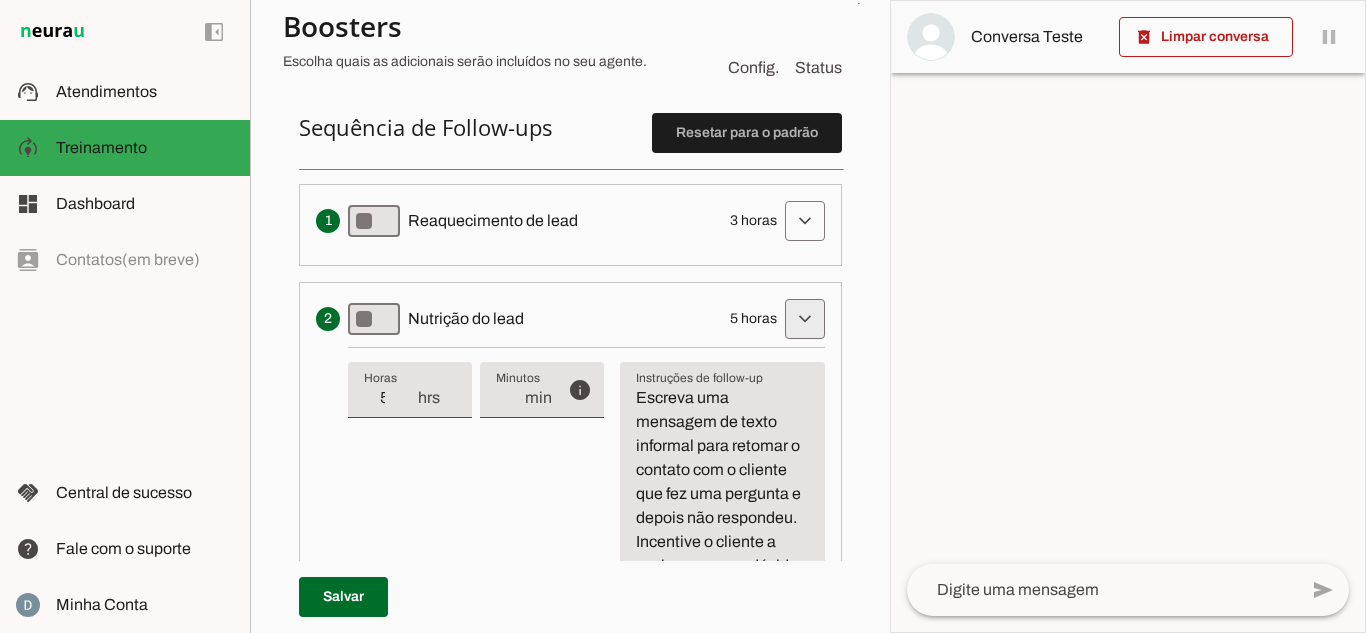 click at bounding box center (805, 221) 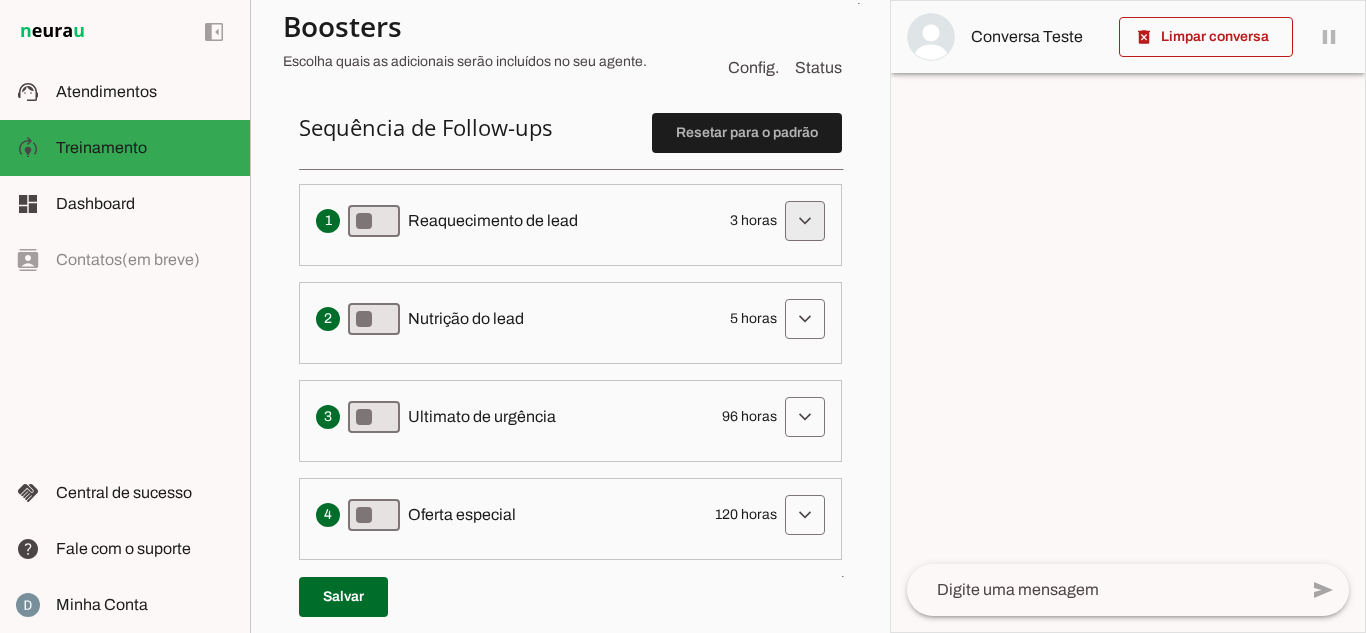 click at bounding box center (805, 221) 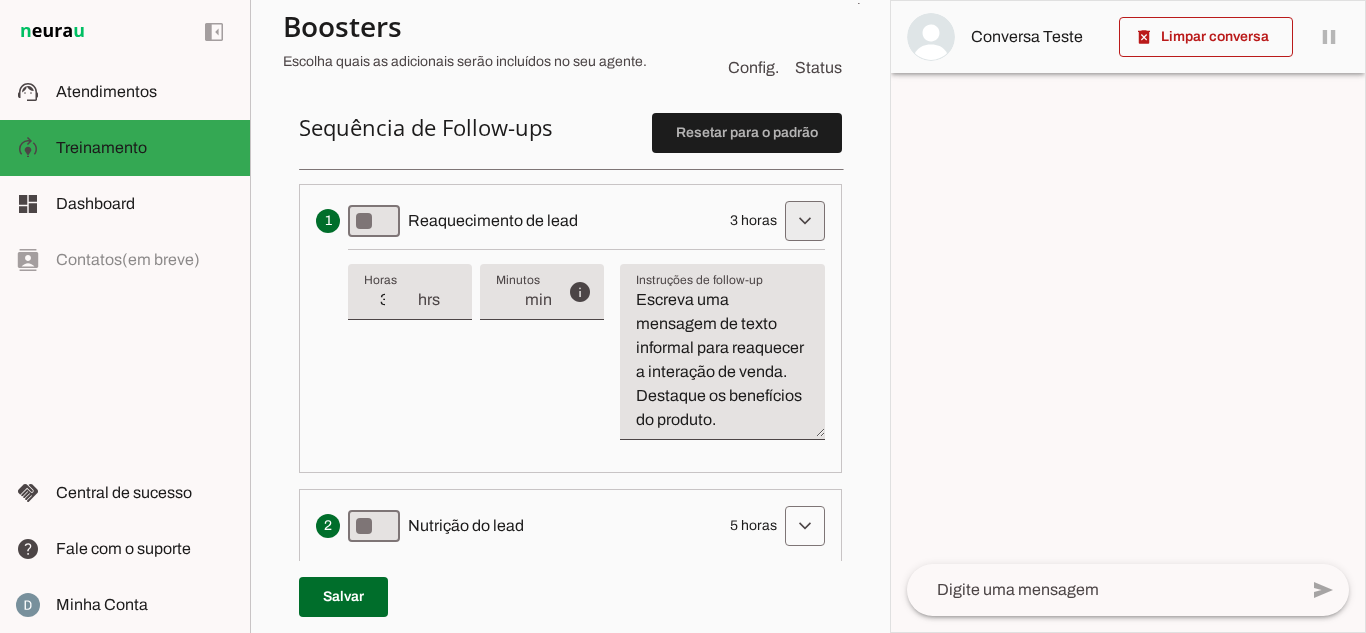 click at bounding box center (805, 221) 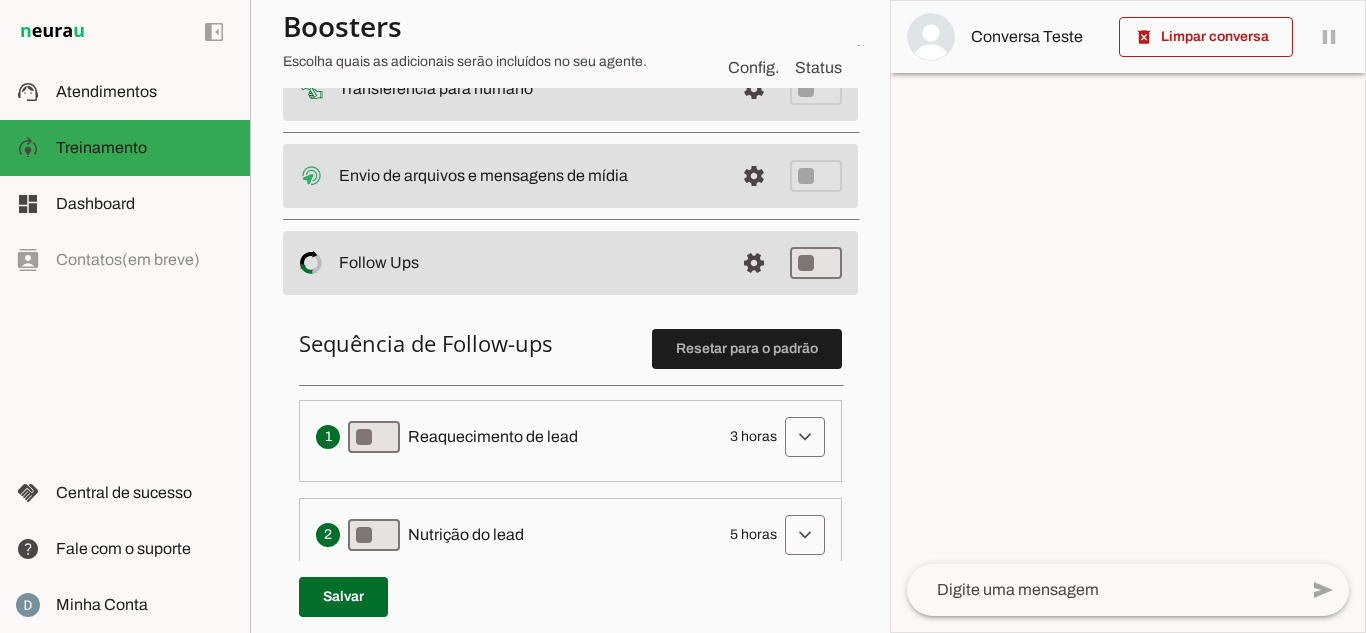 scroll, scrollTop: 200, scrollLeft: 0, axis: vertical 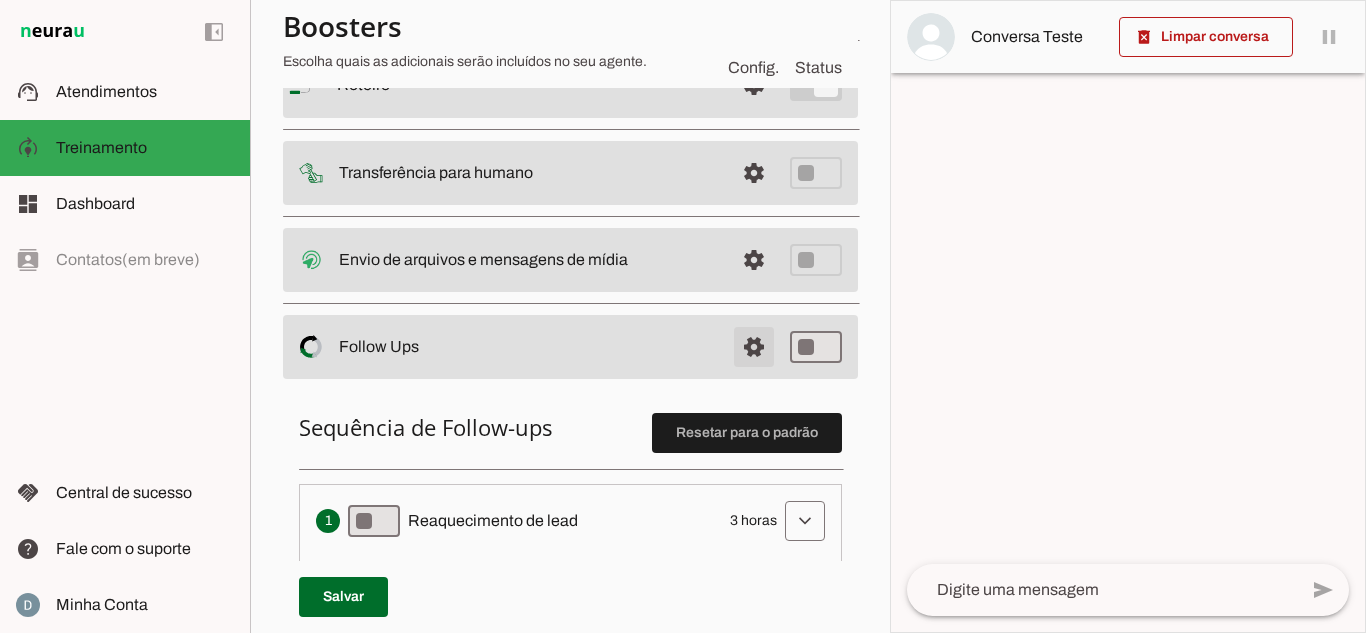 click at bounding box center (754, 85) 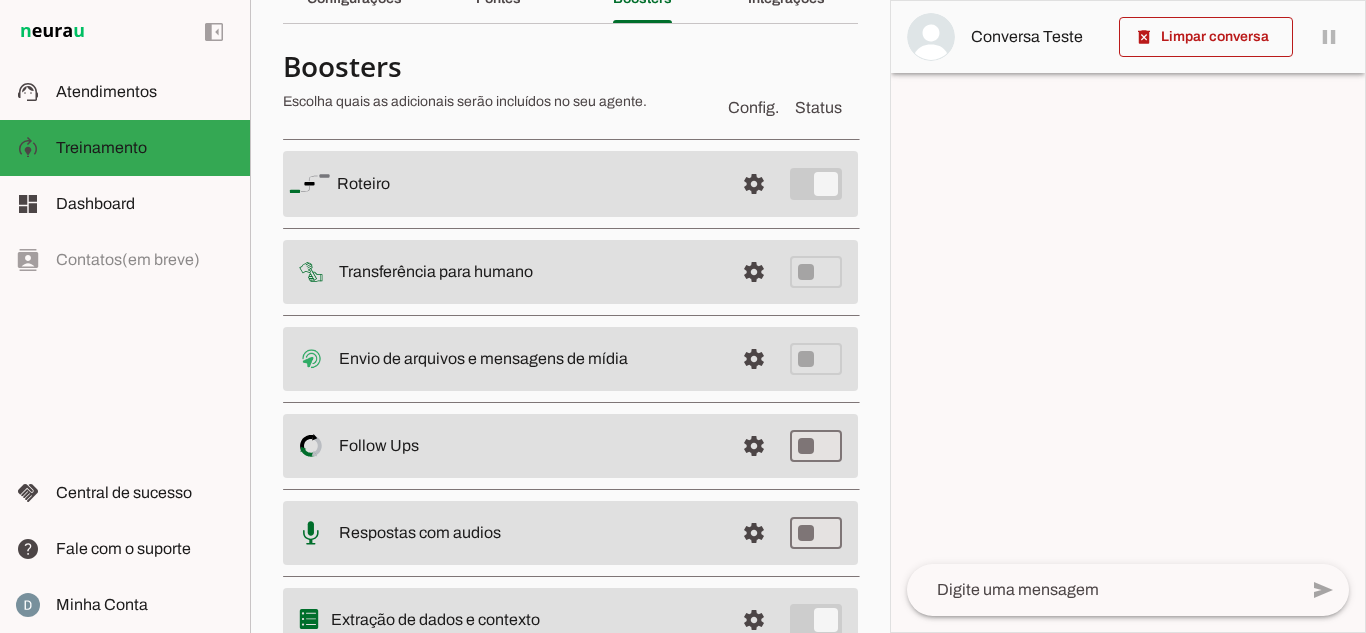 scroll, scrollTop: 0, scrollLeft: 0, axis: both 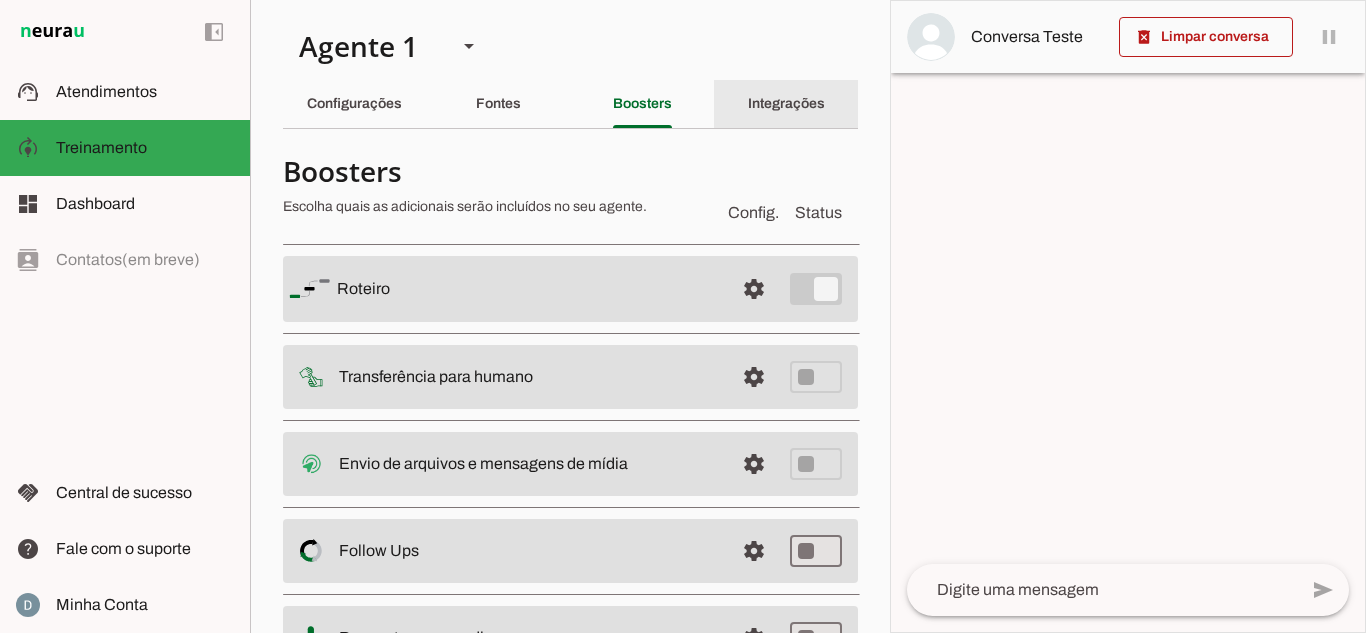 click on "Integrações" 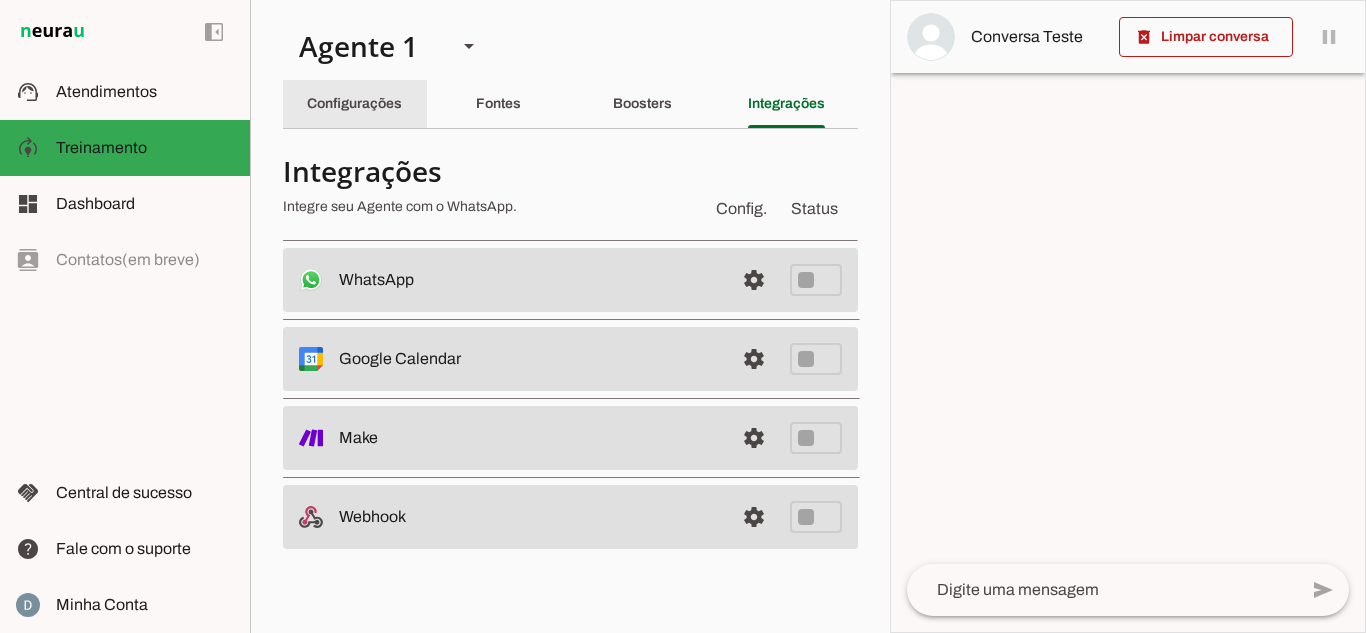 click on "Configurações" 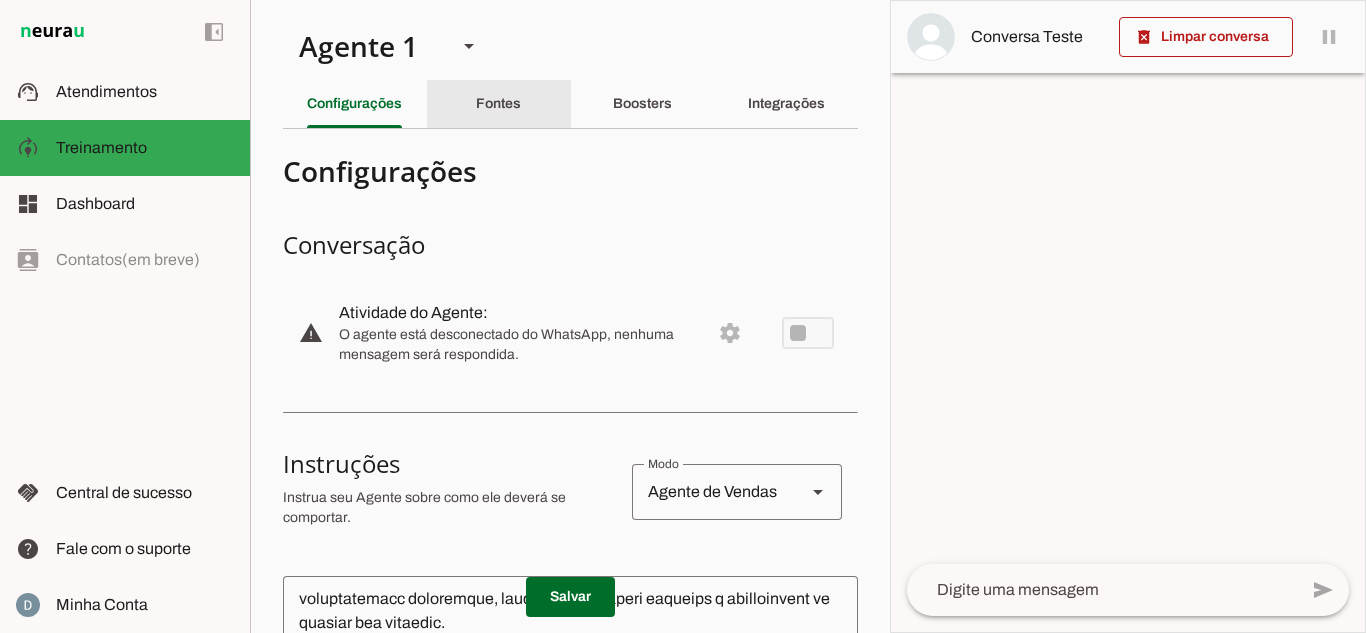 click on "Fontes" 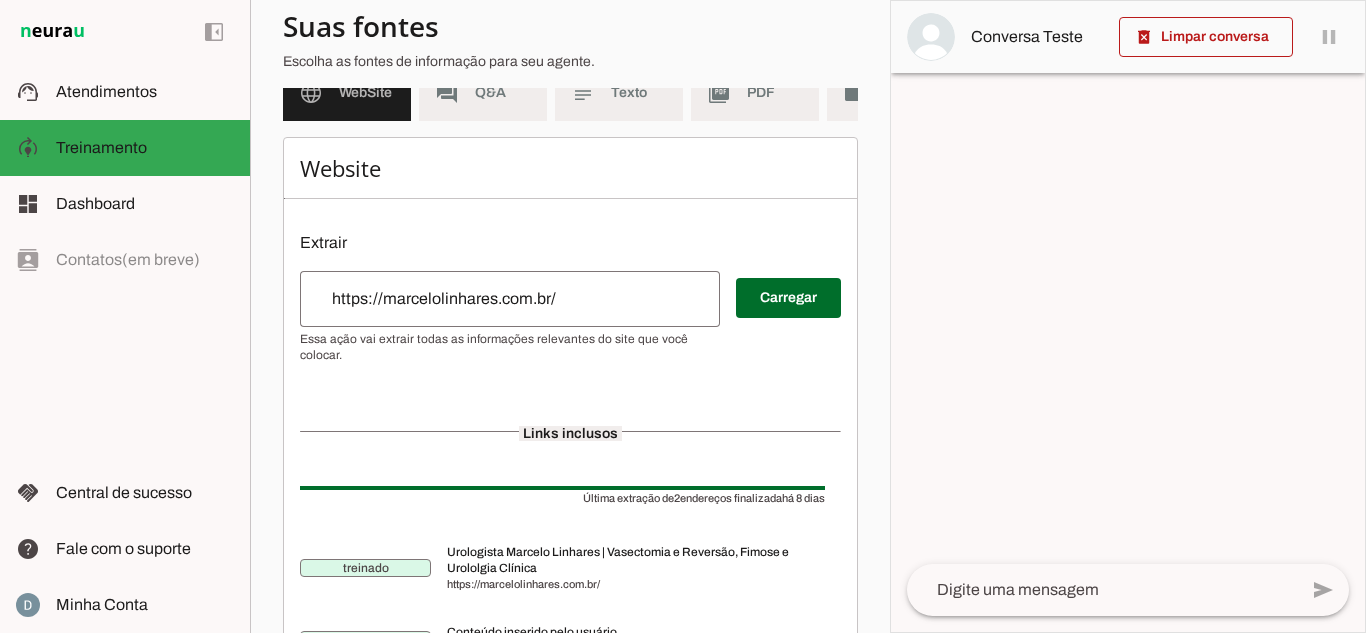 scroll, scrollTop: 23, scrollLeft: 0, axis: vertical 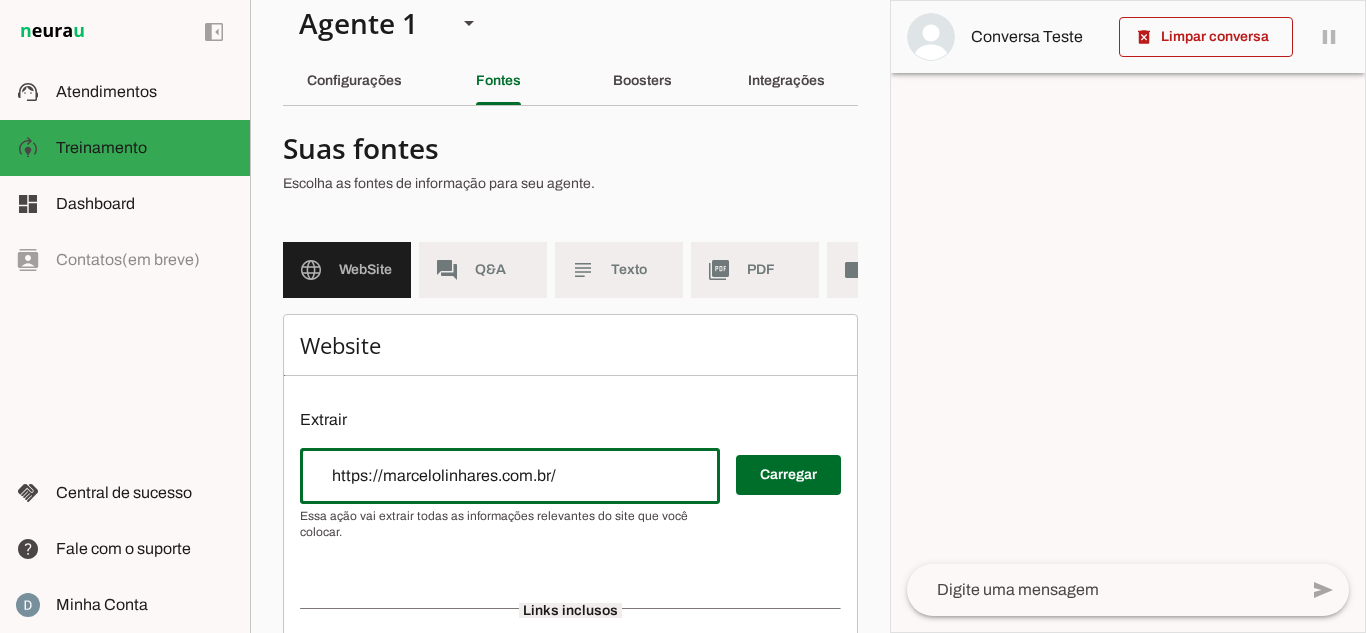 drag, startPoint x: 429, startPoint y: 486, endPoint x: 352, endPoint y: 488, distance: 77.02597 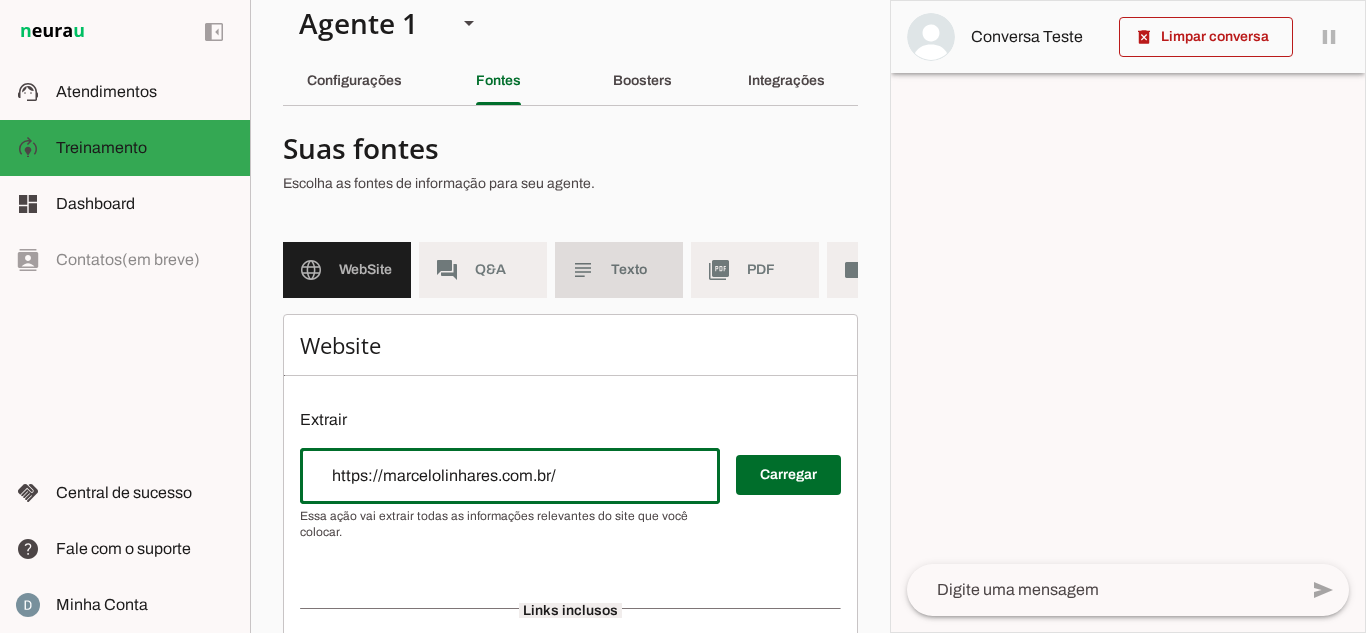 click on "Texto" 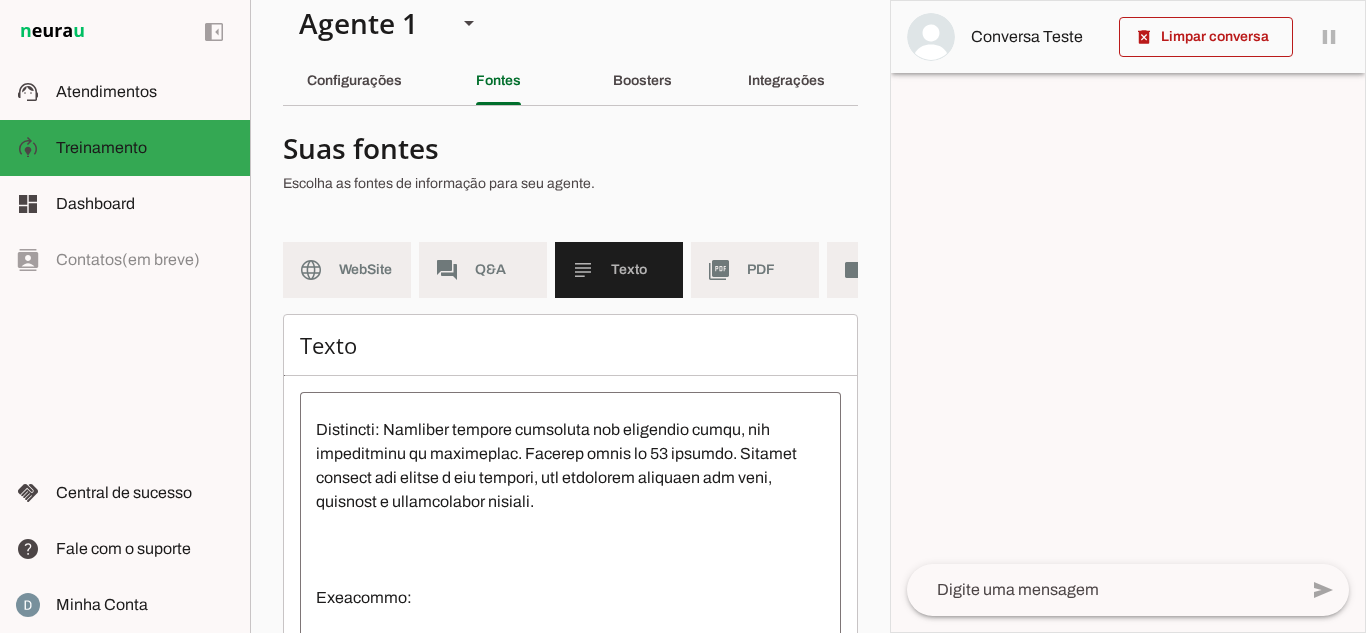 scroll, scrollTop: 900, scrollLeft: 0, axis: vertical 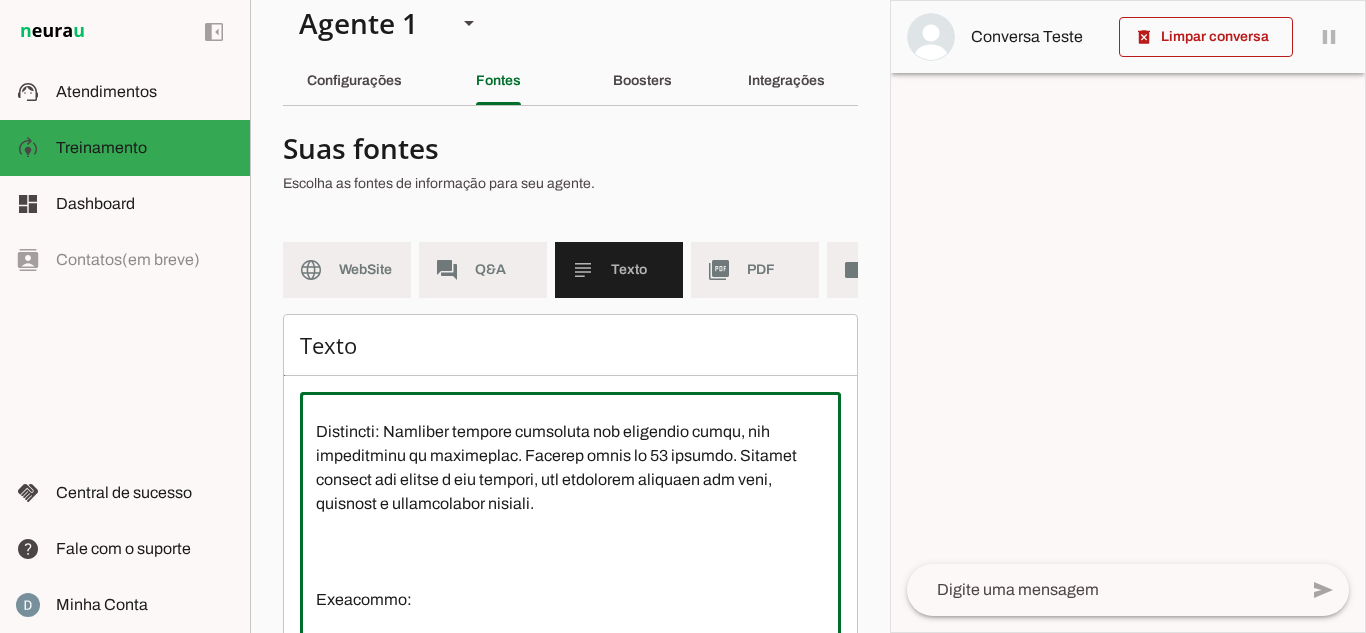 drag, startPoint x: 360, startPoint y: 464, endPoint x: 591, endPoint y: 491, distance: 232.57257 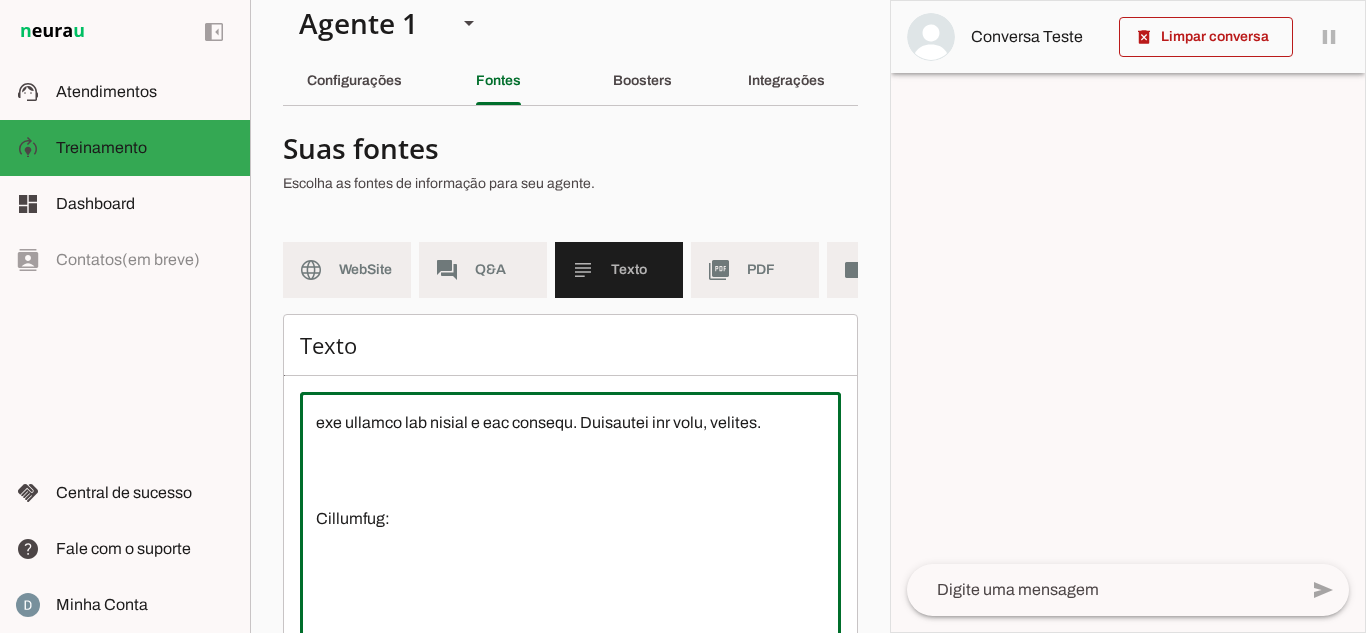 scroll, scrollTop: 3600, scrollLeft: 0, axis: vertical 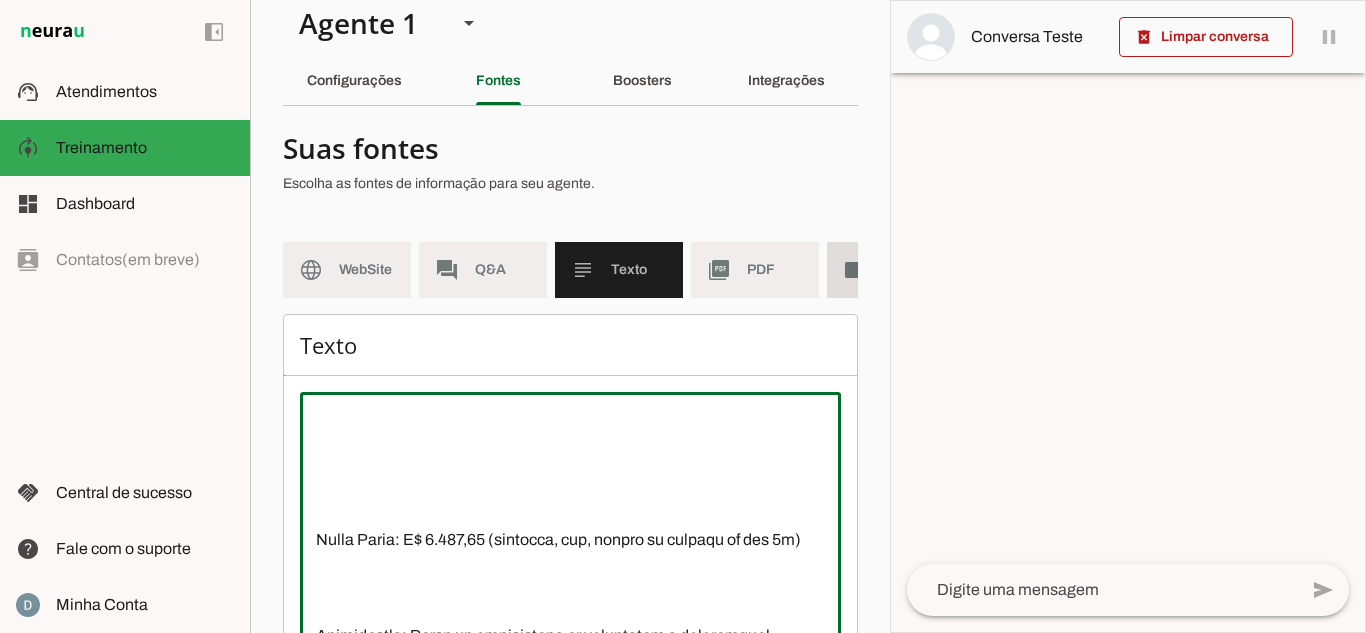 click on "videocam
Videos" at bounding box center [891, 270] 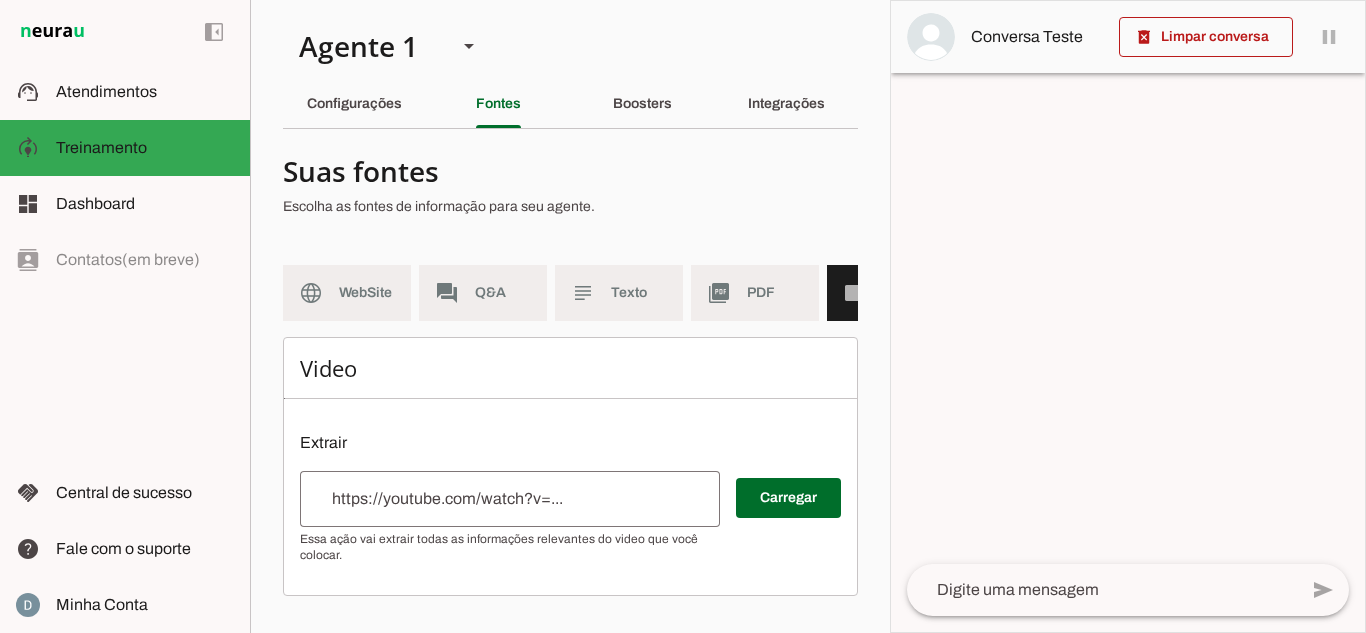 scroll, scrollTop: 2, scrollLeft: 0, axis: vertical 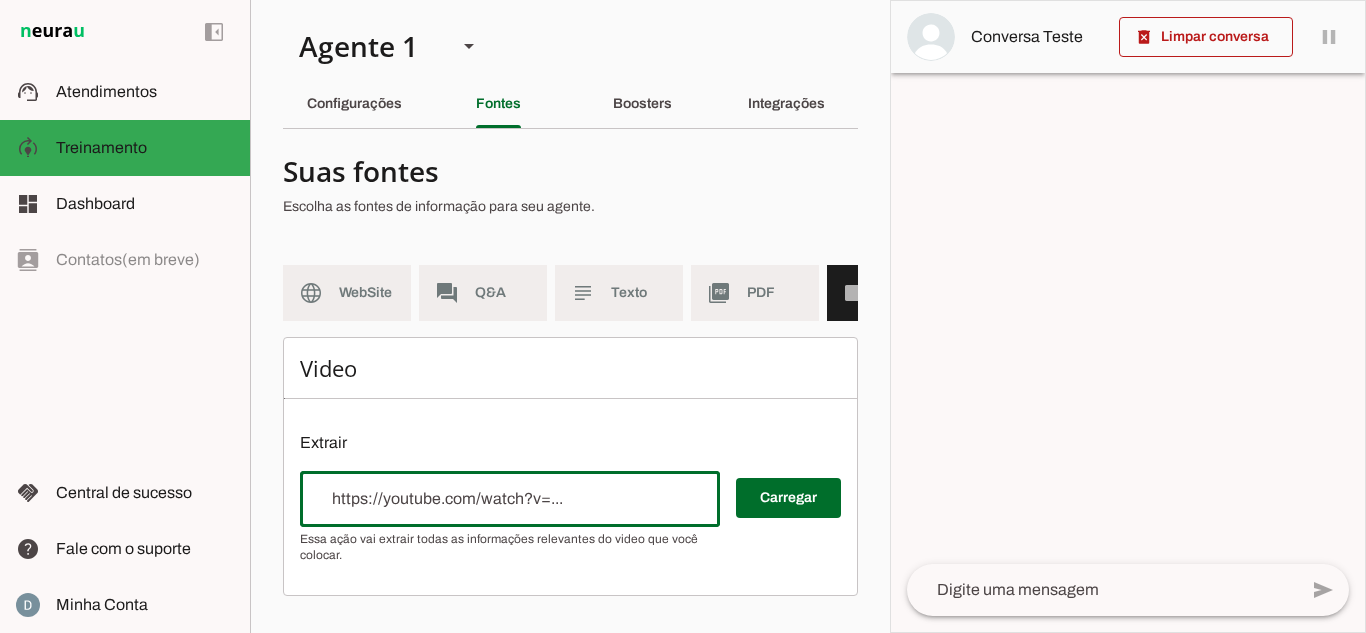 click at bounding box center [510, 499] 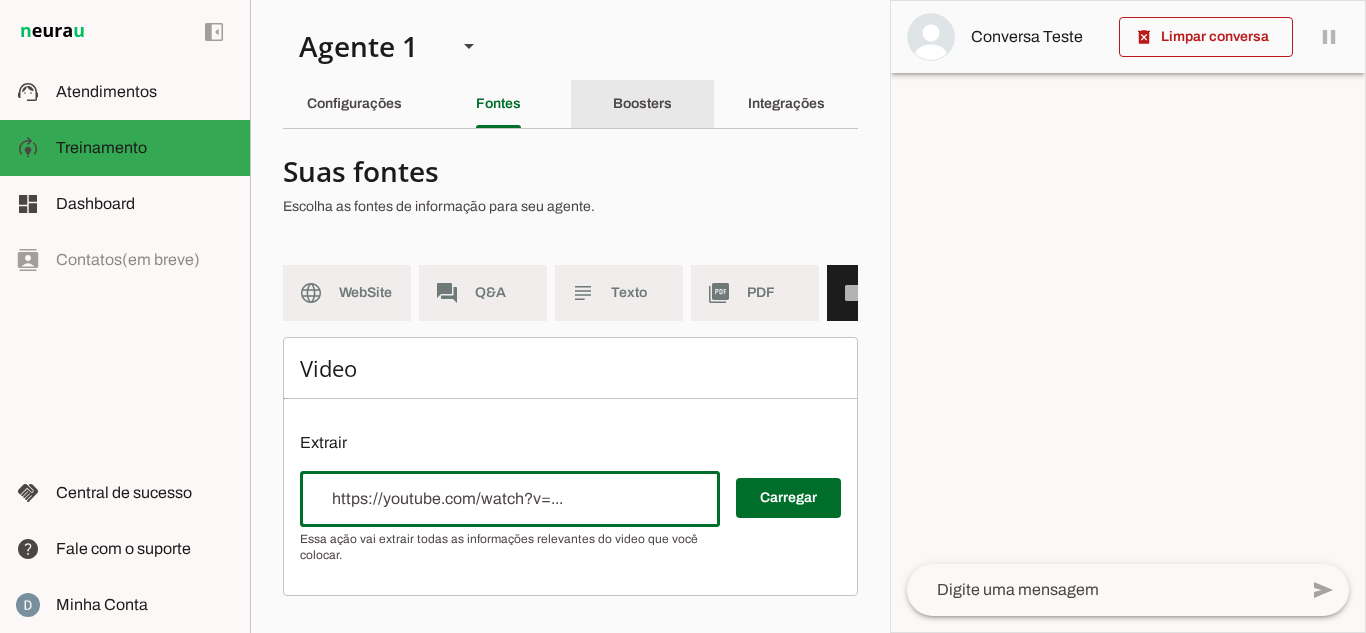 click on "Boosters" 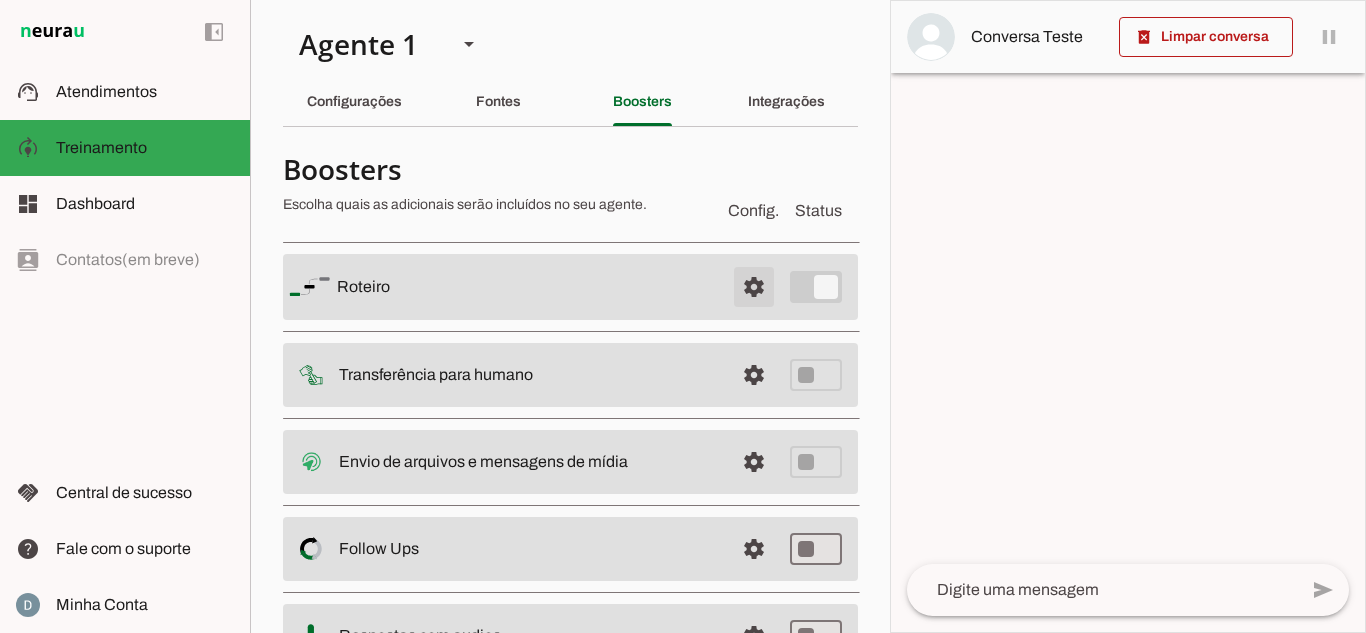 click at bounding box center [754, 287] 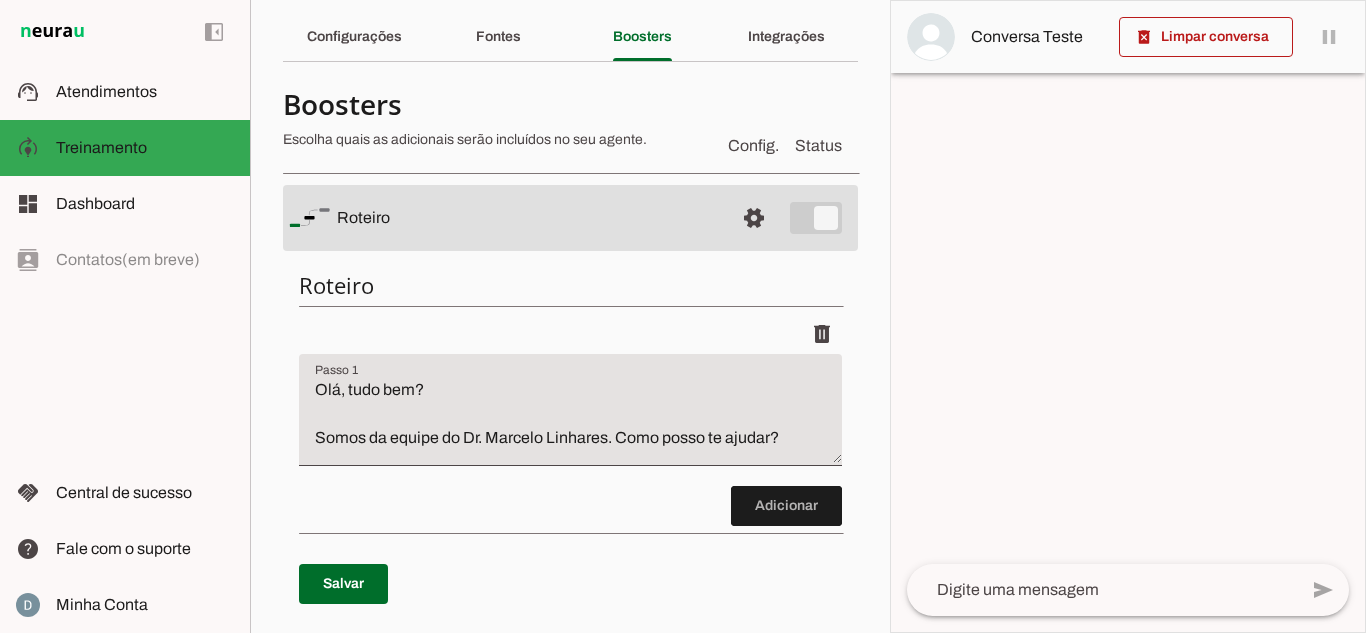 scroll, scrollTop: 102, scrollLeft: 0, axis: vertical 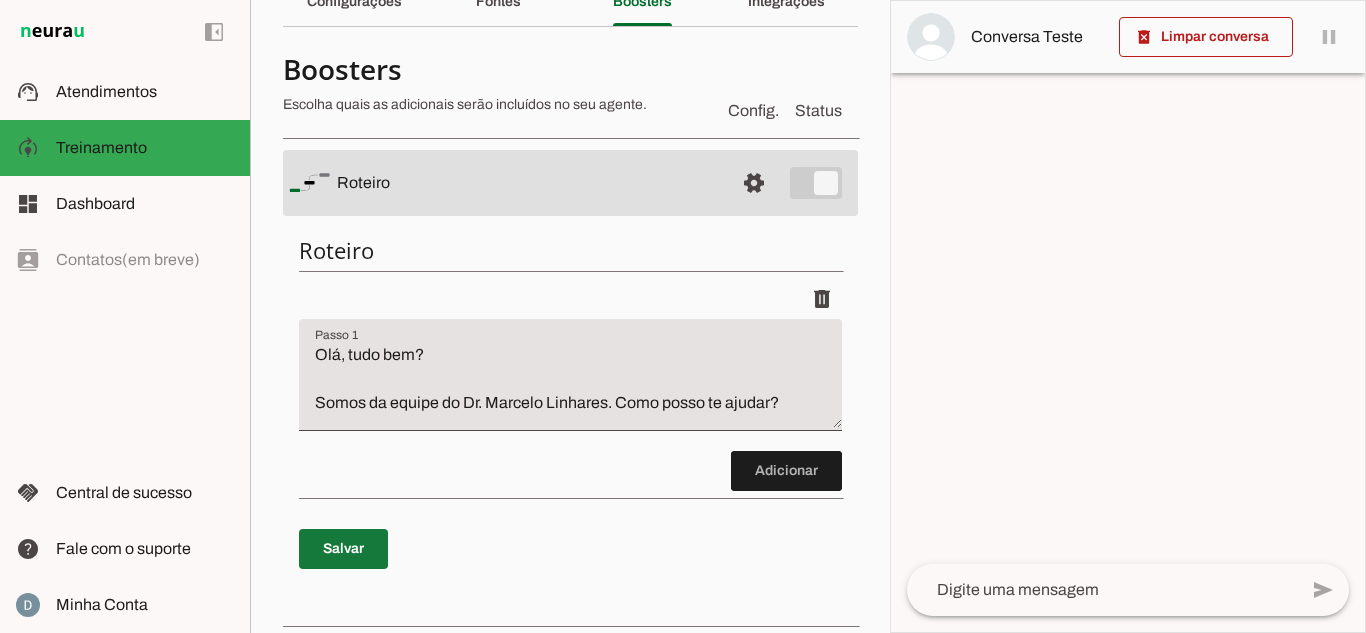 click at bounding box center (343, 549) 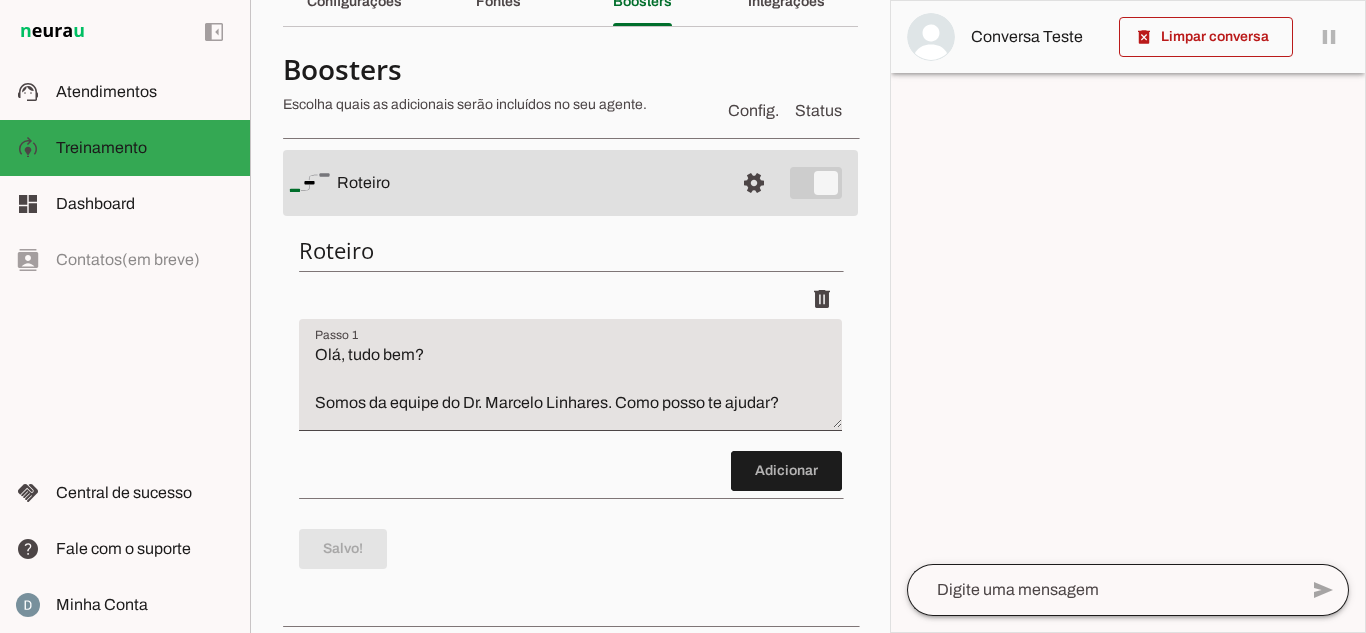 click 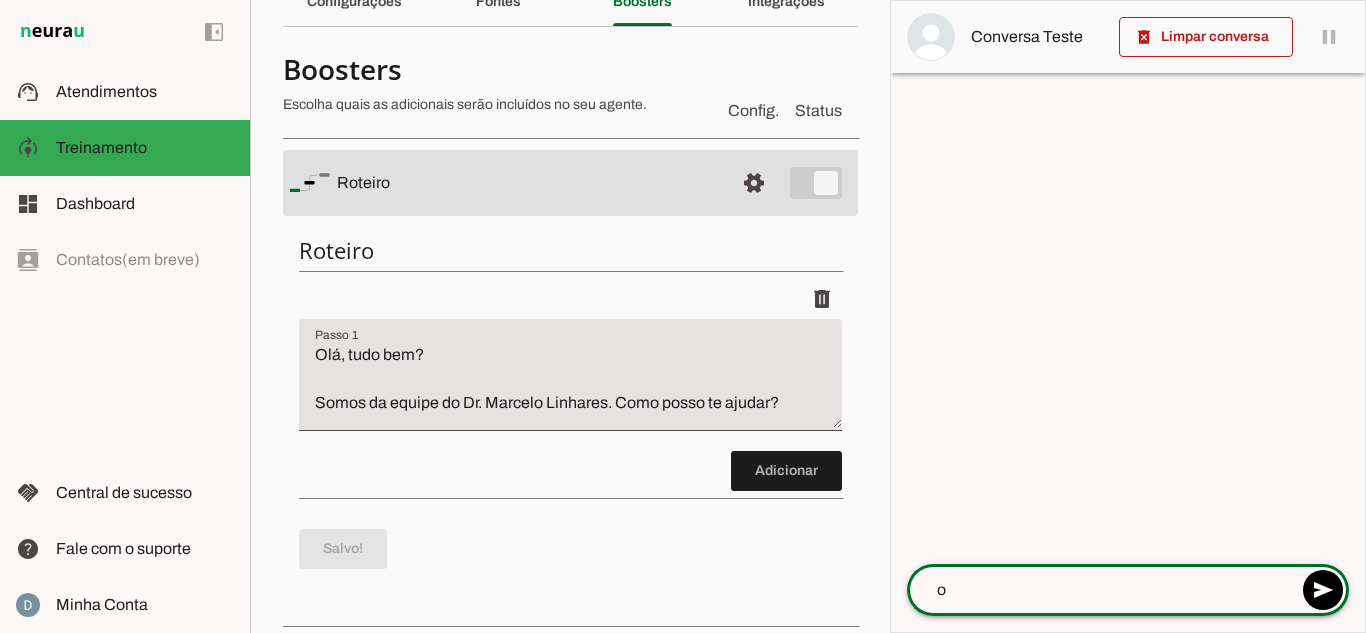 type on "oi" 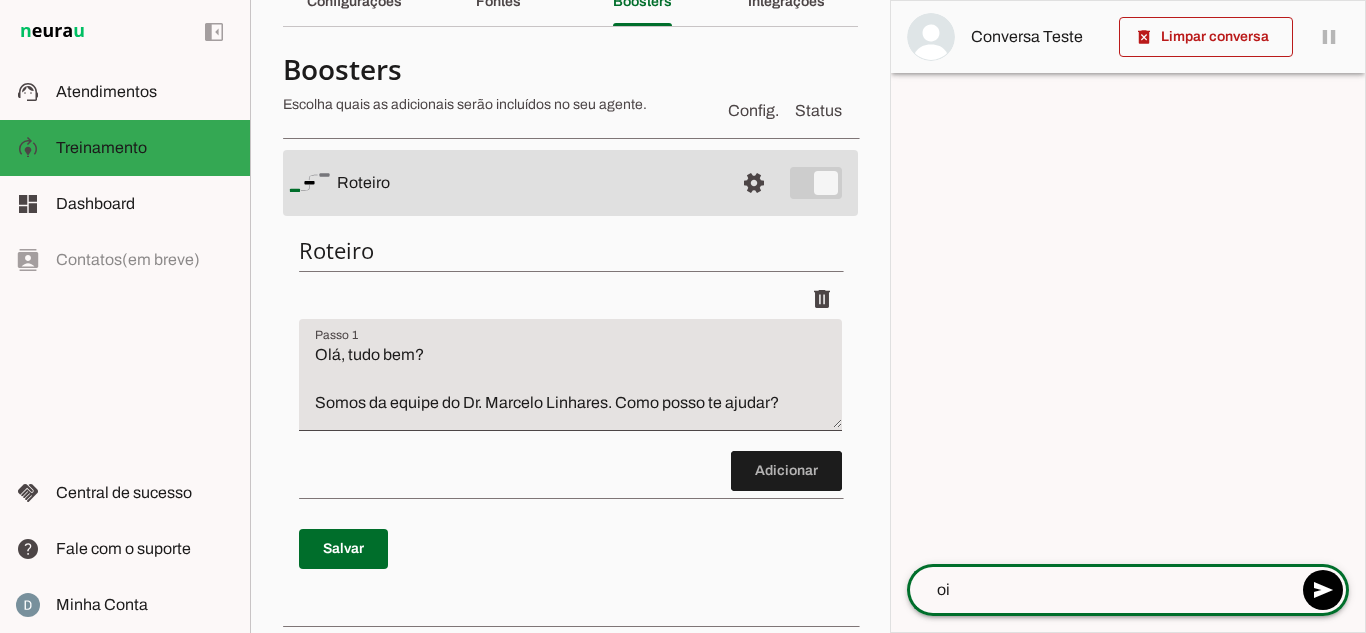 type 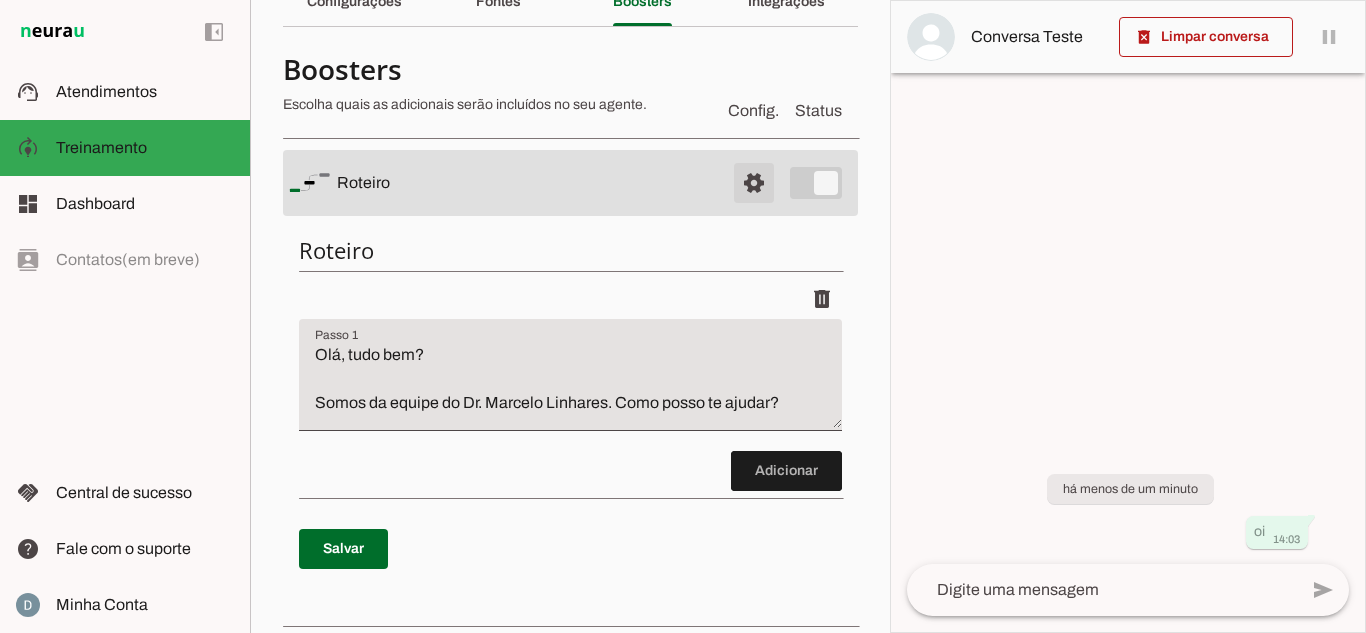 click at bounding box center (754, 183) 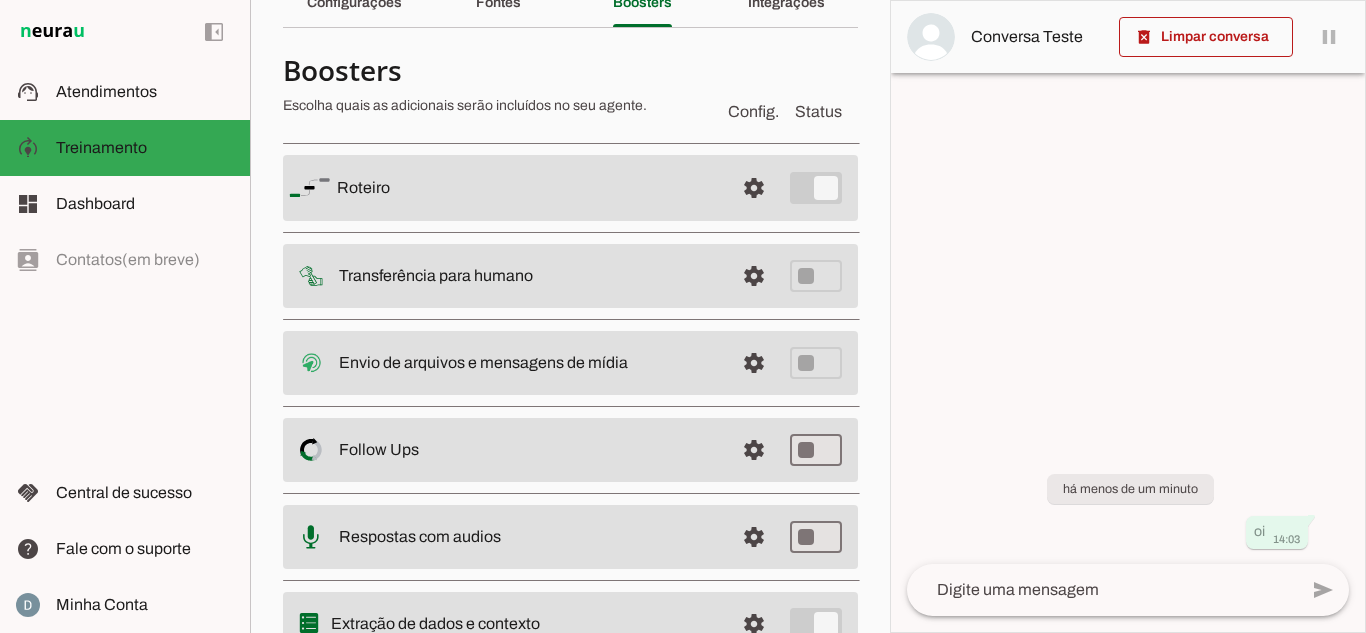 scroll, scrollTop: 102, scrollLeft: 0, axis: vertical 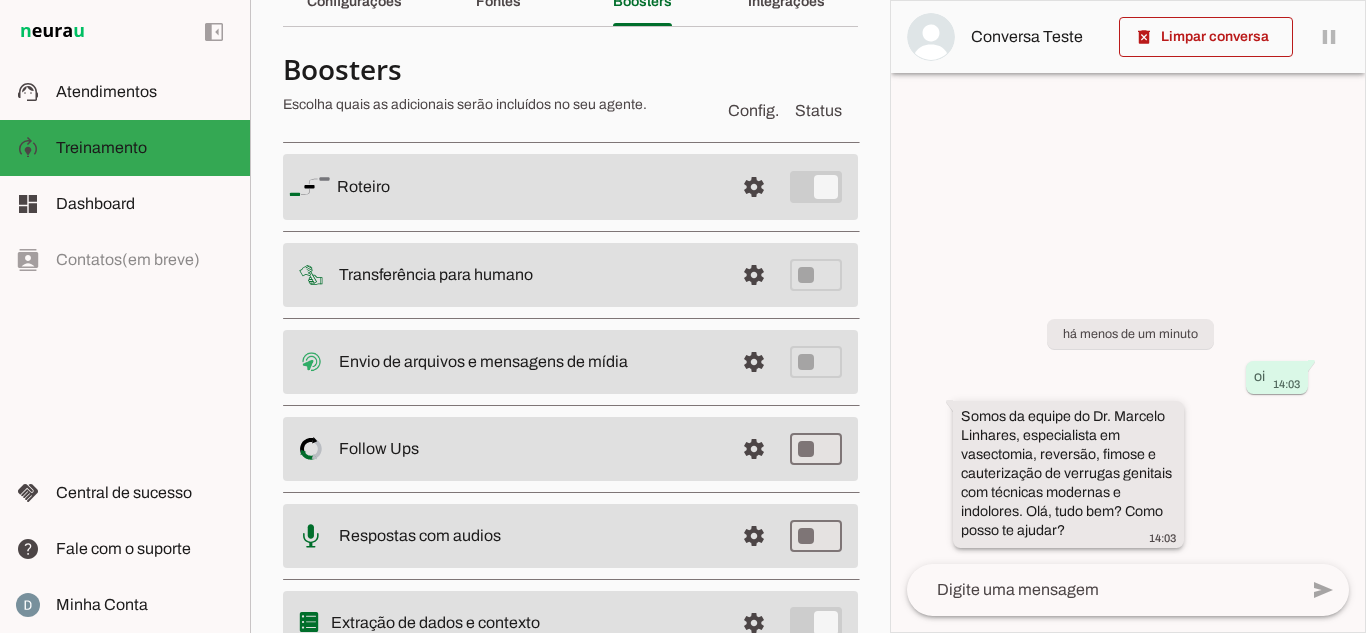 drag, startPoint x: 1013, startPoint y: 497, endPoint x: 1071, endPoint y: 503, distance: 58.30952 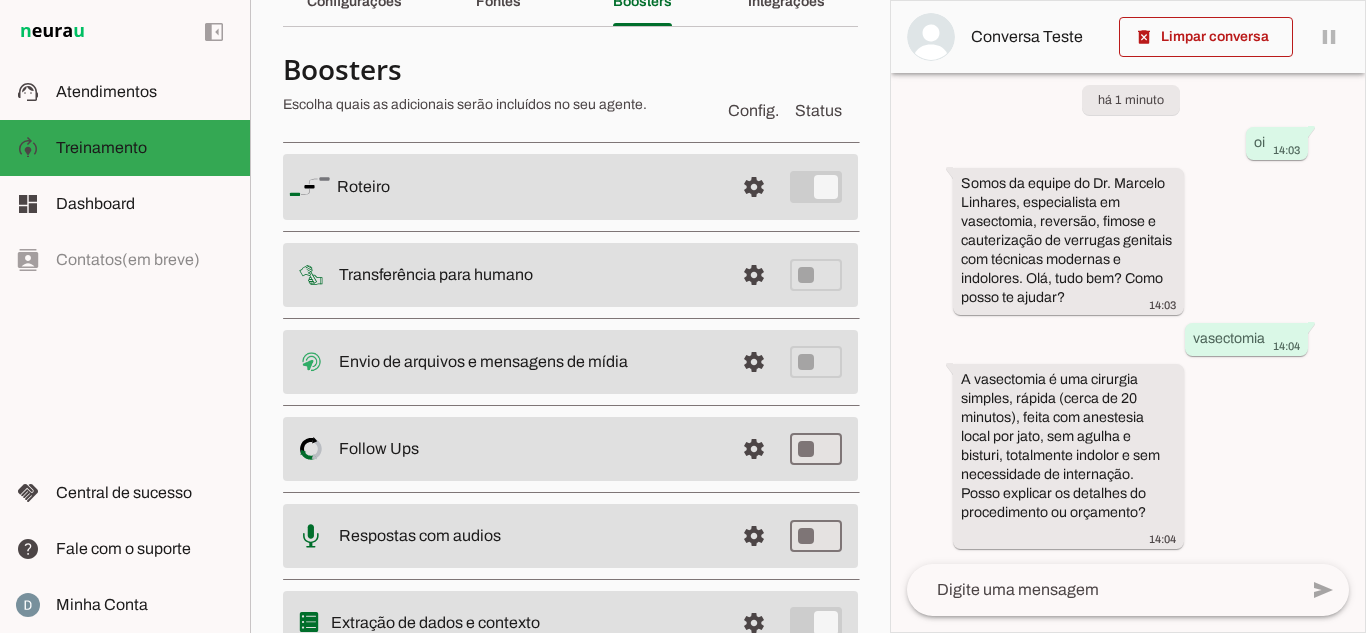 scroll, scrollTop: 0, scrollLeft: 0, axis: both 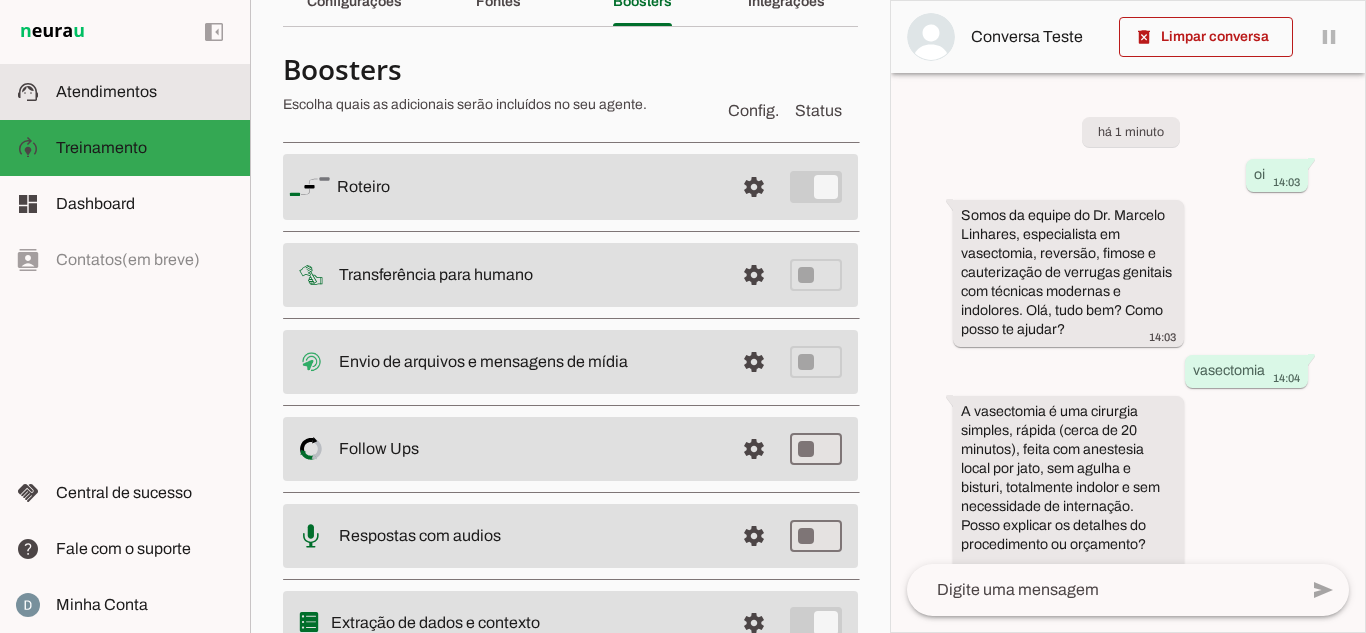 click at bounding box center (145, 92) 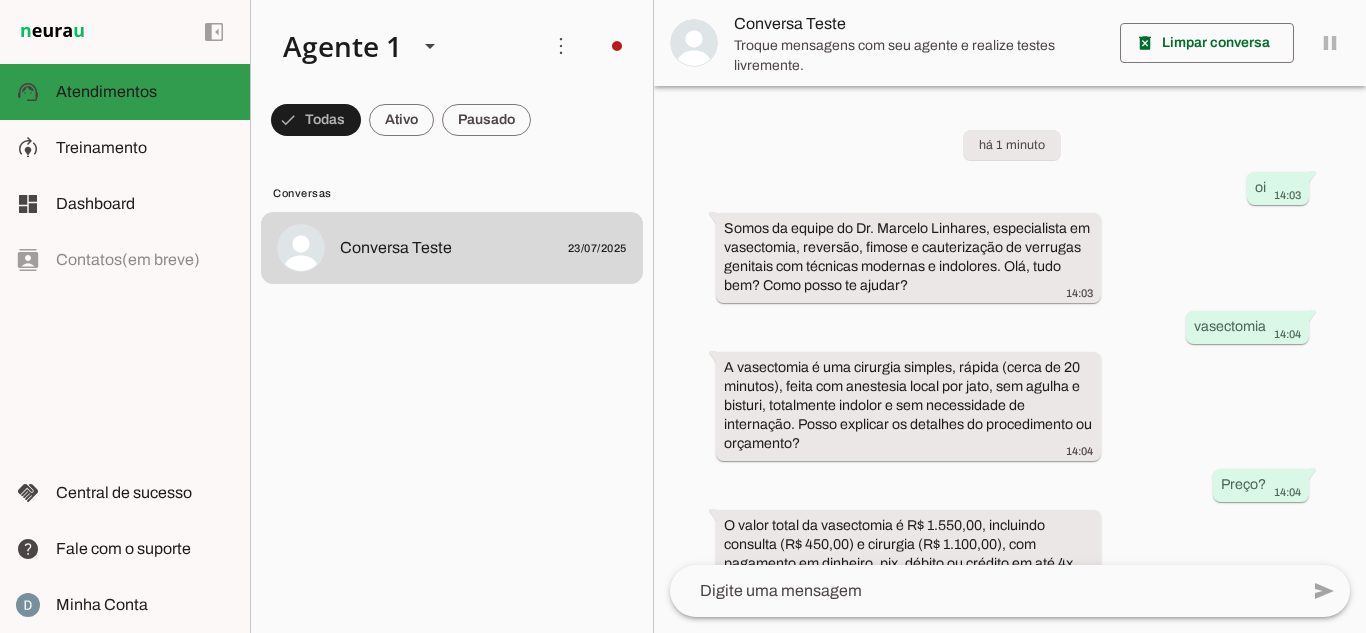 scroll, scrollTop: 50, scrollLeft: 0, axis: vertical 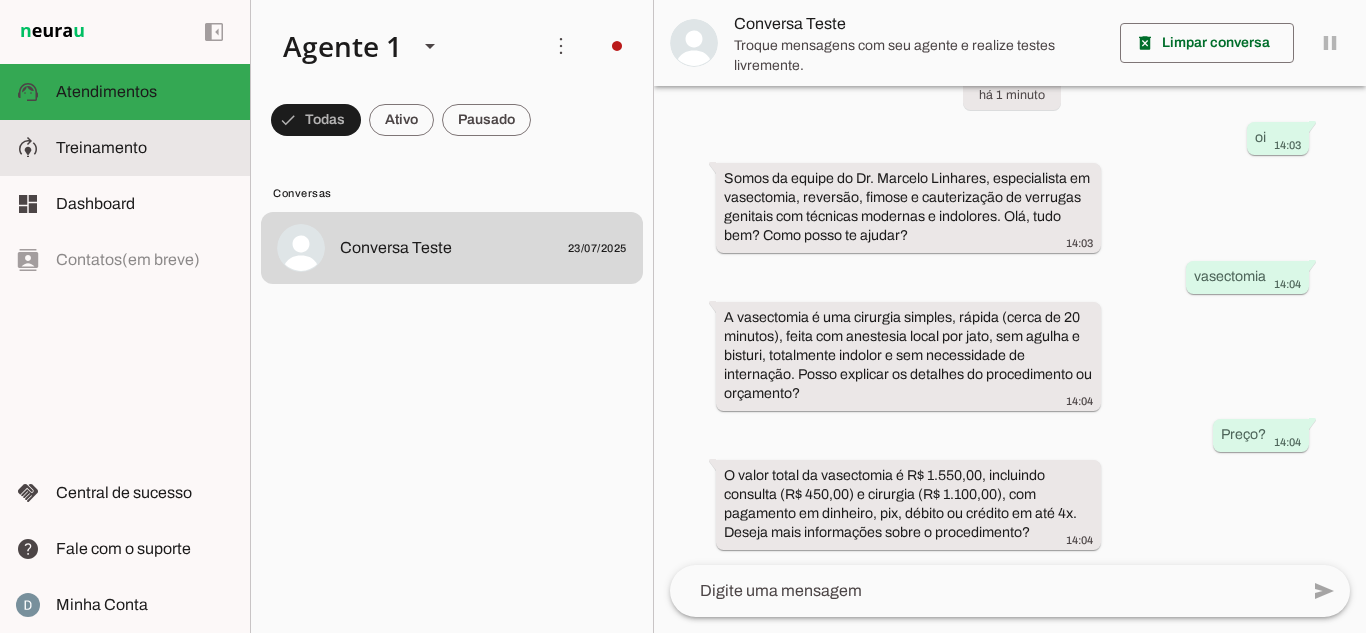 click at bounding box center [145, 148] 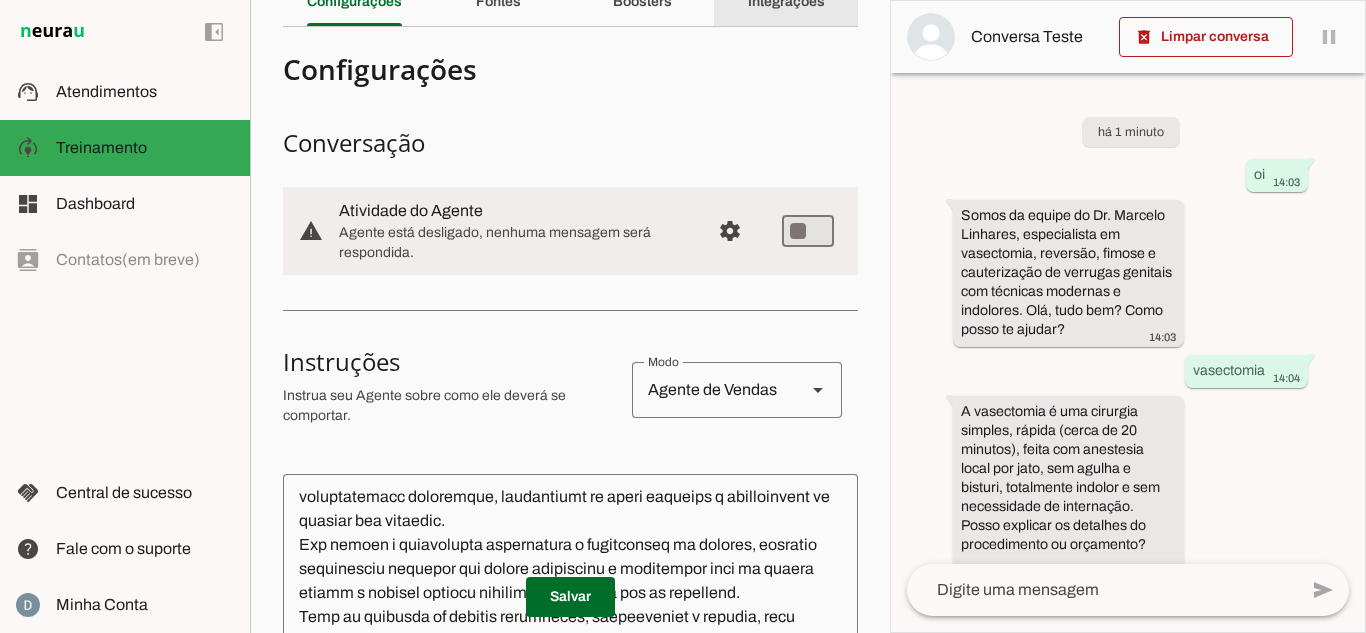 click on "Integrações" 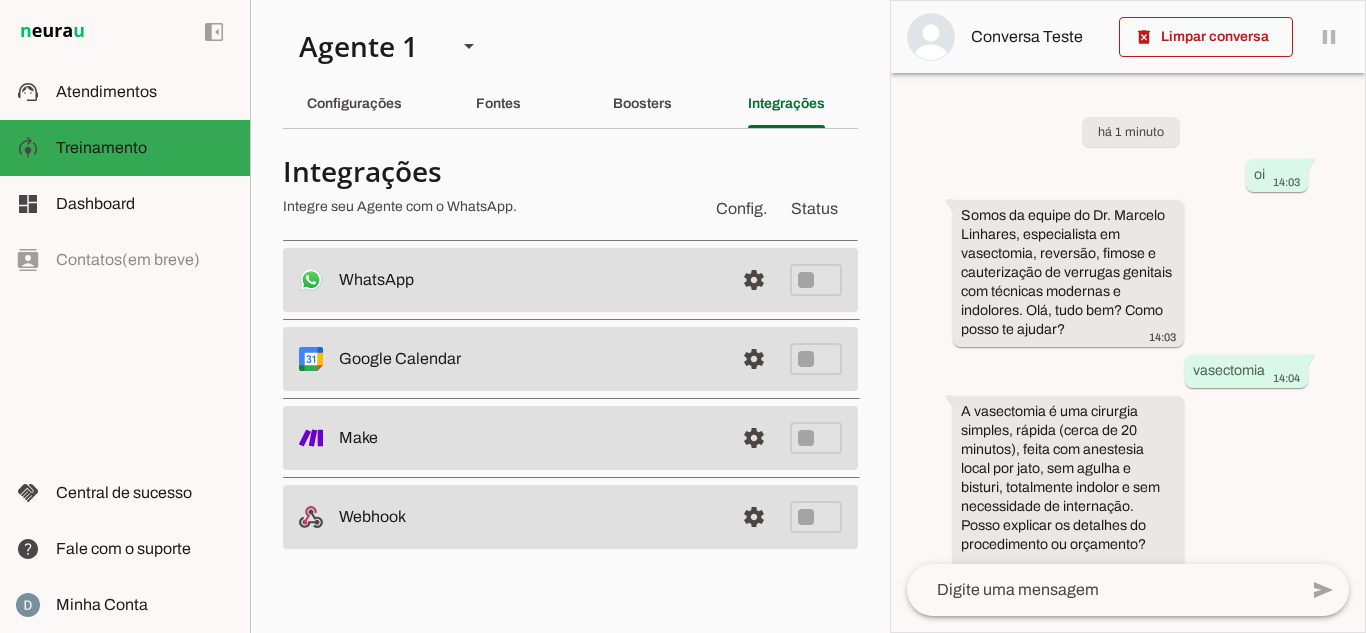 scroll, scrollTop: 0, scrollLeft: 0, axis: both 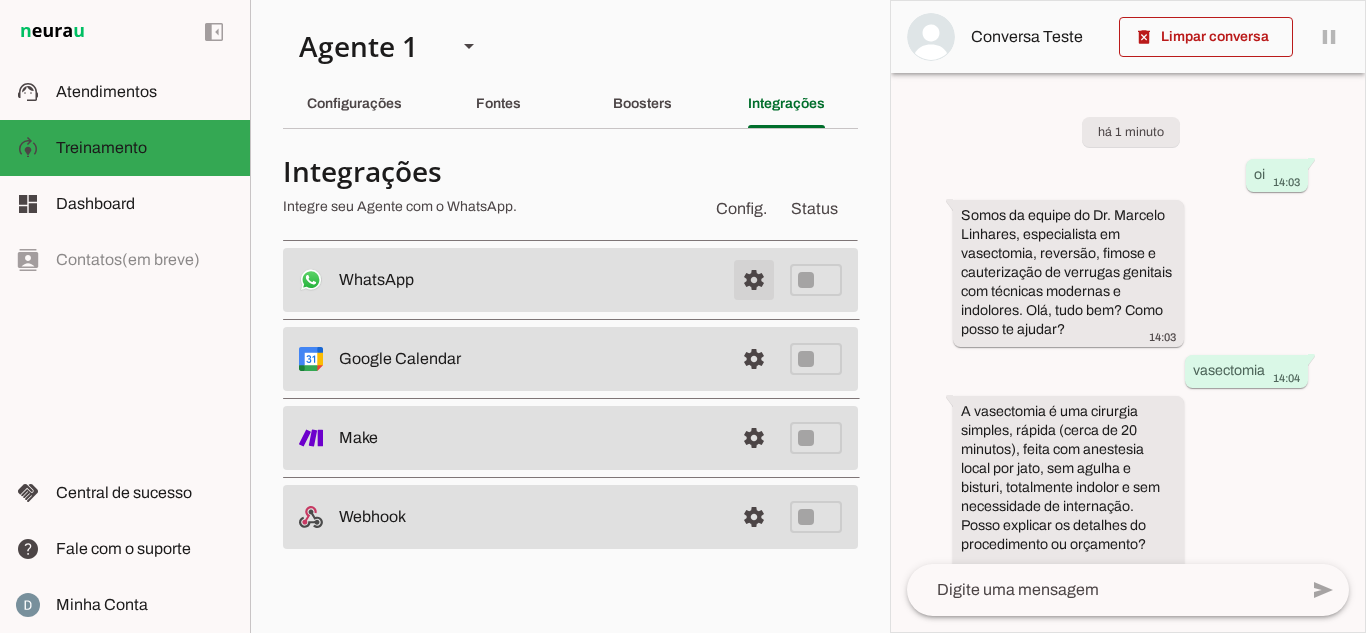 click at bounding box center (754, 280) 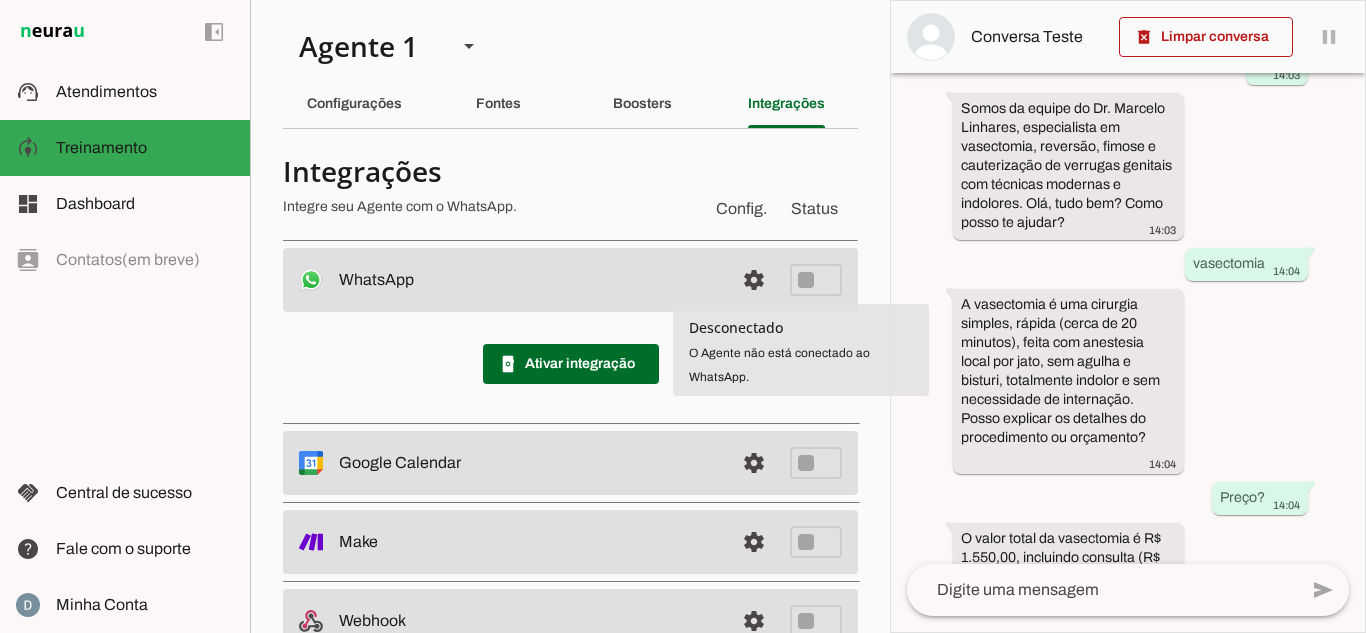 scroll, scrollTop: 228, scrollLeft: 0, axis: vertical 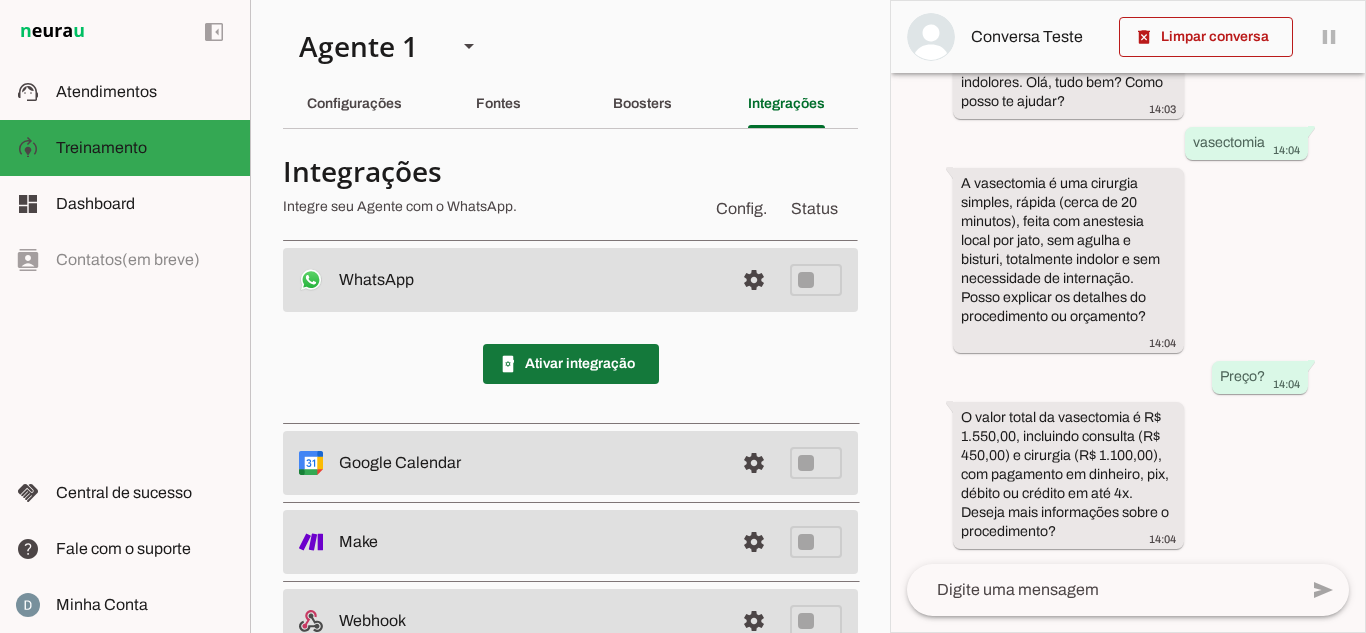 click at bounding box center [571, 364] 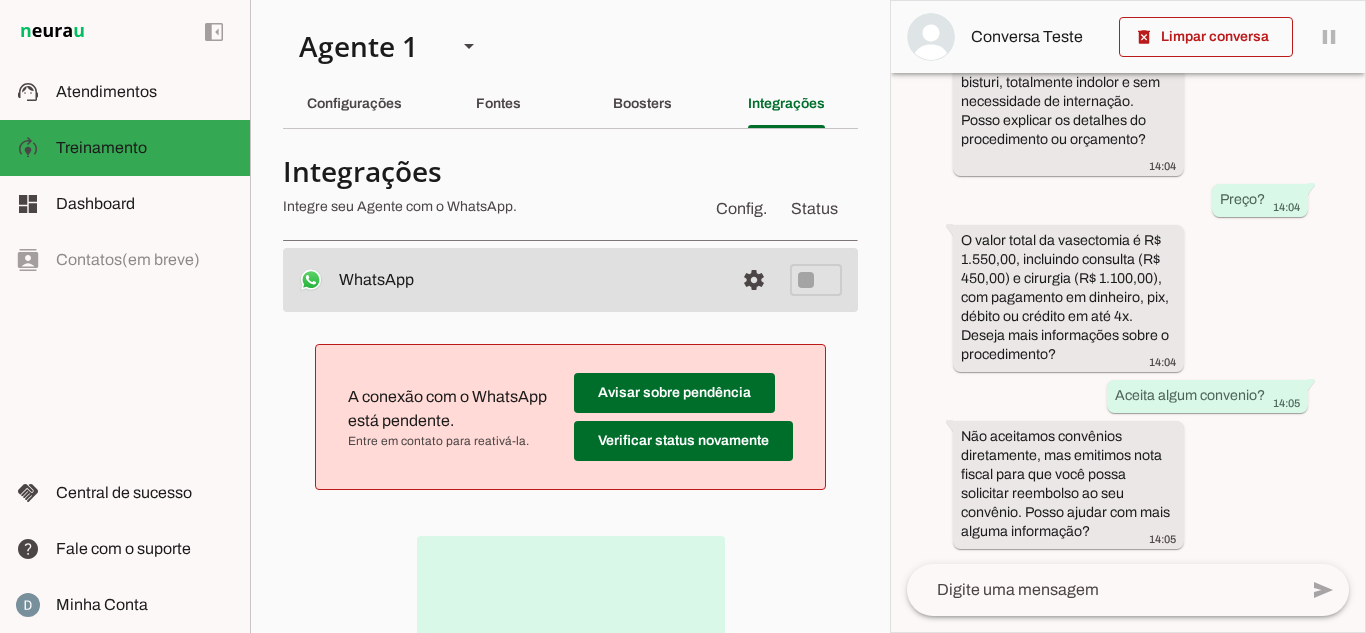 scroll, scrollTop: 0, scrollLeft: 0, axis: both 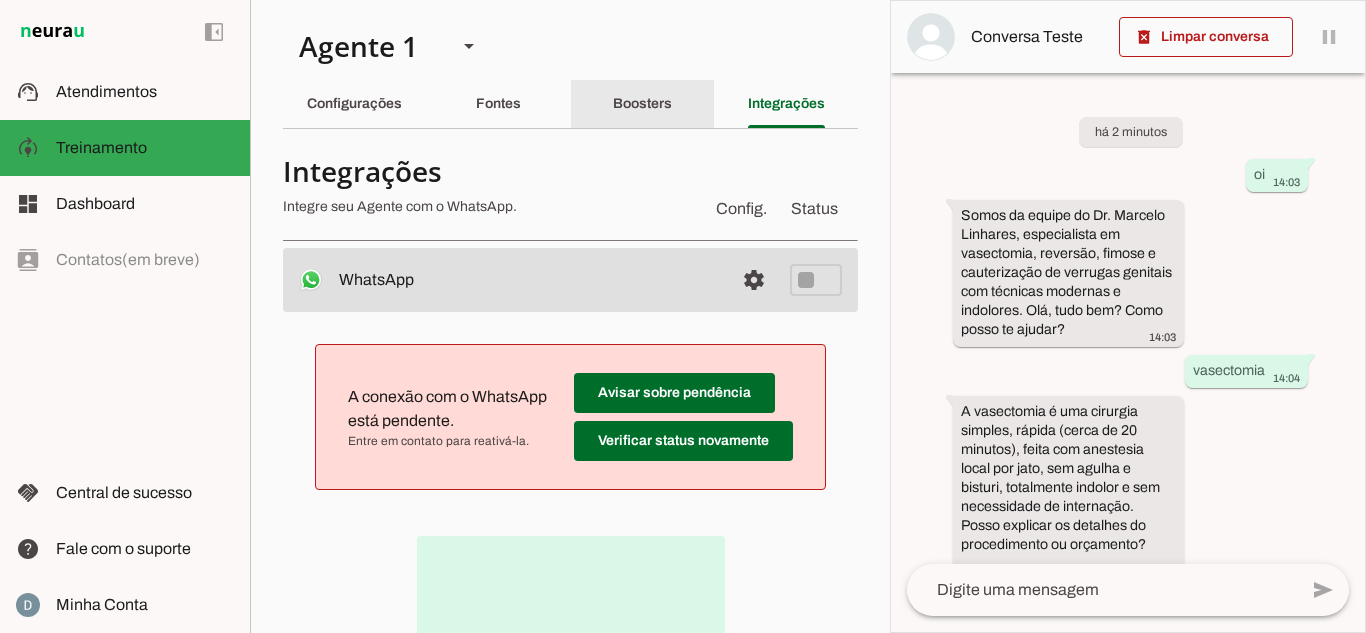 drag, startPoint x: 626, startPoint y: 110, endPoint x: 665, endPoint y: 65, distance: 59.548298 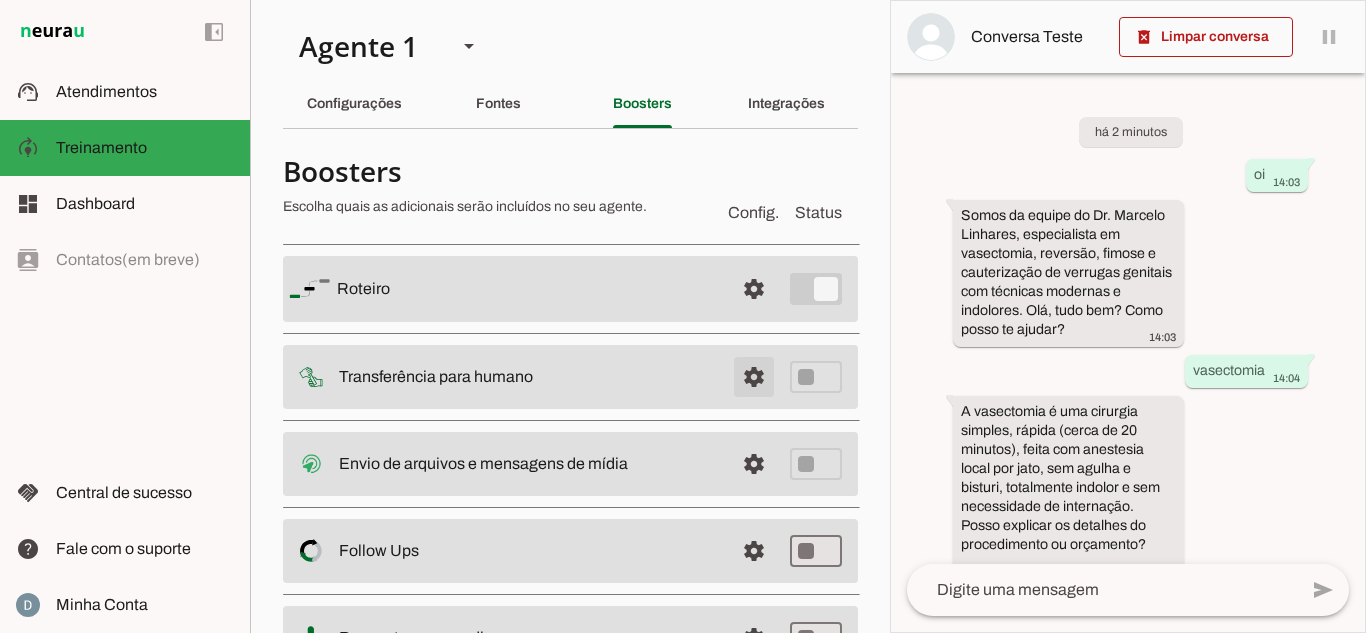 click at bounding box center (754, 289) 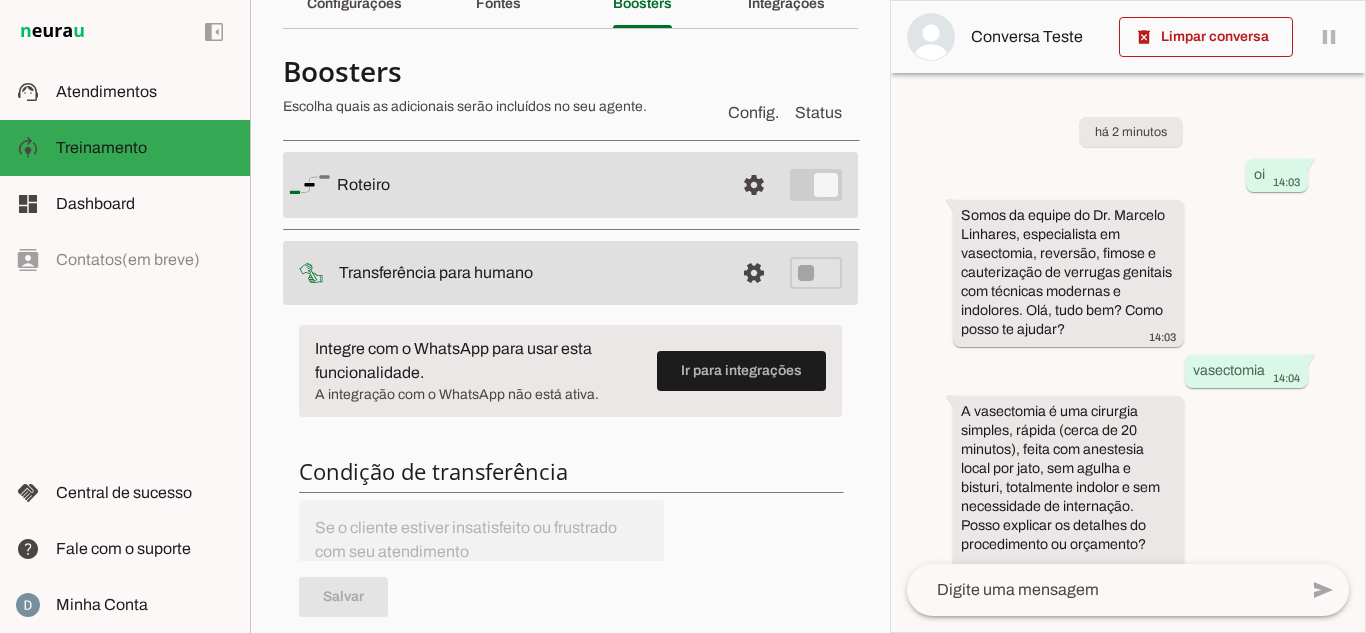 scroll, scrollTop: 0, scrollLeft: 0, axis: both 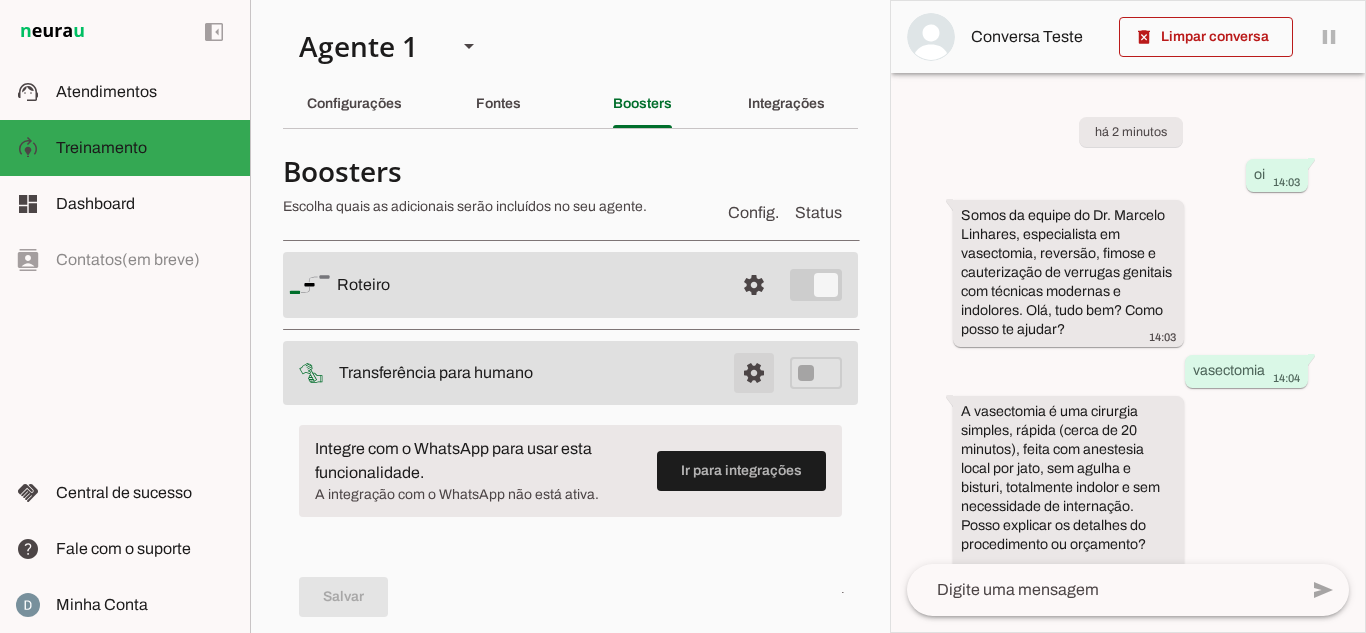 click at bounding box center [754, 285] 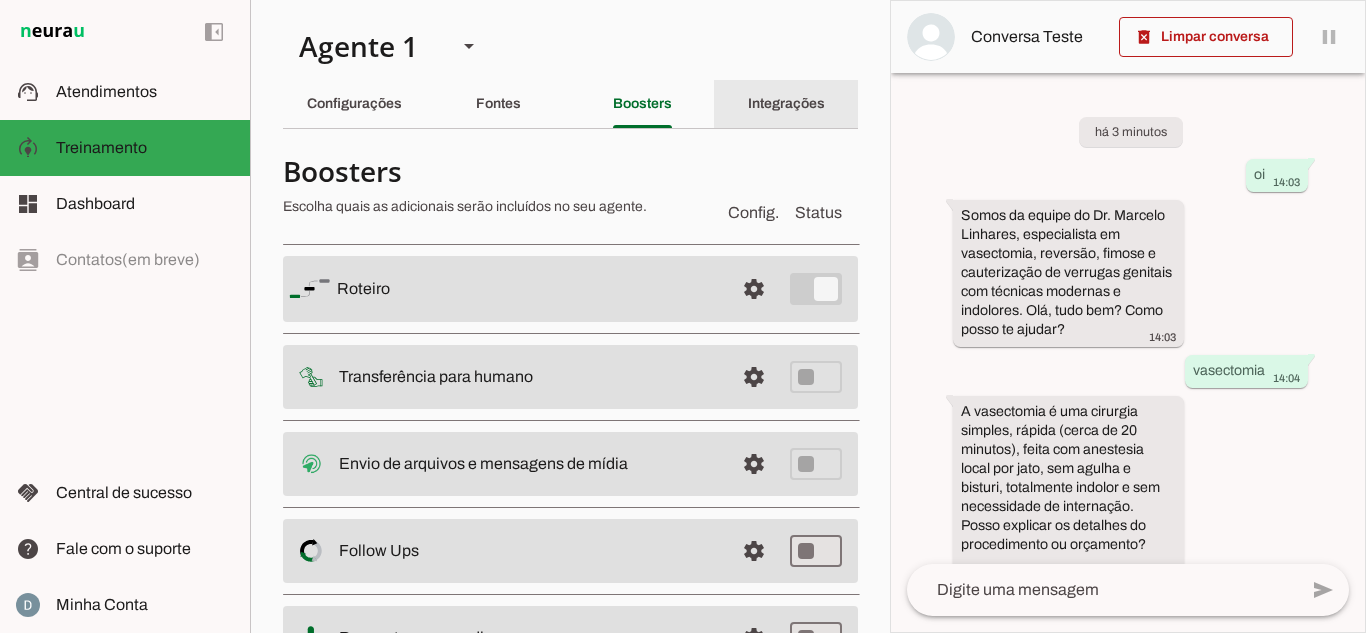 click on "Integrações" 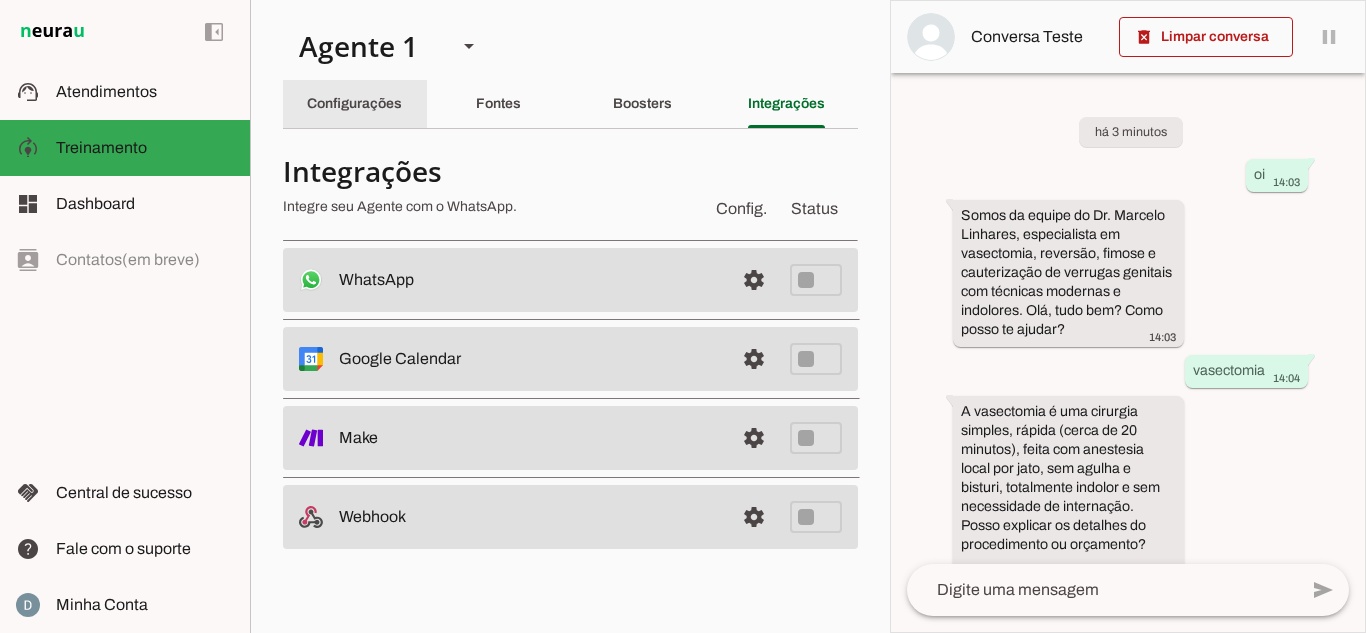 click on "Configurações" 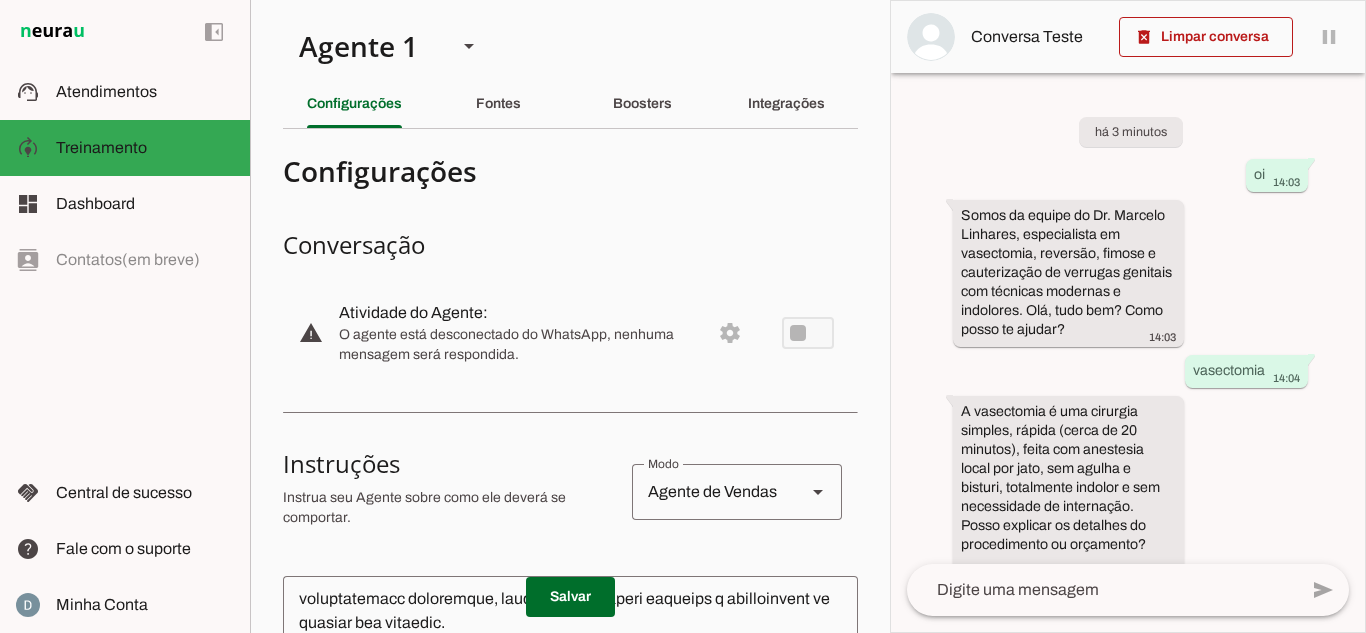 scroll, scrollTop: 664, scrollLeft: 0, axis: vertical 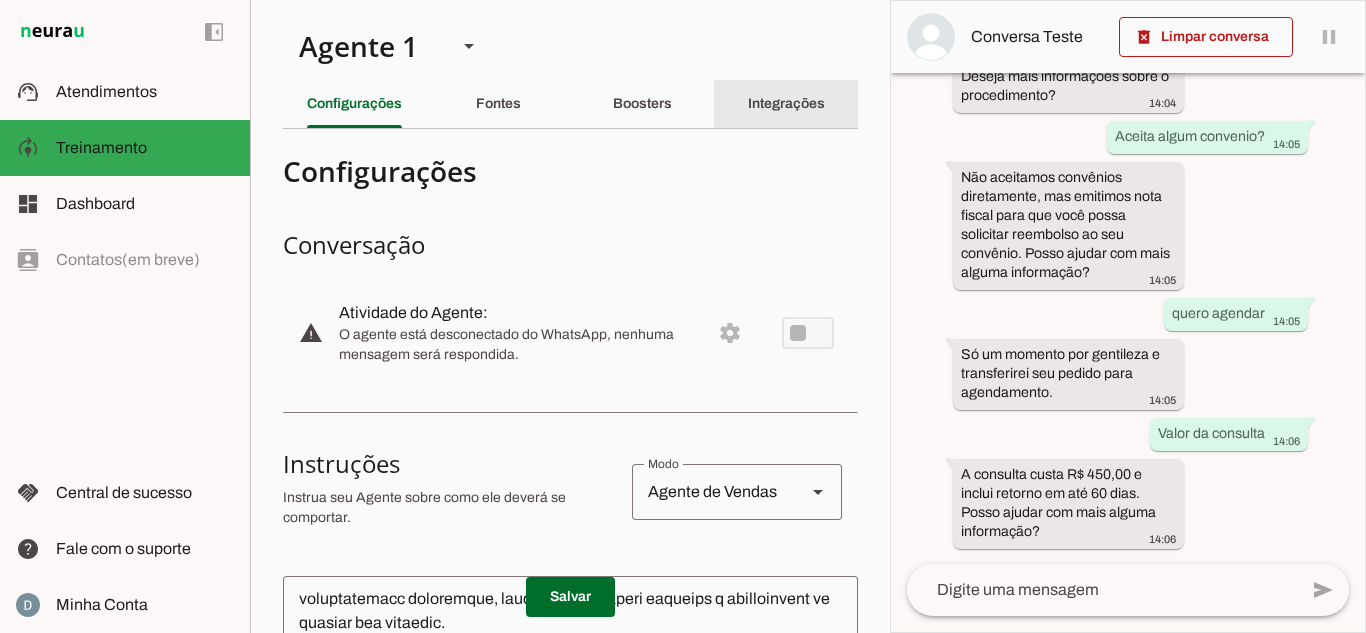 click on "Integrações" 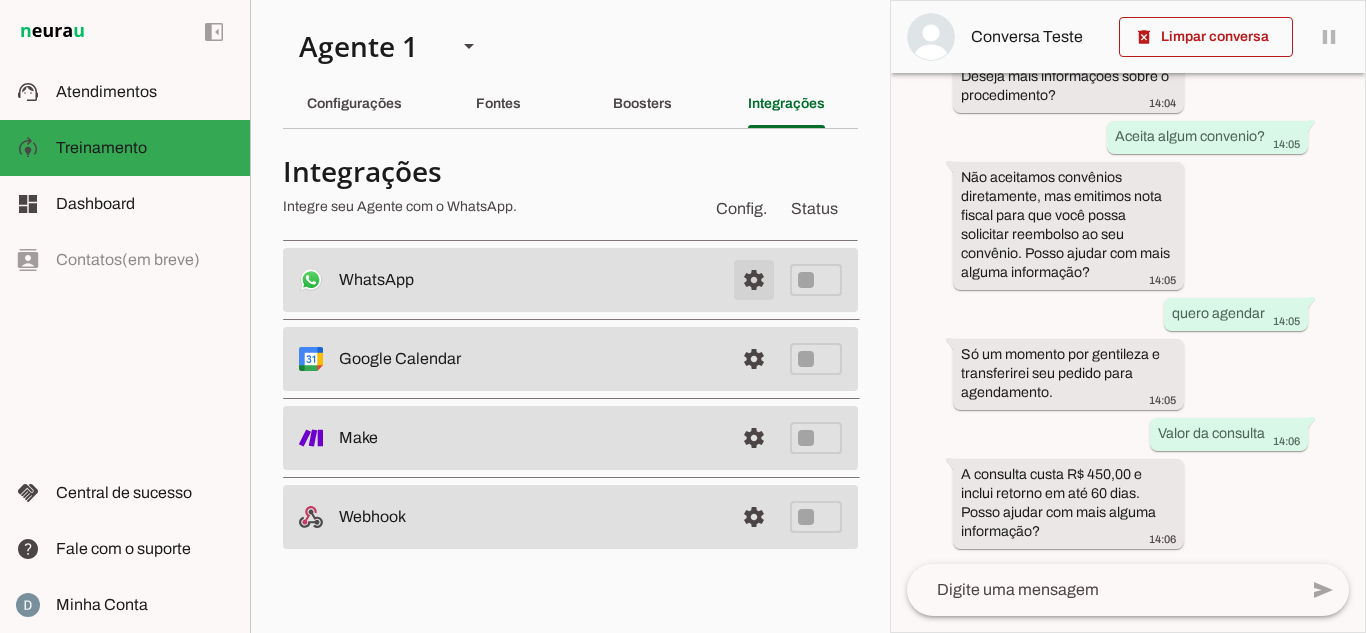 click at bounding box center [754, 280] 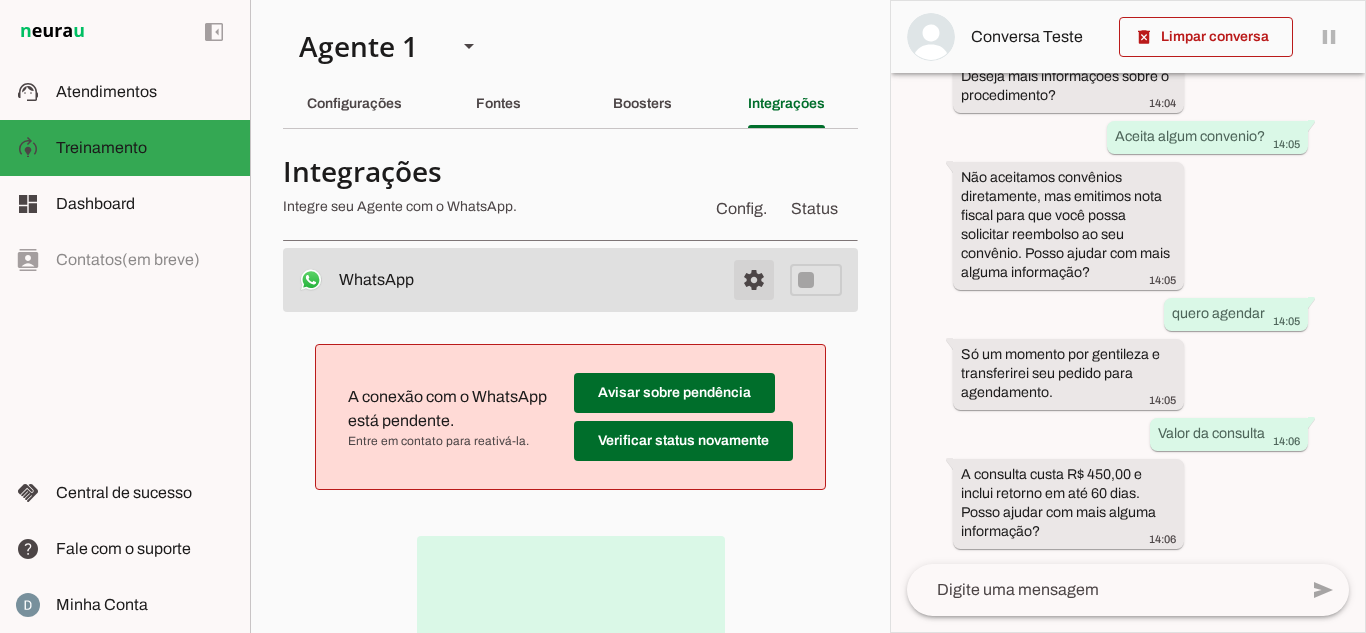 scroll, scrollTop: 0, scrollLeft: 0, axis: both 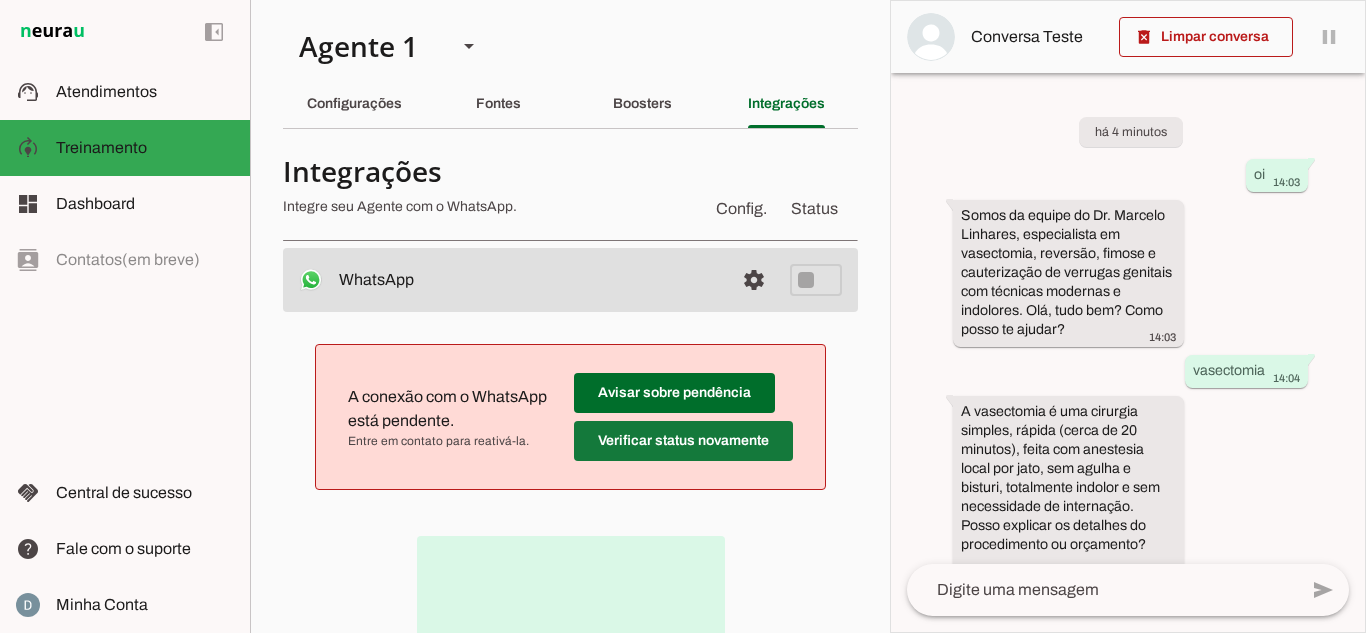 drag, startPoint x: 710, startPoint y: 421, endPoint x: 710, endPoint y: 442, distance: 21 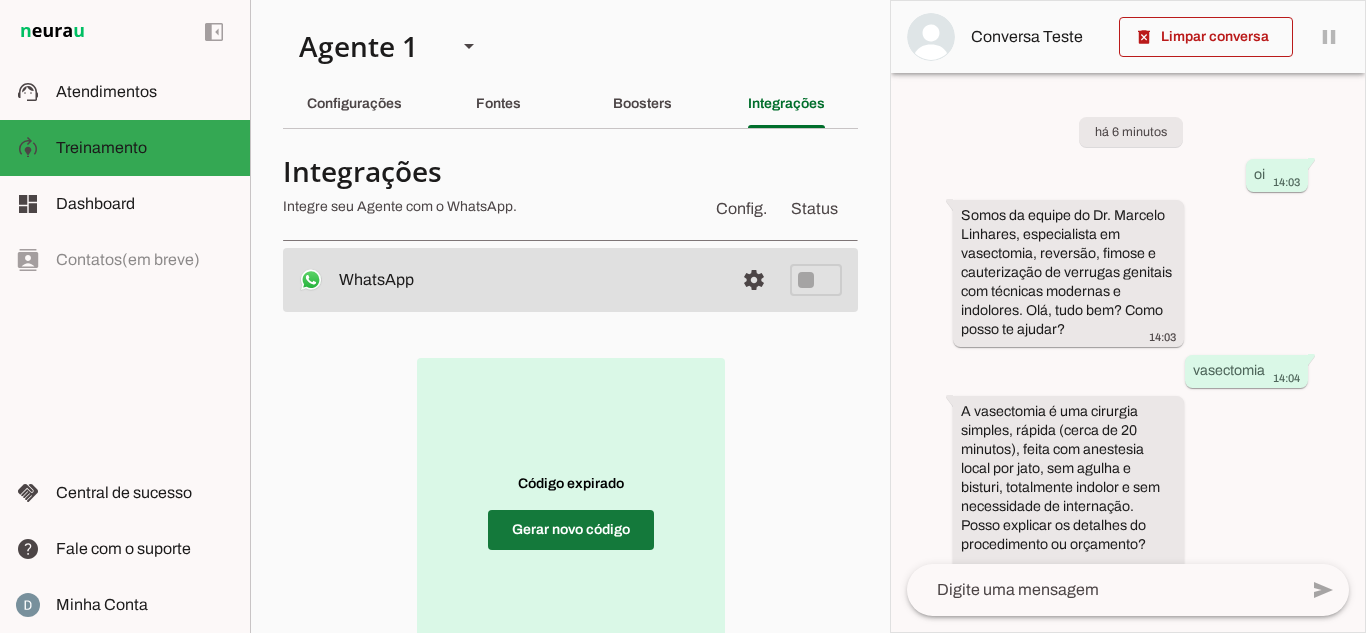 click at bounding box center (571, 530) 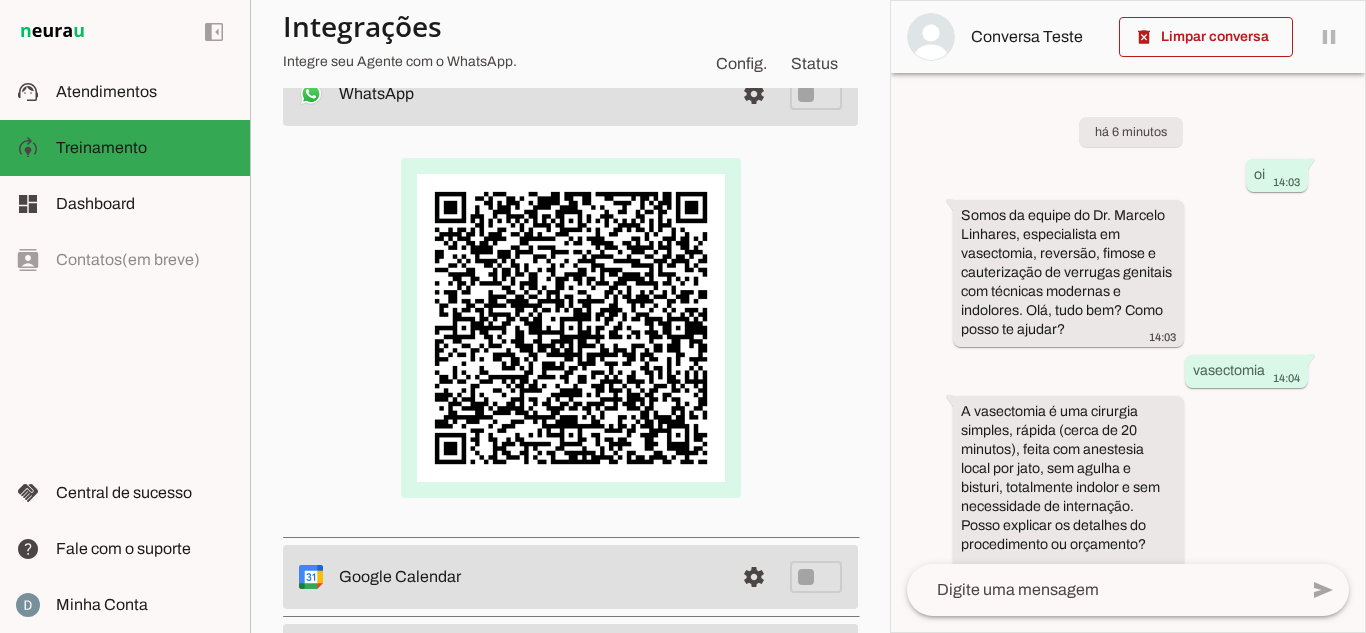 scroll, scrollTop: 200, scrollLeft: 0, axis: vertical 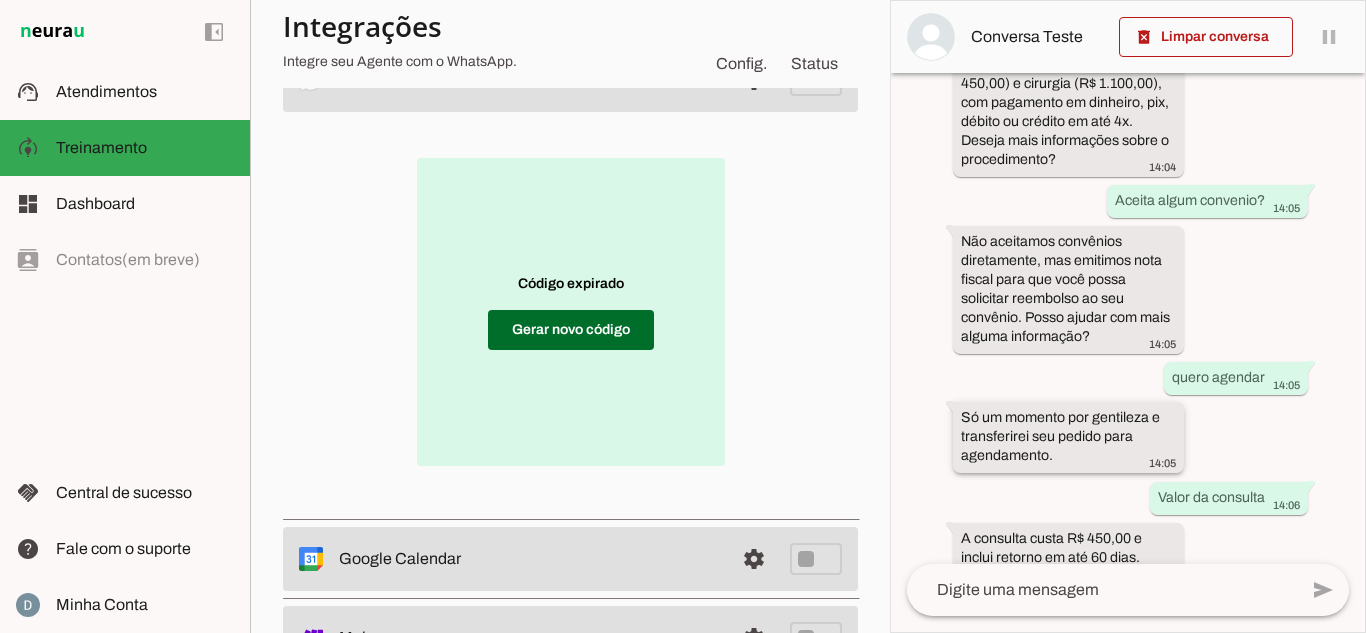 drag, startPoint x: 967, startPoint y: 415, endPoint x: 1013, endPoint y: 415, distance: 46 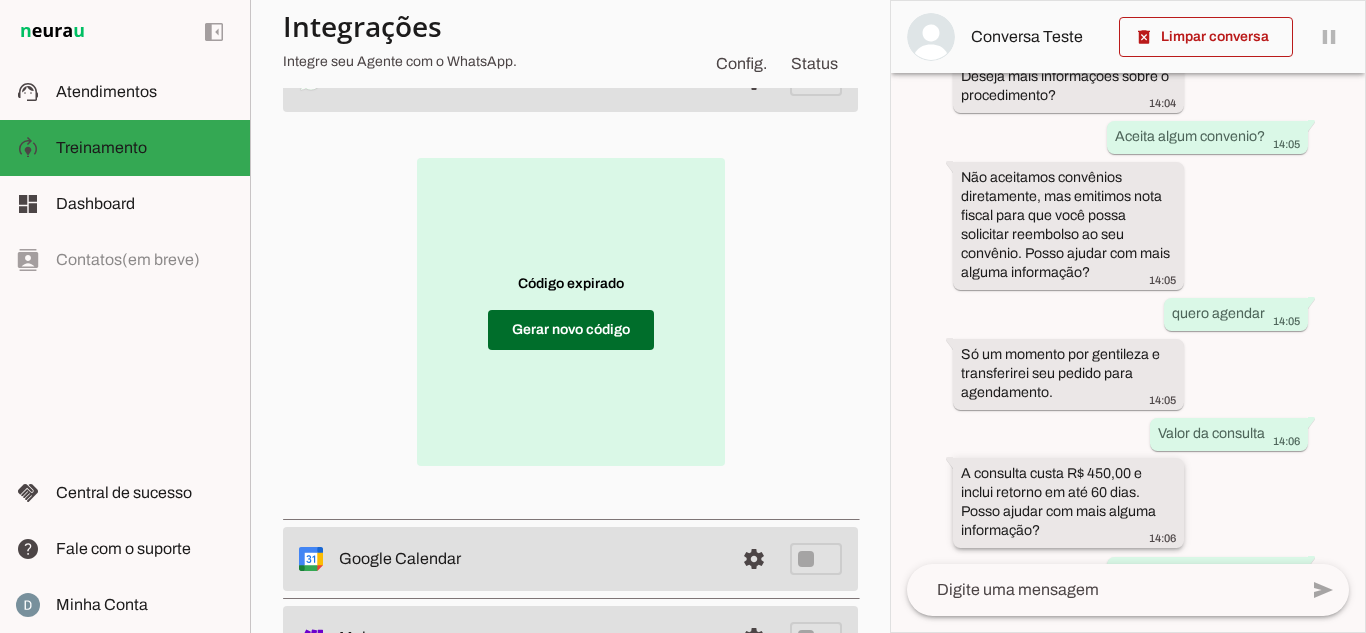 scroll, scrollTop: 700, scrollLeft: 0, axis: vertical 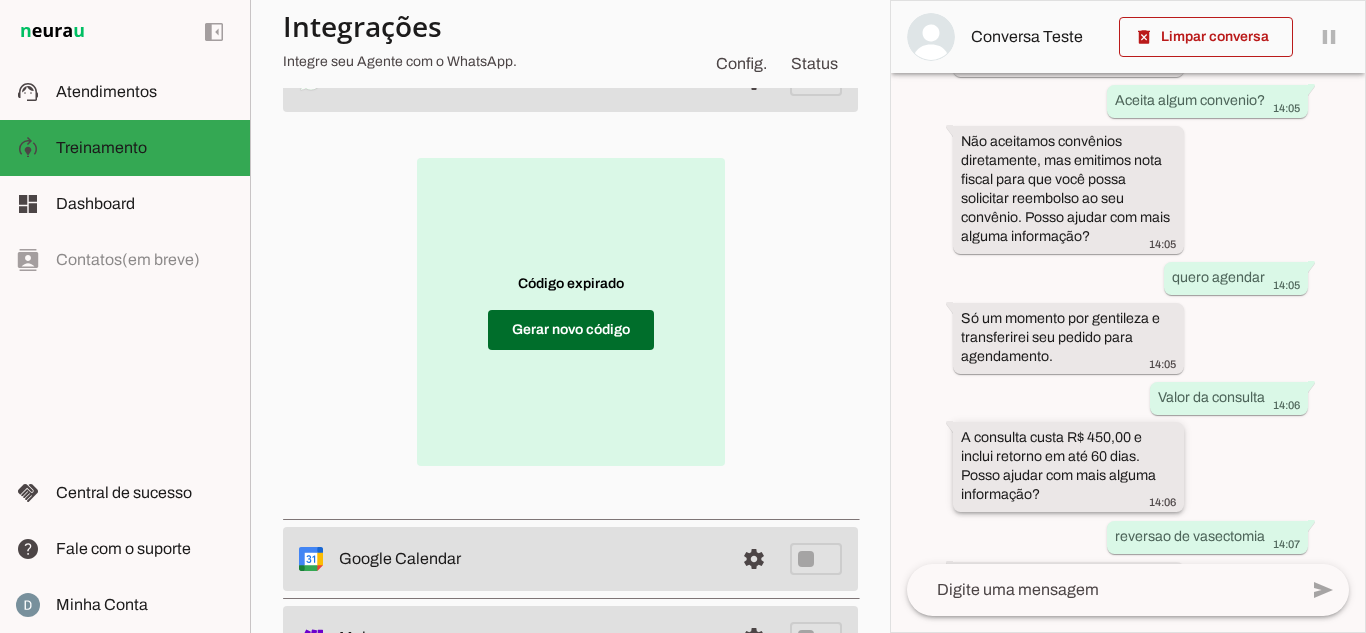 drag, startPoint x: 987, startPoint y: 444, endPoint x: 1030, endPoint y: 436, distance: 43.737854 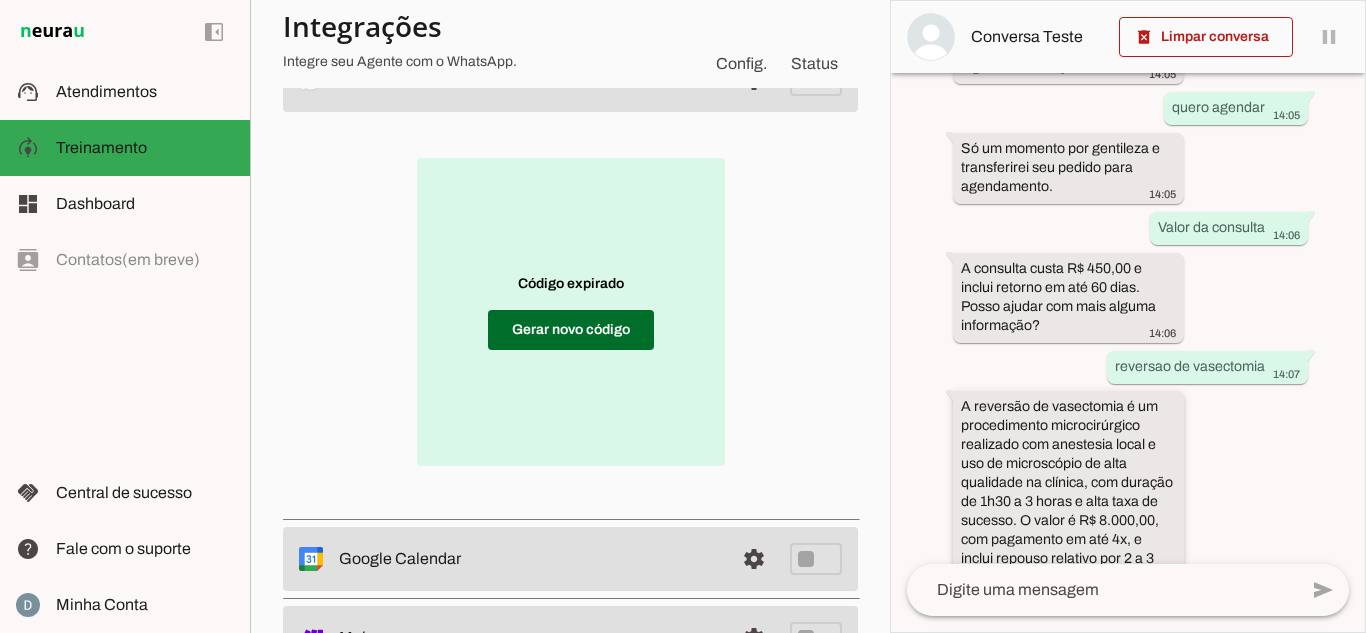 scroll, scrollTop: 955, scrollLeft: 0, axis: vertical 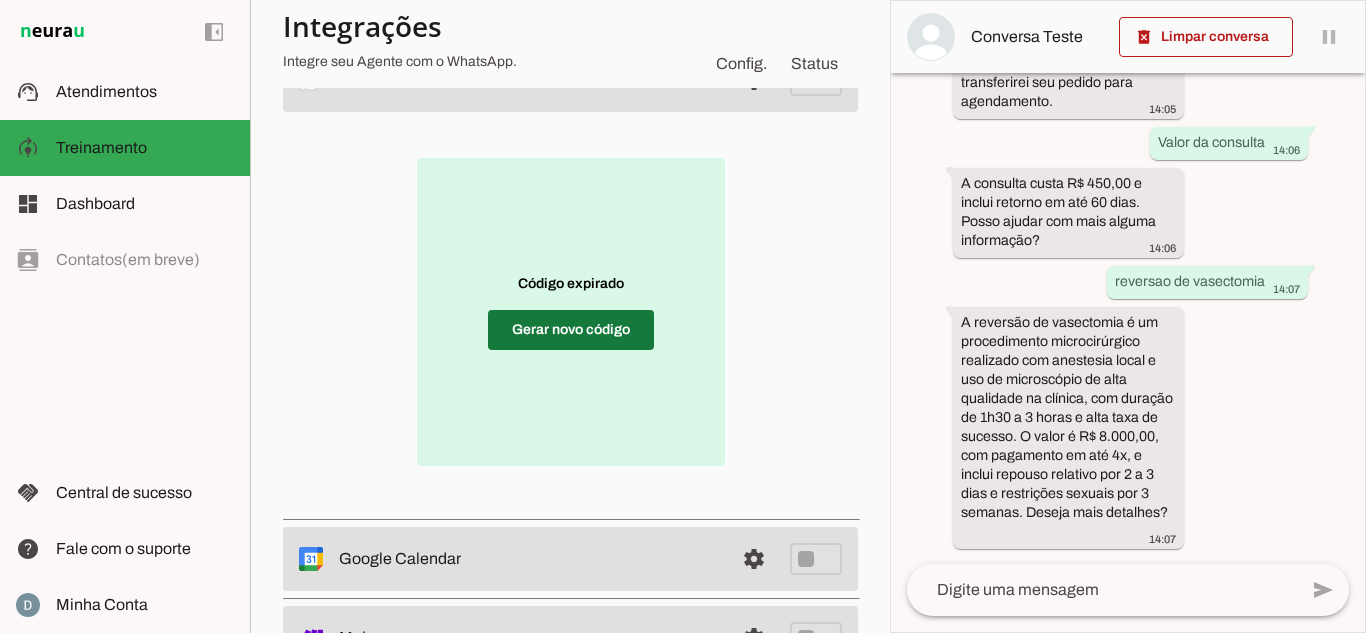 click at bounding box center [571, 330] 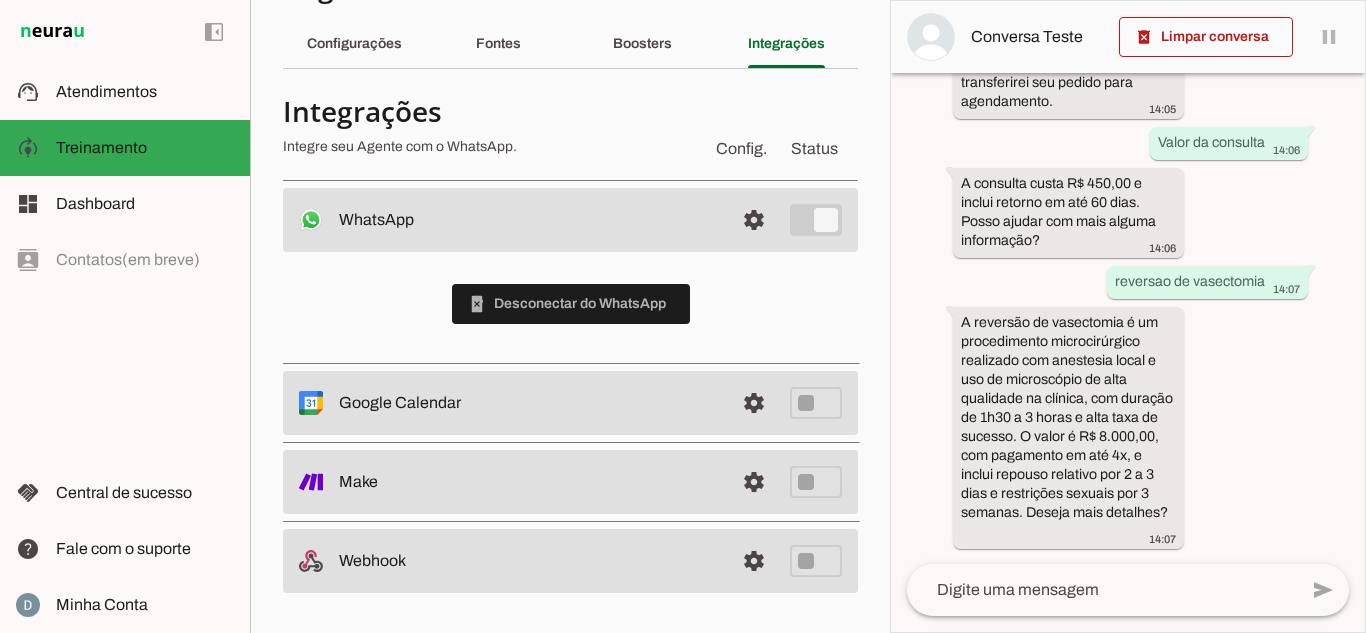 scroll, scrollTop: 0, scrollLeft: 0, axis: both 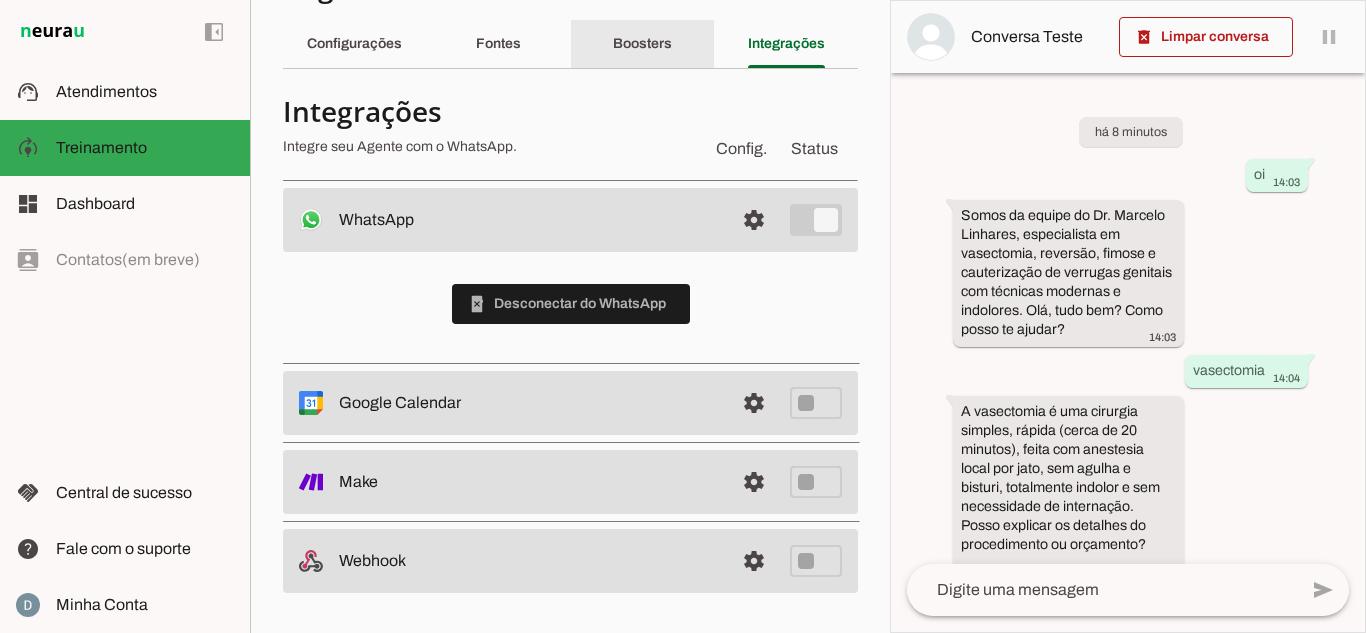 click on "Boosters" 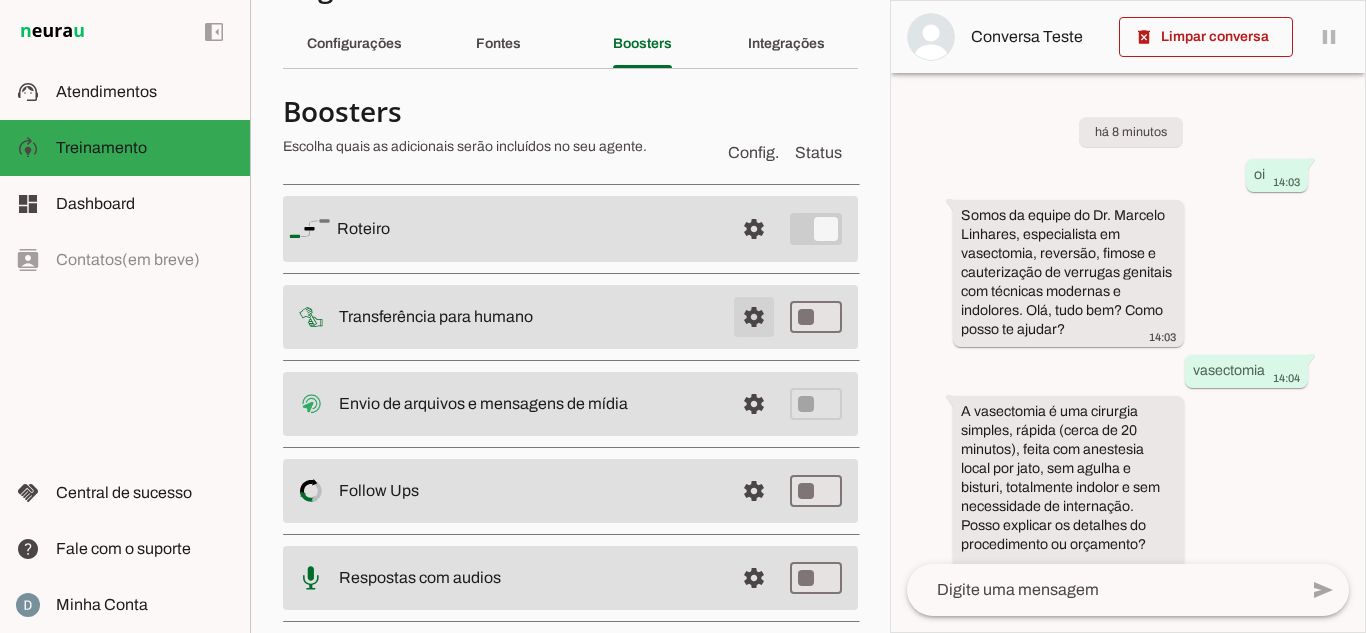 click at bounding box center (754, 229) 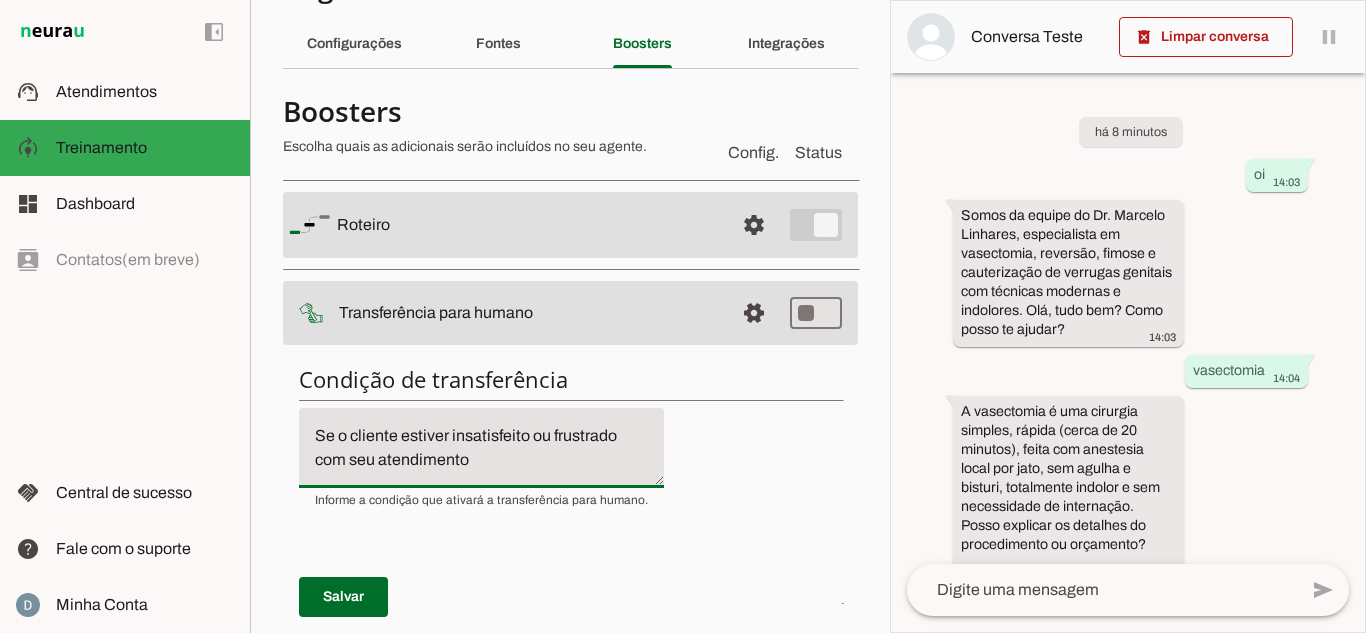 drag, startPoint x: 514, startPoint y: 449, endPoint x: 290, endPoint y: 439, distance: 224.2231 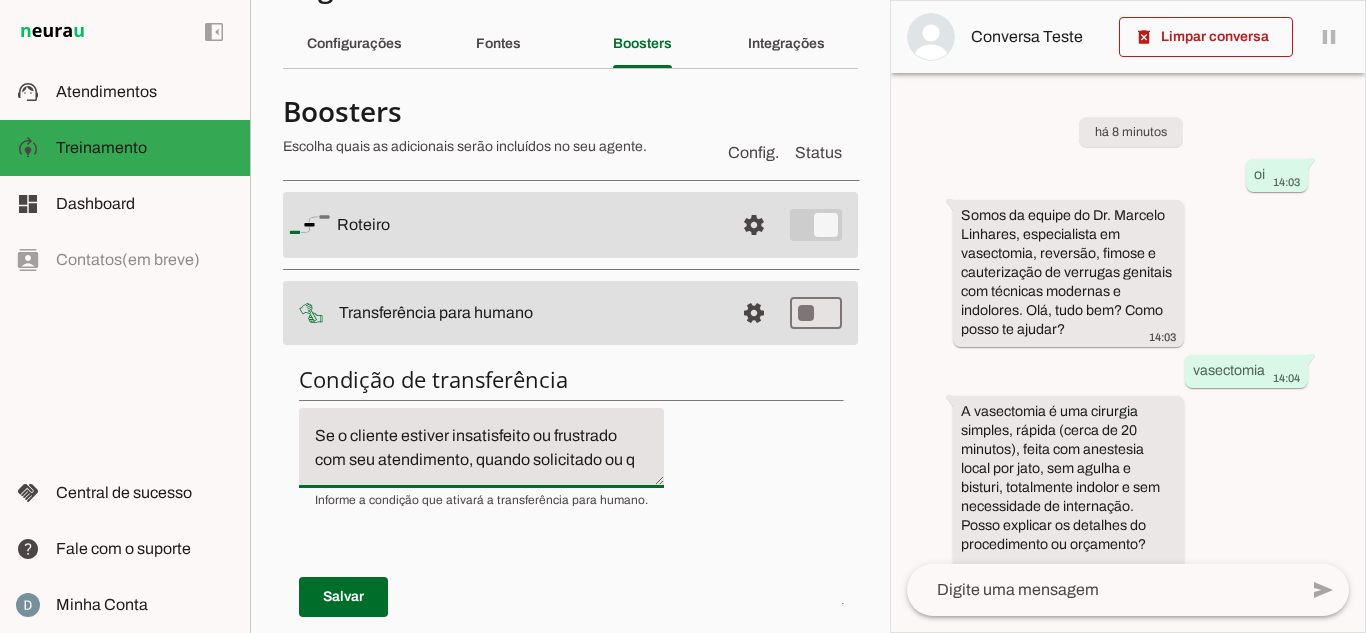 scroll, scrollTop: 20, scrollLeft: 0, axis: vertical 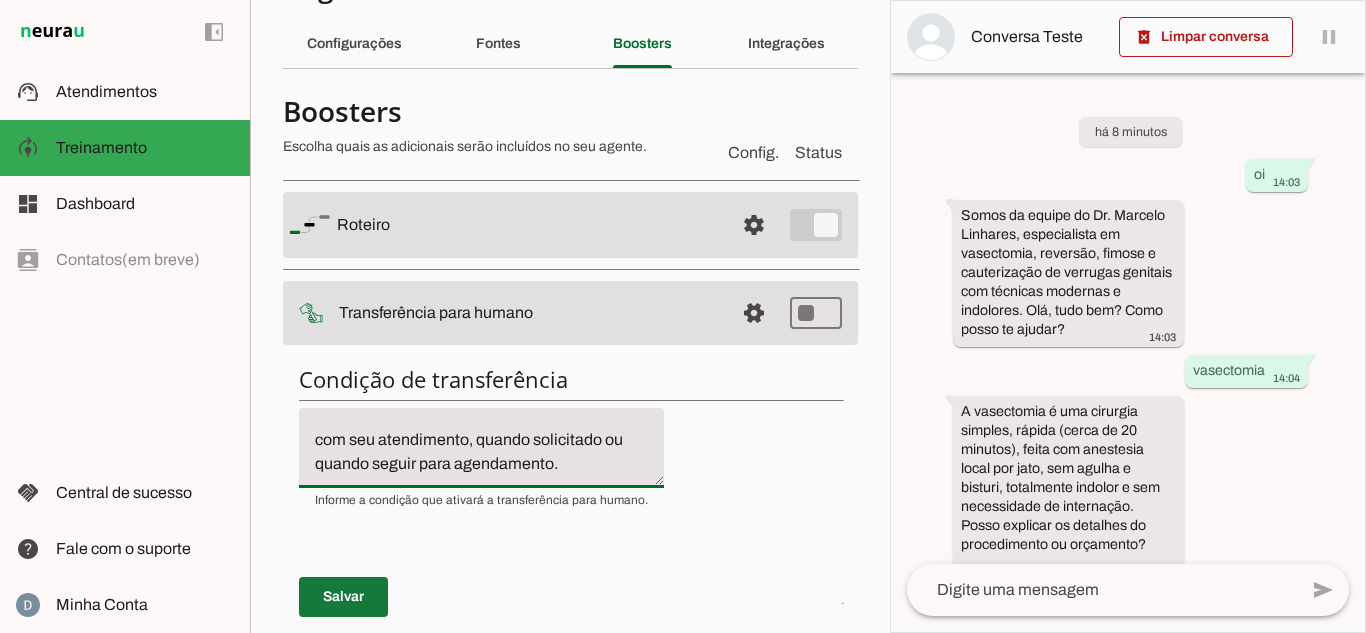 type on "Se o cliente estiver insatisfeito ou frustrado com seu atendimento, quando solicitado ou quando seguir para agendamento." 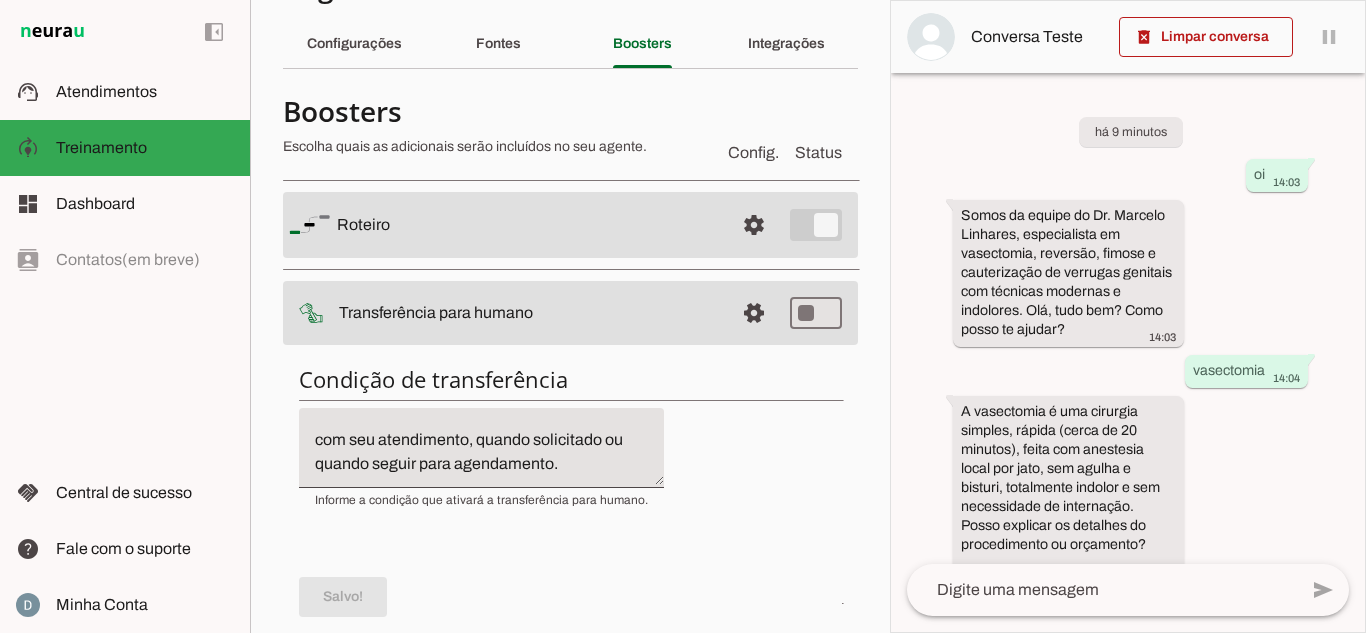 scroll, scrollTop: 24, scrollLeft: 0, axis: vertical 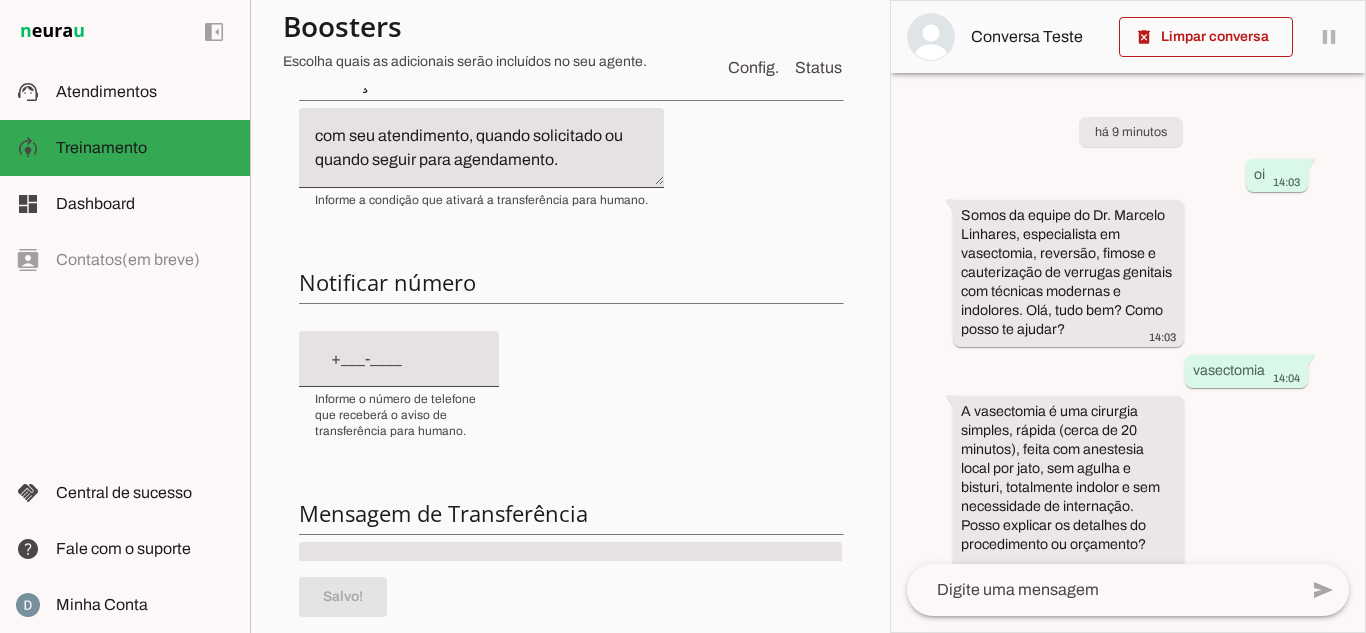 click at bounding box center (399, 359) 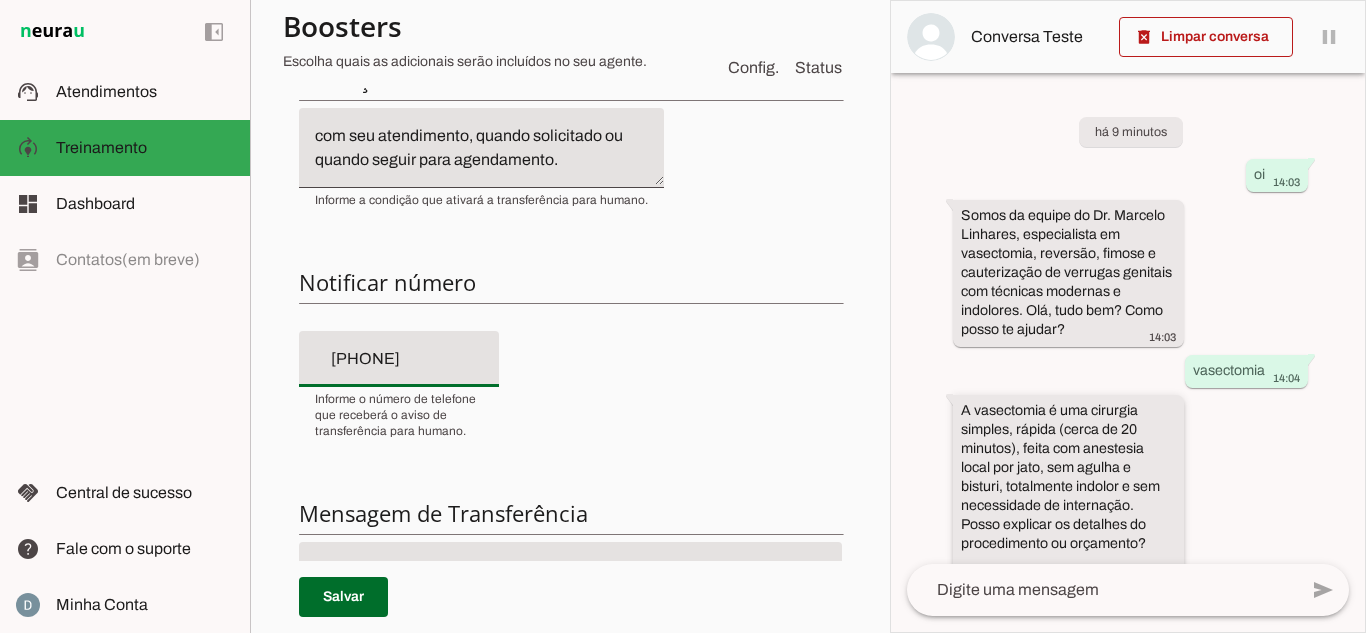 type on "+55 (11) 9465-4512" 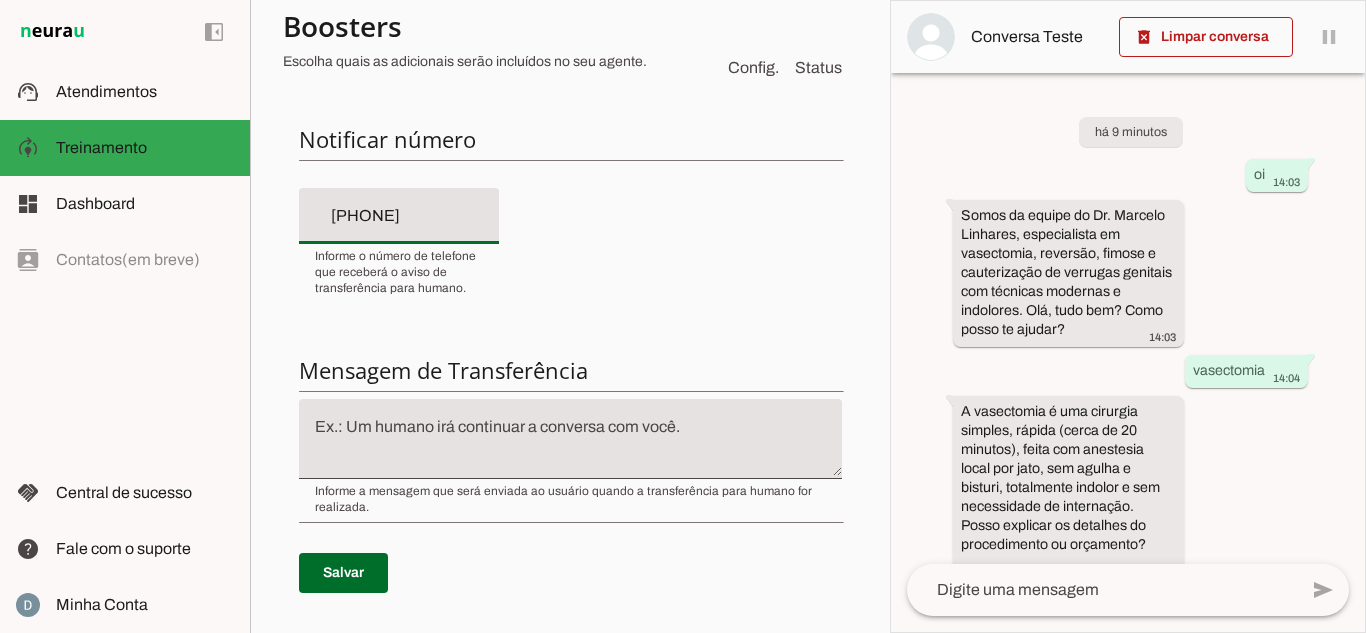 scroll, scrollTop: 660, scrollLeft: 0, axis: vertical 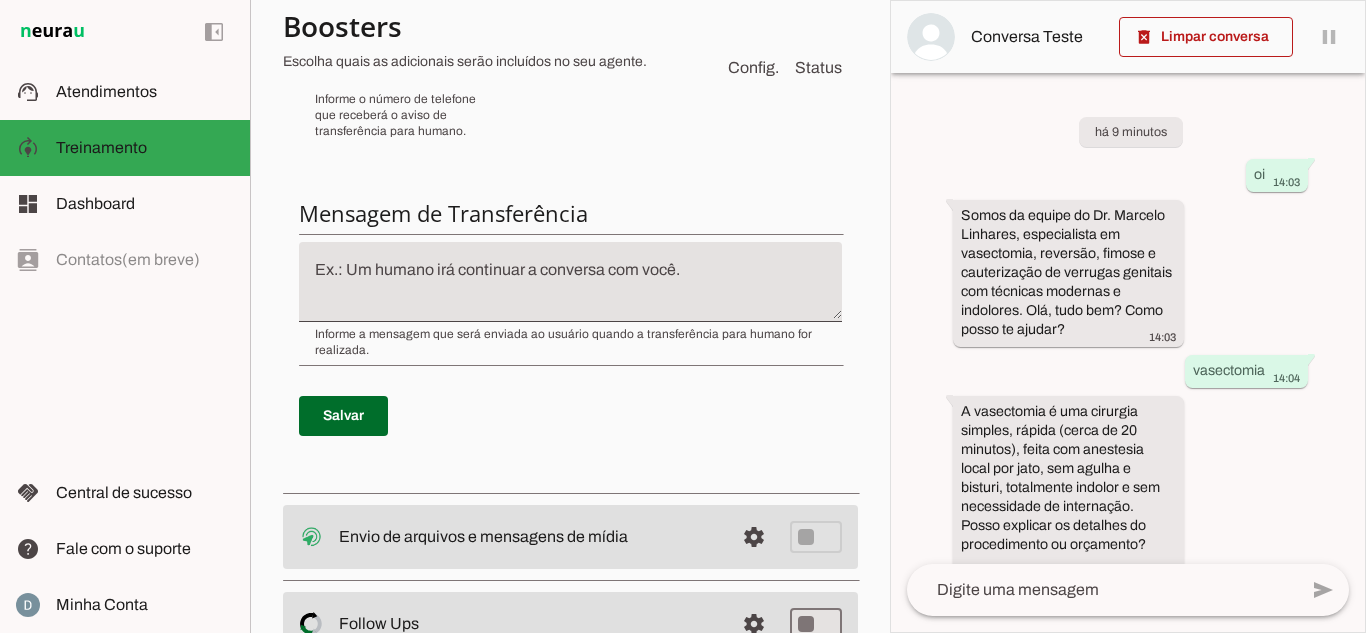 type on "+55 (11) 9465-4512" 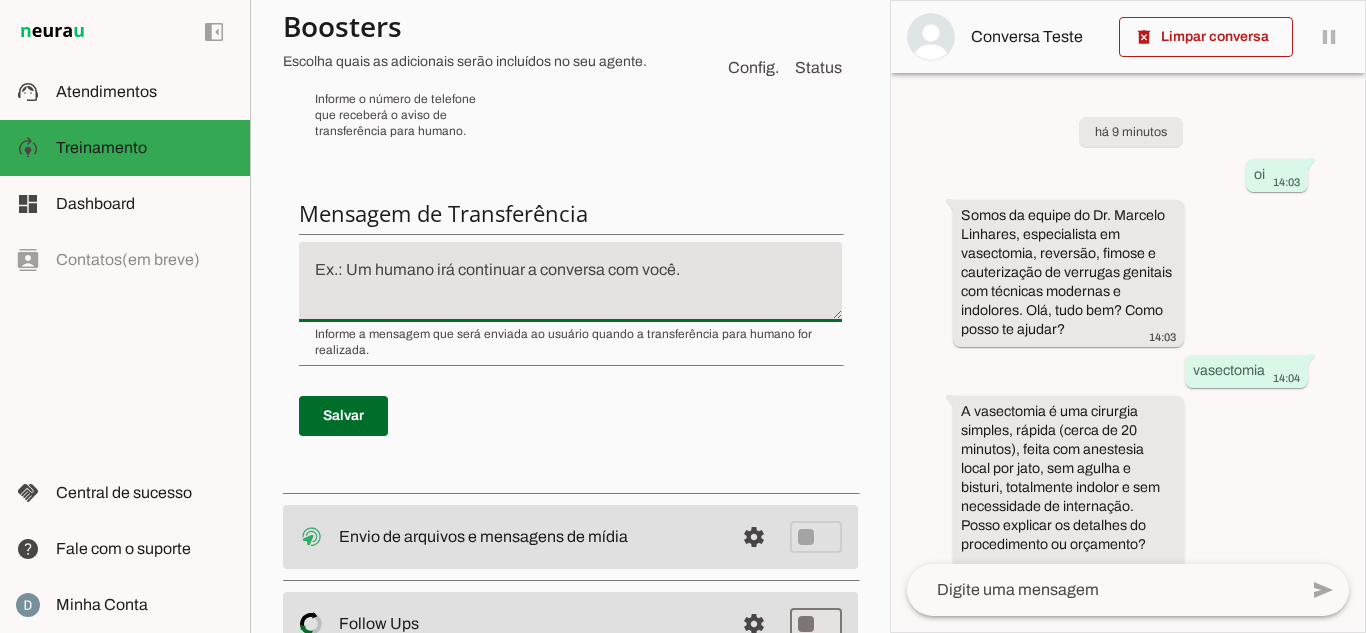 drag, startPoint x: 674, startPoint y: 269, endPoint x: 254, endPoint y: 304, distance: 421.4558 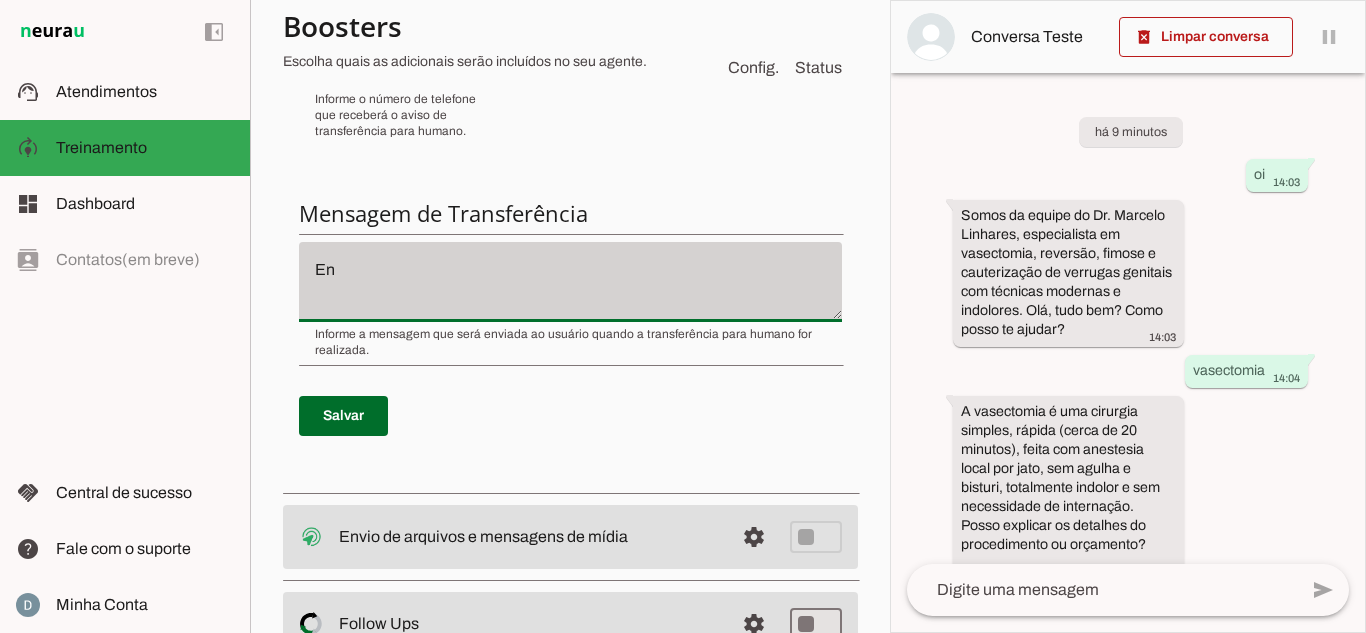 type on "E" 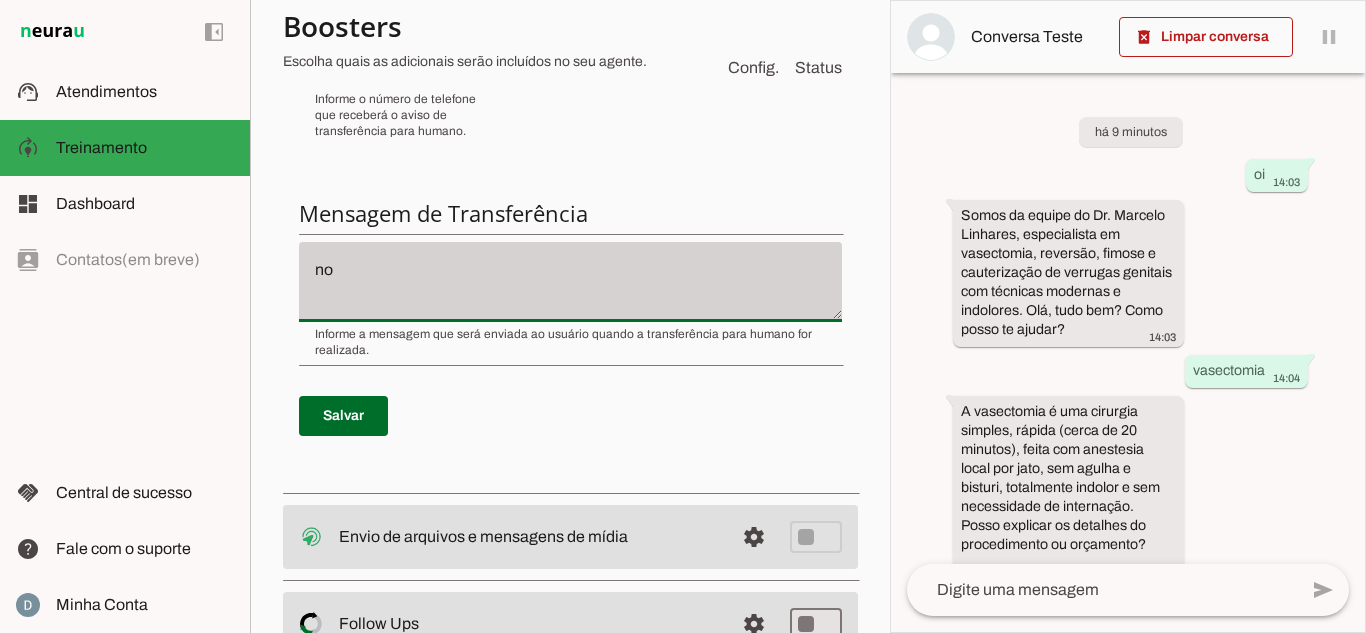 type on "n" 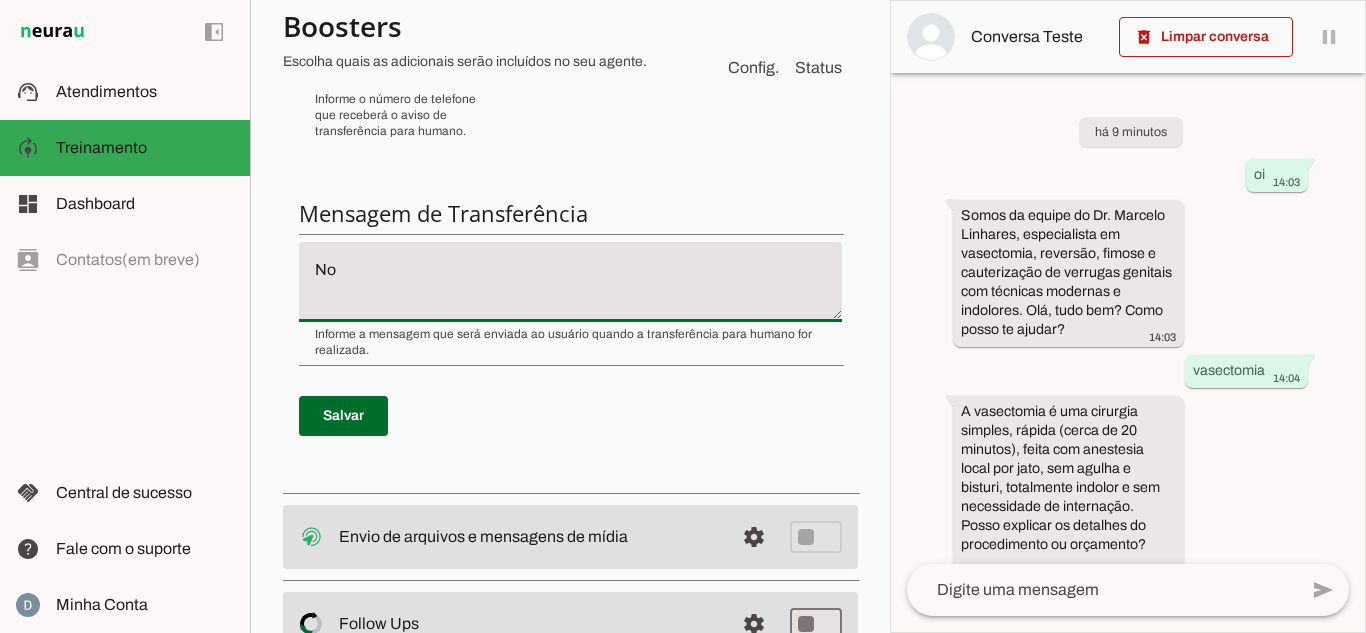 type on "N" 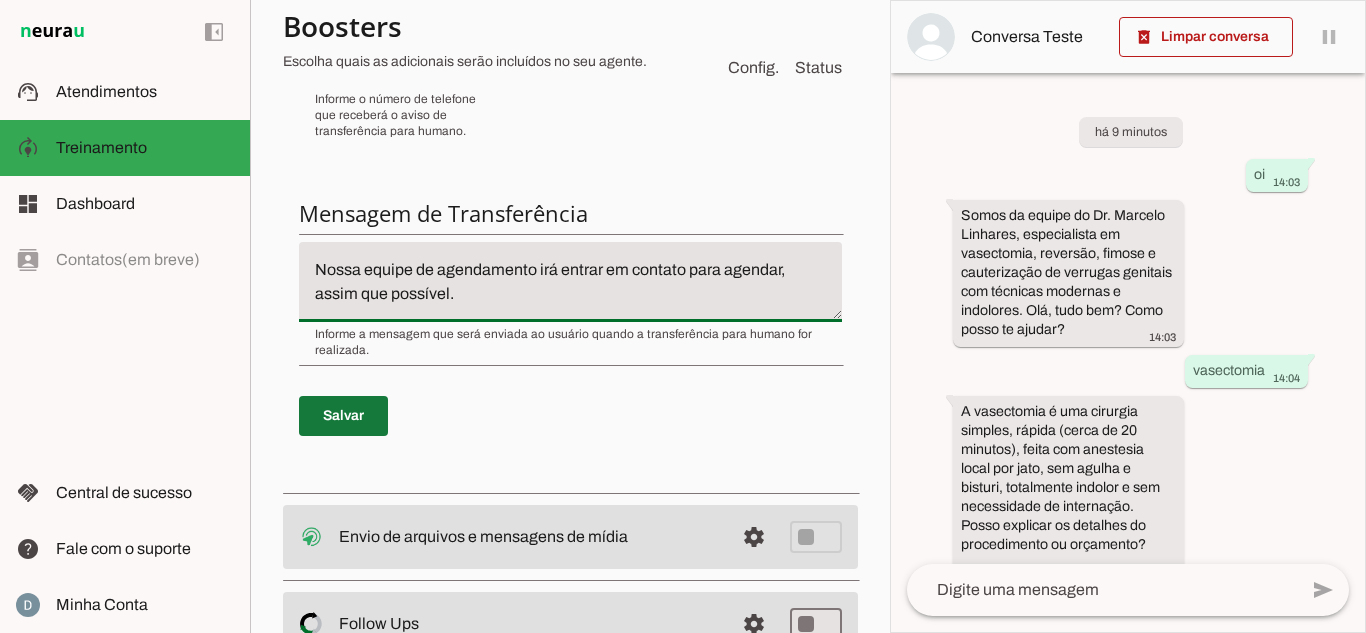type on "Nossa equipe de agendamento irá entrar em contato para agendar, assim que possível." 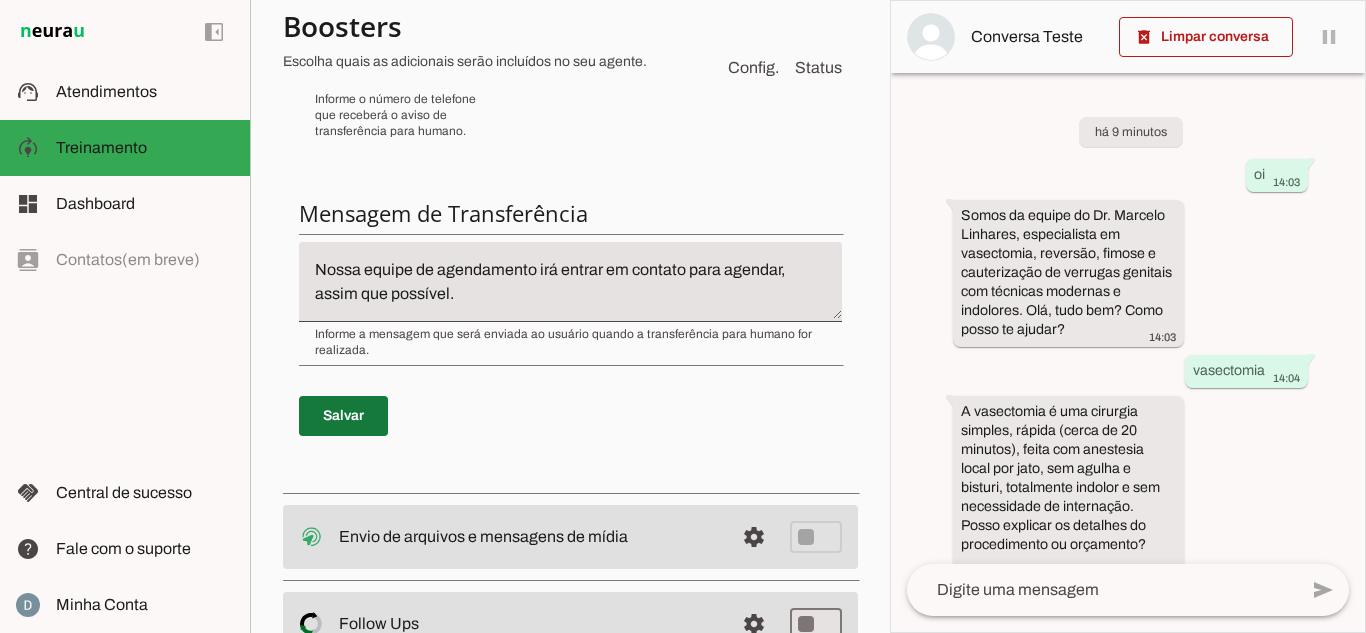 click at bounding box center [343, 416] 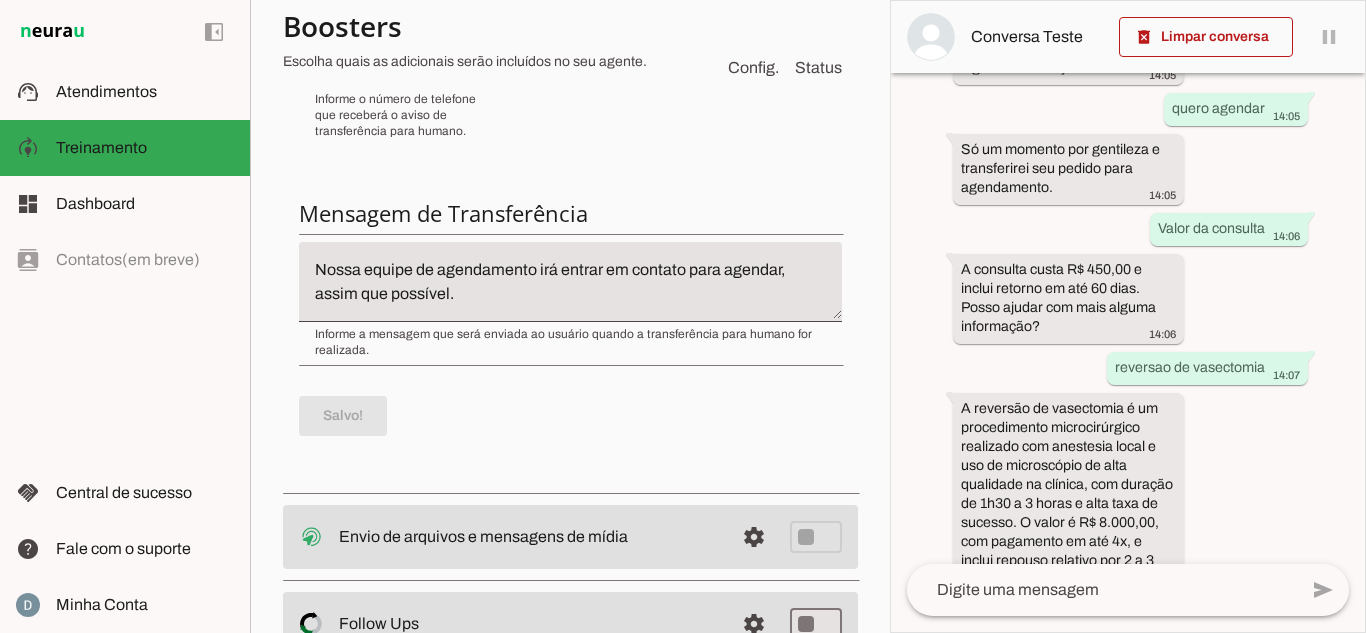 scroll, scrollTop: 955, scrollLeft: 0, axis: vertical 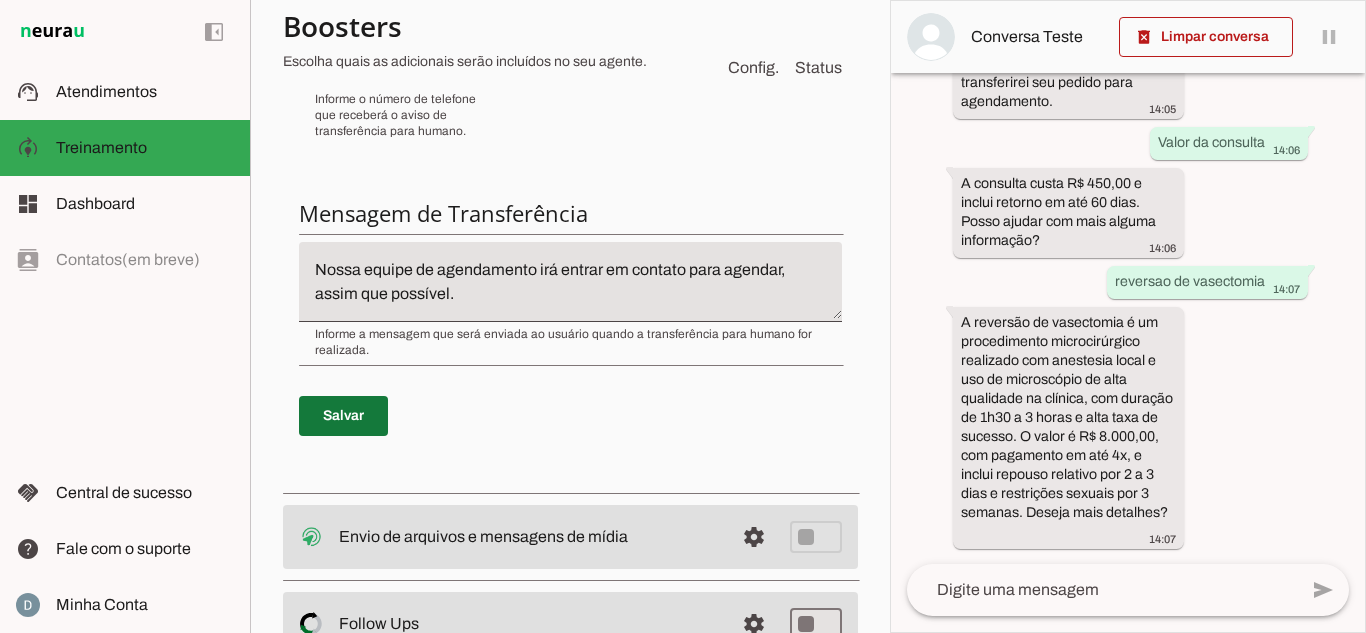 click at bounding box center [343, 416] 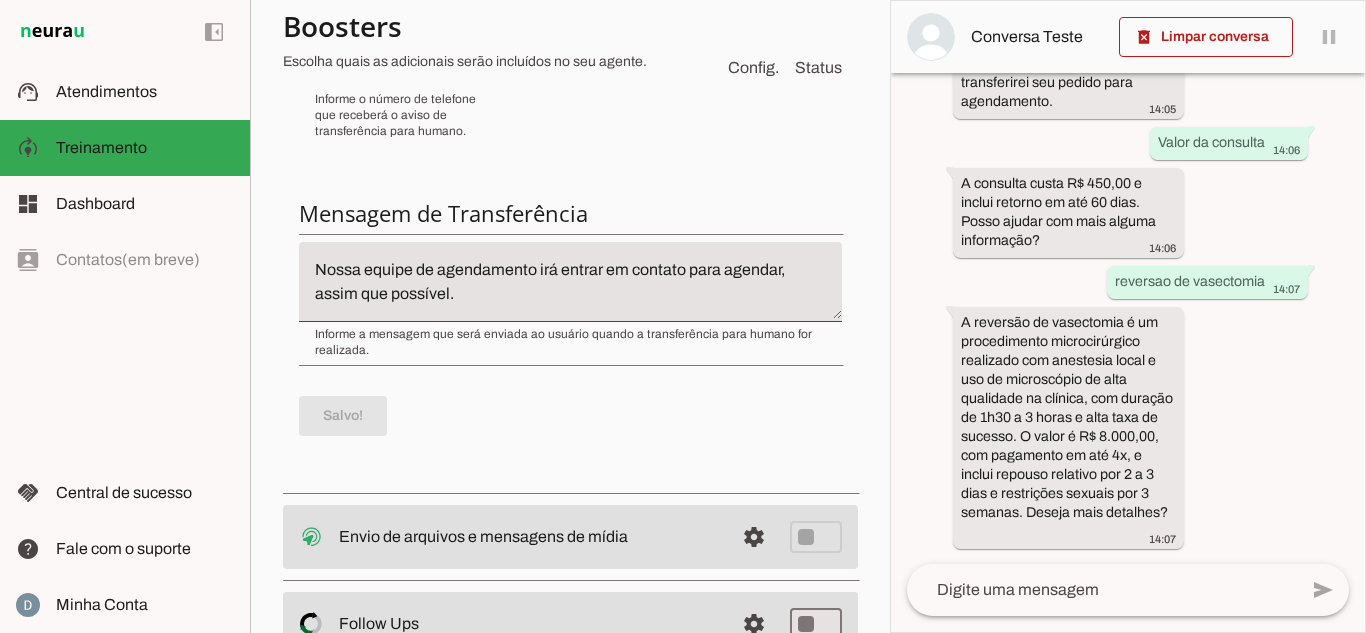 scroll, scrollTop: 0, scrollLeft: 0, axis: both 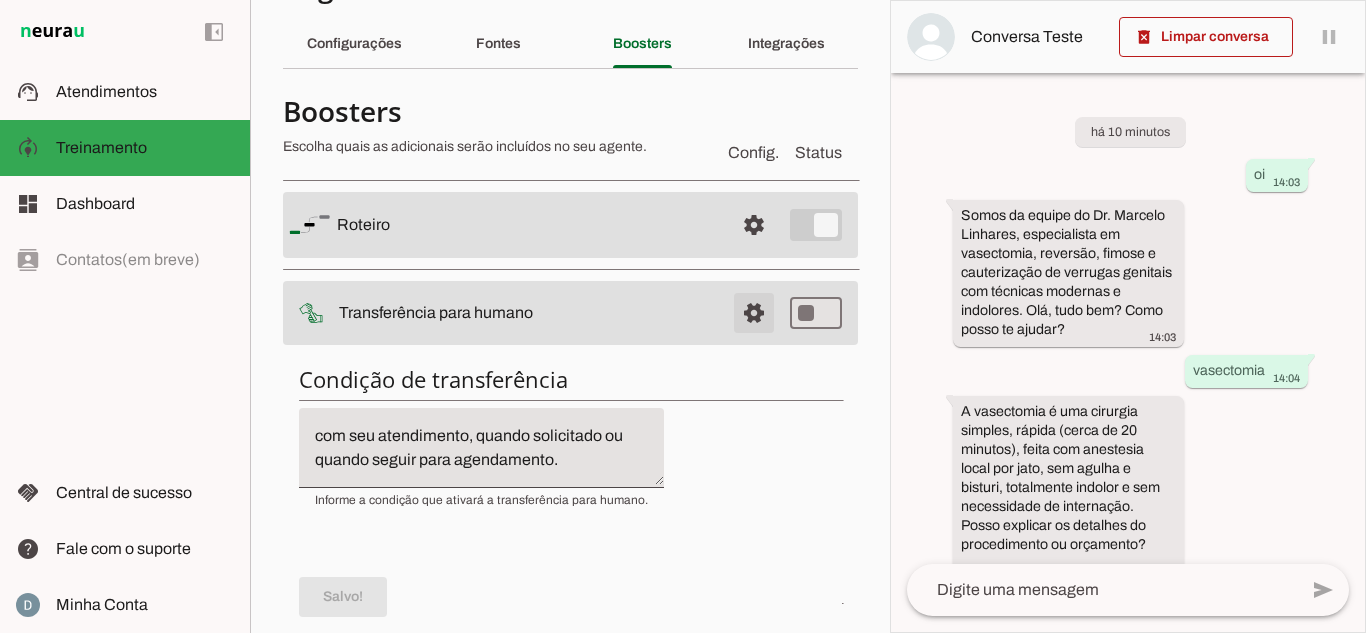 click at bounding box center [754, 225] 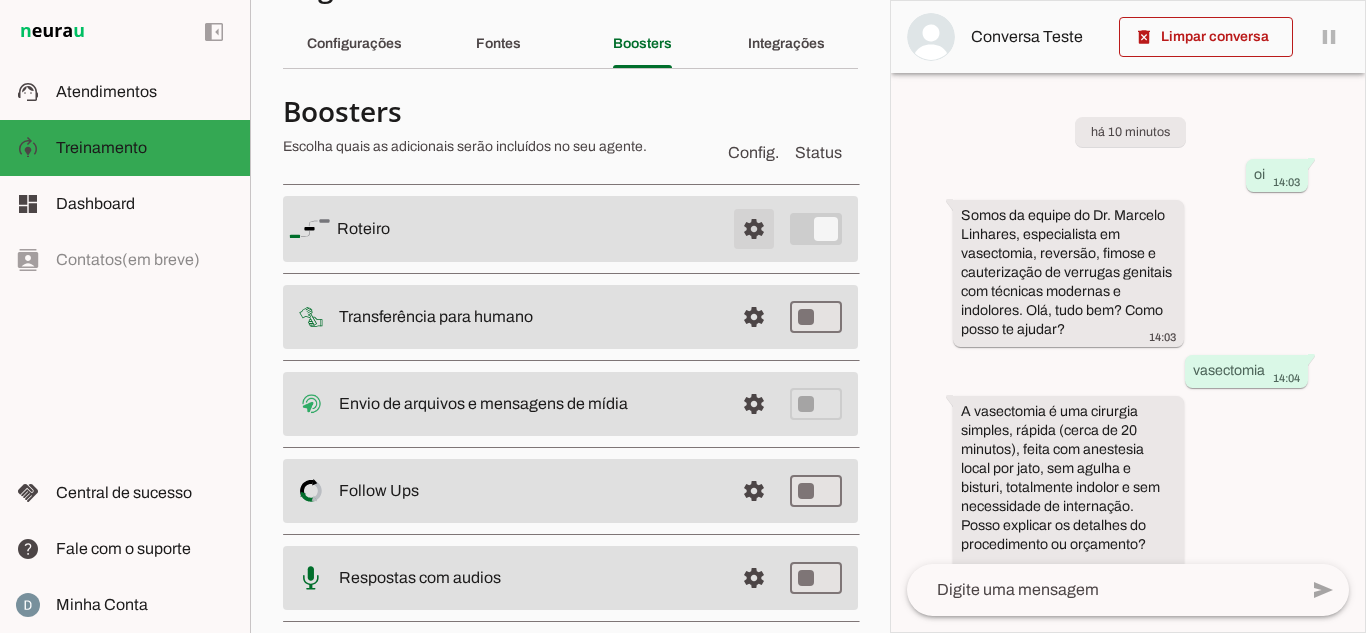 click at bounding box center (754, 229) 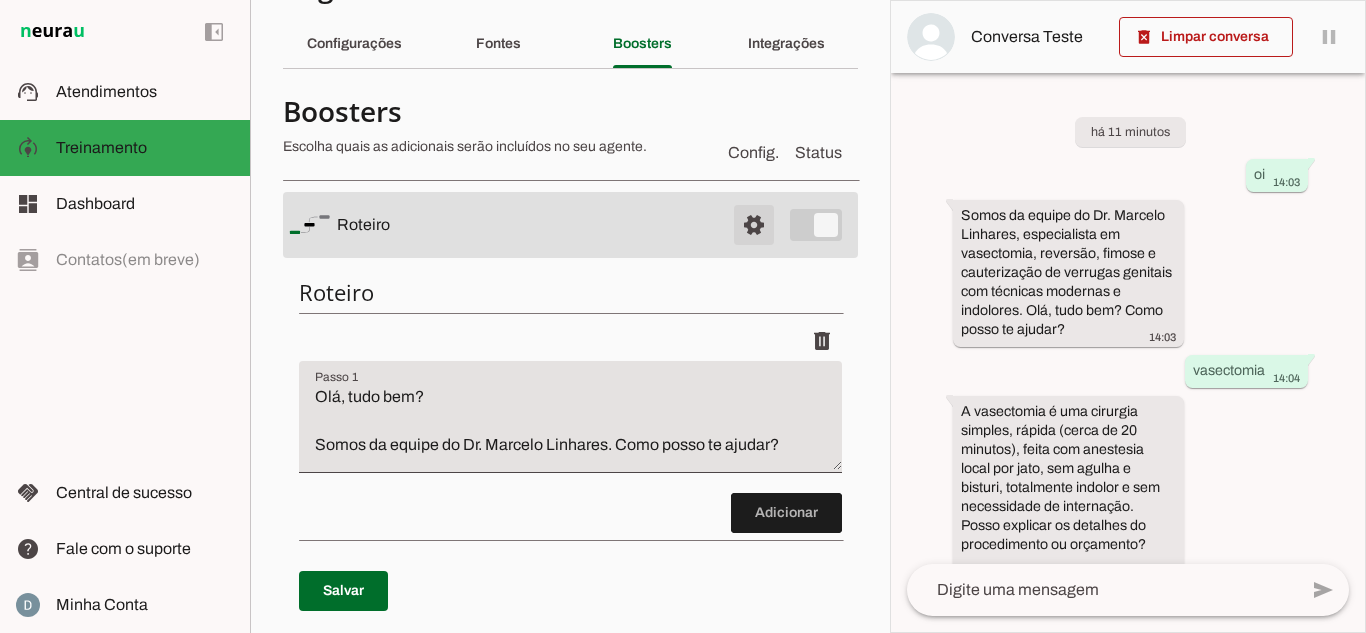 drag, startPoint x: 737, startPoint y: 236, endPoint x: 739, endPoint y: 181, distance: 55.03635 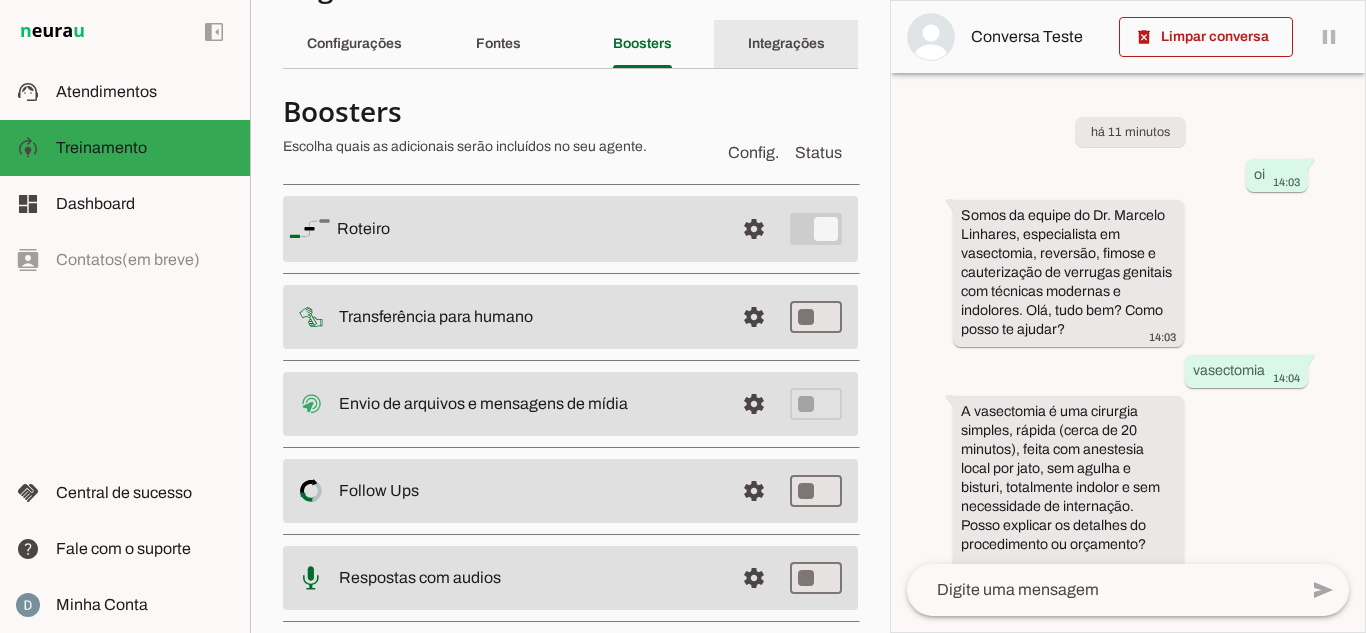 click on "Integrações" 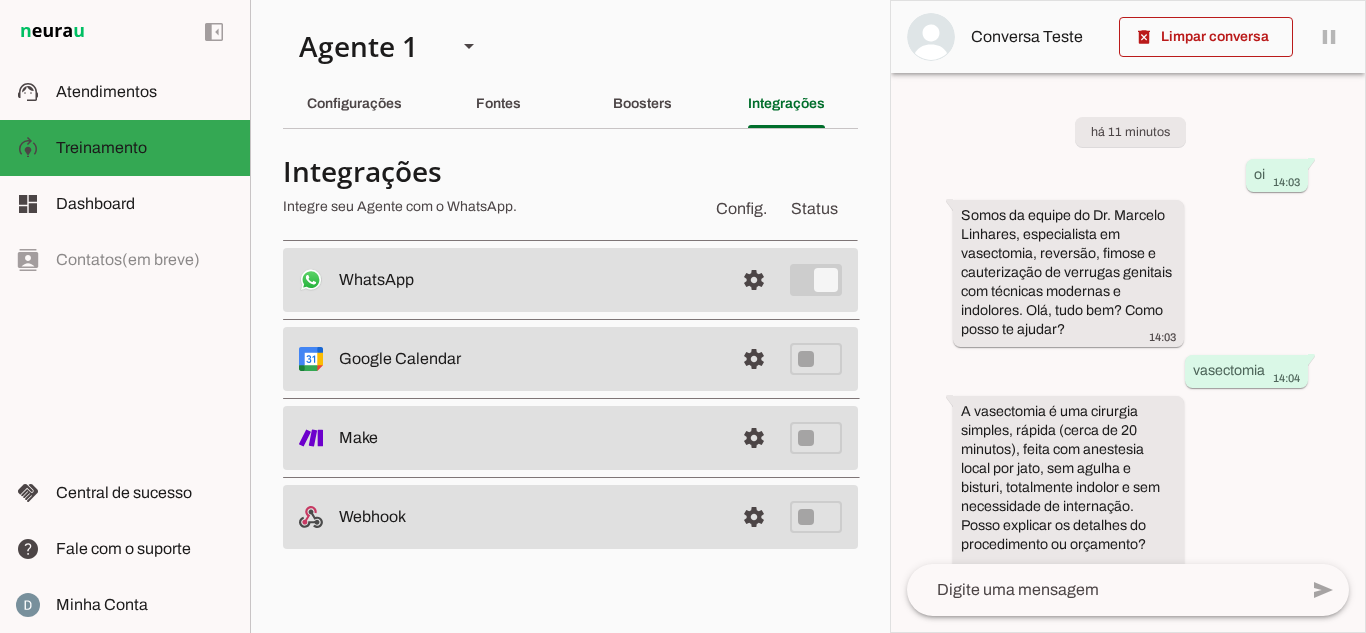 scroll, scrollTop: 0, scrollLeft: 0, axis: both 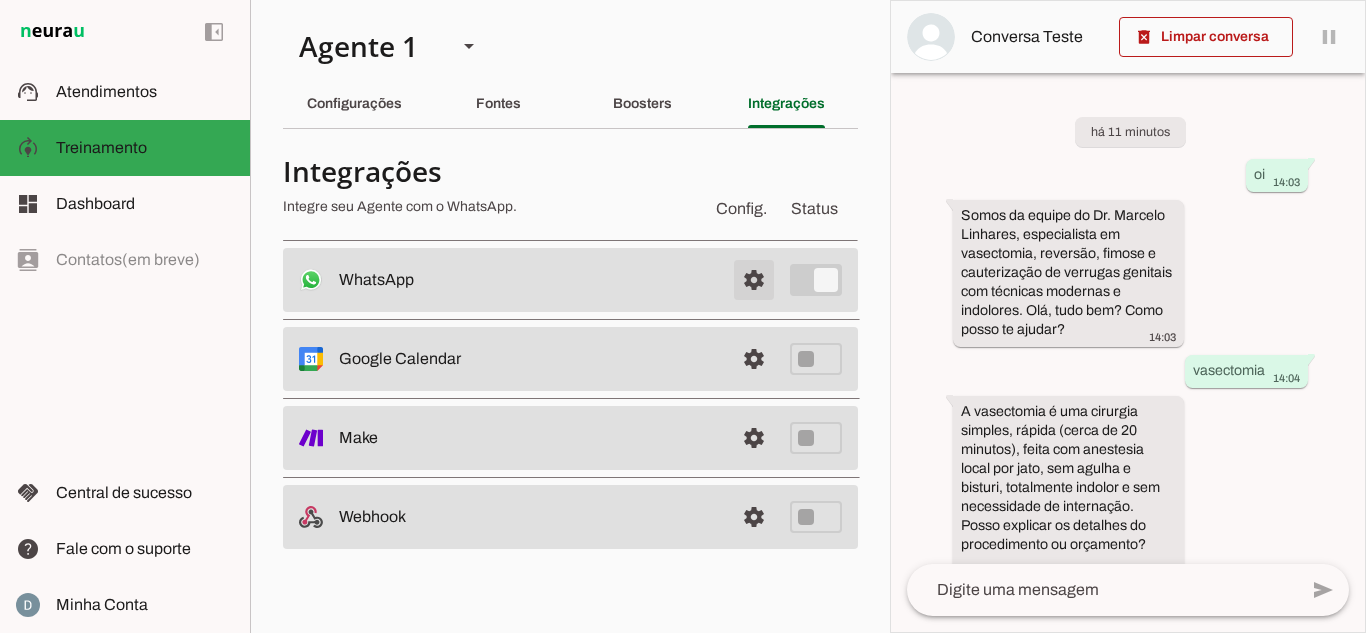 click at bounding box center (754, 280) 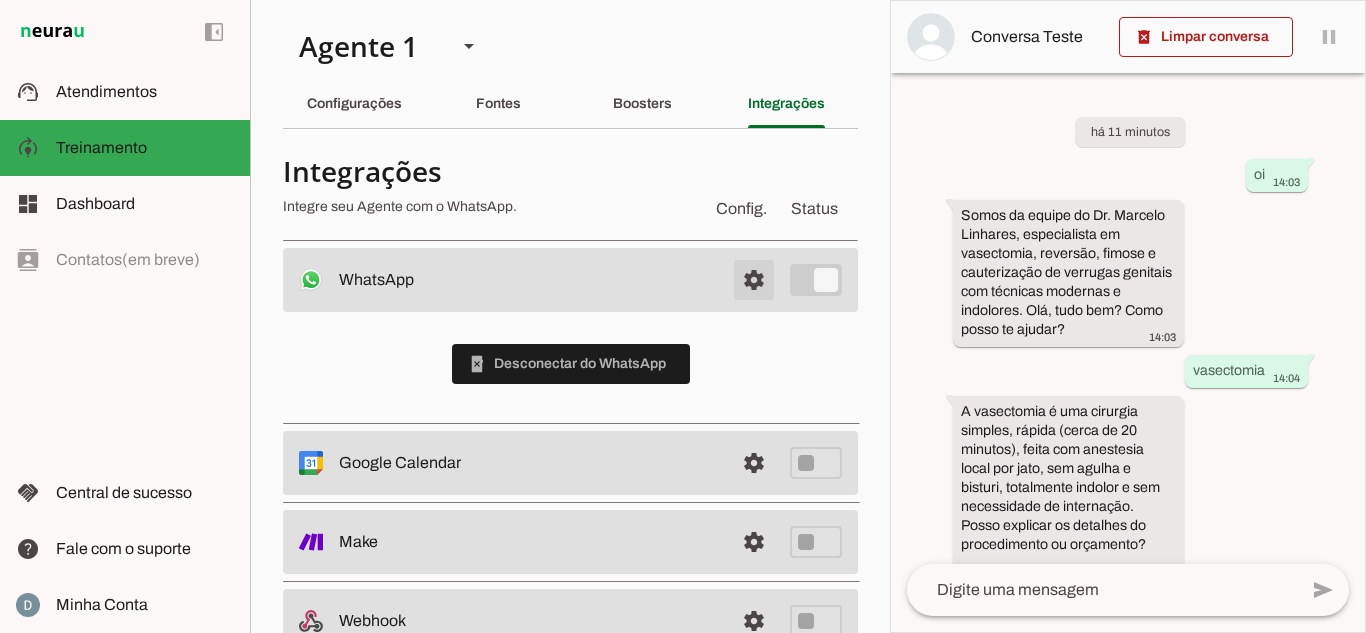 click at bounding box center [754, 280] 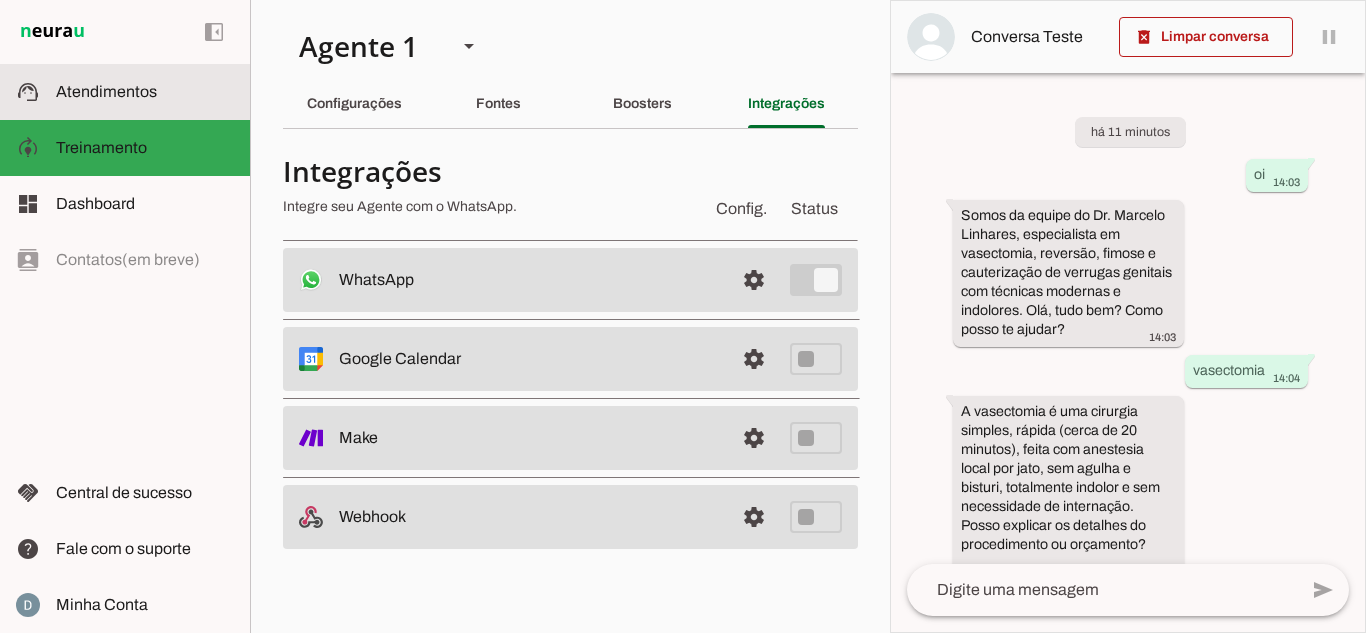click at bounding box center [145, 92] 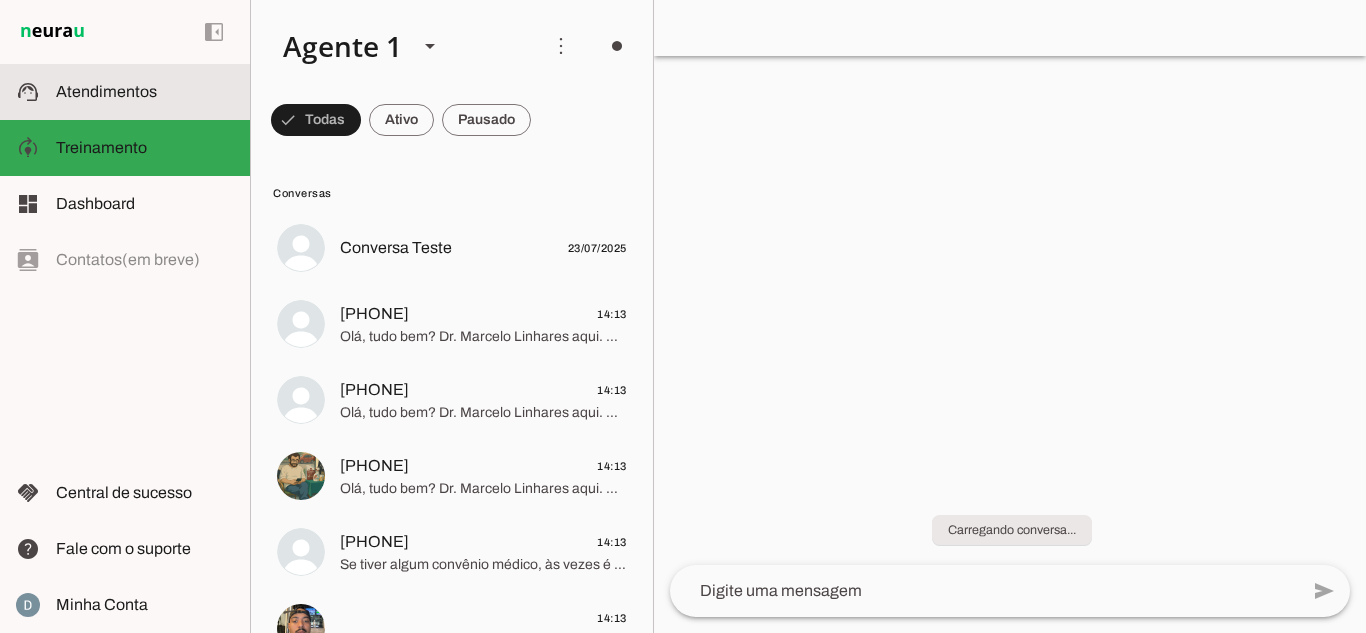scroll, scrollTop: 587, scrollLeft: 0, axis: vertical 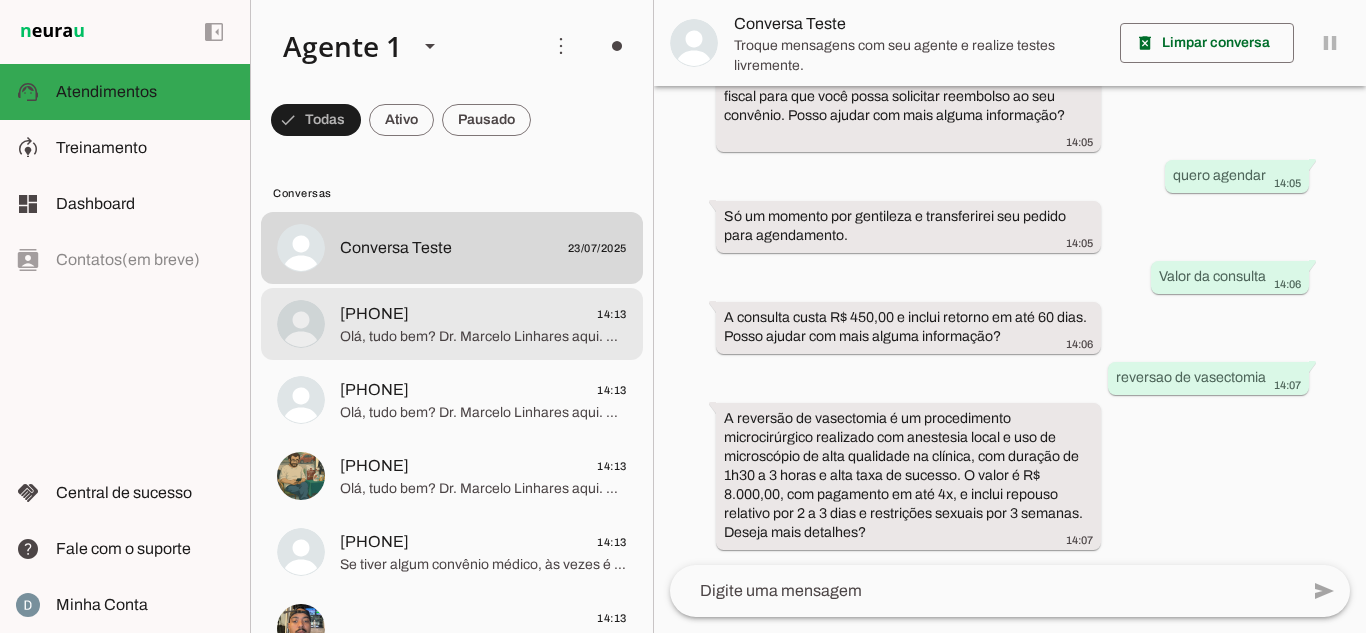 click on "Olá, tudo bem? Dr. Marcelo Linhares aqui. Deseja agendar? Tenho um grande diferencial em relação a outros profissionais, que é utilização do anestético em jato, sem agulha, o que faz uma diferença enorme em relação a dor, o procedimento acaba sendo completamente indolor… Se desejar, podemos mandar um breve vídeo ilustrativo da técnica de anestesia…" 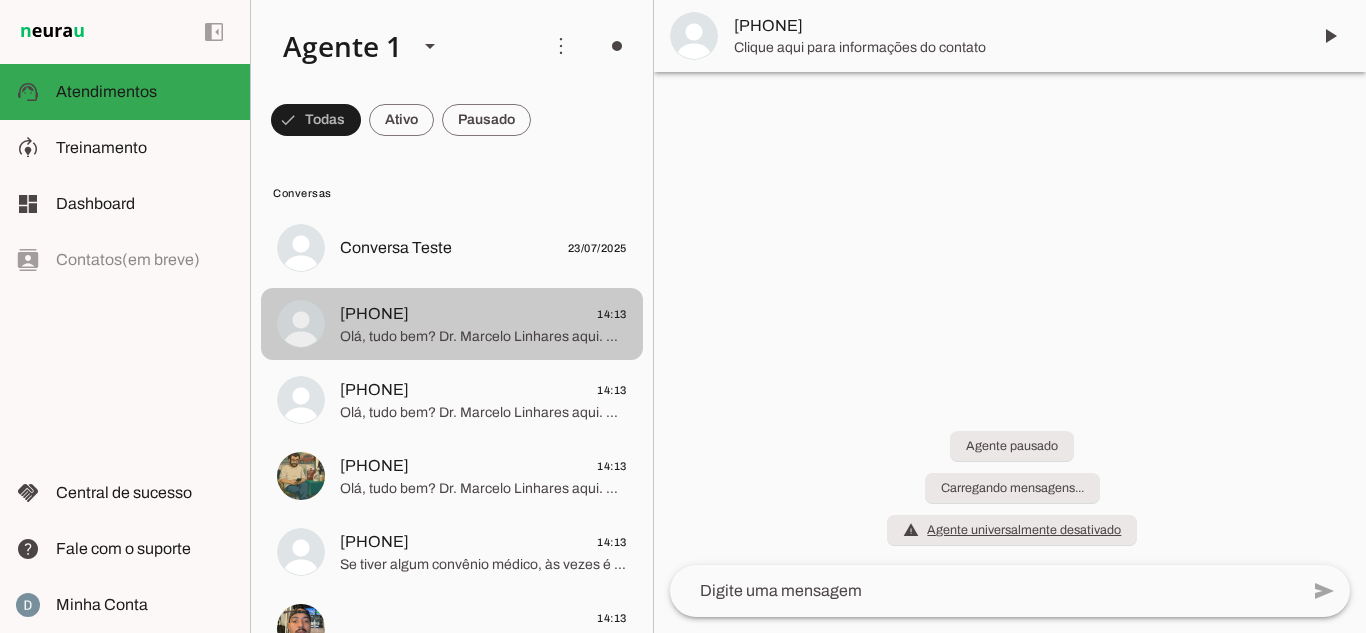 scroll, scrollTop: 0, scrollLeft: 0, axis: both 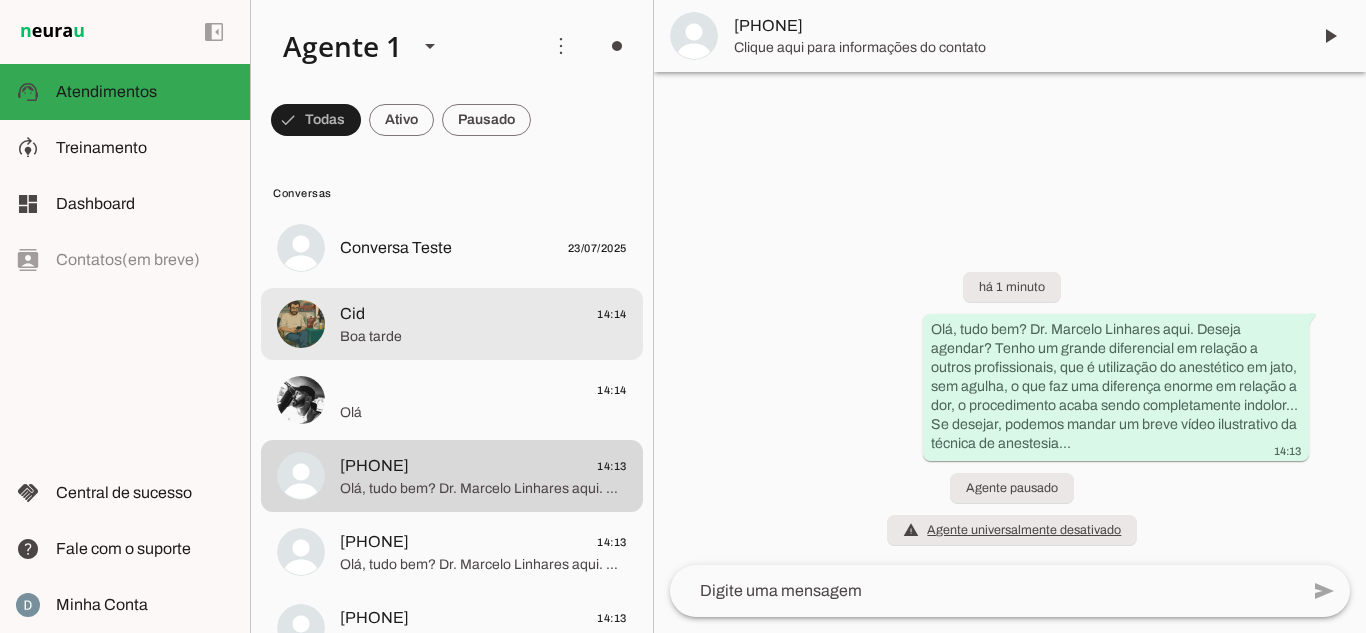 click on "Boa tarde" 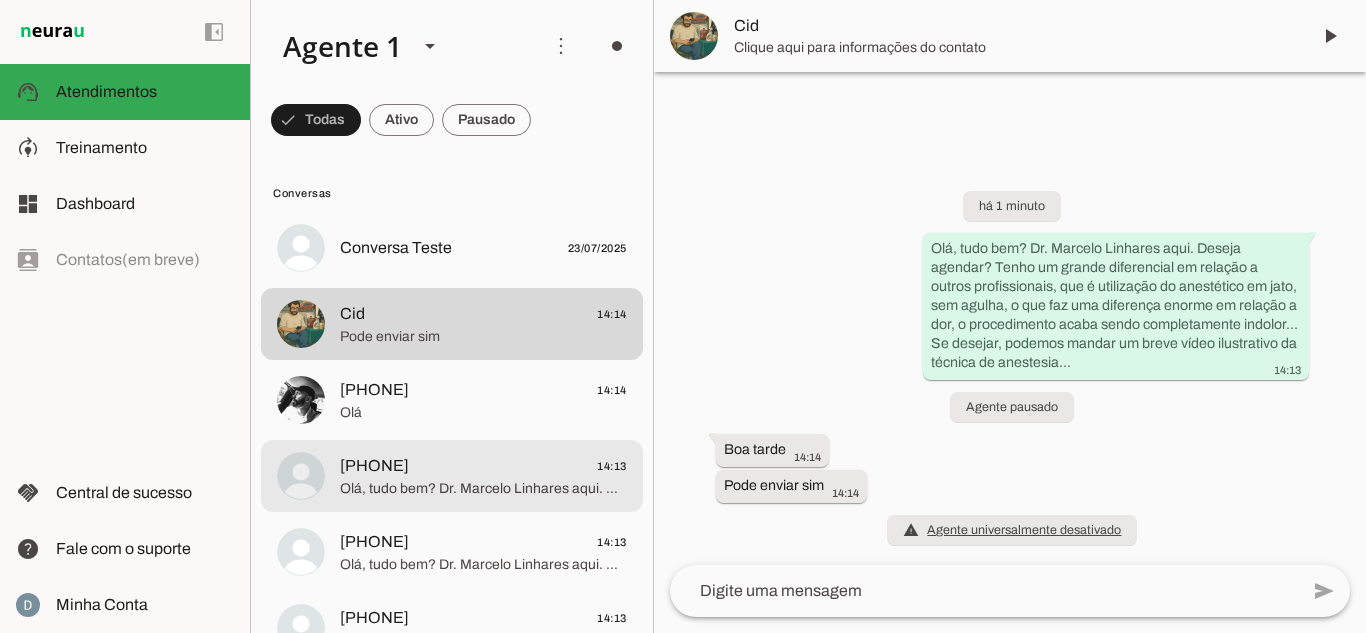 click on "5511978891955
14:13" 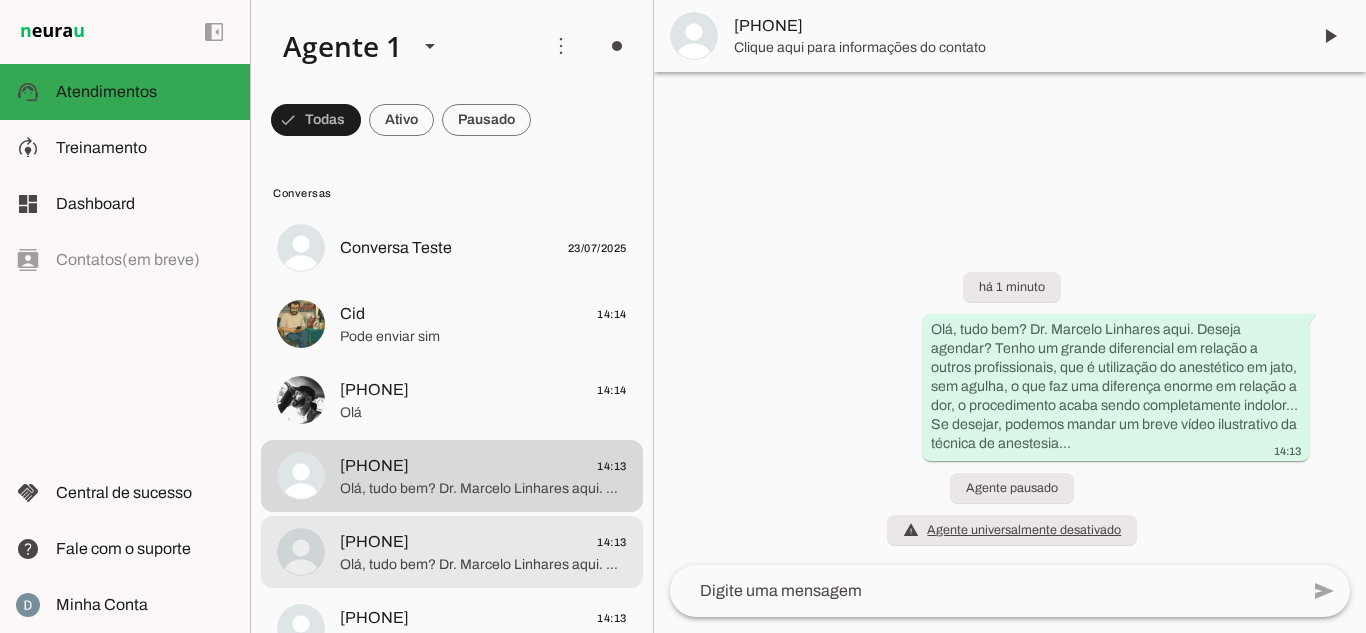 click on "5511954354026
14:13" 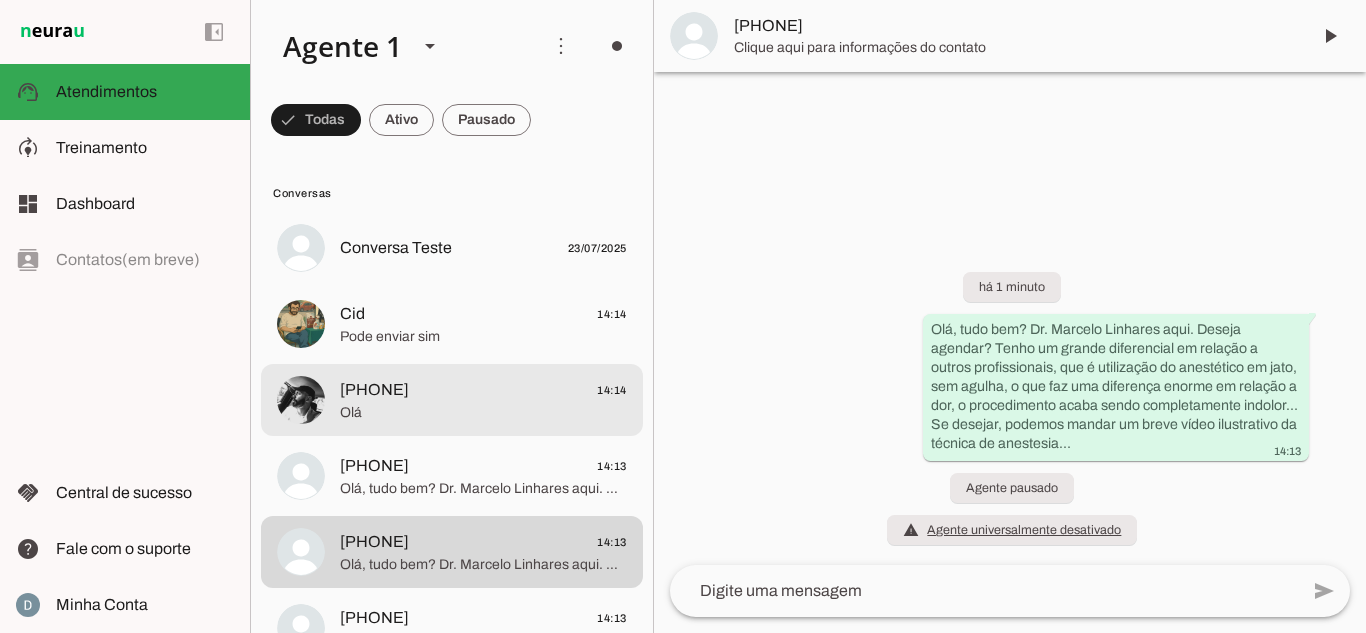 click on "5511952751872
14:14" 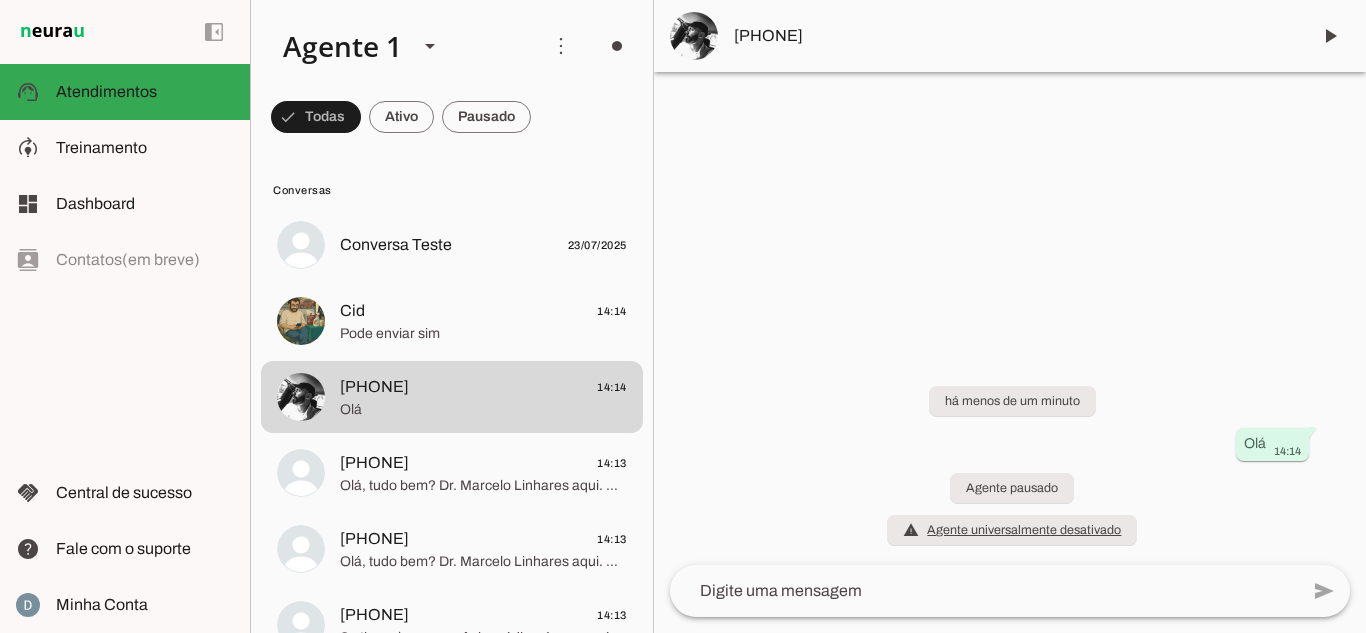 scroll, scrollTop: 0, scrollLeft: 0, axis: both 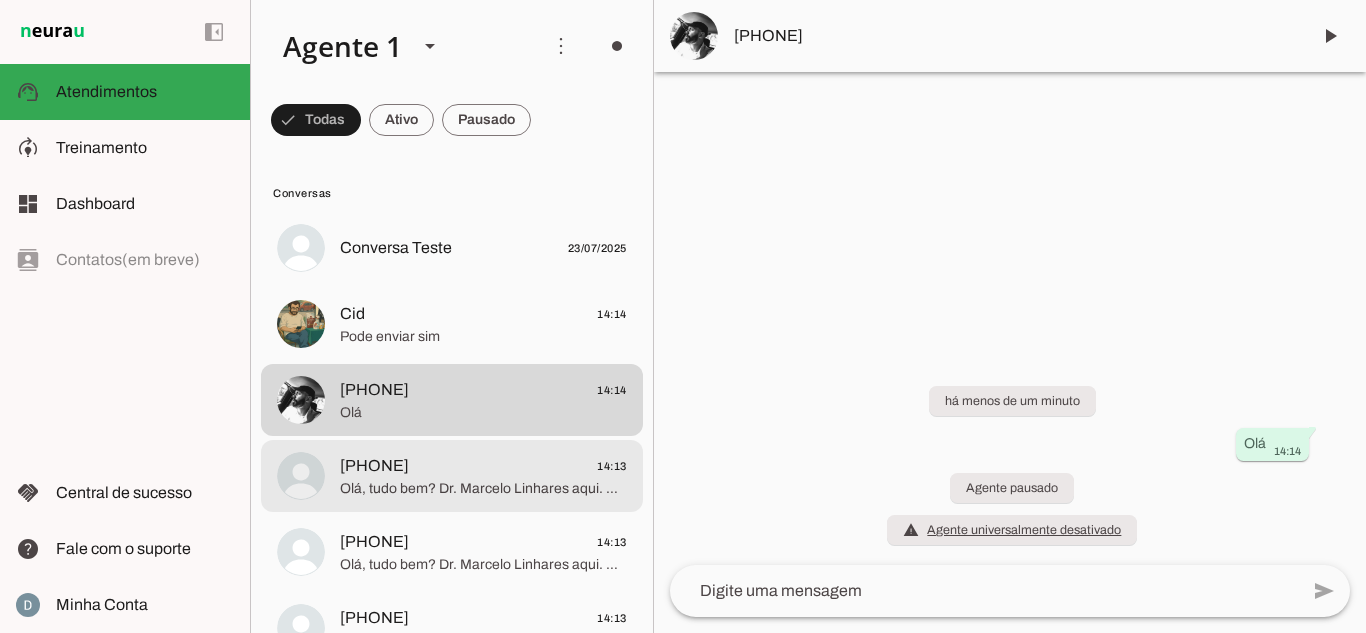 click on "Olá, tudo bem? Dr. Marcelo Linhares aqui. Deseja agendar? Tenho um grande diferencial em relação a outros profissionais, que é utilização do anestético em jato, sem agulha, o que faz uma diferença enorme em relação a dor, o procedimento acaba sendo completamente indolor… Se desejar, podemos mandar um breve vídeo ilustrativo da técnica de anestesia…" 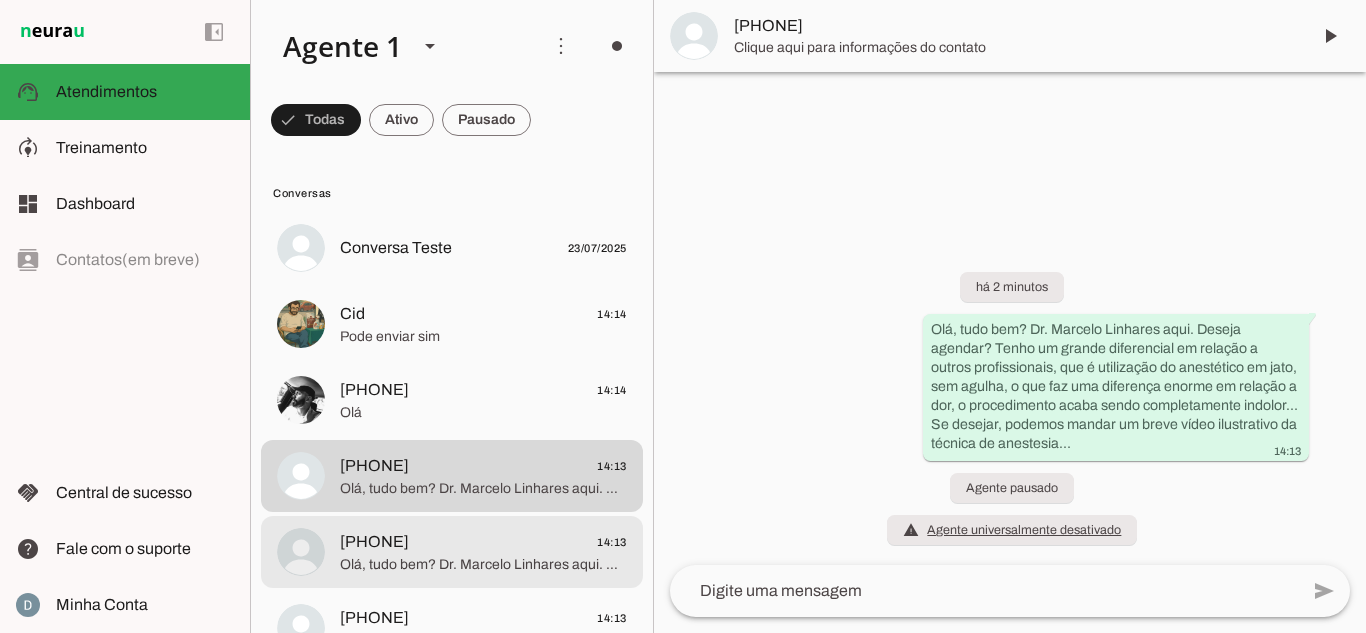 click on "5511954354026
14:13" 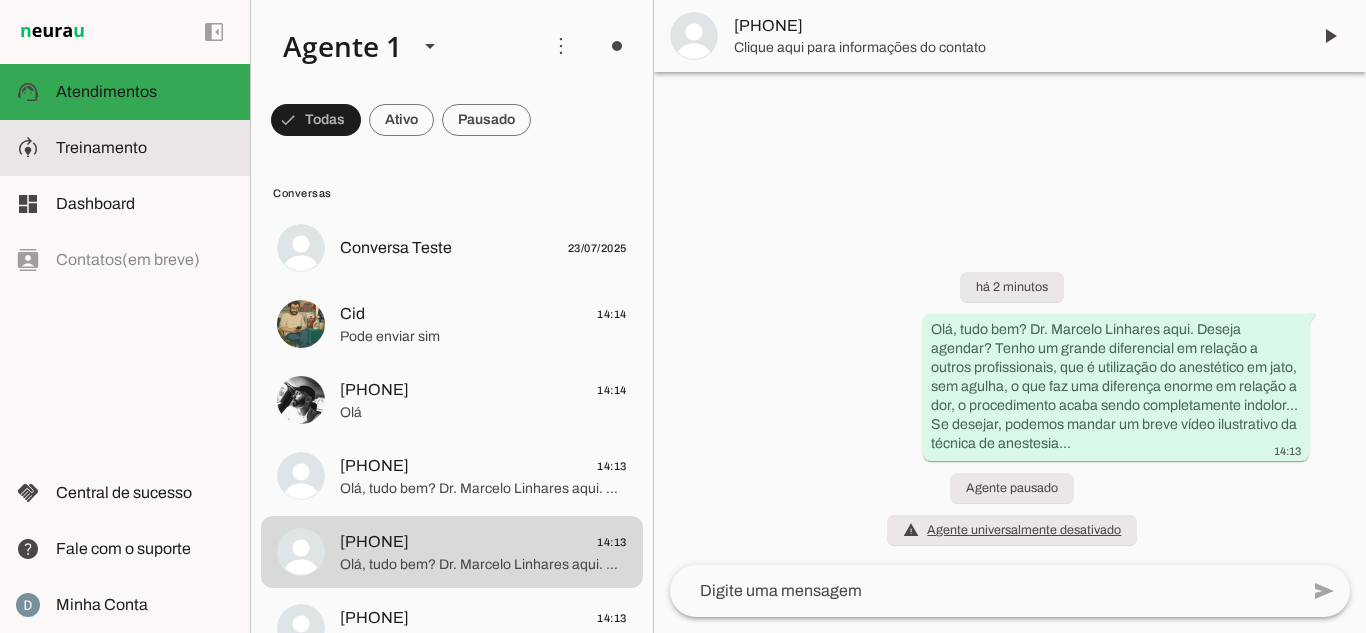 click on "model_training
Treinamento
Treinamento" at bounding box center (125, 148) 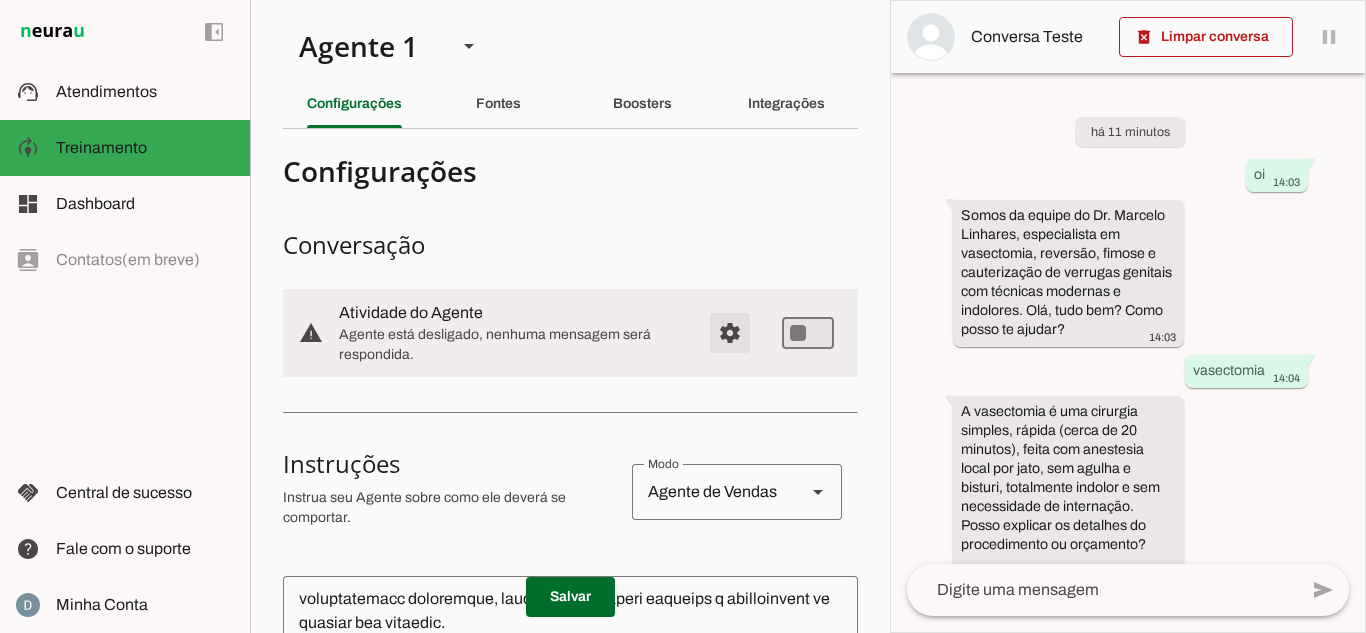 click at bounding box center [730, 333] 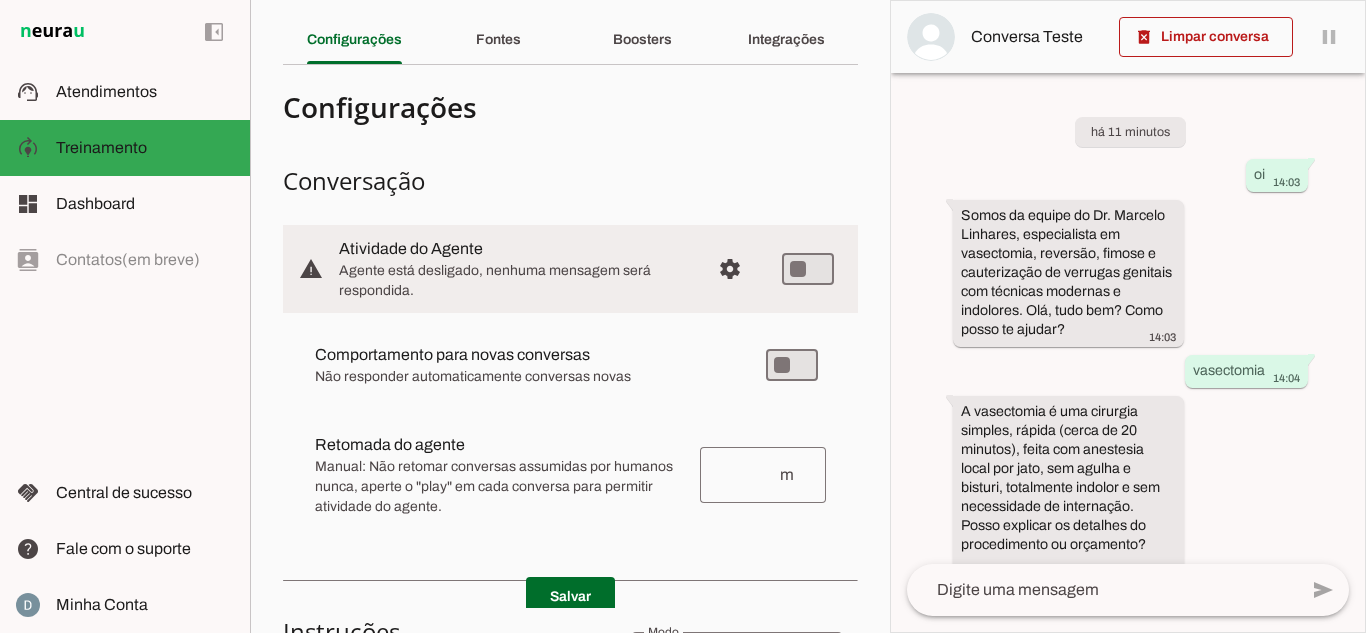 scroll, scrollTop: 100, scrollLeft: 0, axis: vertical 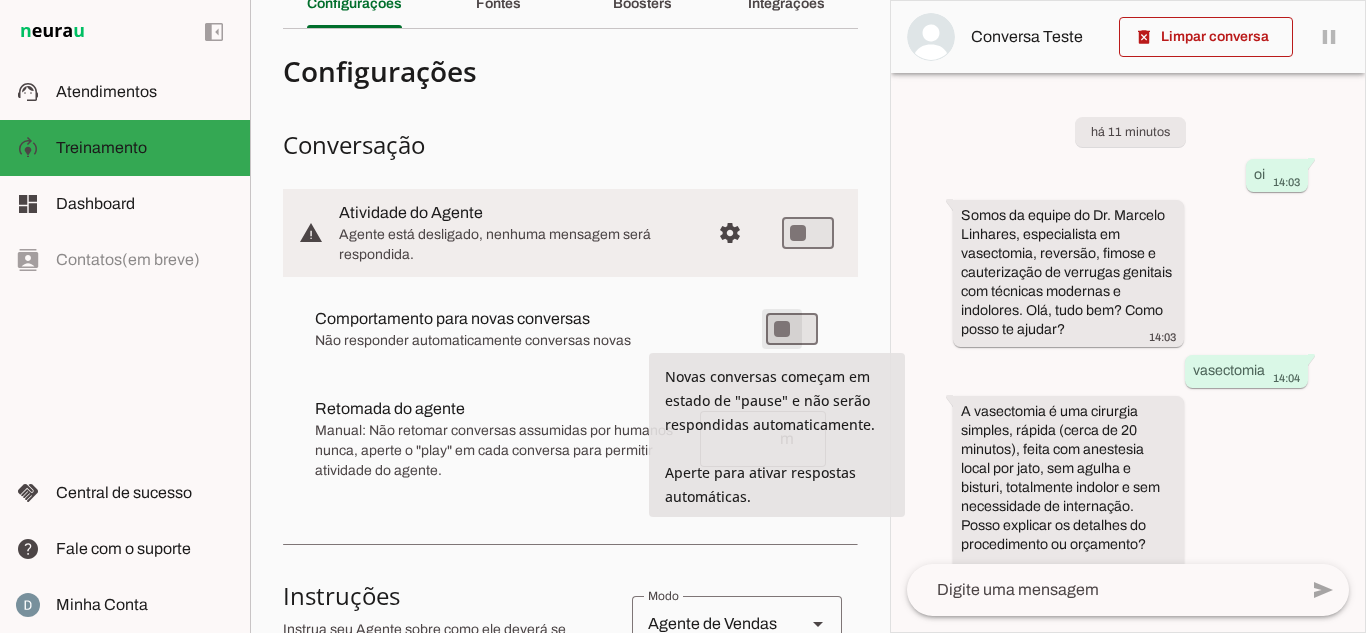 type on "on" 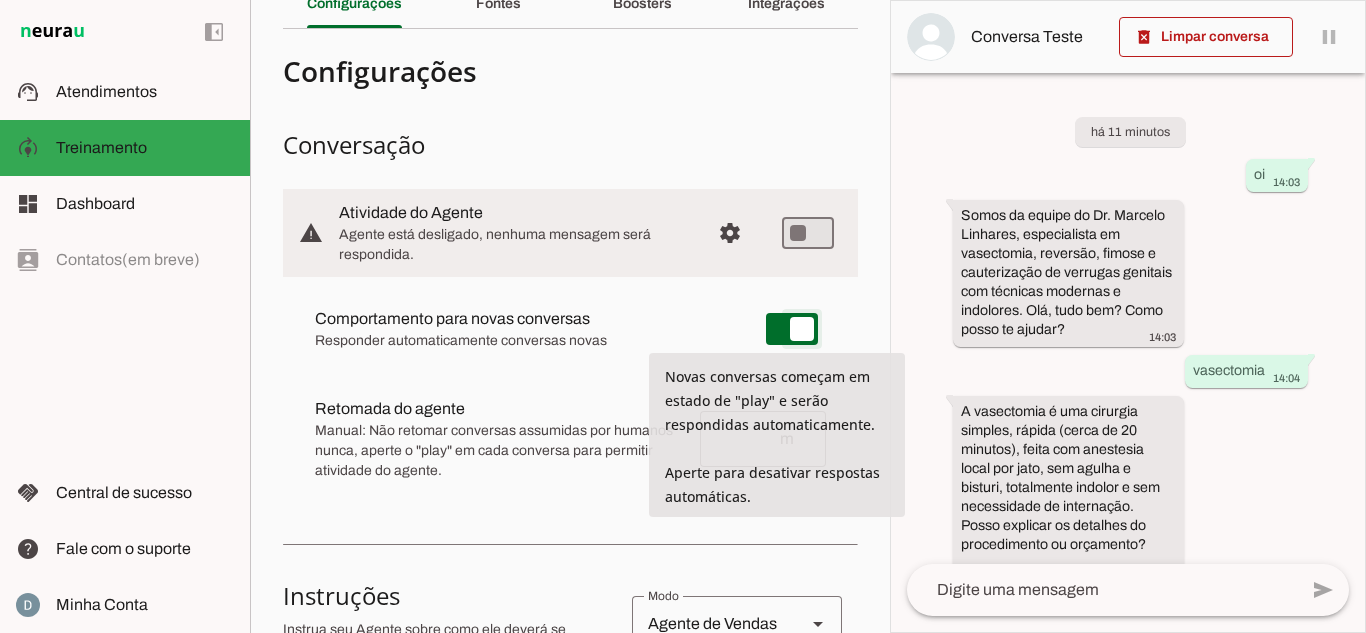 scroll, scrollTop: 149, scrollLeft: 0, axis: vertical 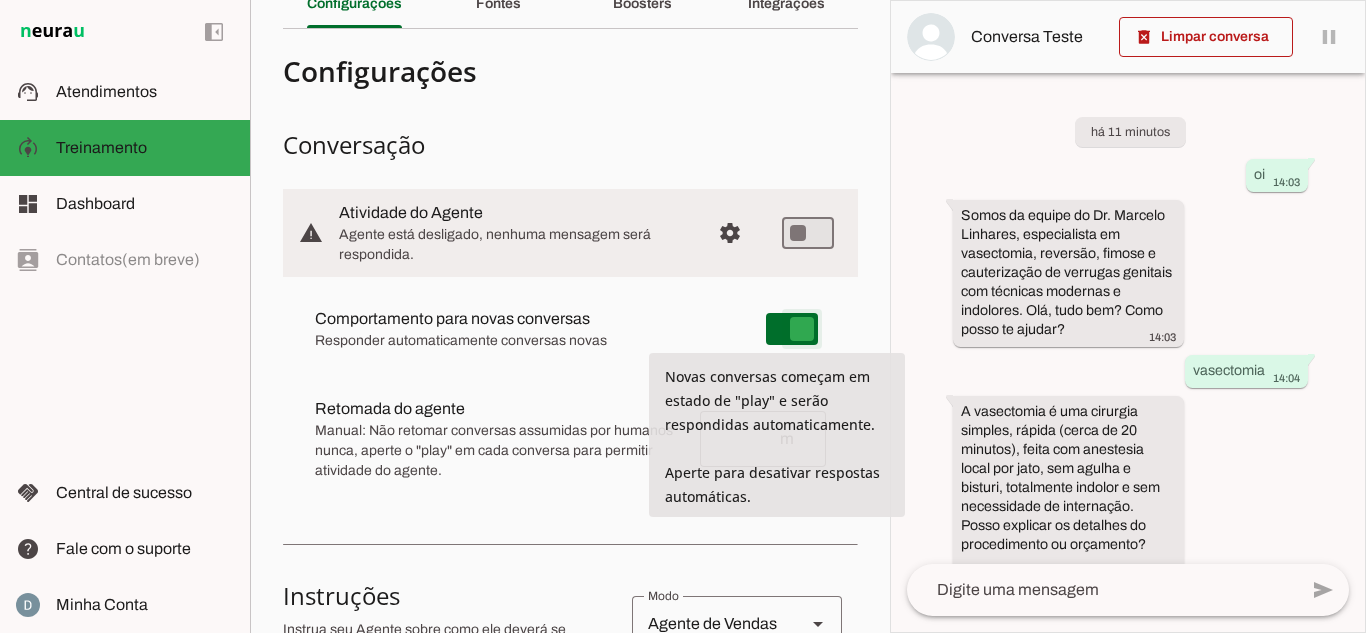 type on "on" 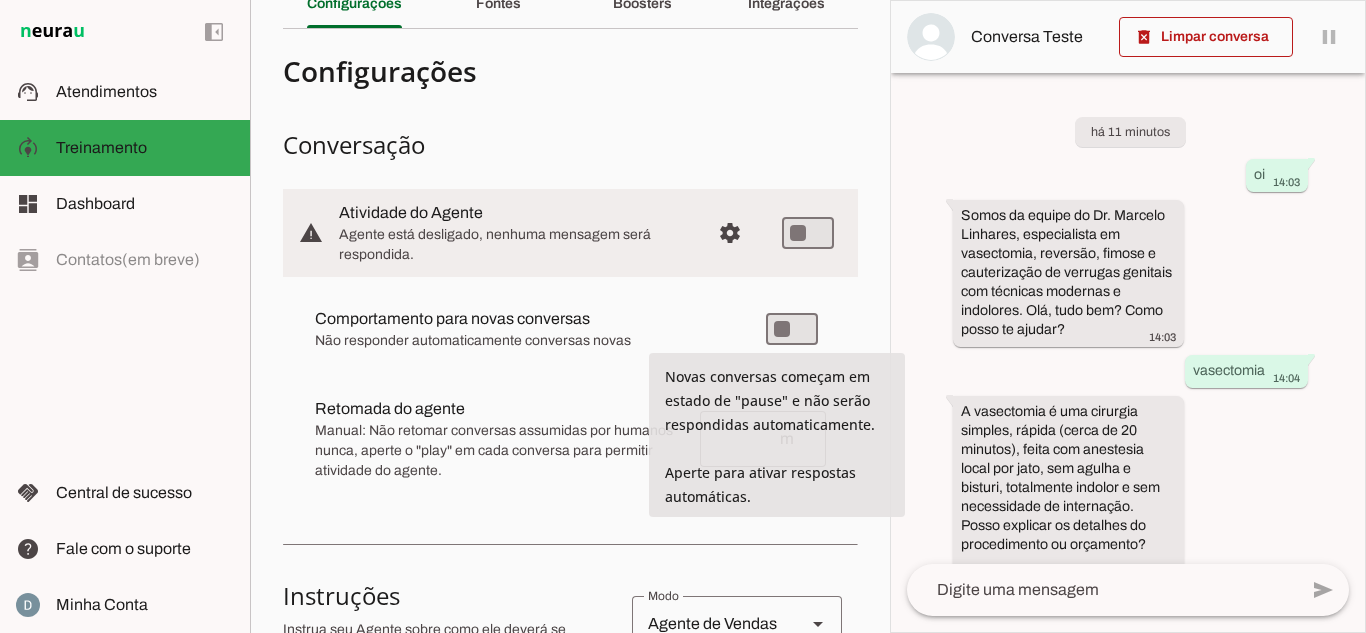scroll, scrollTop: 149, scrollLeft: 0, axis: vertical 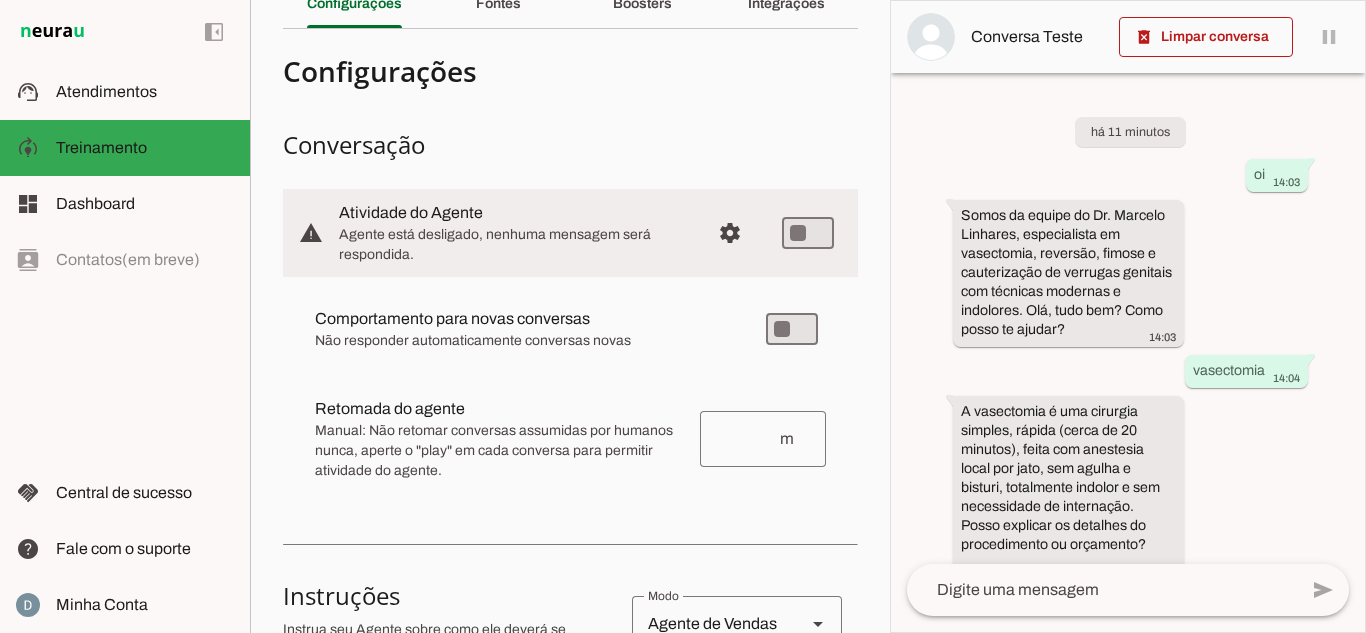 click on "Manual: Não retomar conversas assumidas por humanos nunca, aperte o
"play" em cada conversa para permitir atividade do agente." at bounding box center [499, 451] 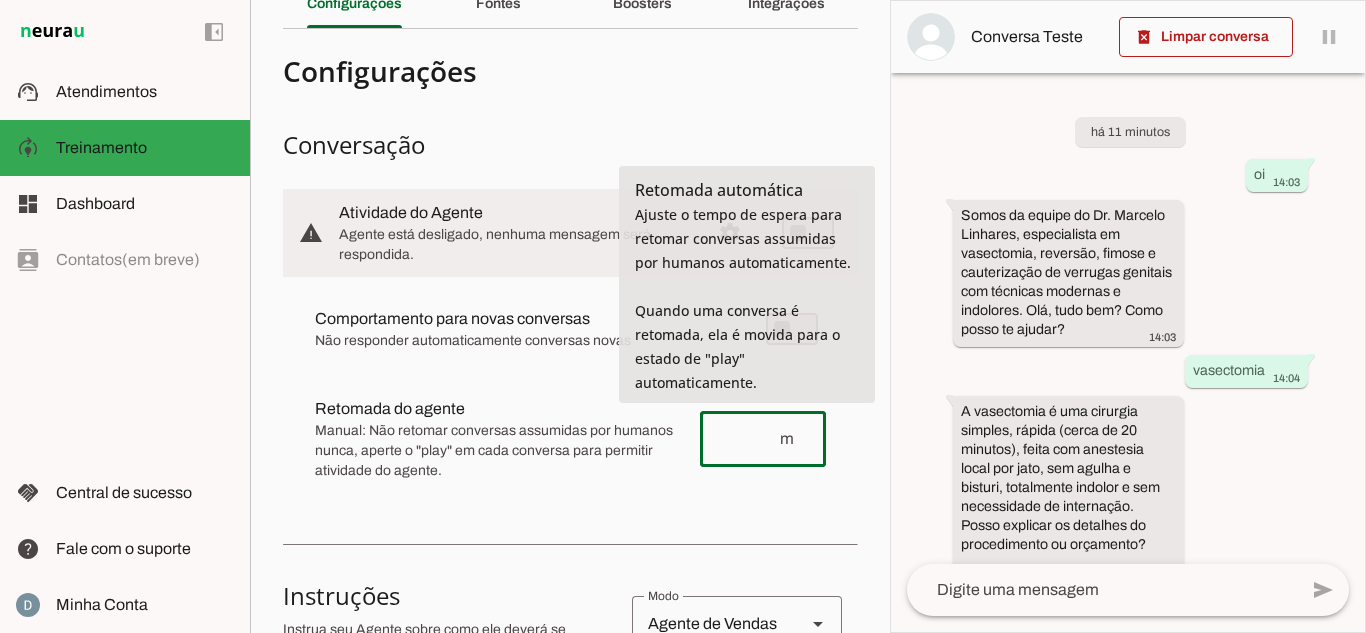 click at bounding box center [747, 439] 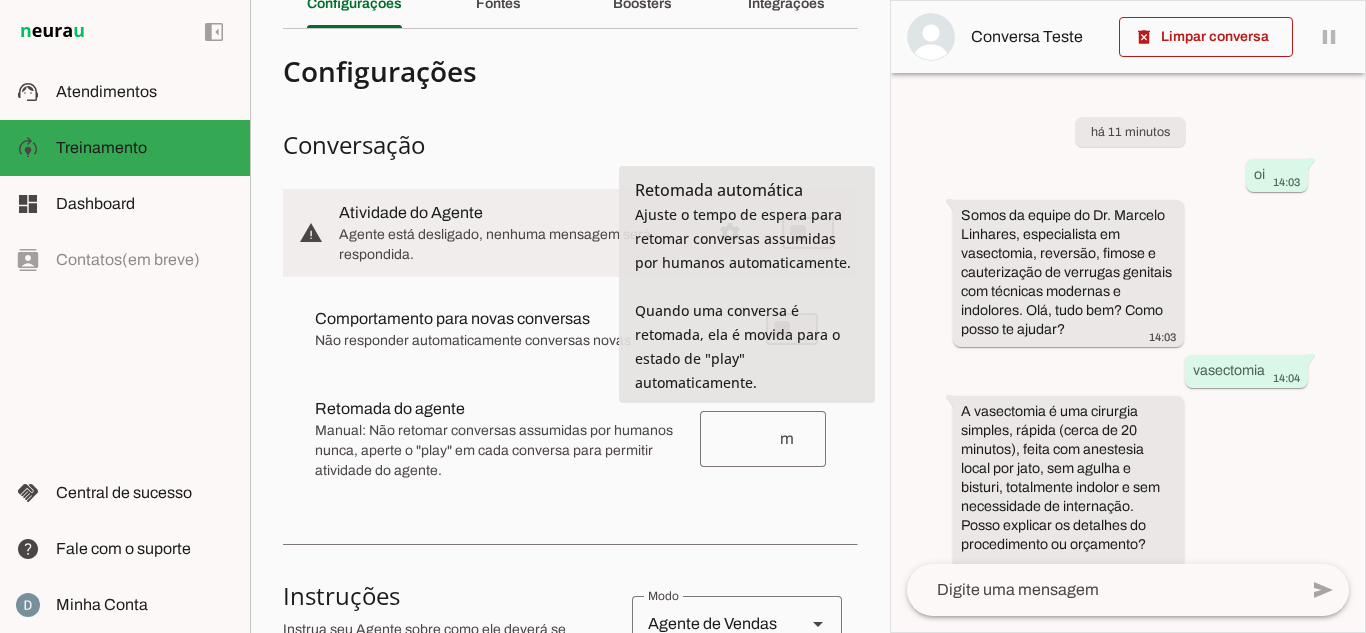 click on "Retomada do agente
Retomada automática
Ajuste o tempo de espera para retomar conversas assumidas por humanos
automaticamente.
Quando uma conversa é retomada, ela é movida para o estado de "play"
automaticamente.
Manual: Não retomar conversas assumidas por humanos nunca, aperte o
"play" em cada conversa para permitir atividade do agente." at bounding box center [570, 329] 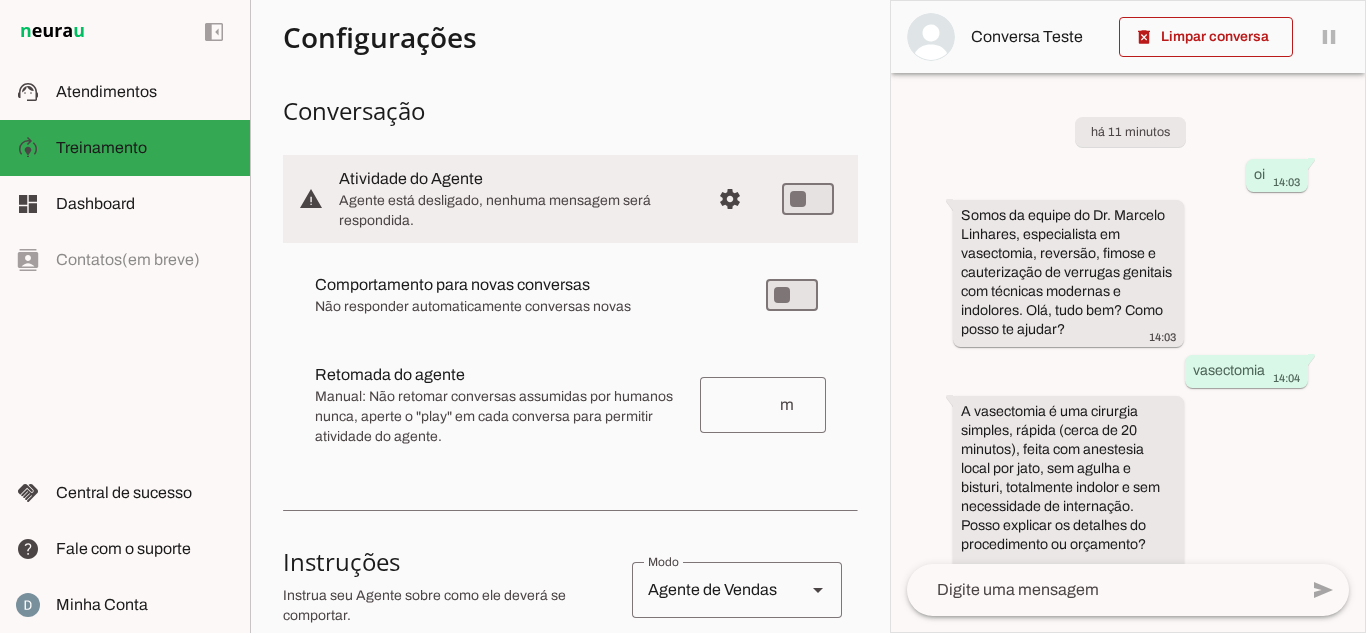scroll, scrollTop: 0, scrollLeft: 0, axis: both 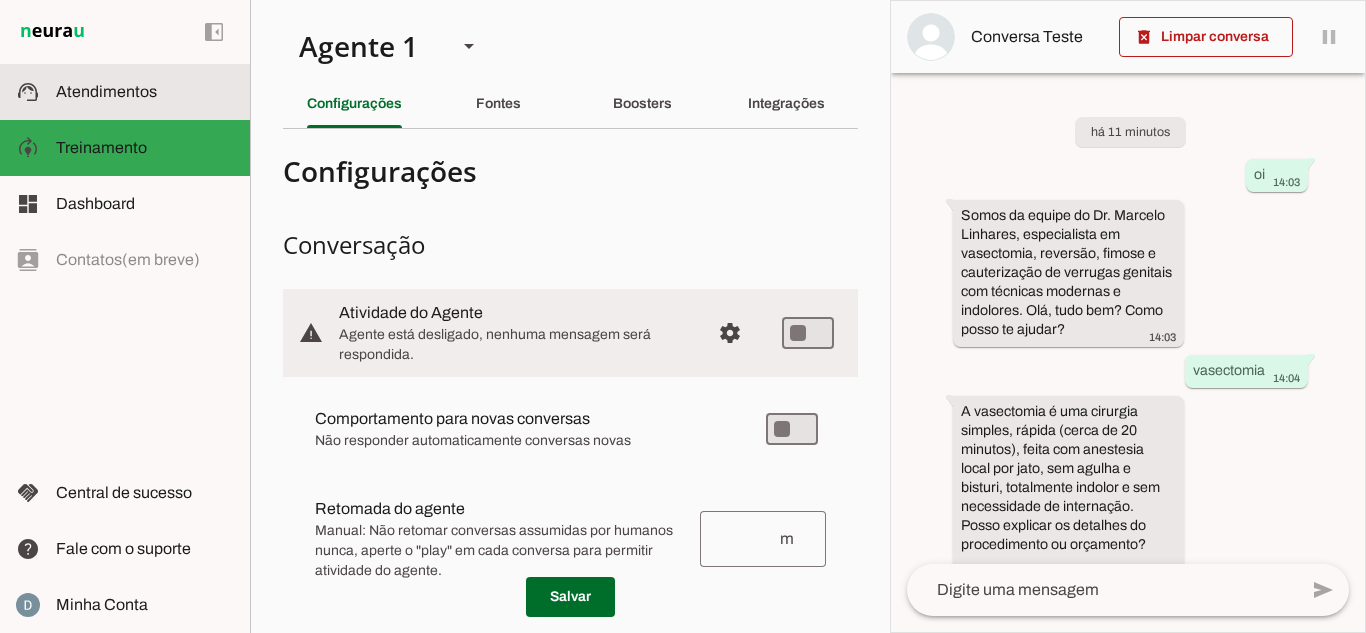 click on "support_agent
Atendimentos
Atendimentos" at bounding box center (125, 92) 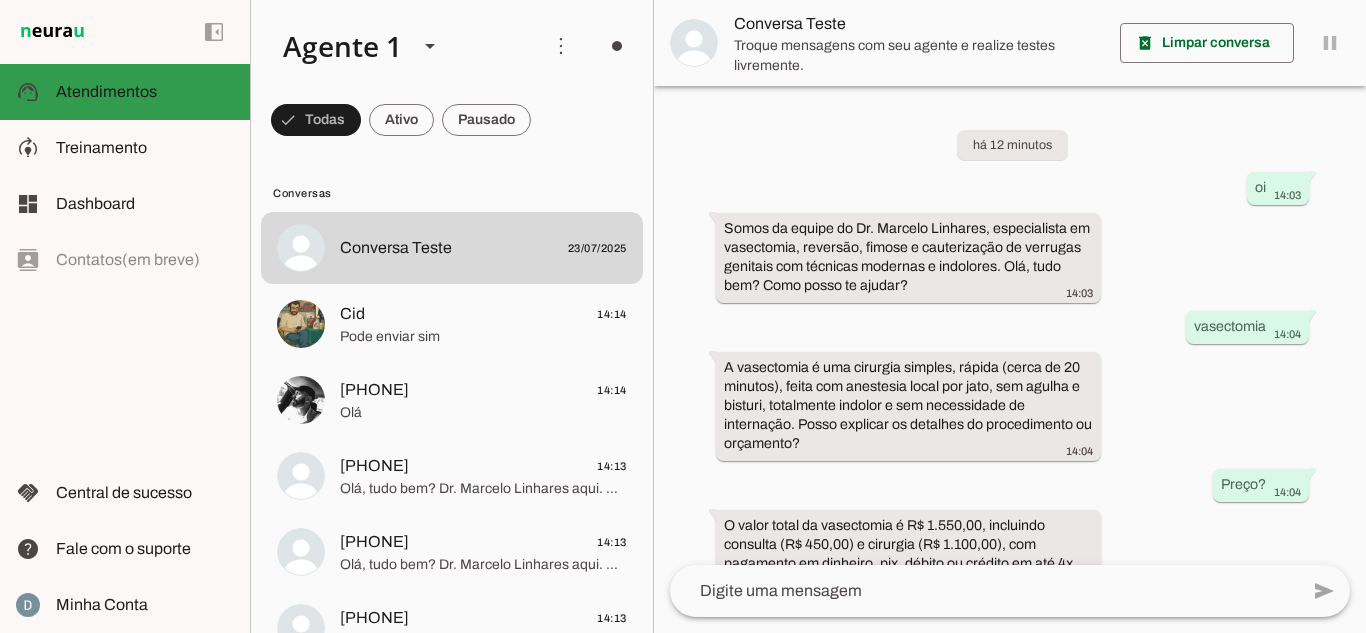 scroll, scrollTop: 587, scrollLeft: 0, axis: vertical 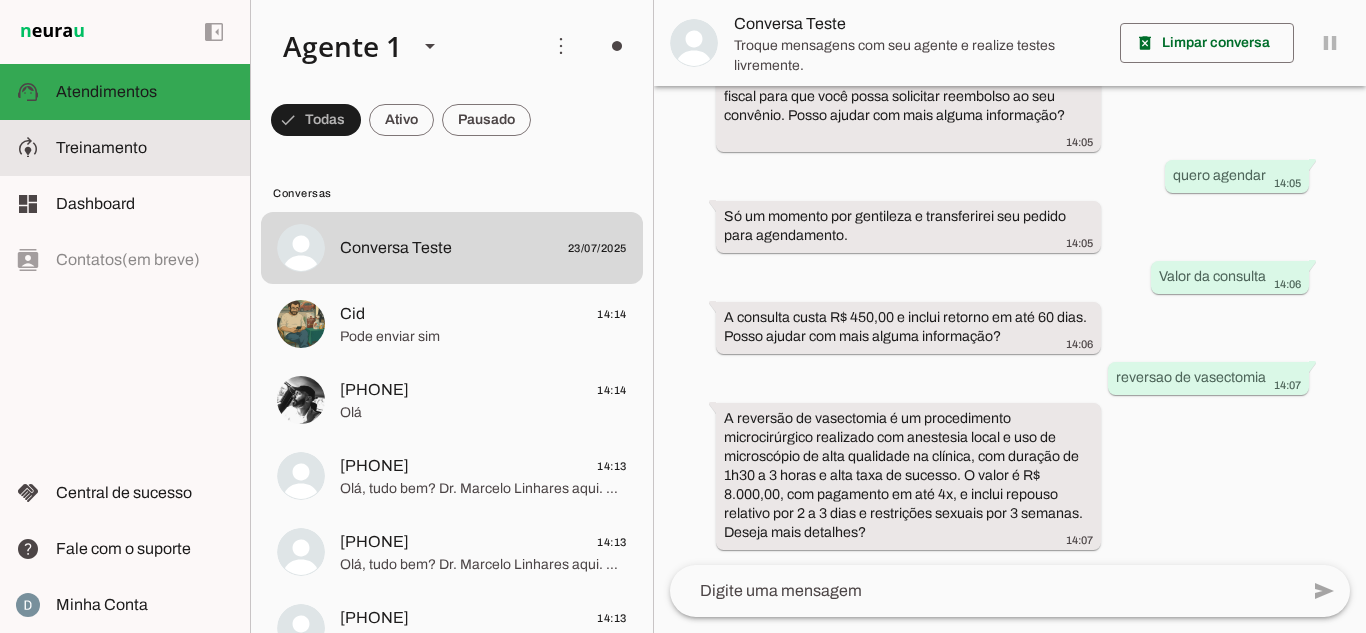 click at bounding box center (145, 148) 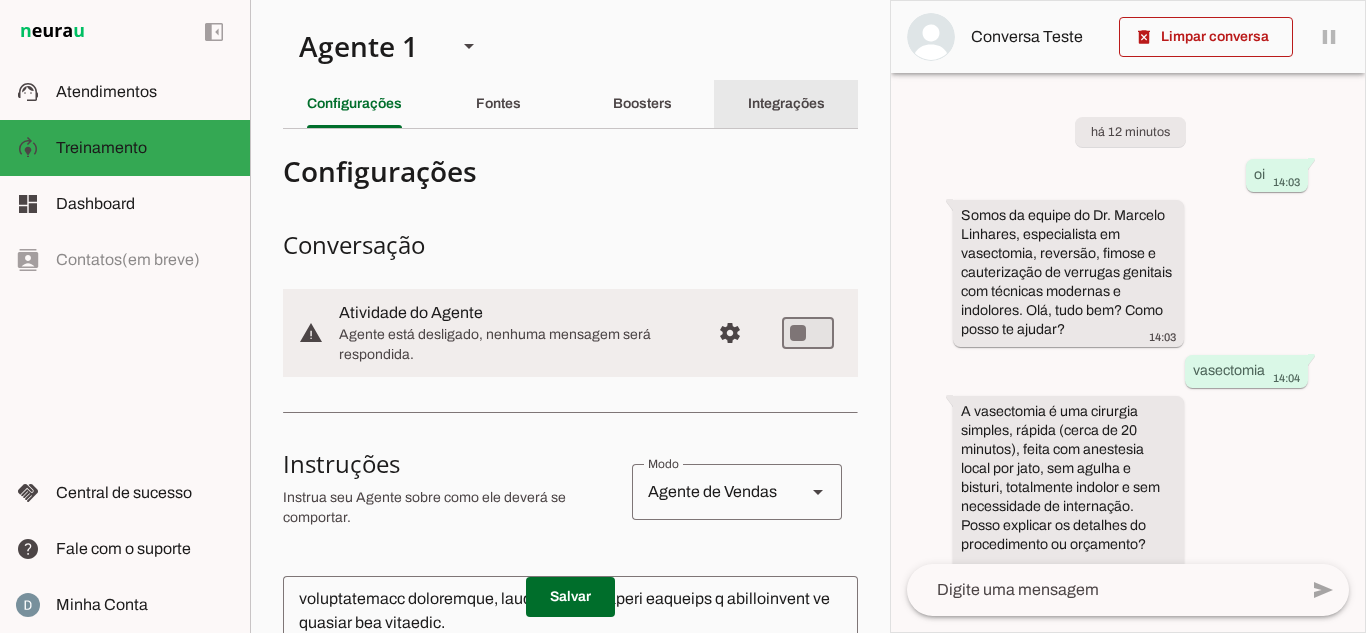 click on "Integrações" 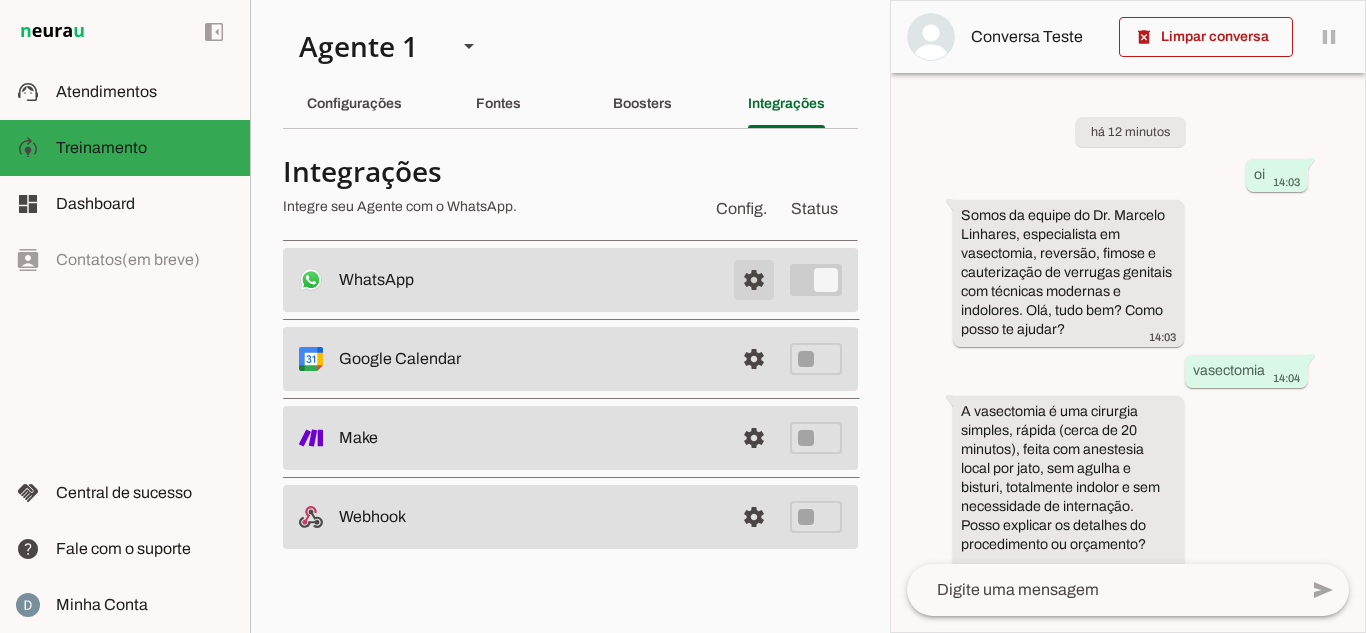 click at bounding box center [754, 280] 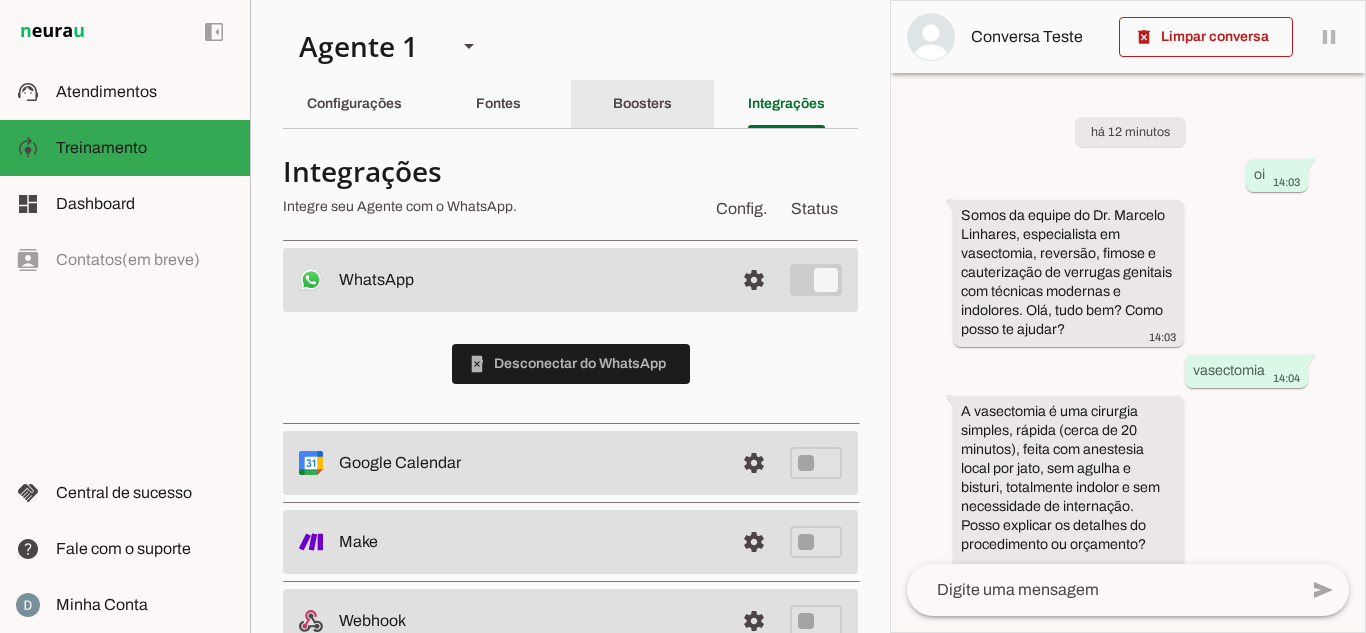 click on "Boosters" 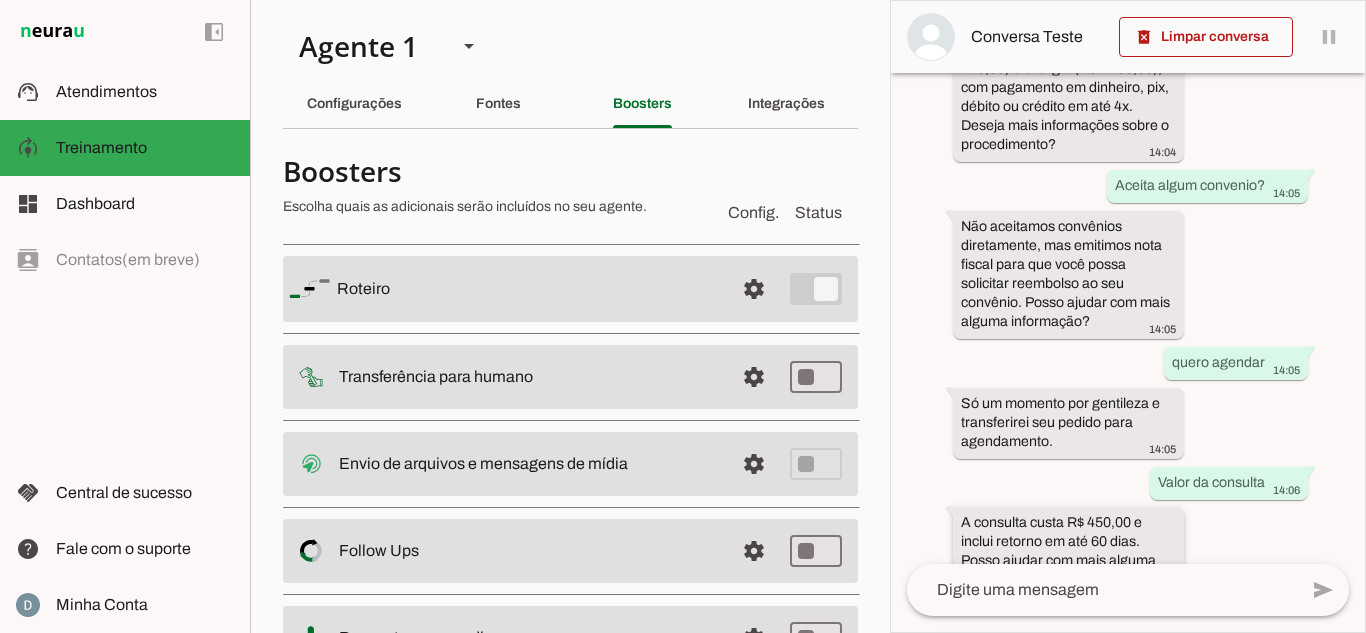 scroll, scrollTop: 955, scrollLeft: 0, axis: vertical 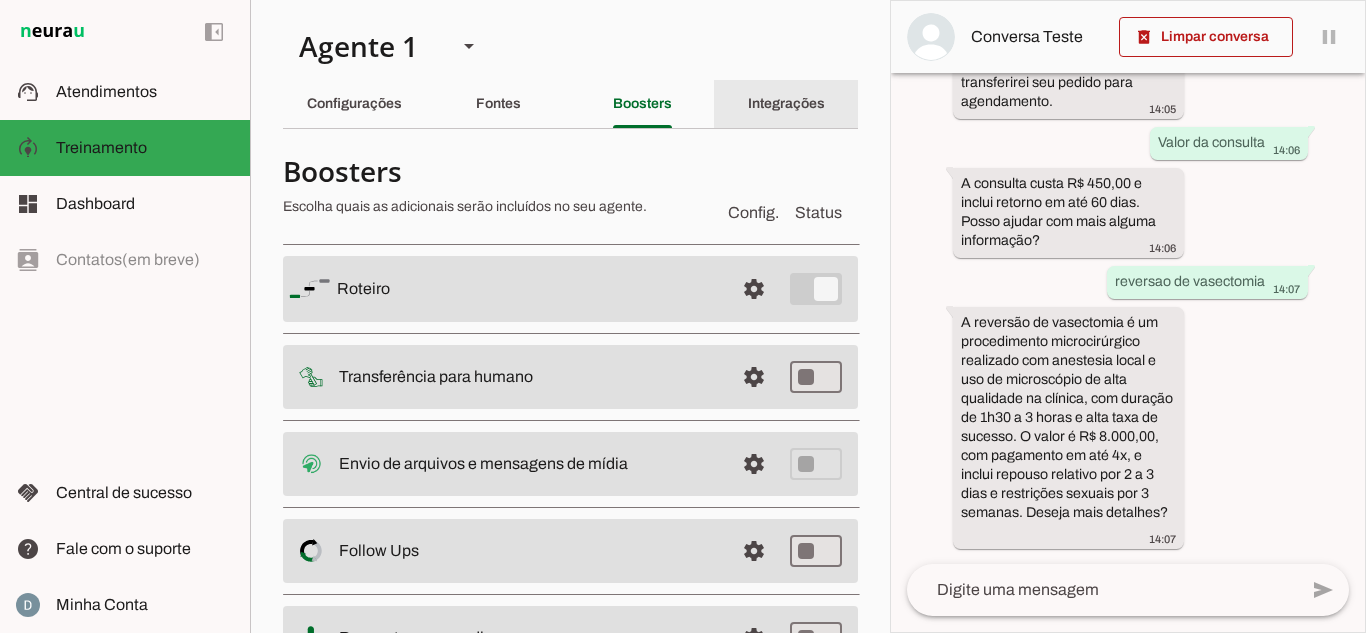 click on "Integrações" 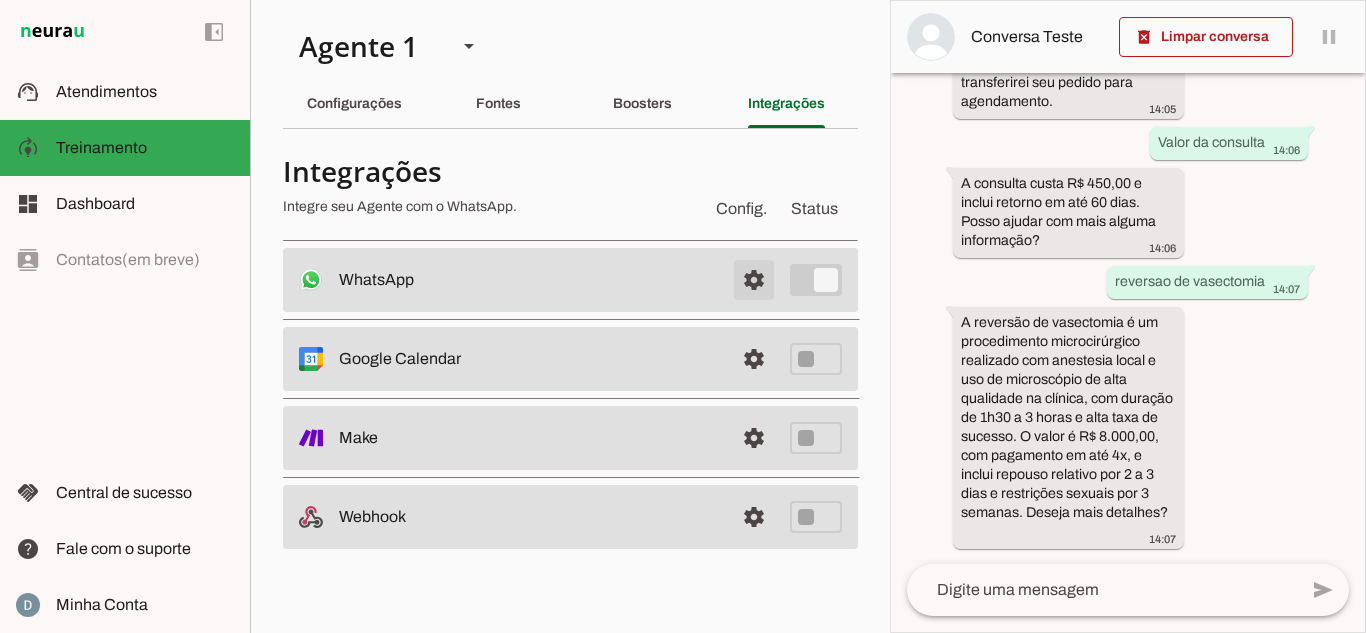 click at bounding box center [754, 280] 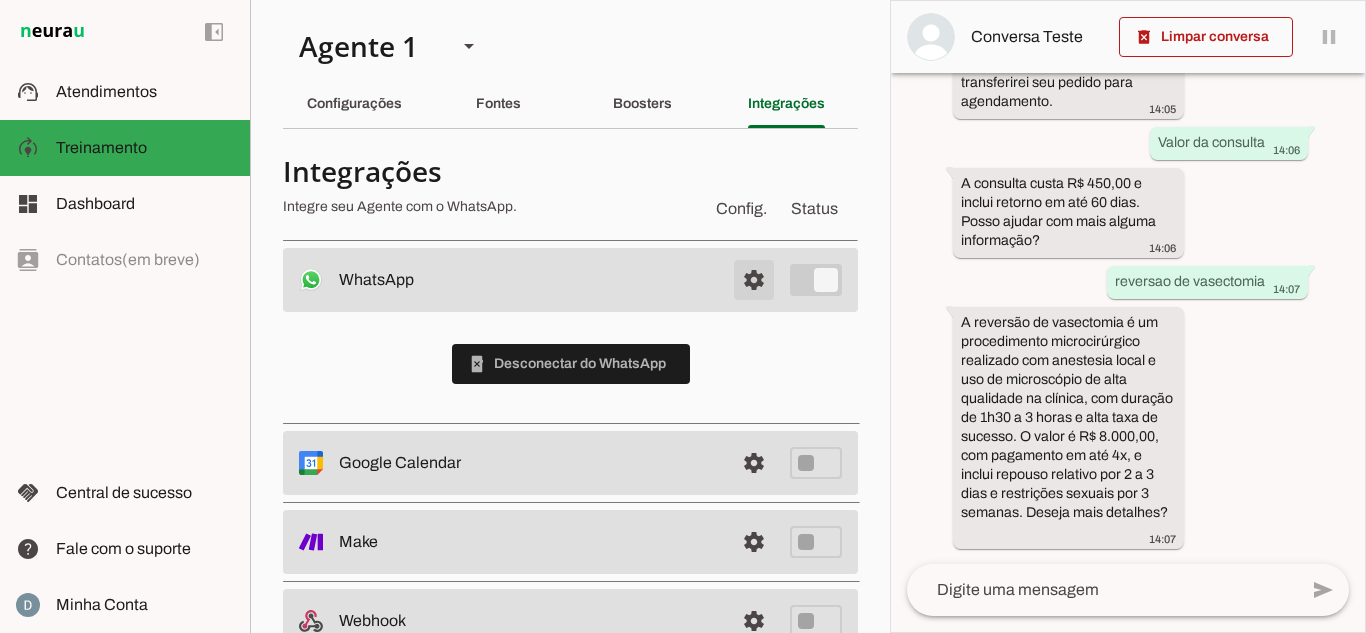 click at bounding box center (754, 280) 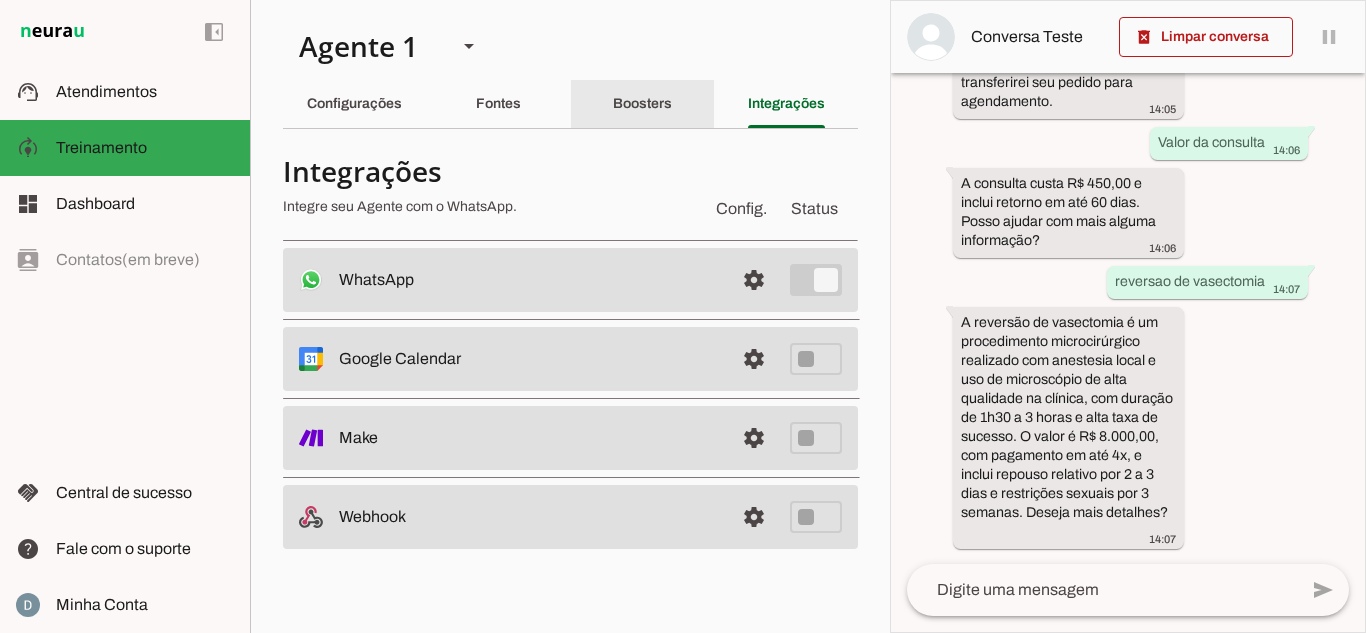 drag, startPoint x: 632, startPoint y: 121, endPoint x: 598, endPoint y: 121, distance: 34 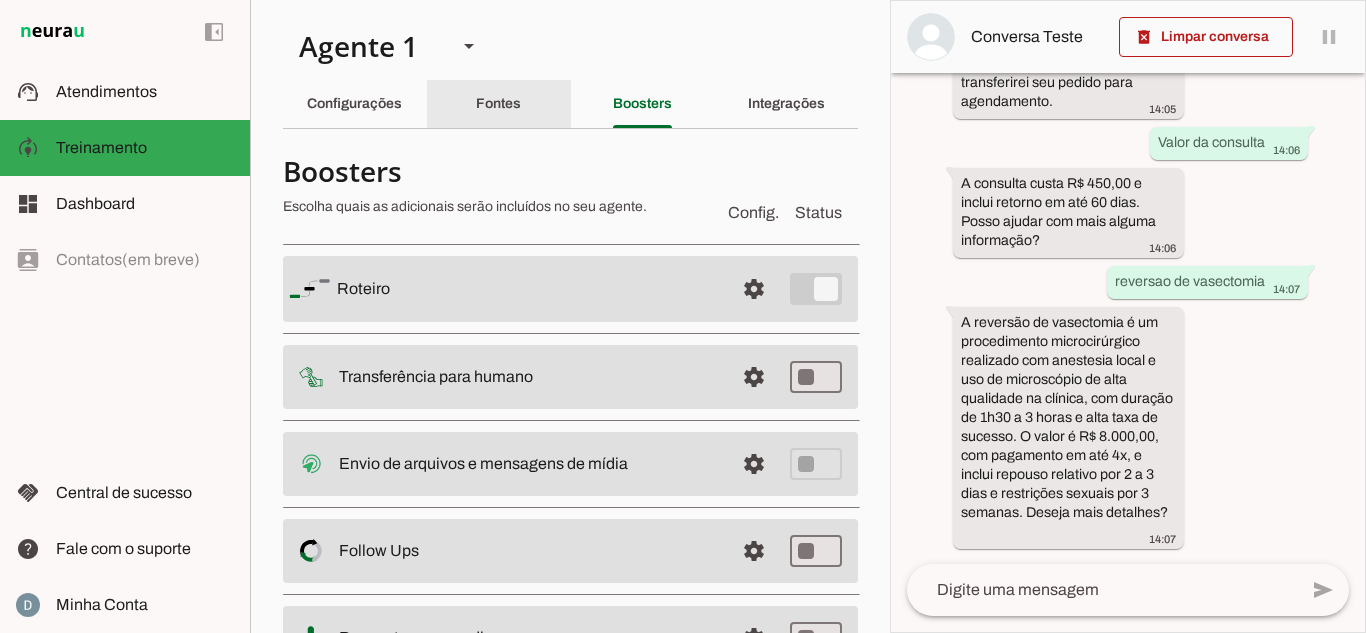 click on "Fontes" 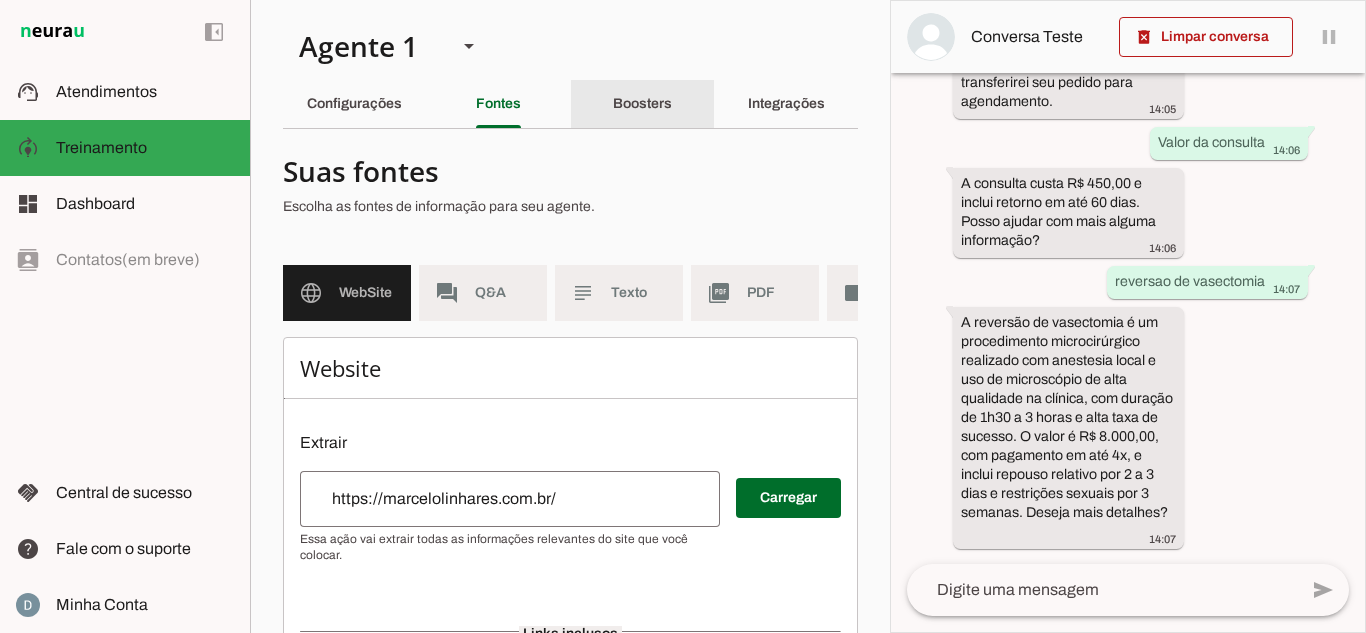 drag, startPoint x: 627, startPoint y: 105, endPoint x: 616, endPoint y: 111, distance: 12.529964 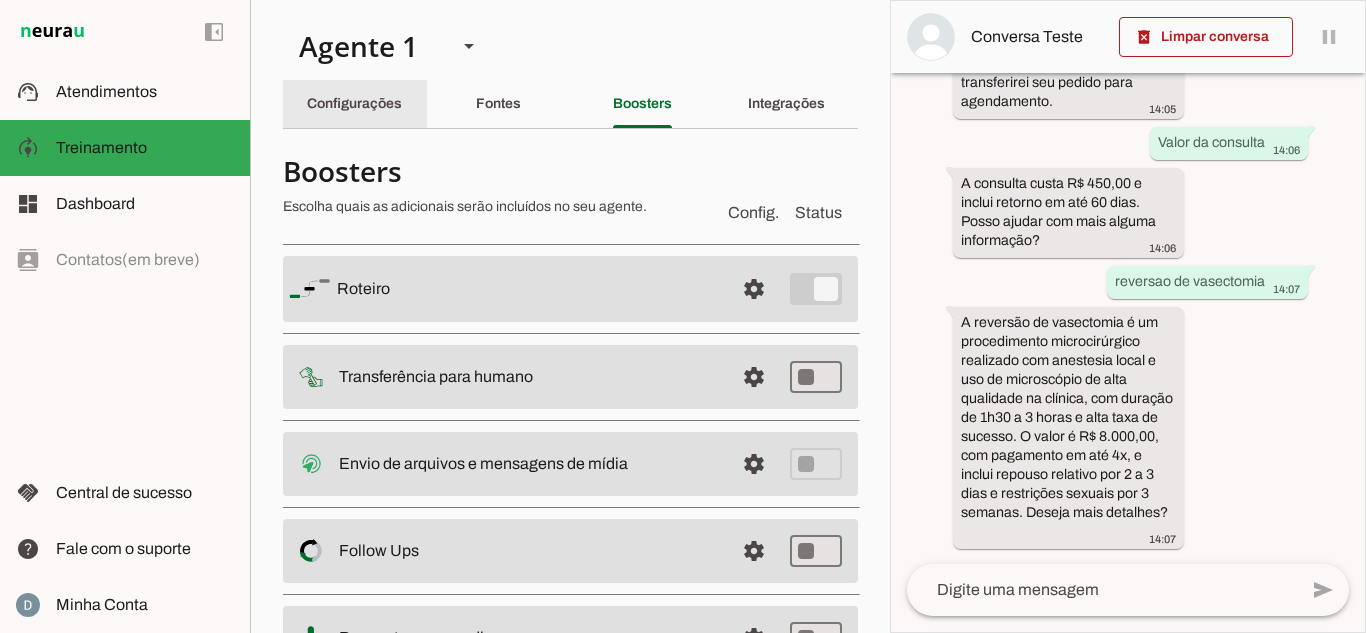 click on "Configurações" 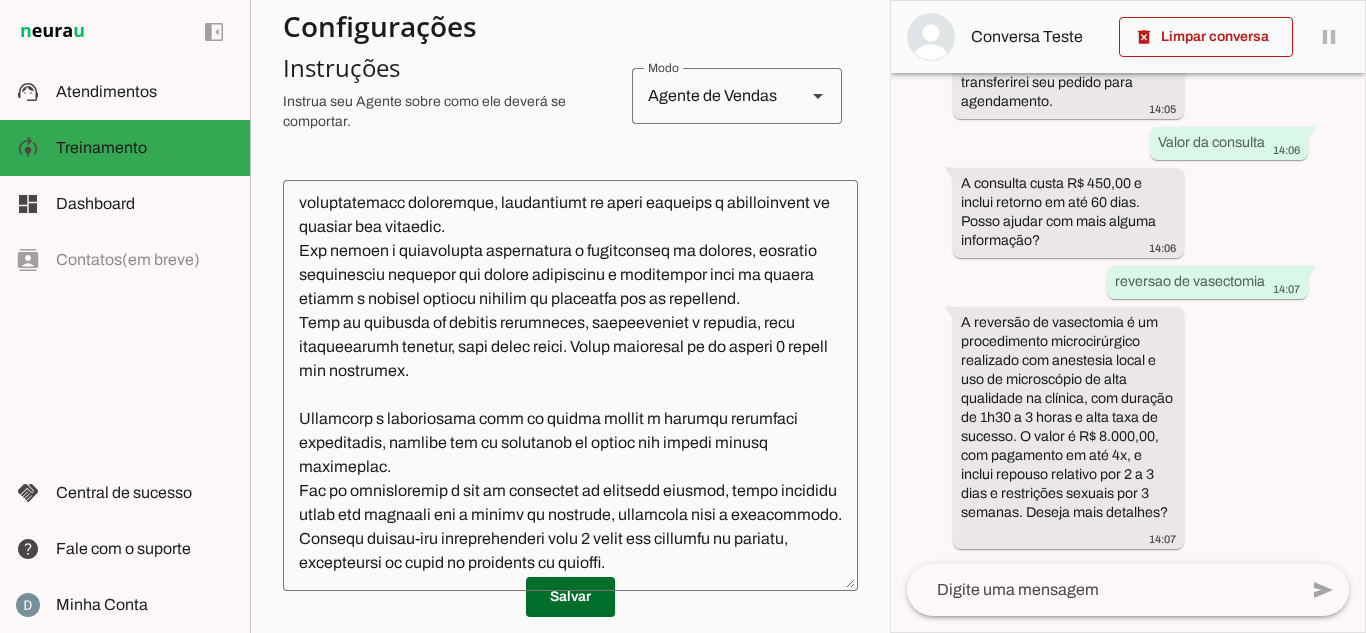 scroll, scrollTop: 400, scrollLeft: 0, axis: vertical 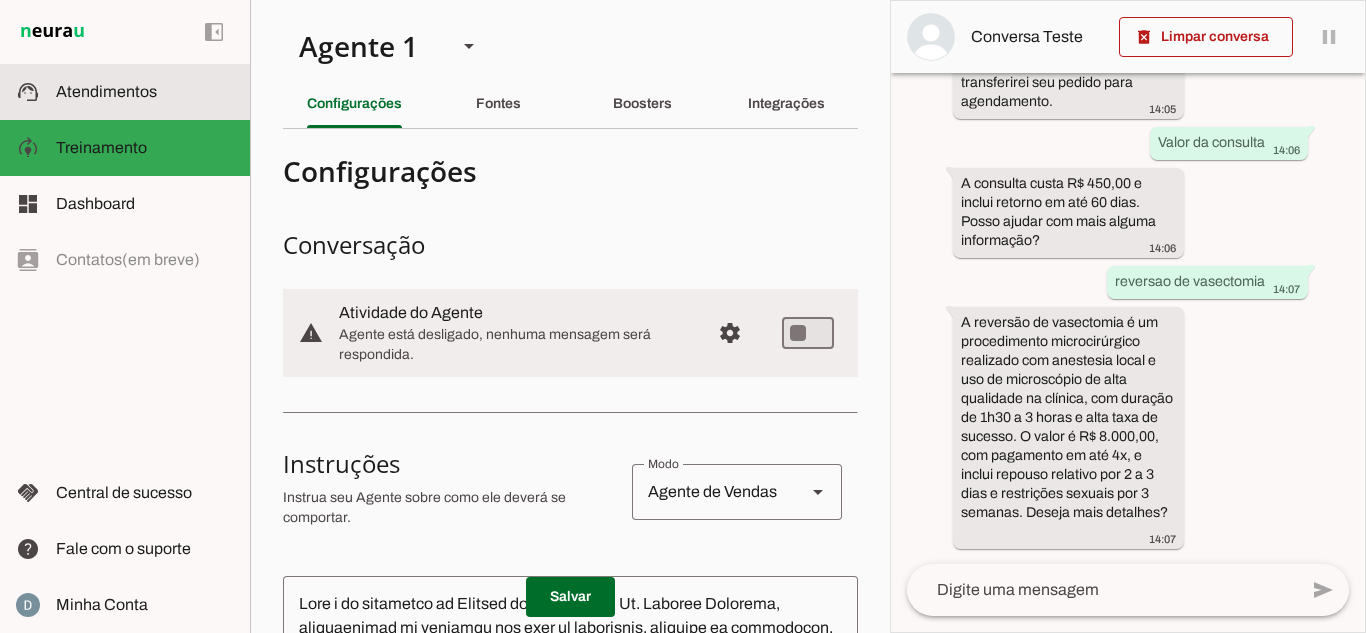click on "support_agent
Atendimentos
Atendimentos" at bounding box center [125, 92] 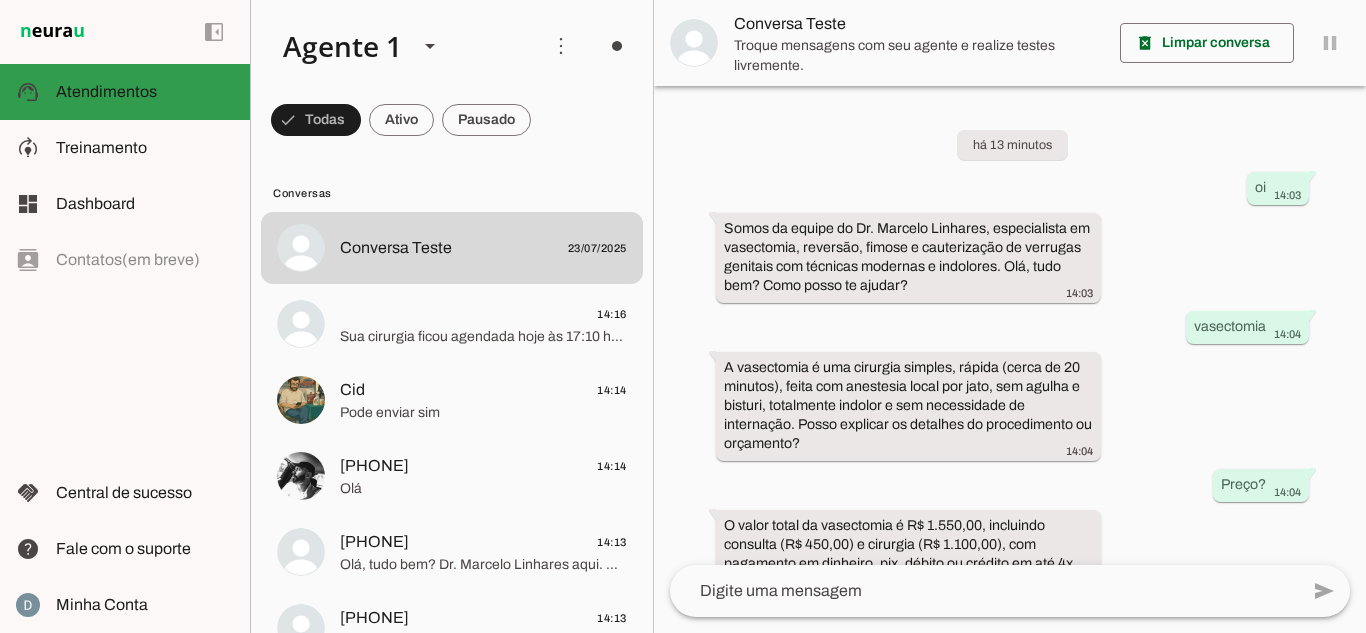 scroll, scrollTop: 587, scrollLeft: 0, axis: vertical 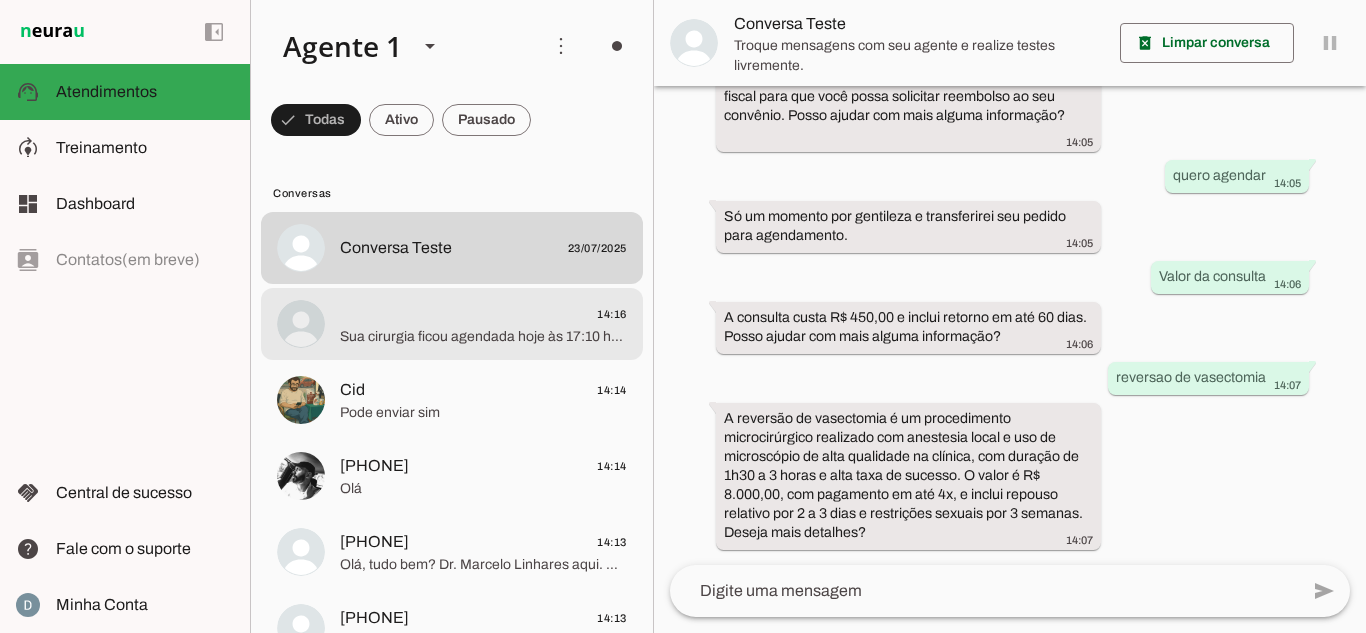 click on "Sua cirurgia ficou agendada hoje às 17:10 horas. Rua Cayowaá, 1071, cj 64. Perdizes. Aceitamos dinheiro, cartões de crédito e débito, PIX. Não precisa de jejum. Favor raspar os pelos da regiao antes da cirurgia. Atenciosamente, Ana Dr. Marcelo Linhares." 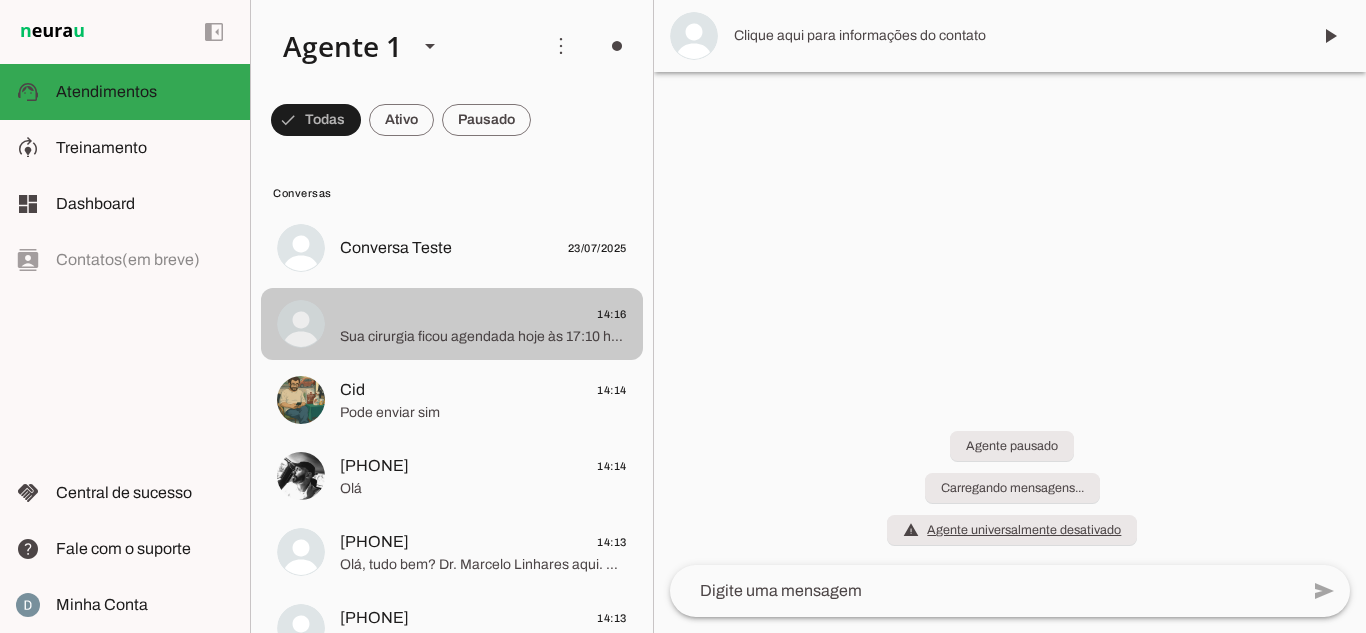 scroll, scrollTop: 0, scrollLeft: 0, axis: both 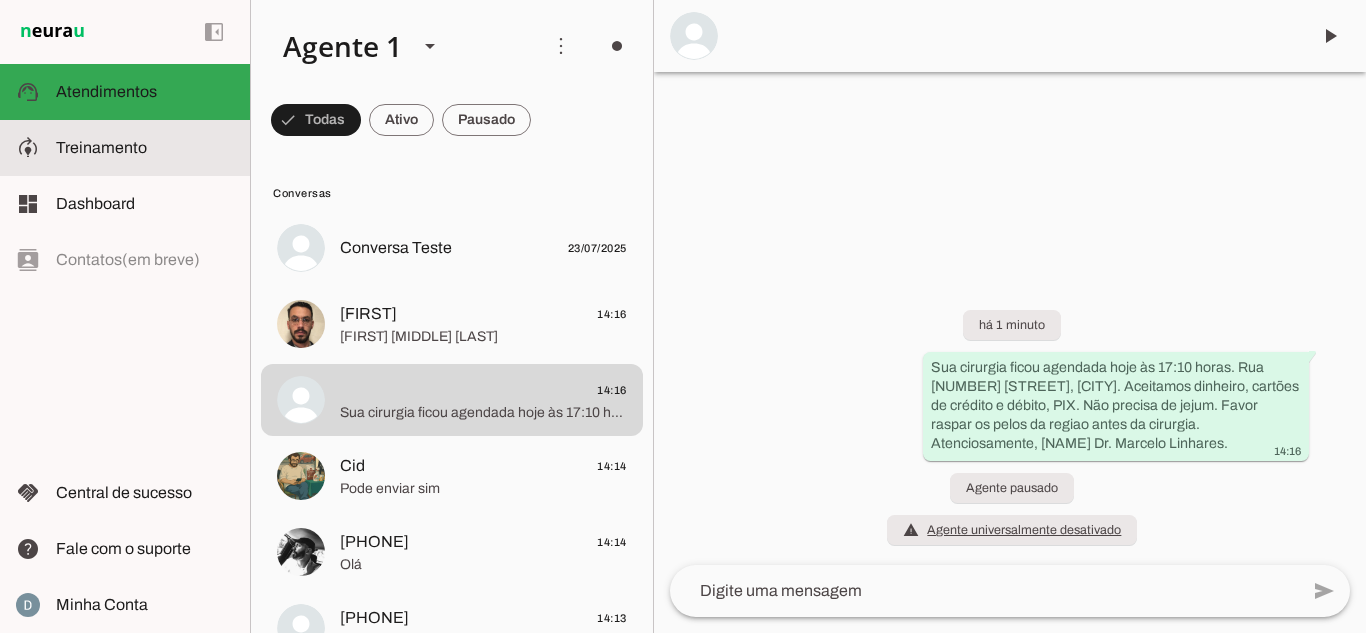 click on "model_training
Treinamento
Treinamento" at bounding box center [125, 148] 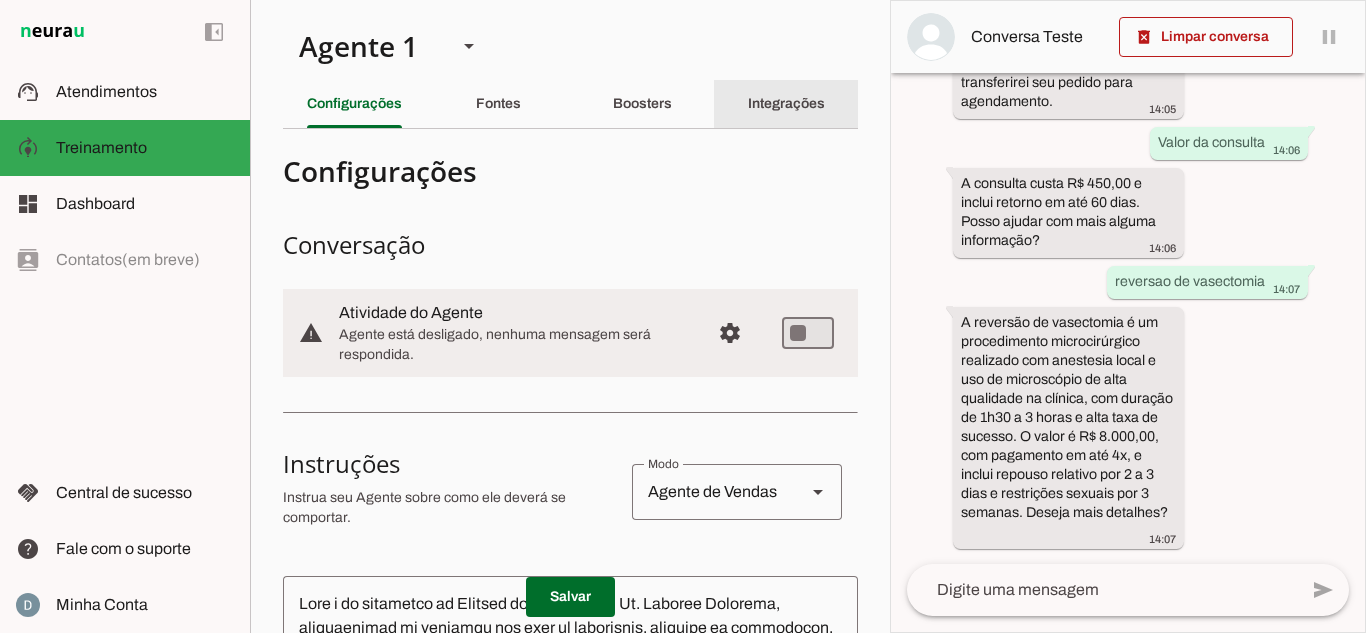 click on "Integrações" 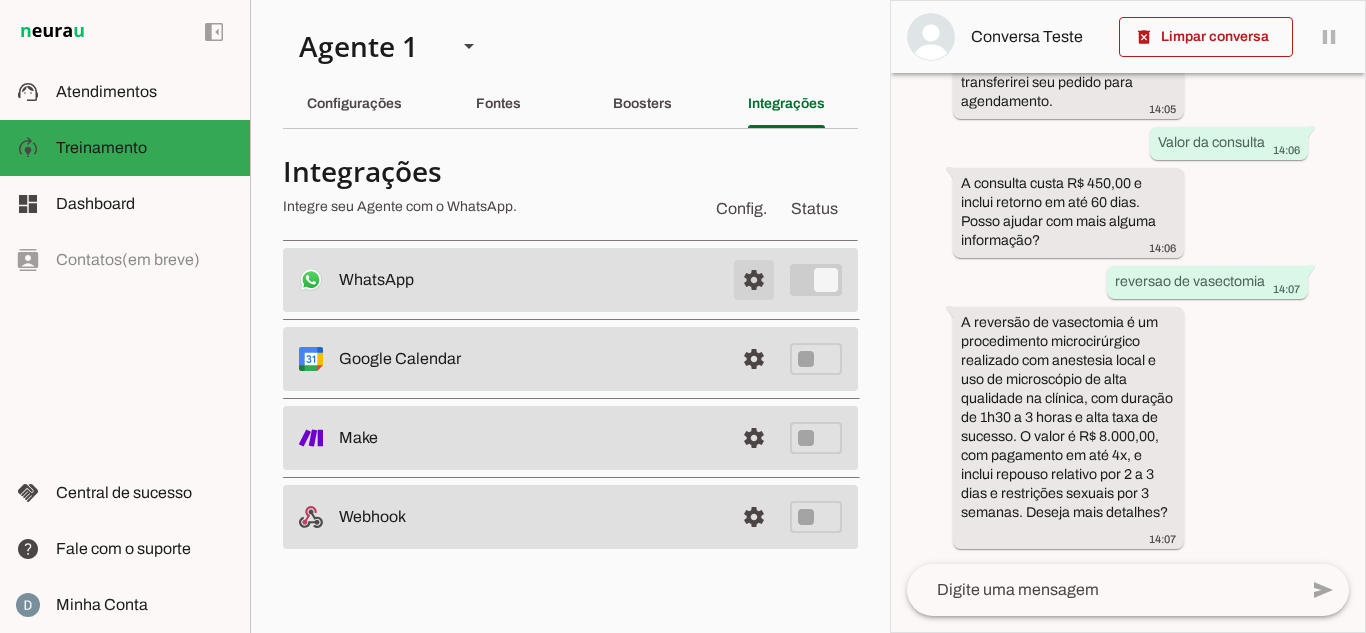 click at bounding box center (754, 280) 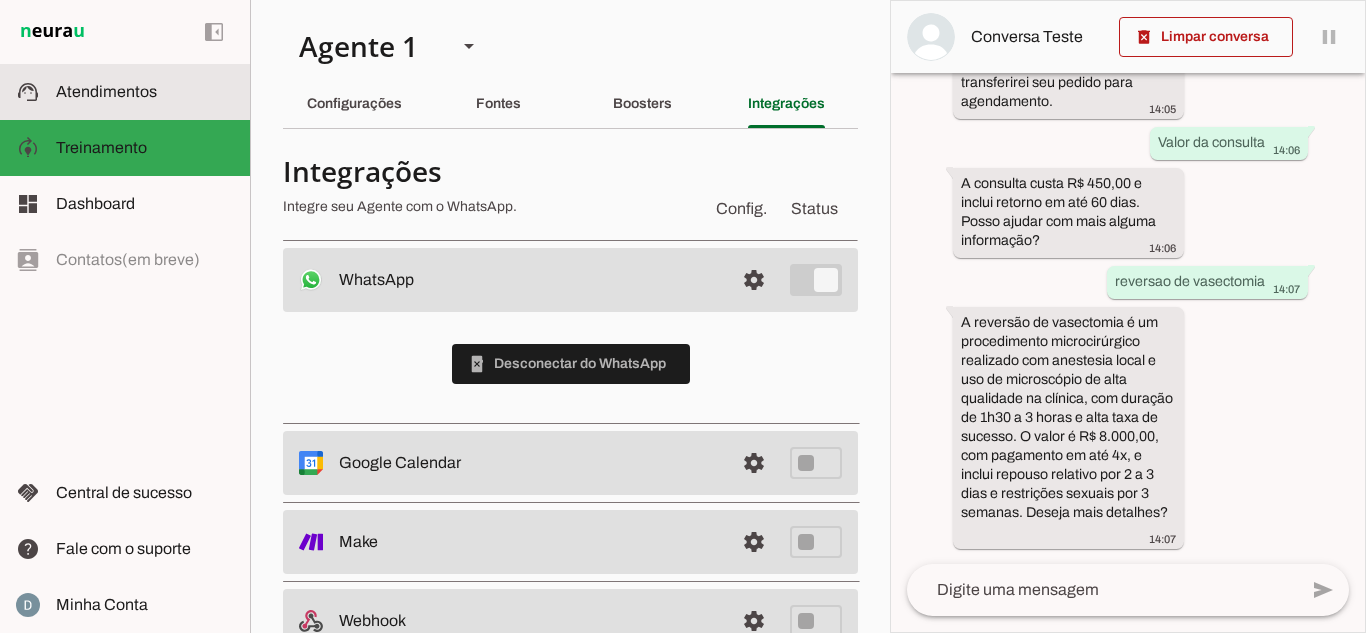 click on "Atendimentos" 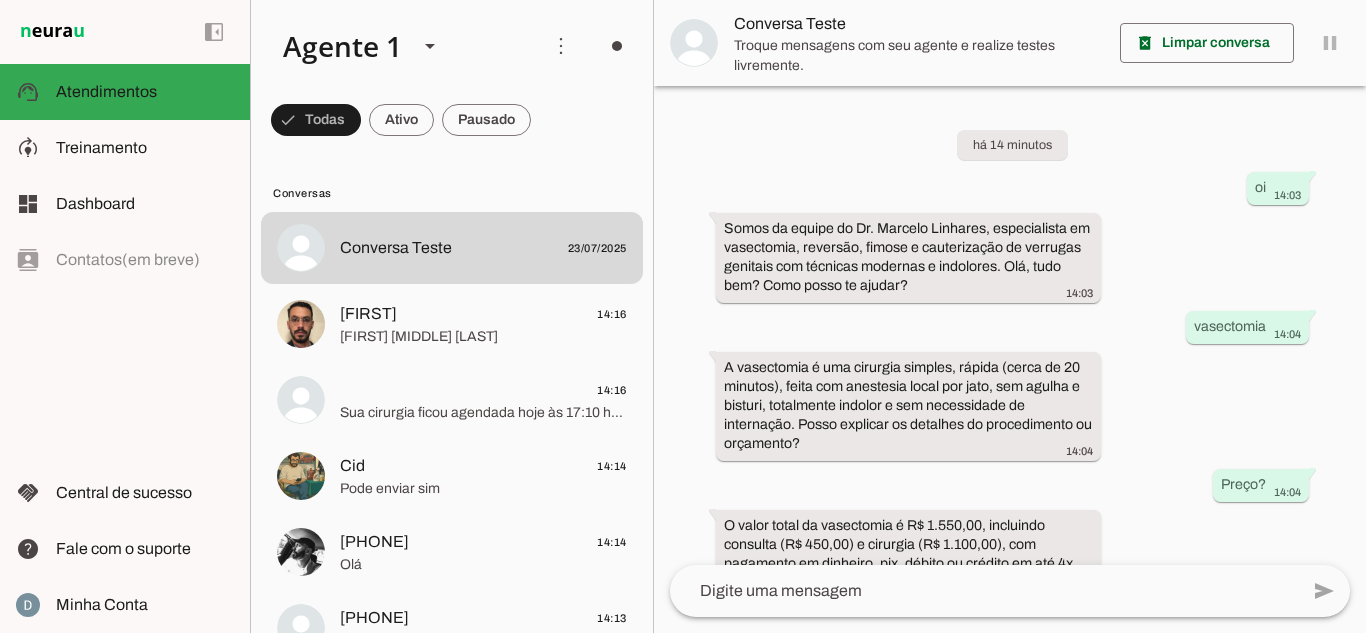 scroll, scrollTop: 587, scrollLeft: 0, axis: vertical 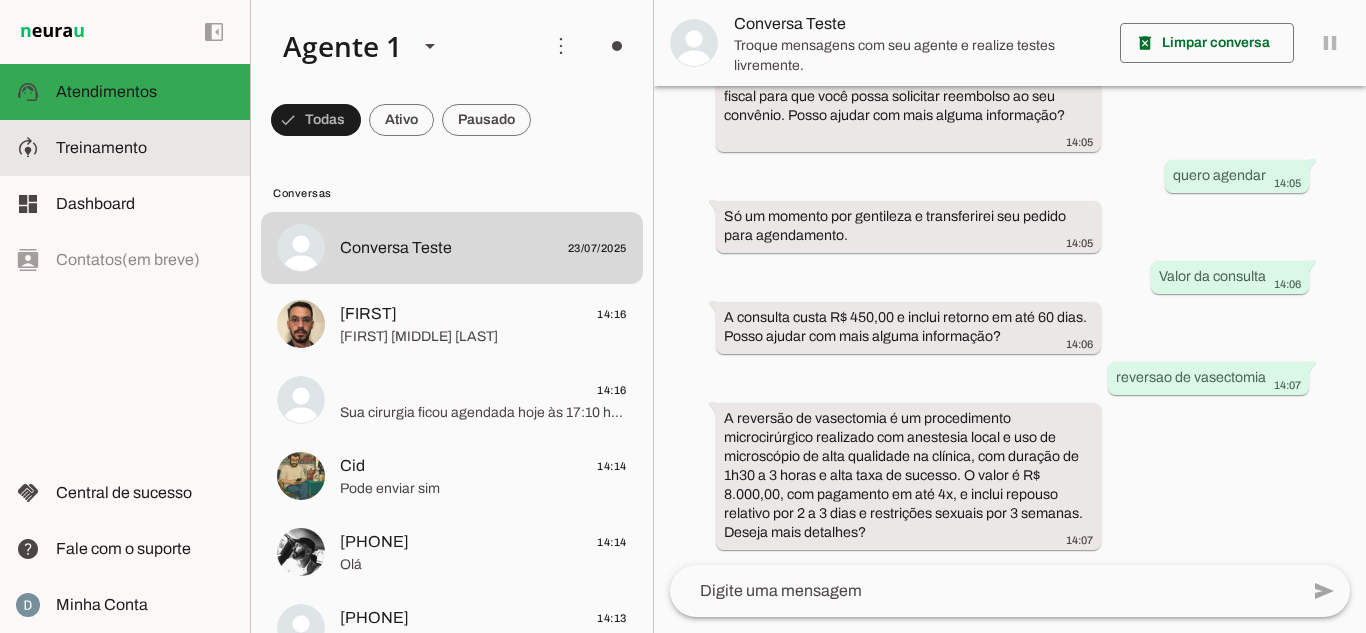click at bounding box center [145, 148] 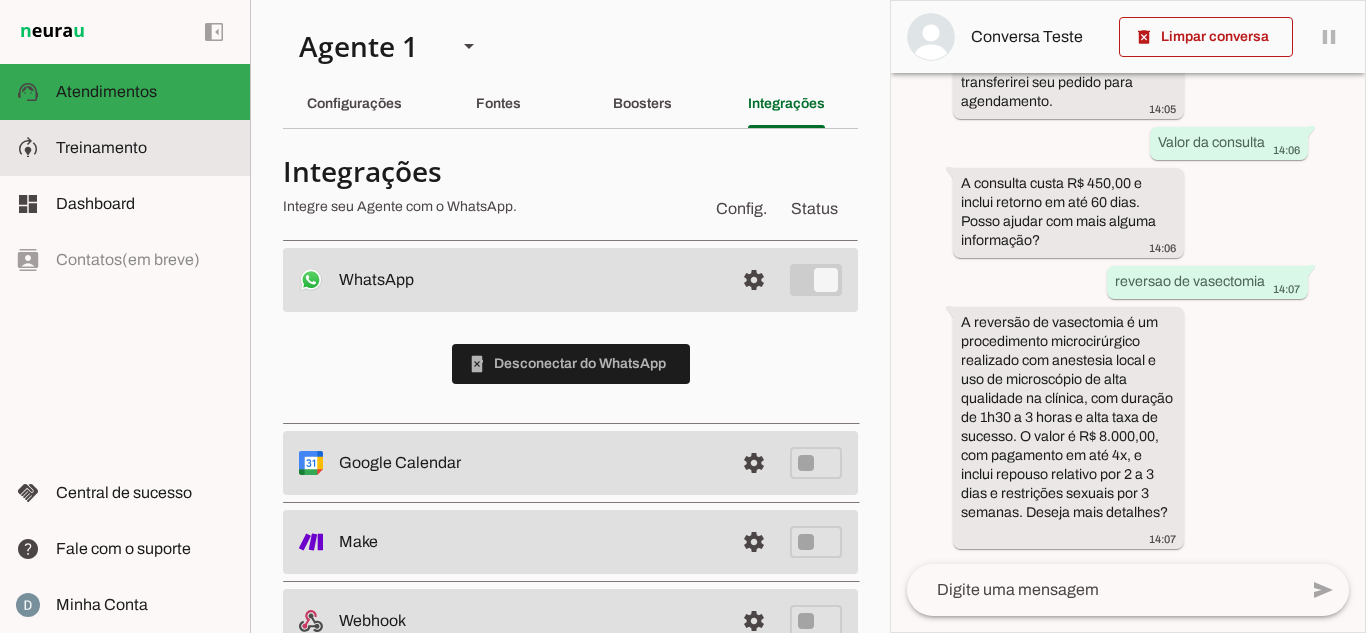 scroll, scrollTop: 0, scrollLeft: 0, axis: both 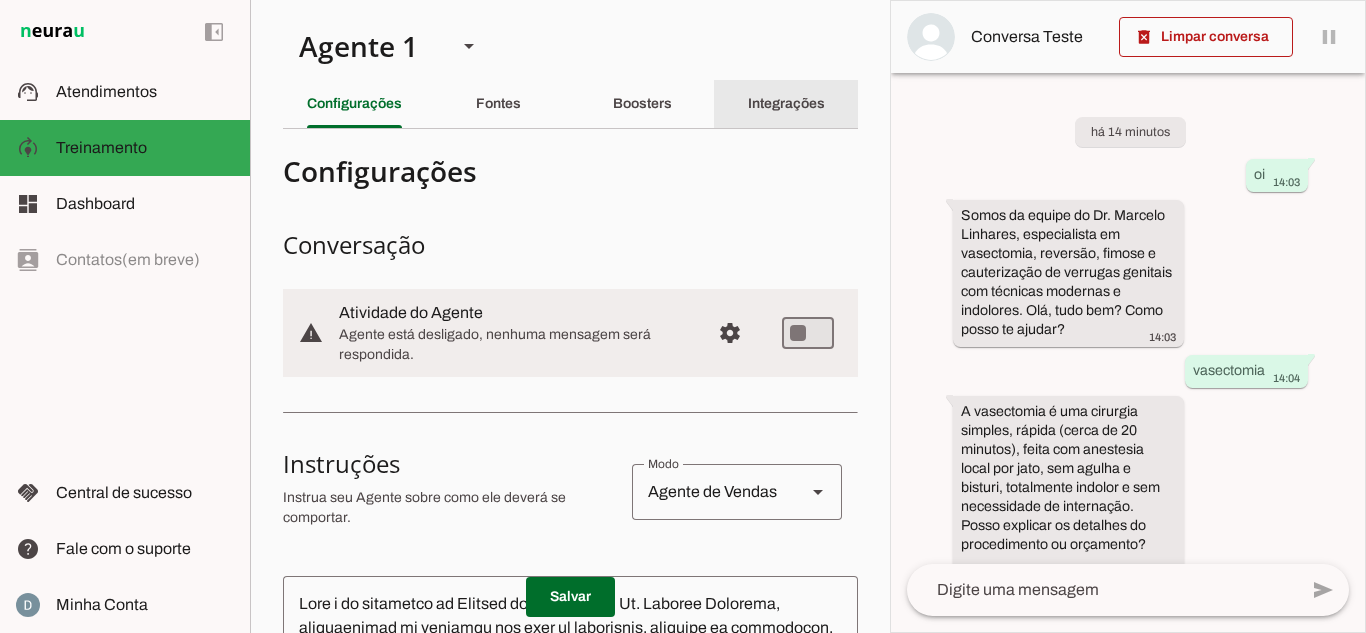 click on "Integrações" 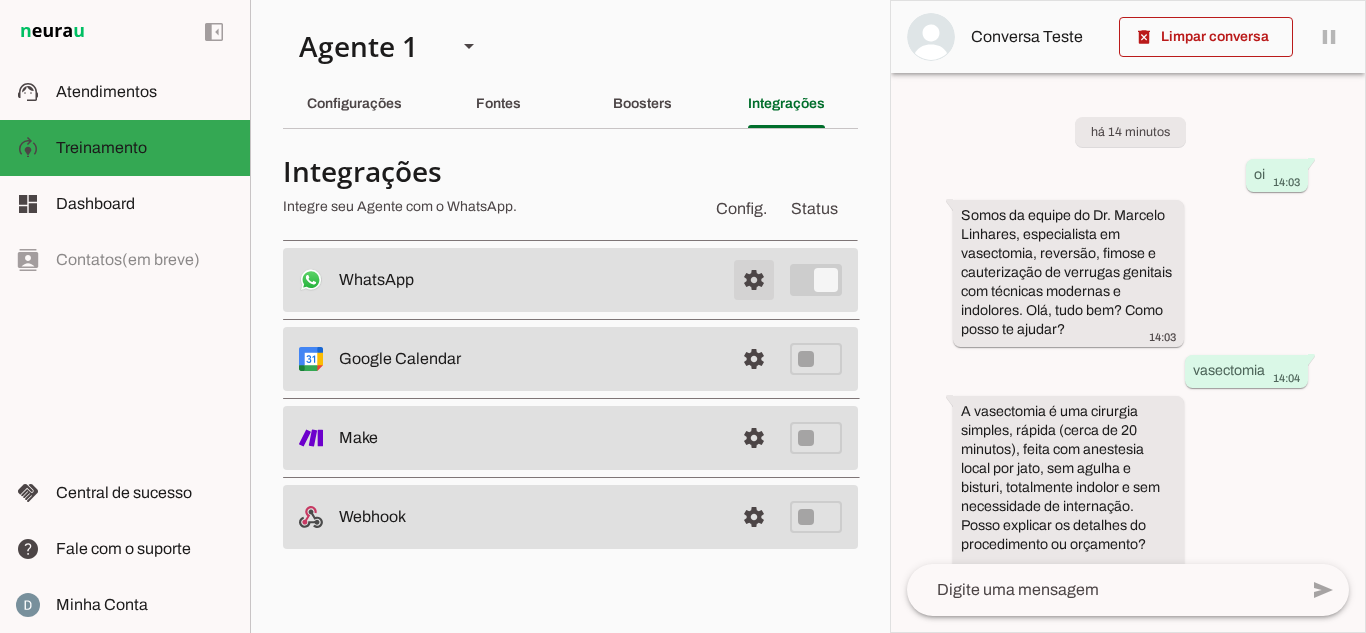 click at bounding box center (754, 280) 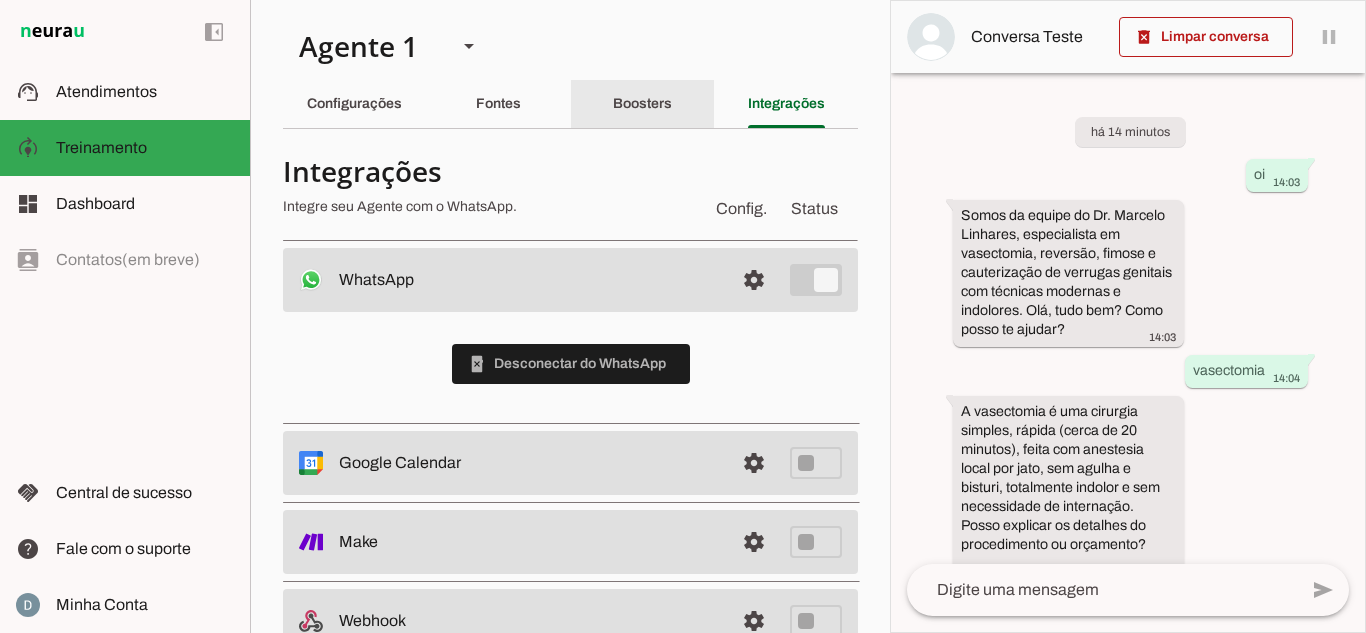 click on "Boosters" 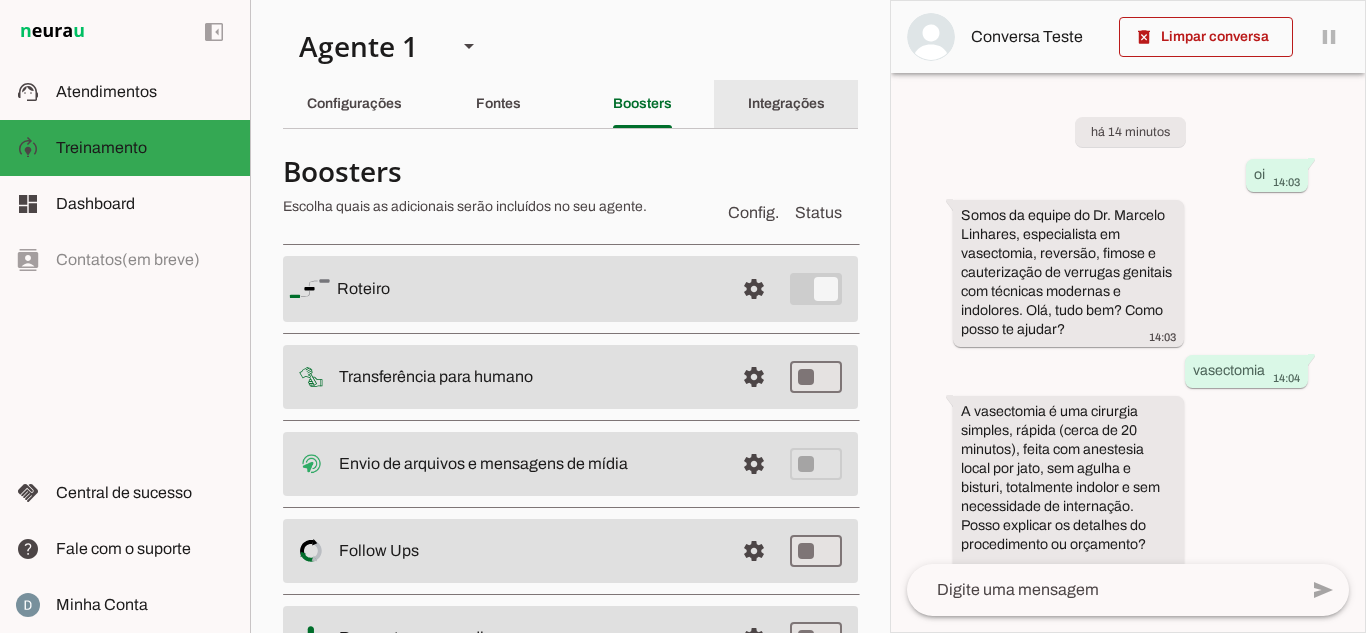 click on "Integrações" 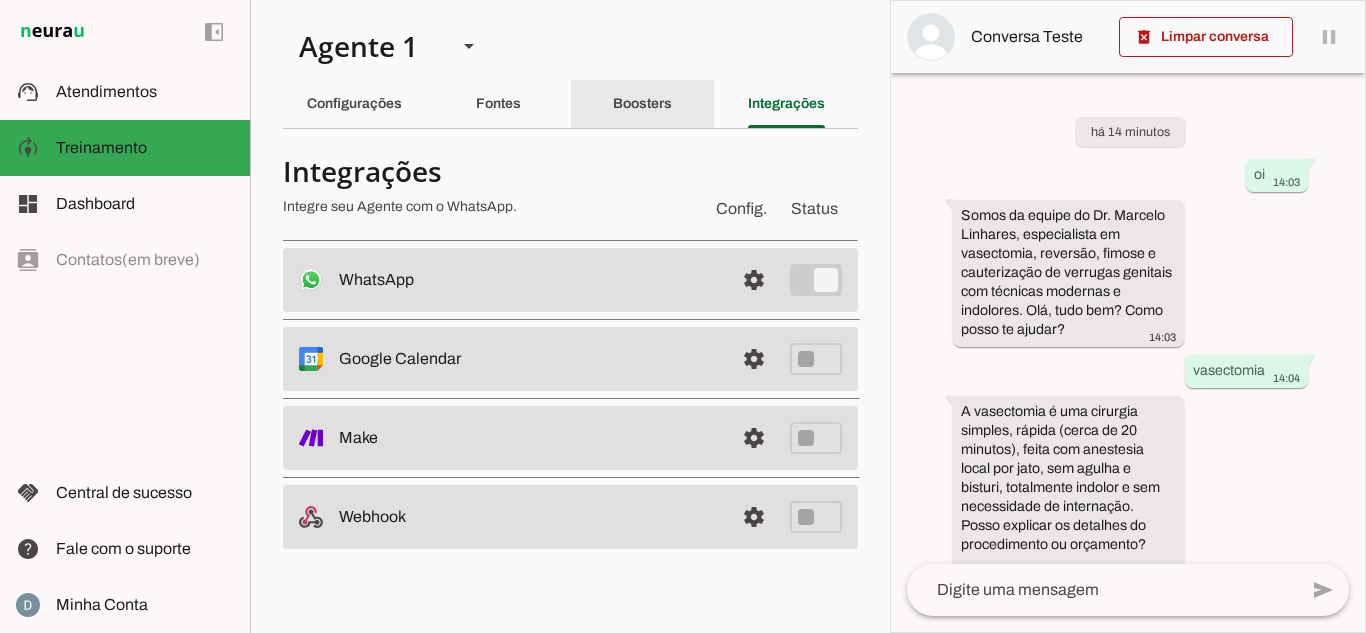 click on "Boosters" 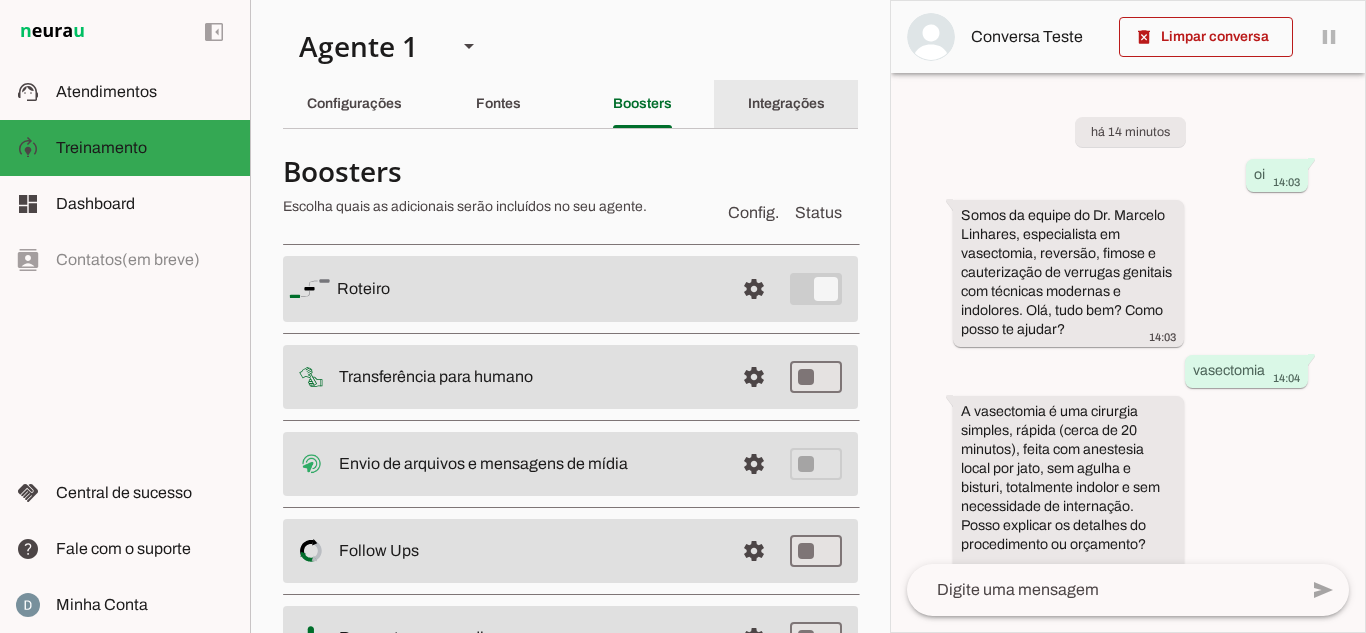 click on "Integrações" 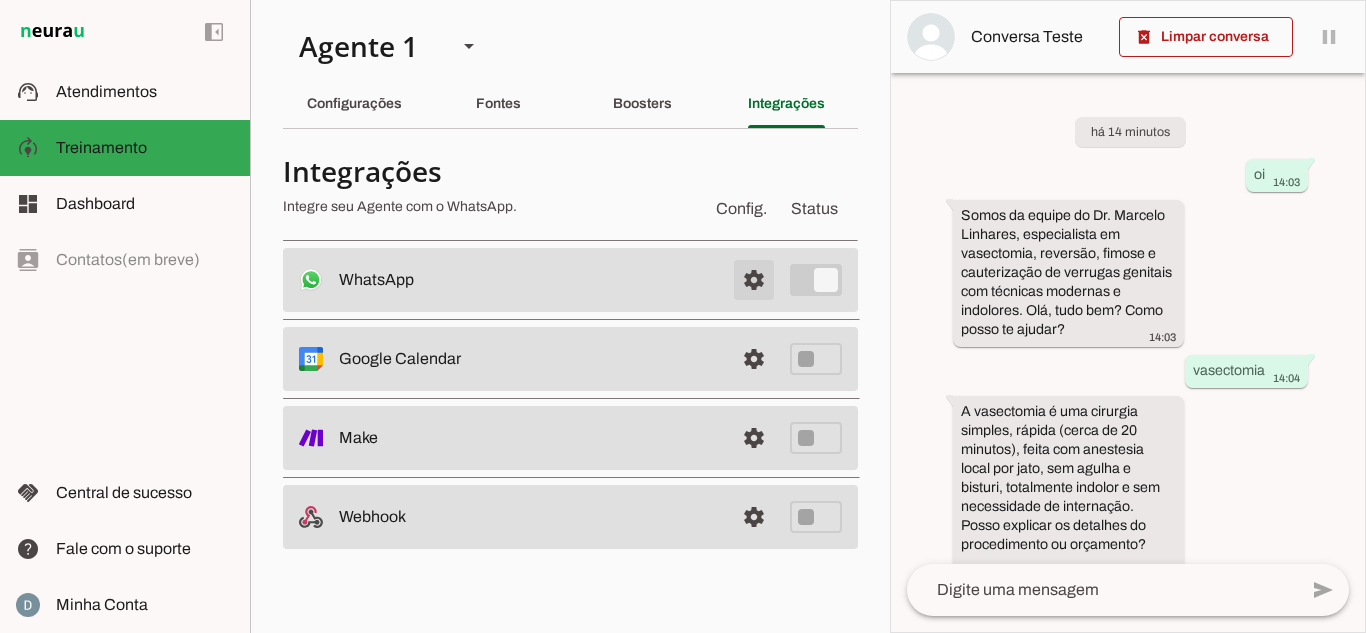 click at bounding box center [754, 280] 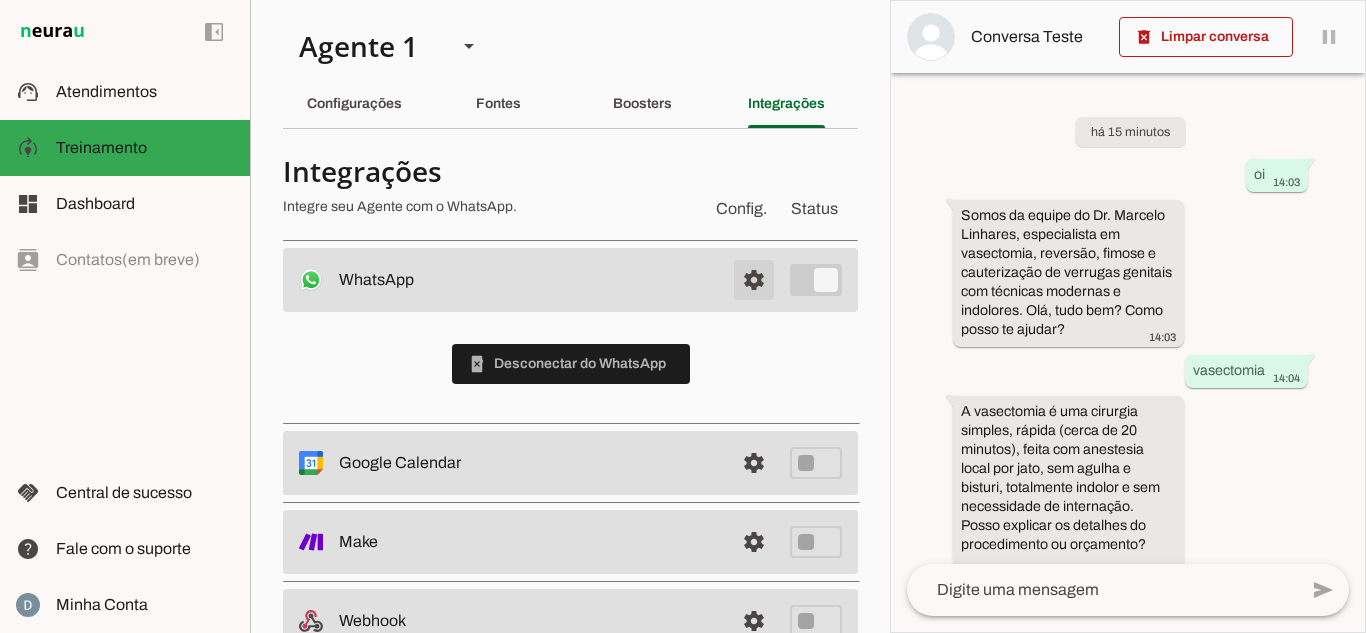 click at bounding box center [754, 280] 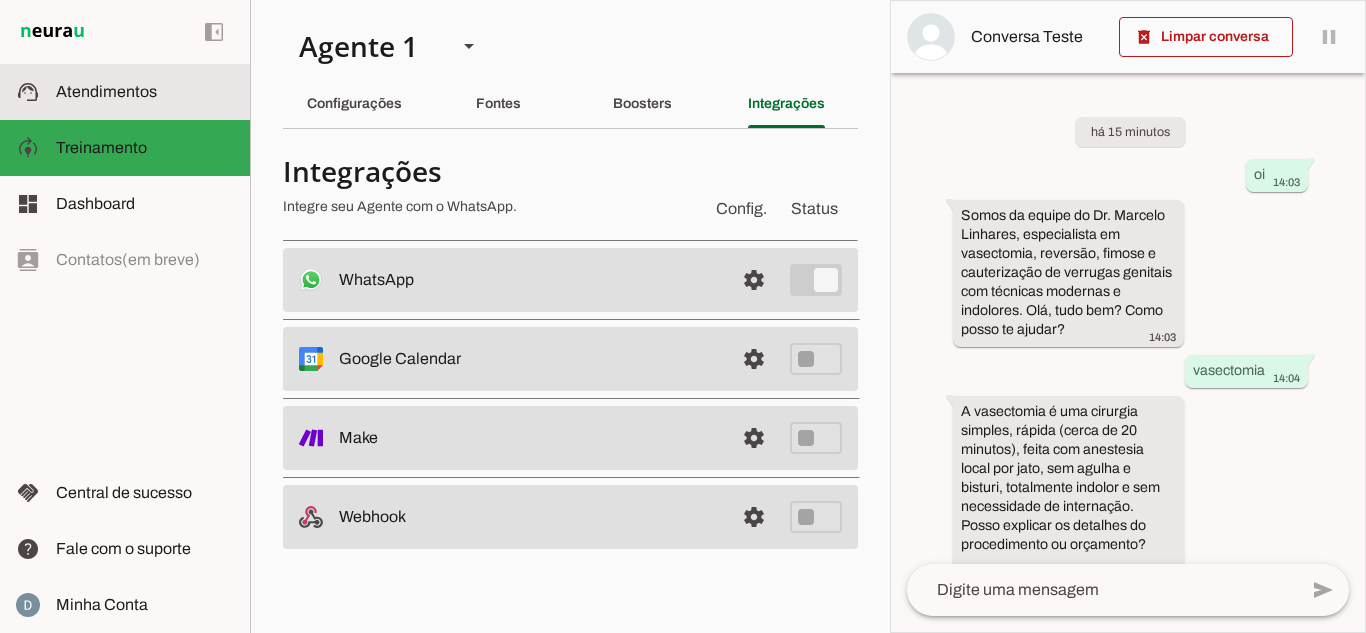 click on "Atendimentos" 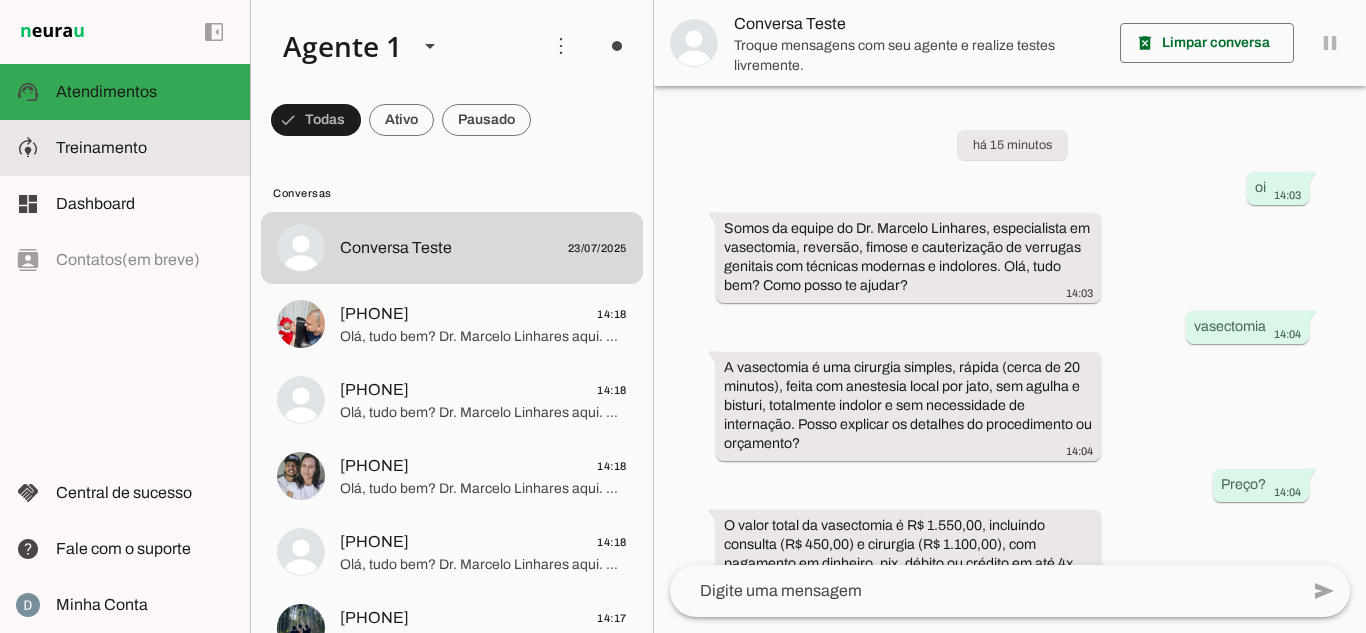 scroll, scrollTop: 587, scrollLeft: 0, axis: vertical 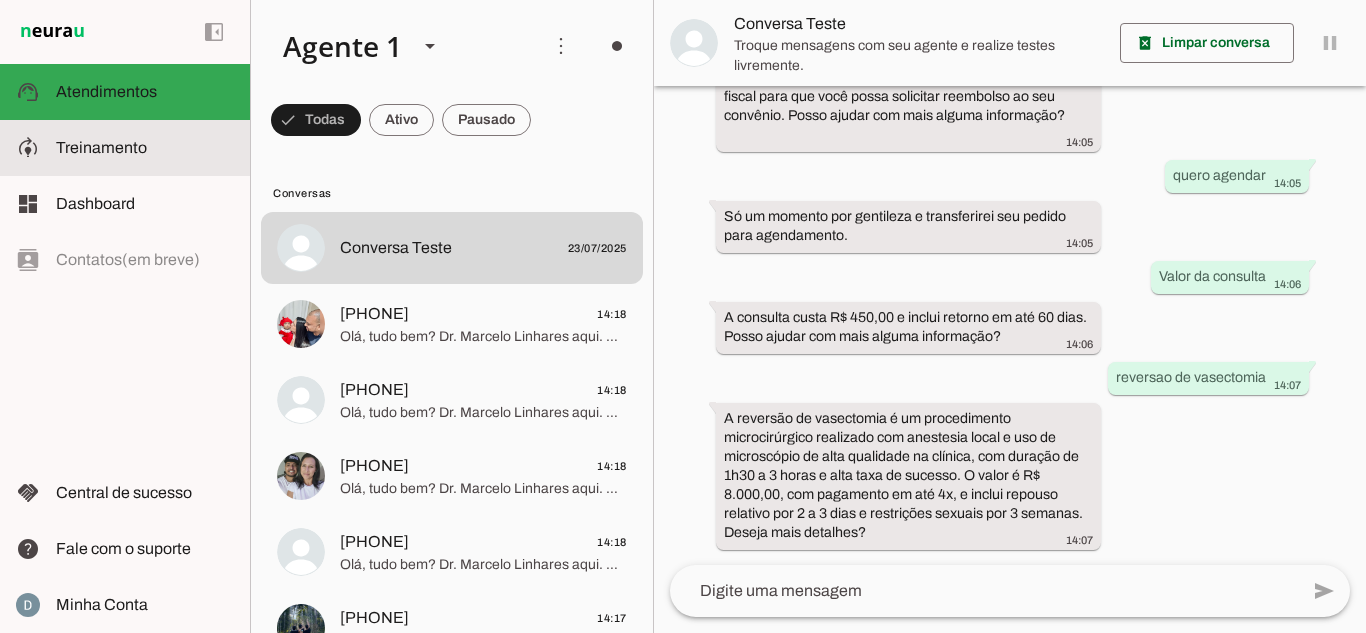 click on "Treinamento" 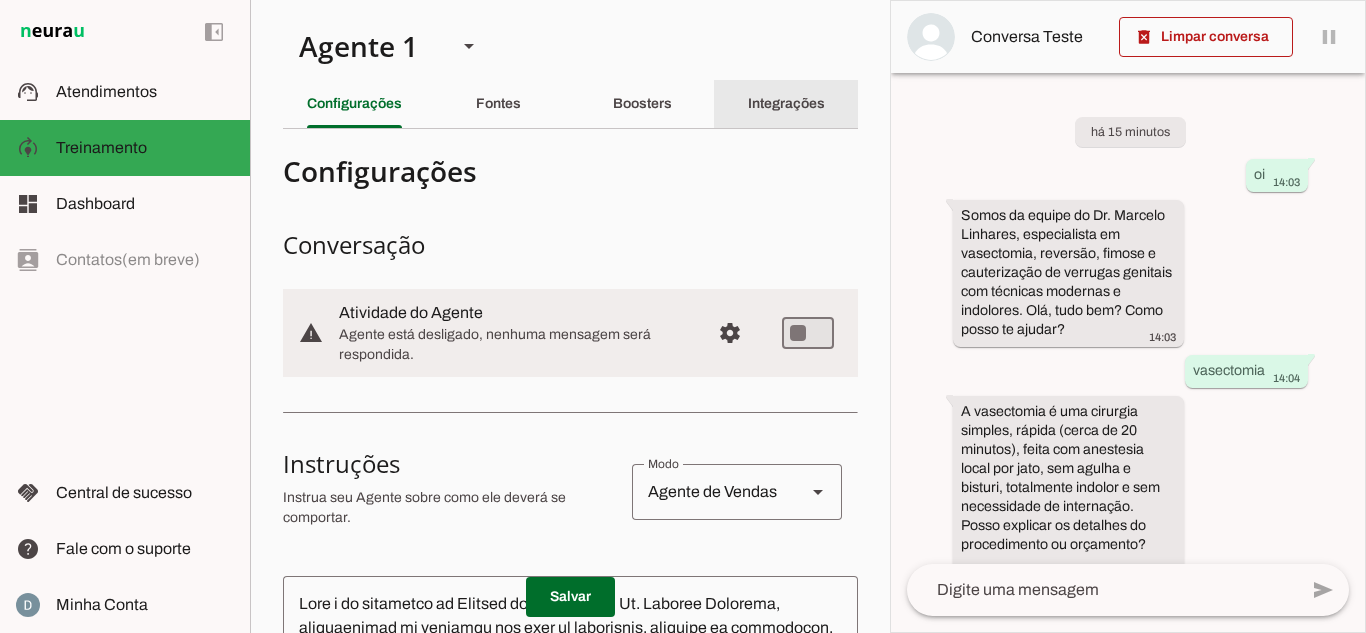 click on "Integrações" 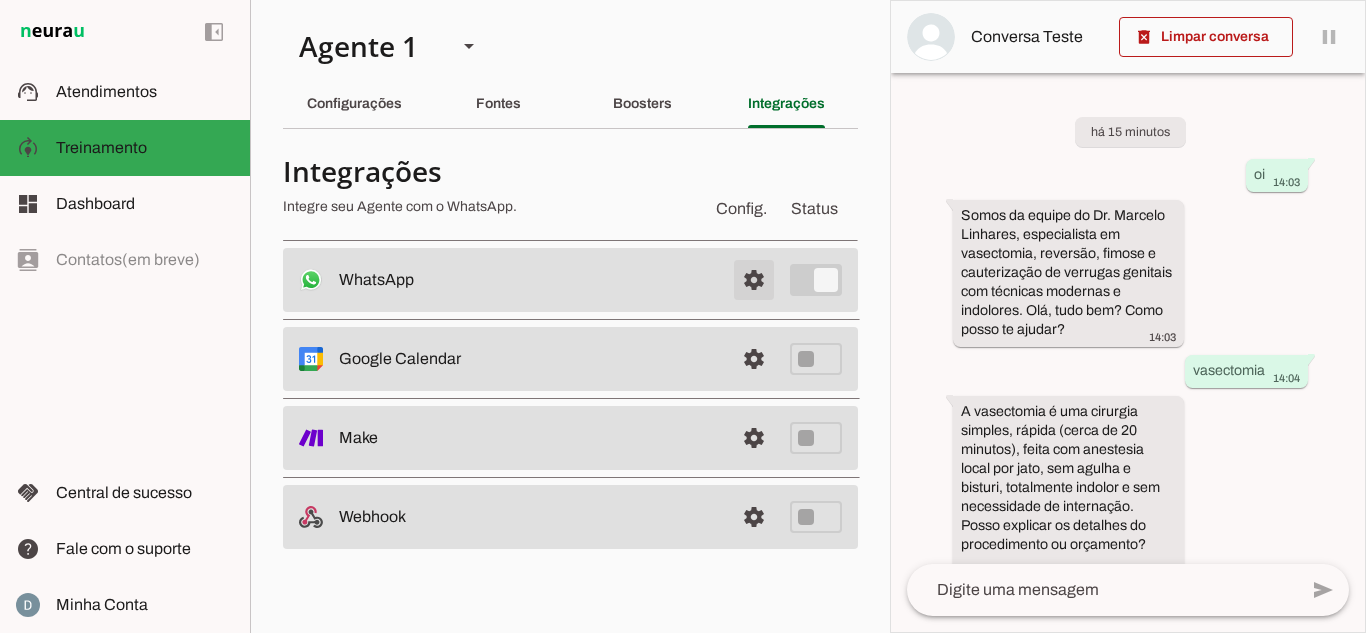 click at bounding box center (754, 280) 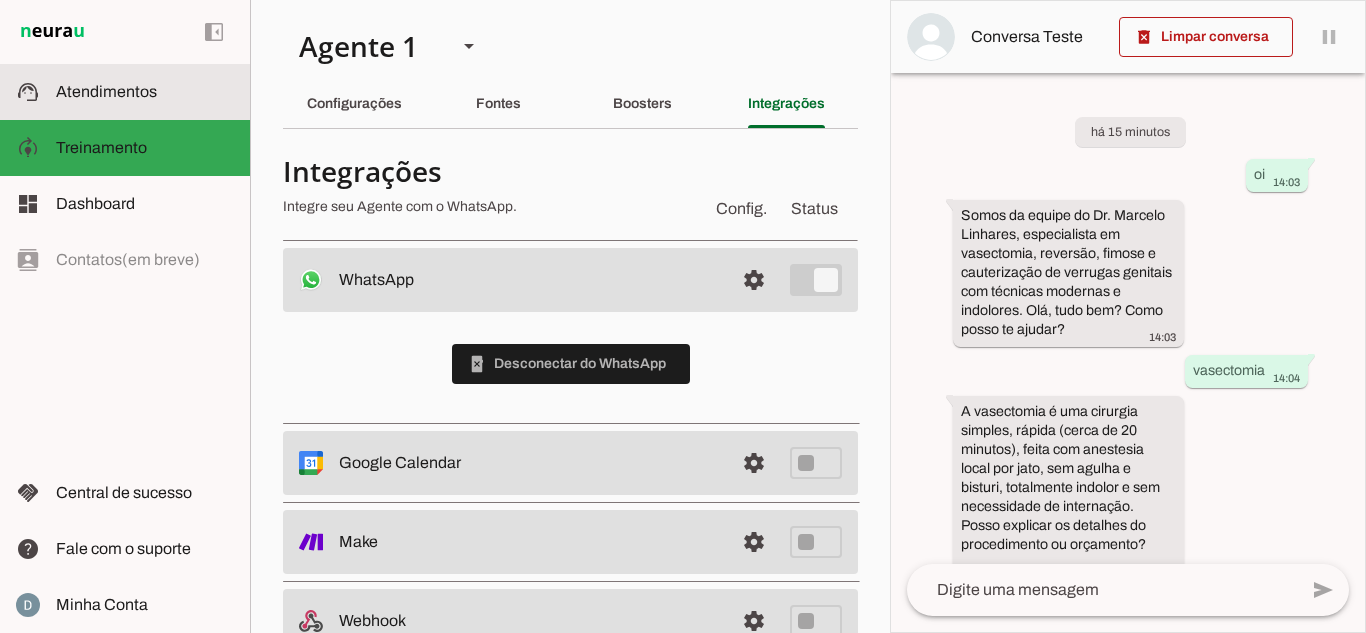 click at bounding box center [145, 92] 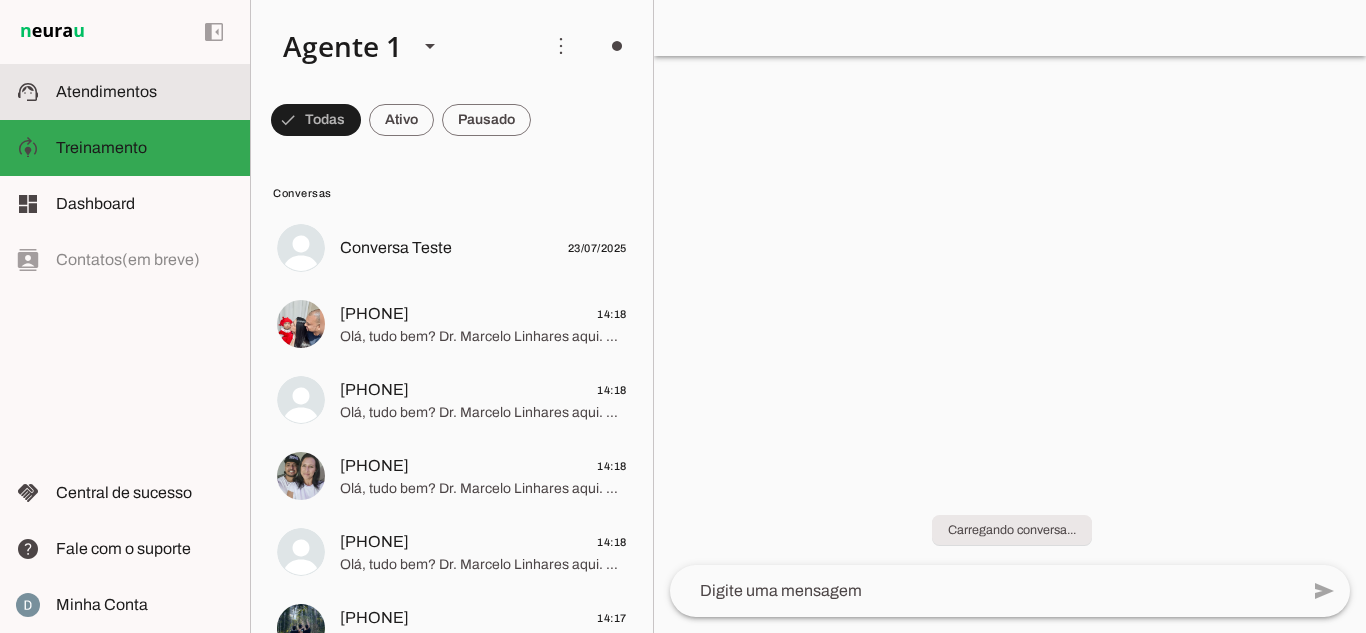 scroll, scrollTop: 587, scrollLeft: 0, axis: vertical 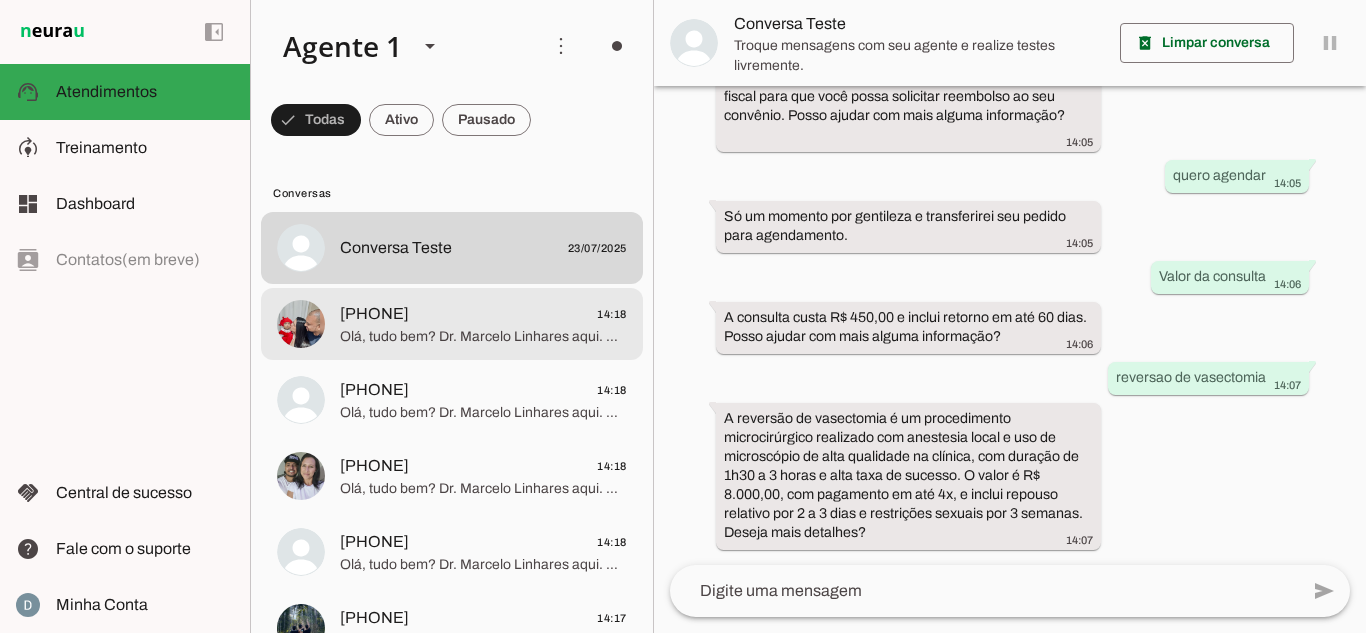 click on "Olá, tudo bem? Dr. Marcelo Linhares aqui. Deseja agendar? Tenho um grande diferencial em relação a outros profissionais, que é utilização do anestético em jato, sem agulha, o que faz uma diferença enorme em relação a dor, o procedimento acaba sendo completamente indolor… Se desejar, podemos mandar um breve vídeo ilustrativo da técnica de anestesia…" 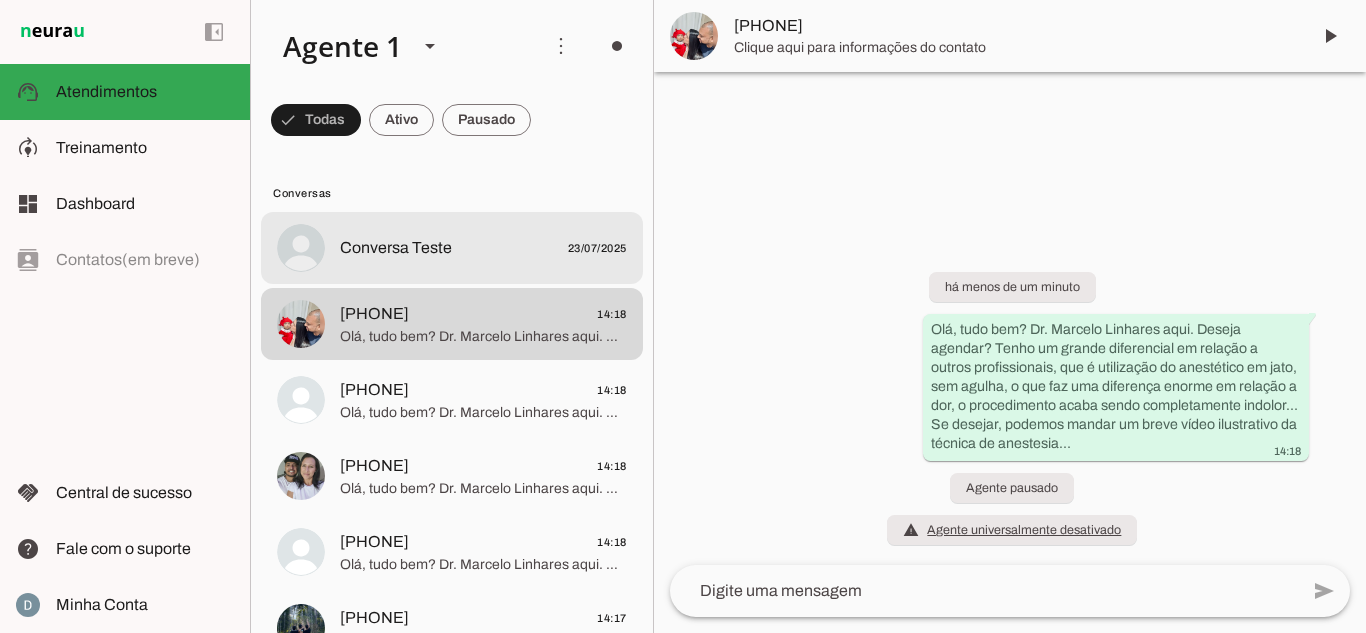click on "Conversa Teste" 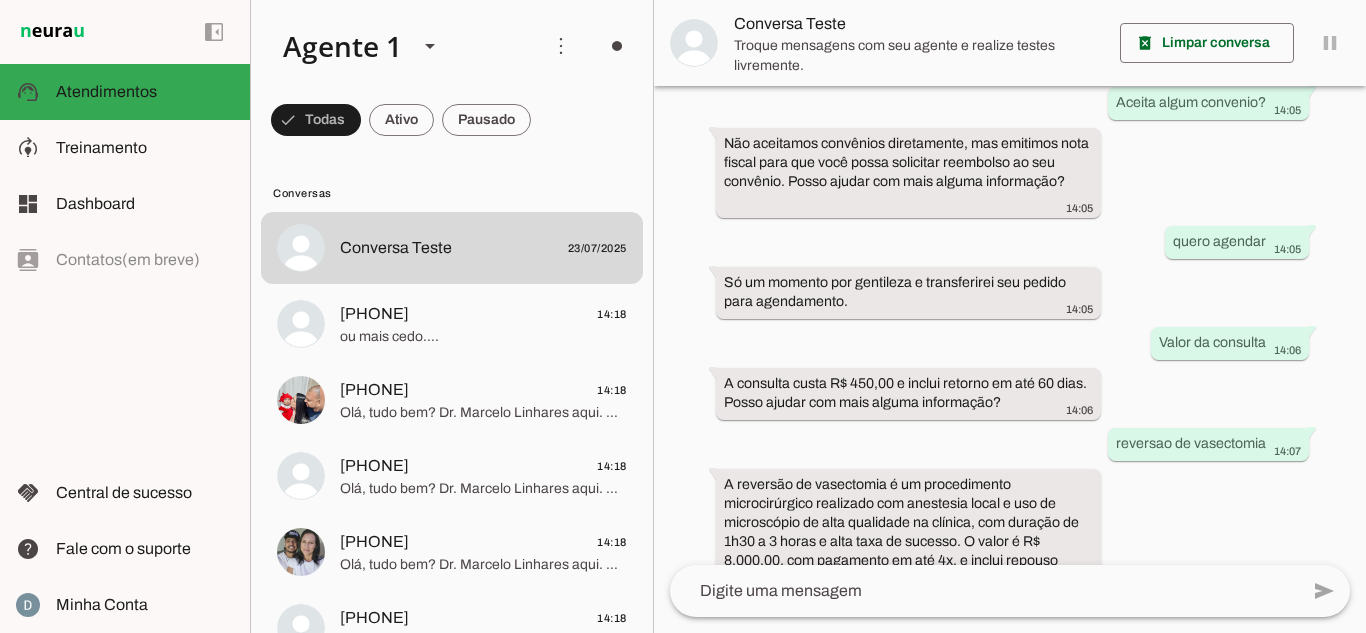 scroll, scrollTop: 487, scrollLeft: 0, axis: vertical 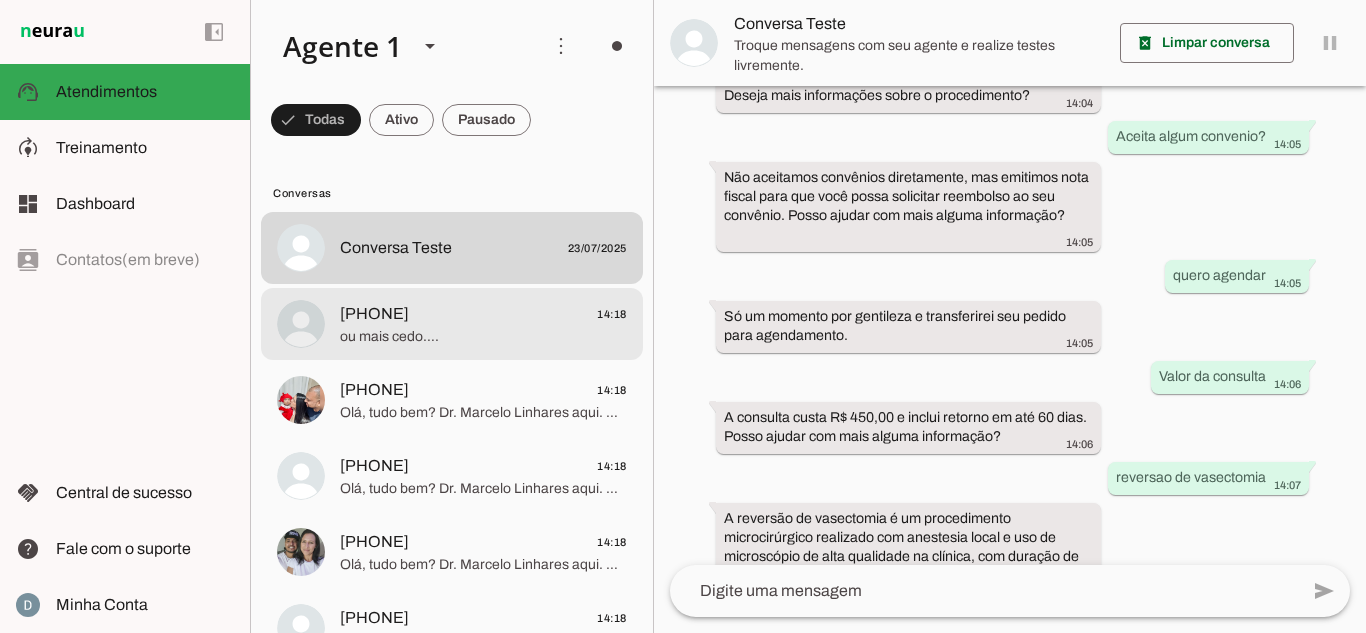 click at bounding box center (483, 248) 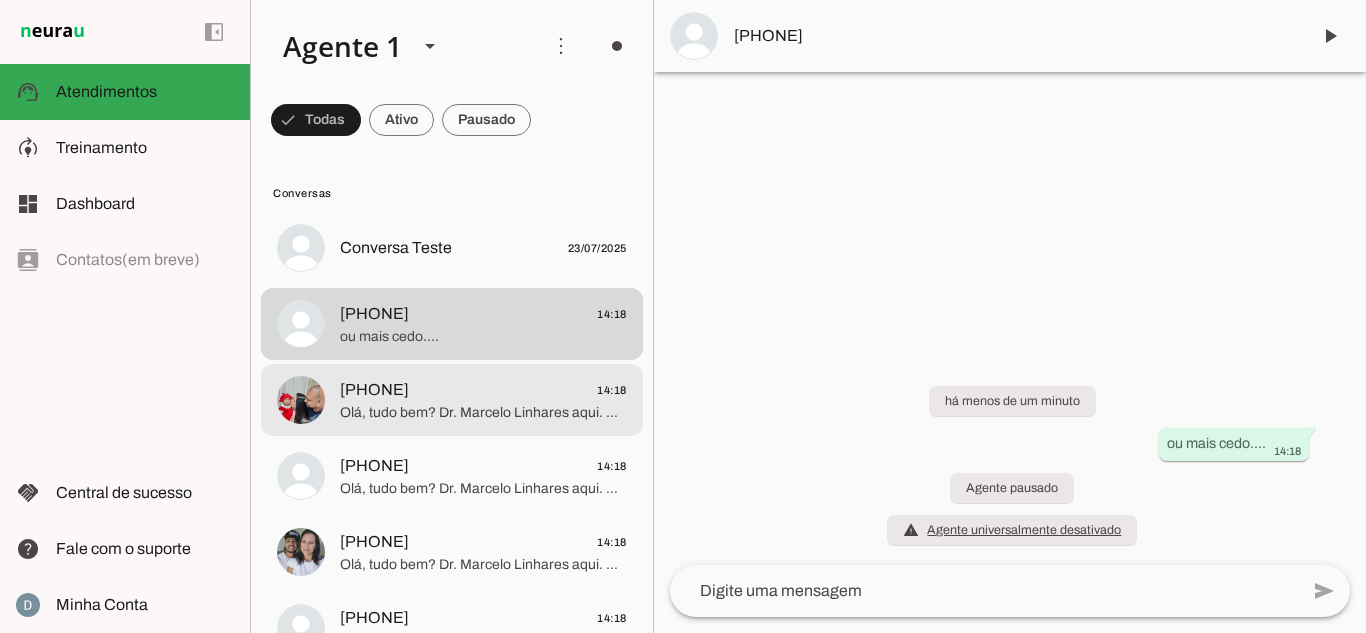 click on "5511985437416
14:18
Olá, tudo bem? Dr. Marcelo Linhares aqui. Deseja agendar? Tenho um grande diferencial em relação a outros profissionais, que é utilização do anestético em jato, sem agulha, o que faz uma diferença enorme em relação a dor, o procedimento acaba sendo completamente indolor… Se desejar, podemos mandar um breve vídeo ilustrativo da técnica de anestesia…" at bounding box center [452, 248] 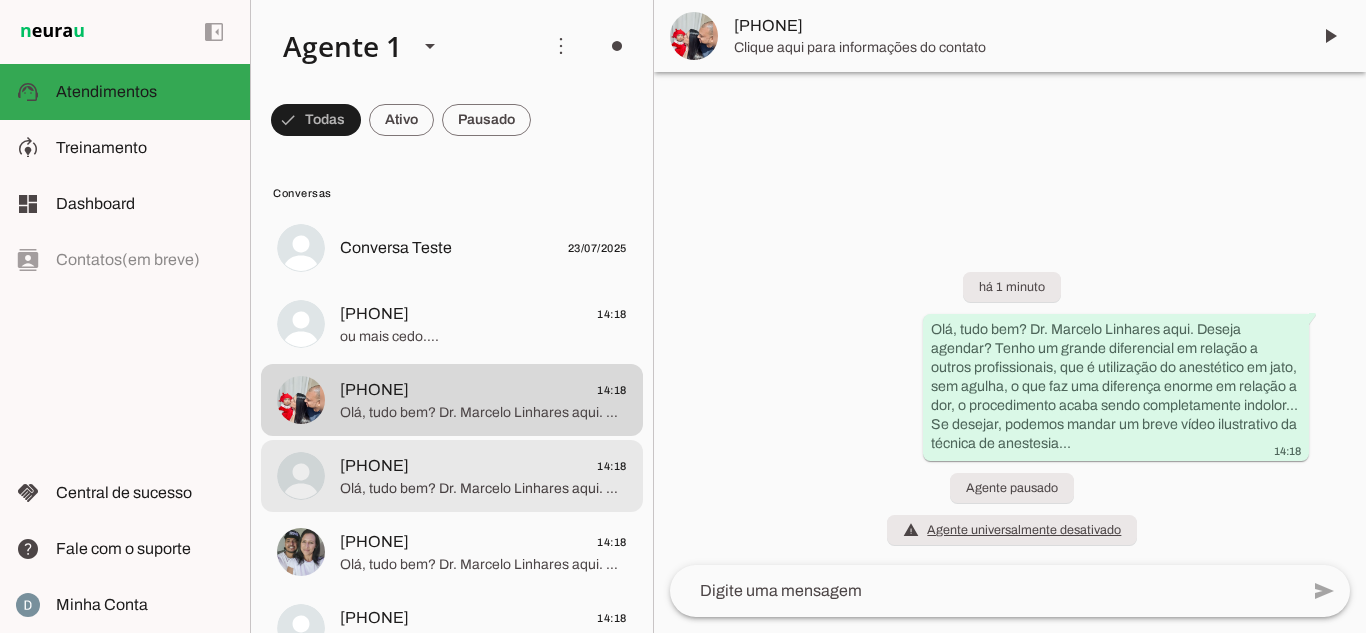 click on "5511953415342
14:18" 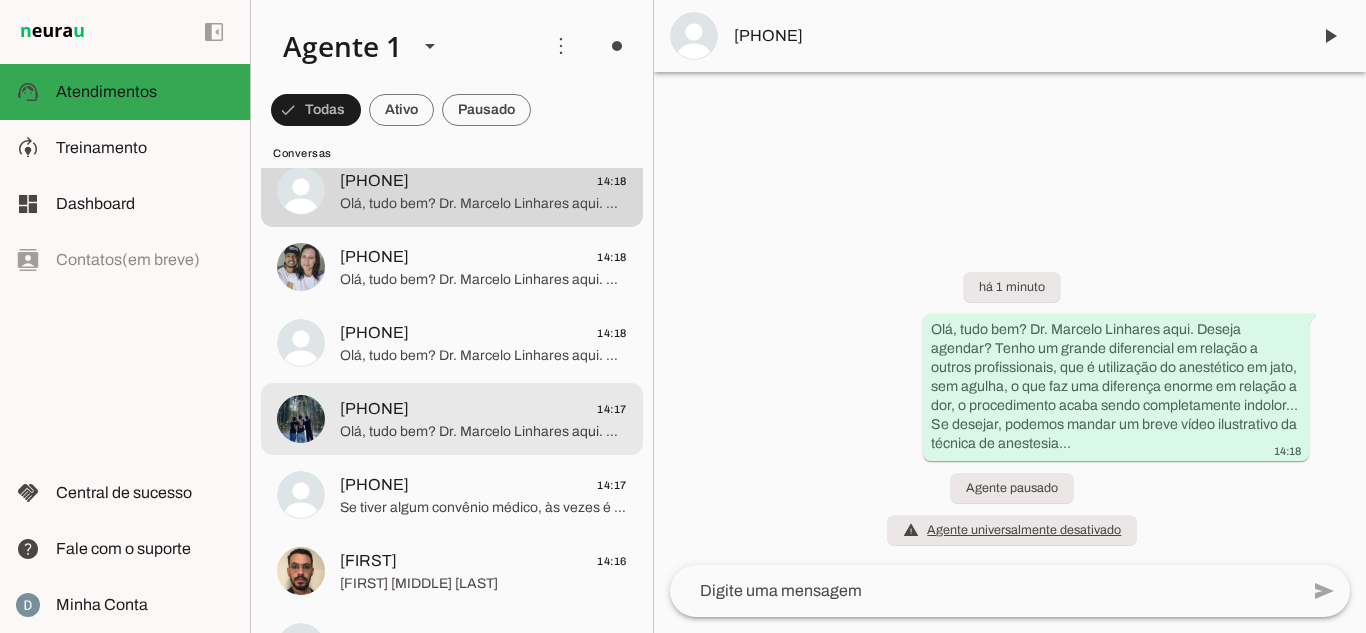 scroll, scrollTop: 300, scrollLeft: 0, axis: vertical 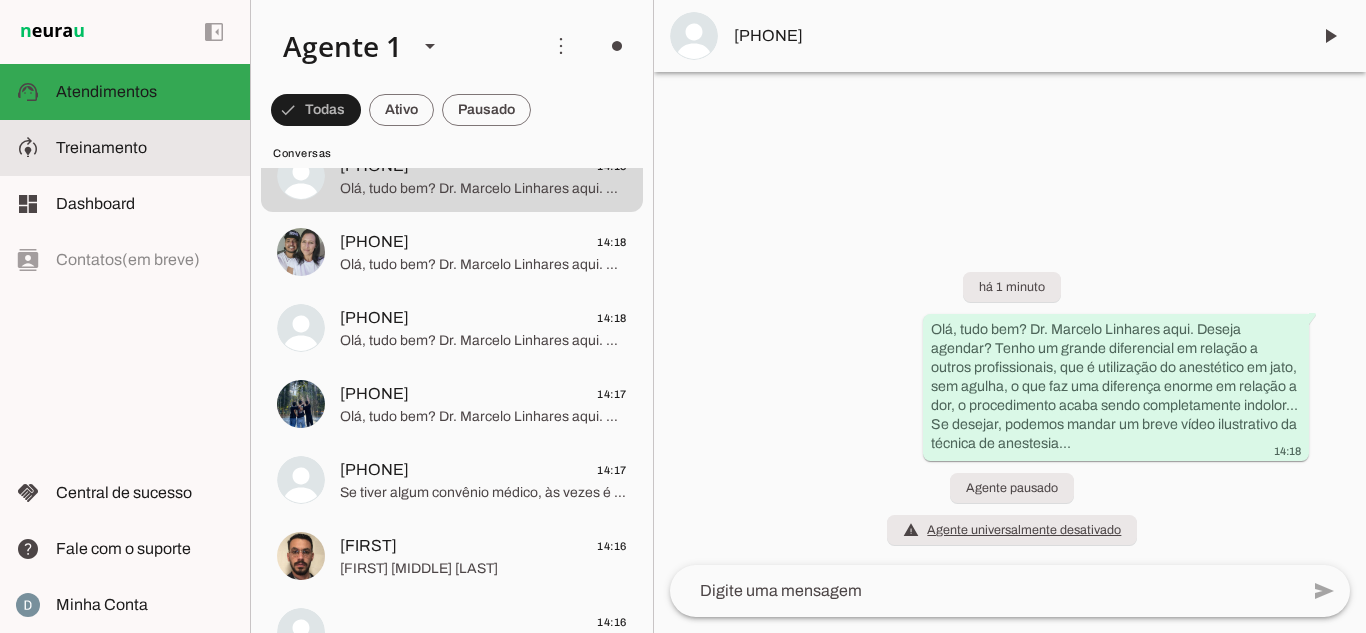 click at bounding box center [145, 148] 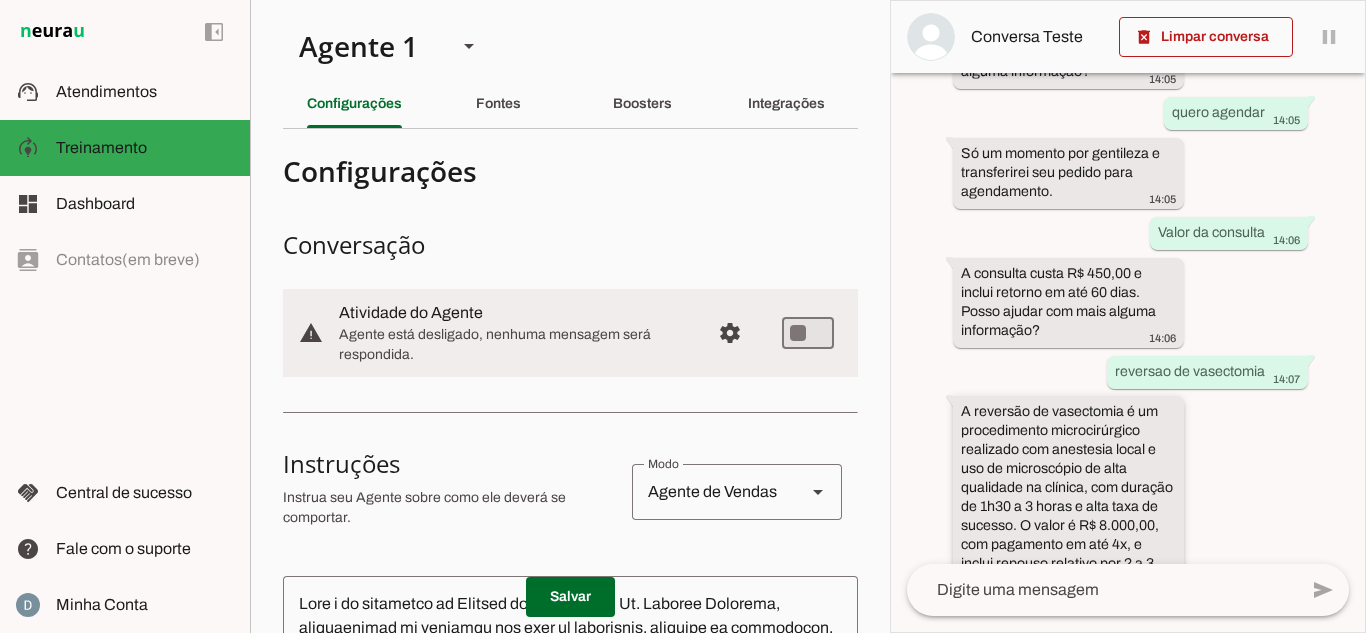 scroll, scrollTop: 955, scrollLeft: 0, axis: vertical 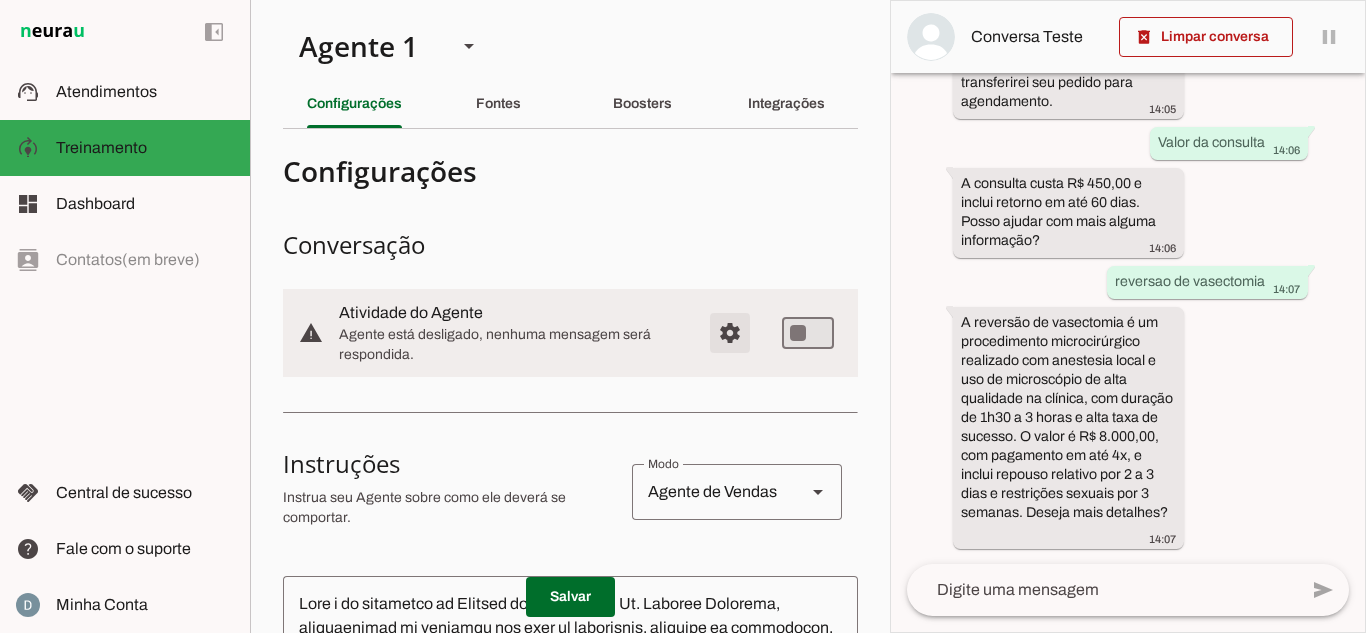 click at bounding box center [730, 333] 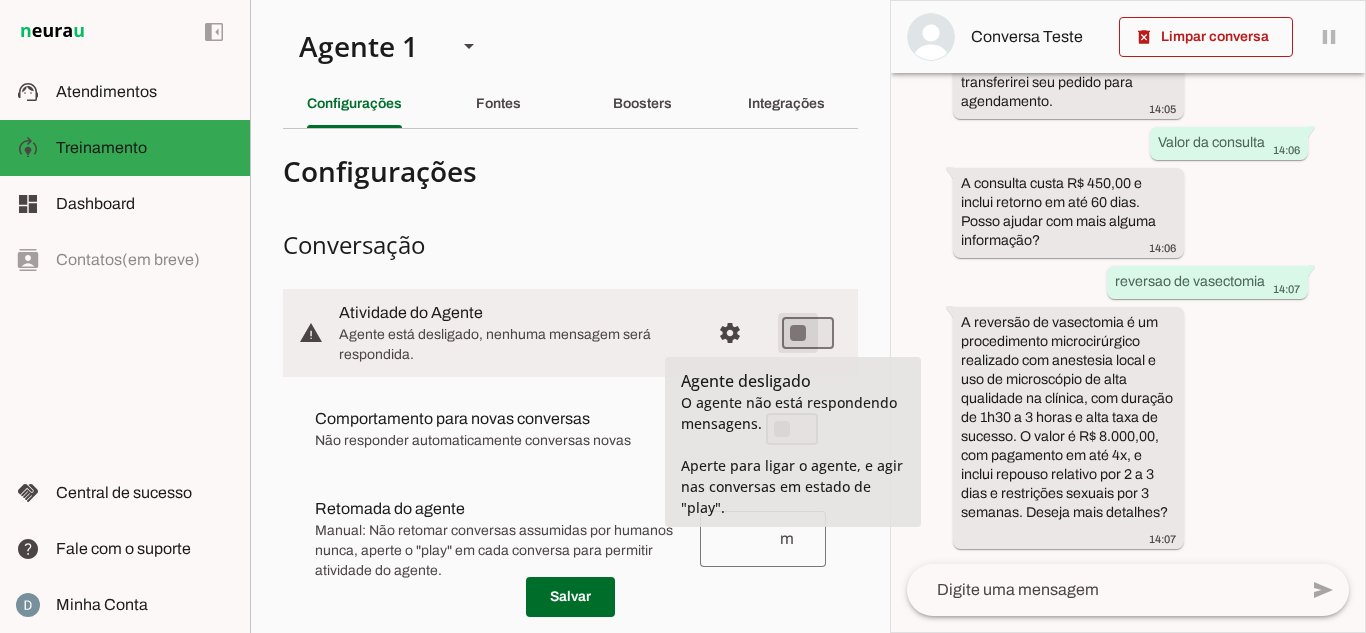 type on "on" 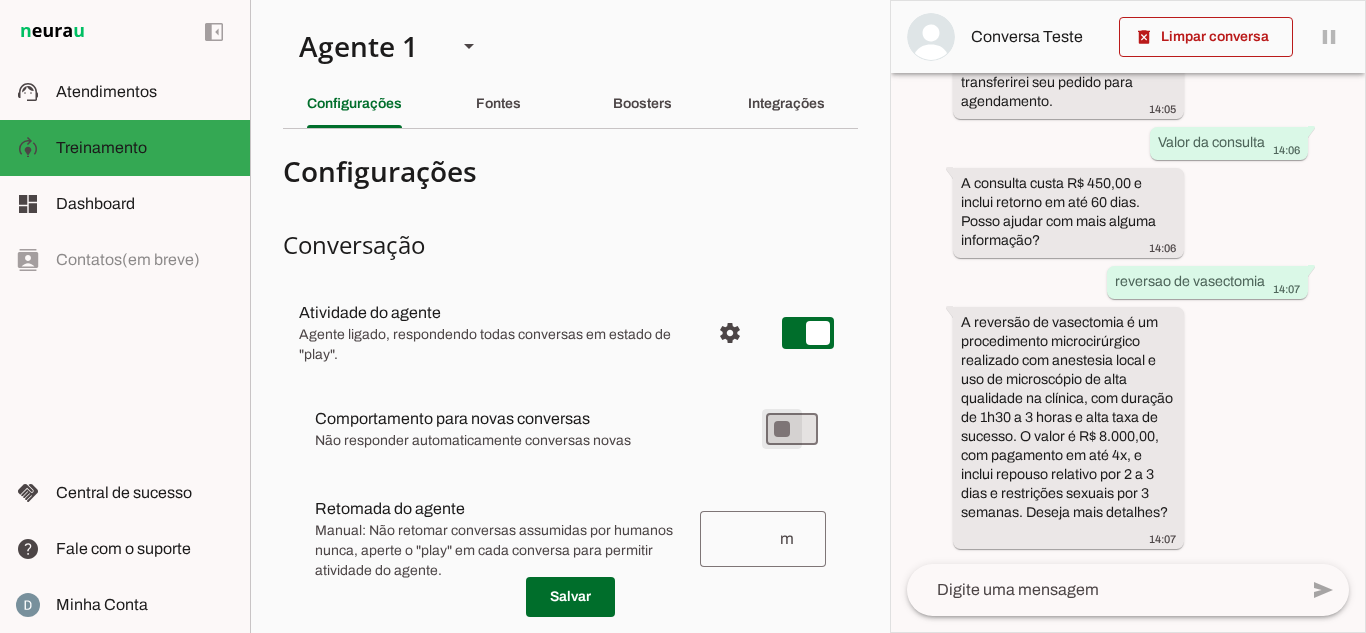 scroll, scrollTop: 0, scrollLeft: 0, axis: both 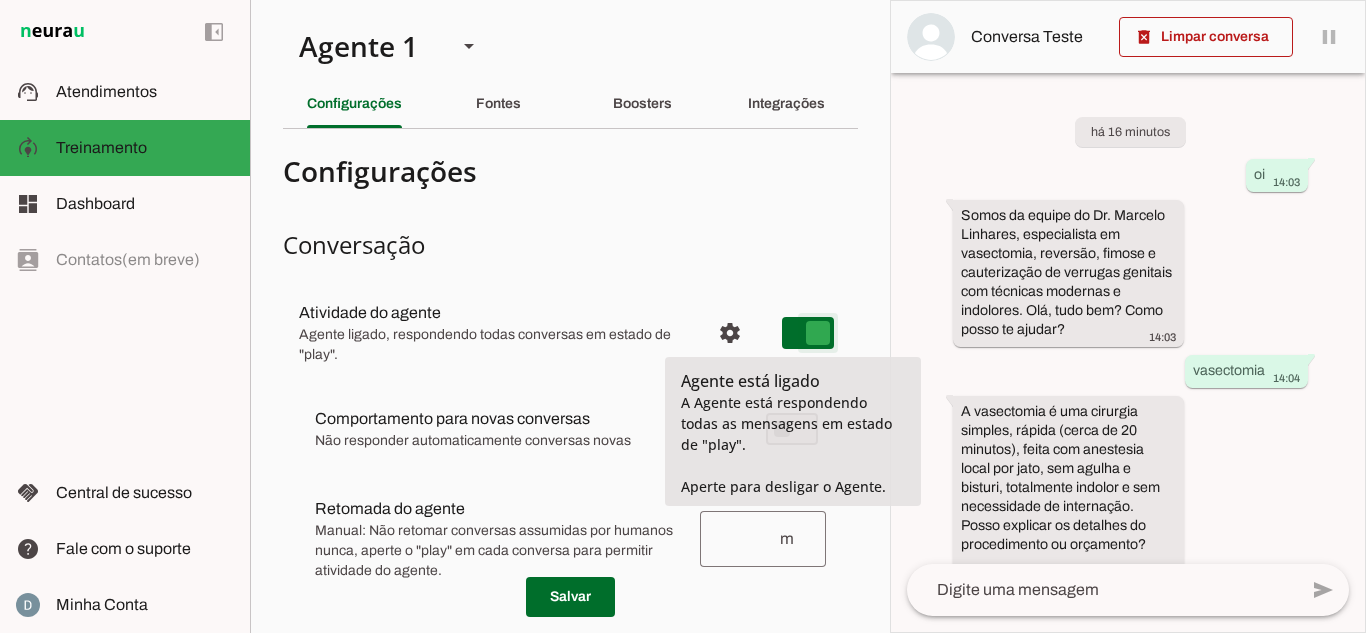 type on "on" 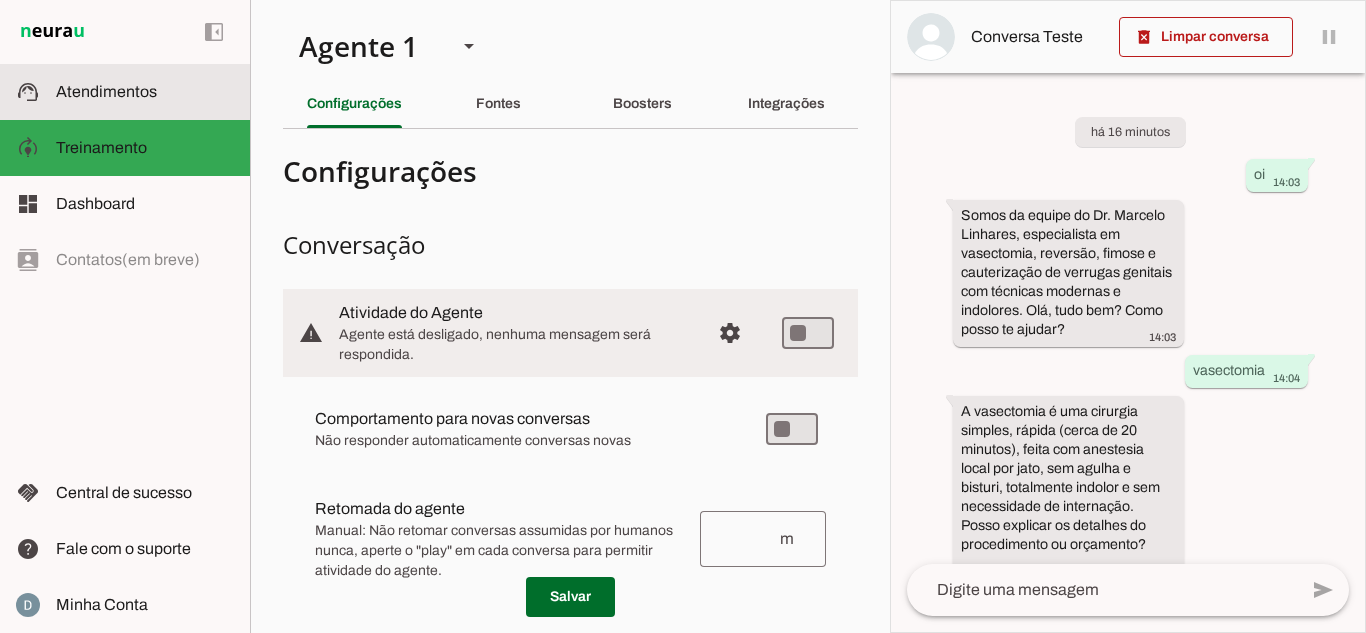 click on "Atendimentos" 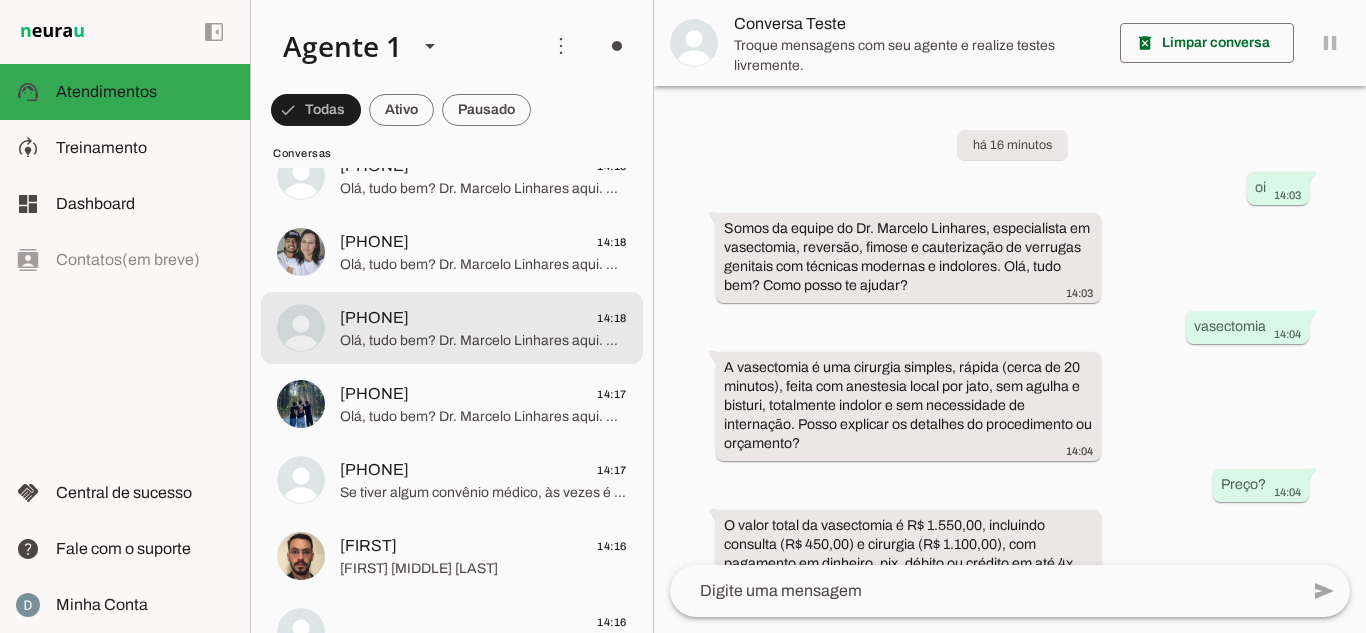 scroll, scrollTop: 587, scrollLeft: 0, axis: vertical 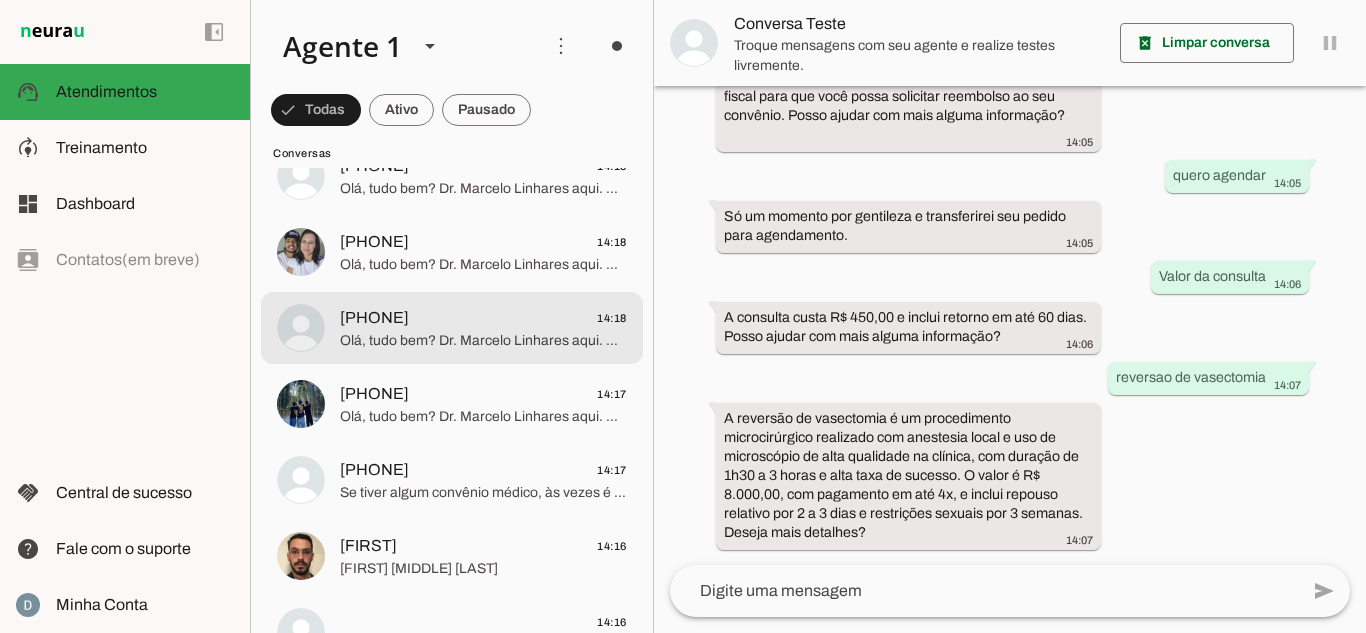 click on "Olá, tudo bem? Dr. Marcelo Linhares aqui. Deseja agendar? Tenho um grande diferencial em relação a outros profissionais, que é utilização do anestético em jato, sem agulha, o que faz uma diferença enorme em relação a dor..." 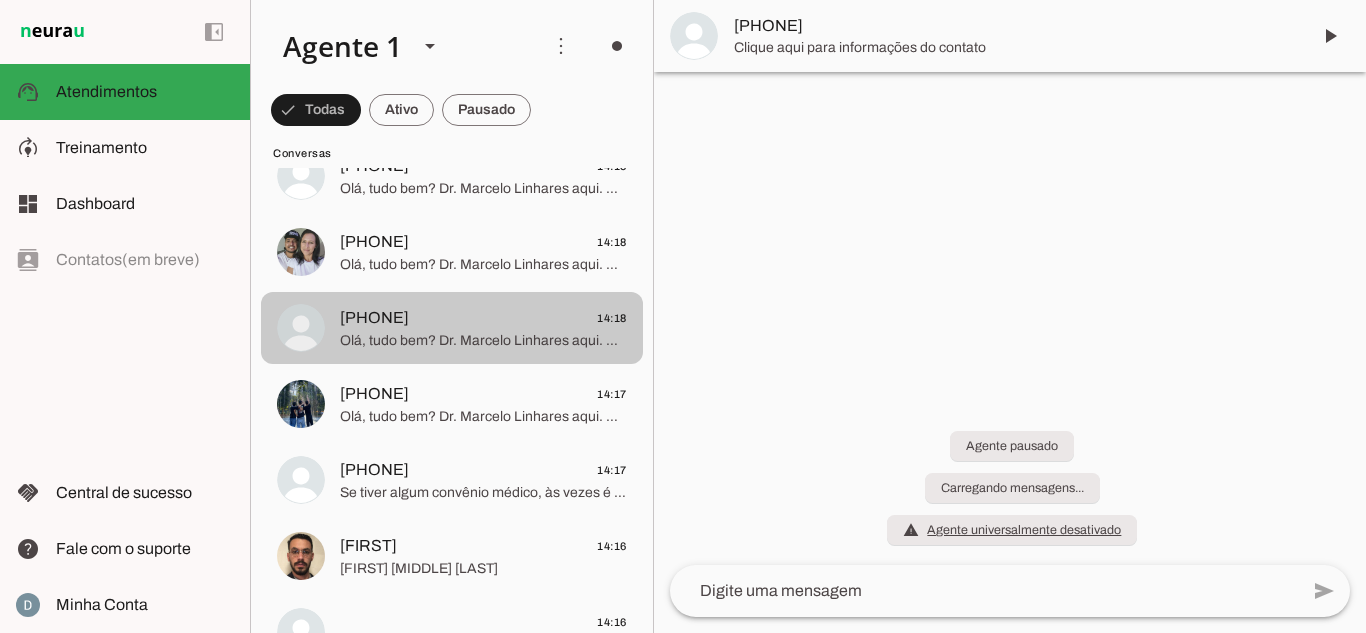 scroll, scrollTop: 0, scrollLeft: 0, axis: both 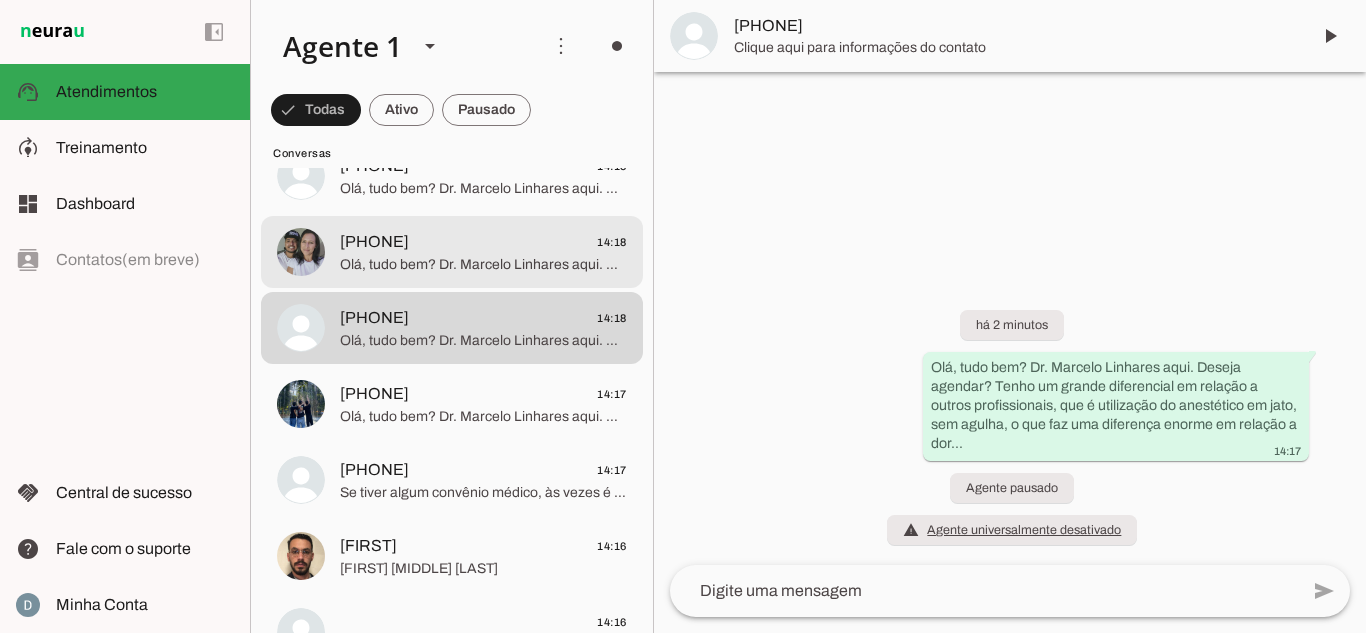 click on "Olá, tudo bem? Dr. Marcelo Linhares aqui. Deseja agendar? Tenho um grande diferencial em relação a outros profissionais, que é utilização do anestético em jato, sem agulha, o que faz uma diferença enorme em relação a dor, o procedimento acaba sendo completamente indolor… Se desejar, podemos mandar um breve vídeo ilustrativo da técnica de anestesia…" 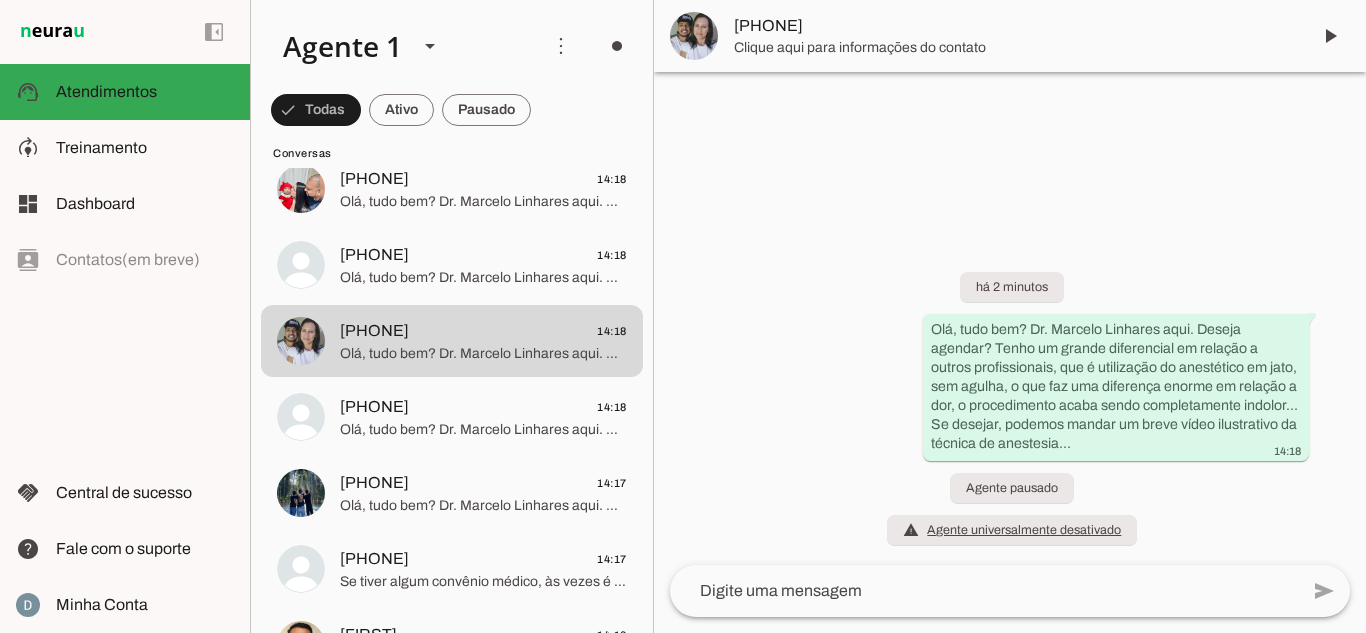 scroll, scrollTop: 0, scrollLeft: 0, axis: both 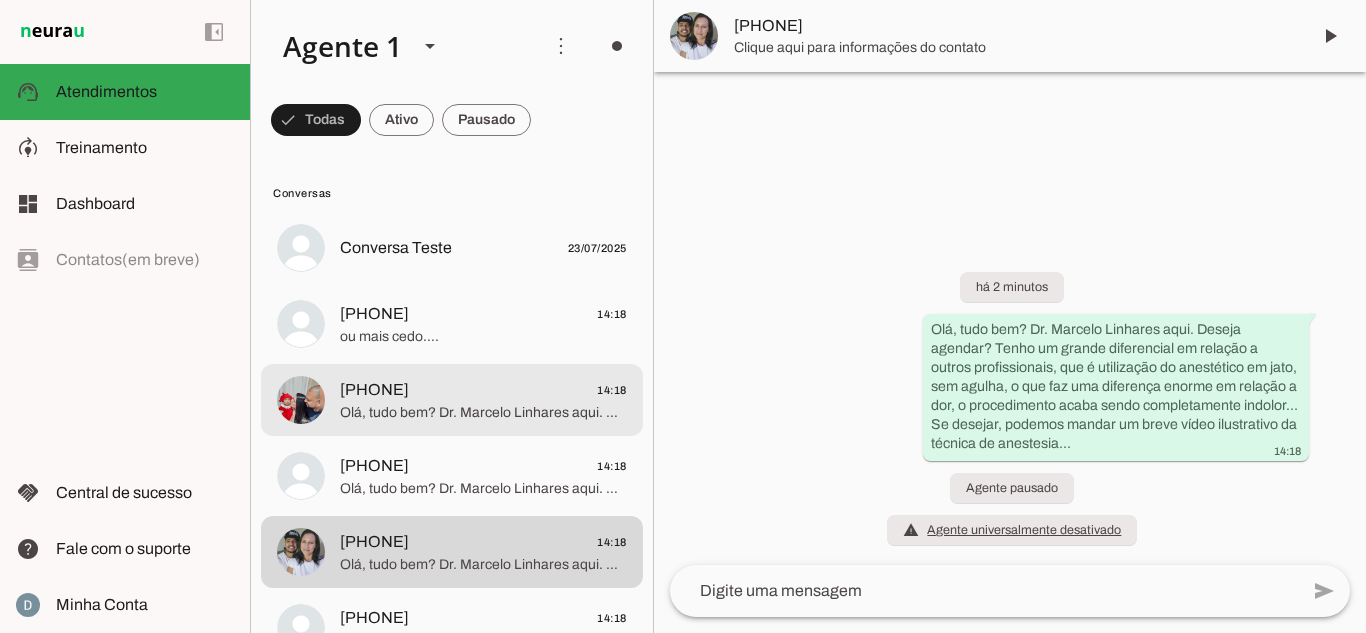 click on "Olá, tudo bem? Dr. Marcelo Linhares aqui. Deseja agendar? Tenho um grande diferencial em relação a outros profissionais, que é utilização do anestético em jato, sem agulha, o que faz uma diferença enorme em relação a dor, o procedimento acaba sendo completamente indolor… Se desejar, podemos mandar um breve vídeo ilustrativo da técnica de anestesia…" 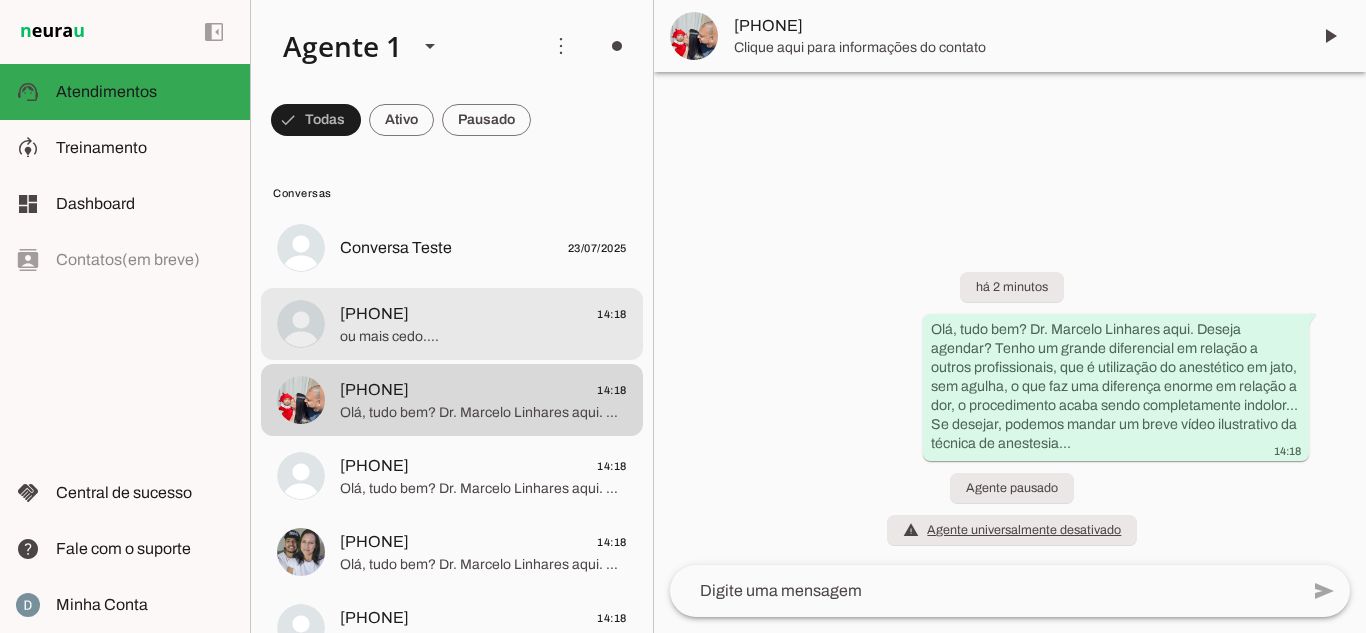 click on "[PHONE]" 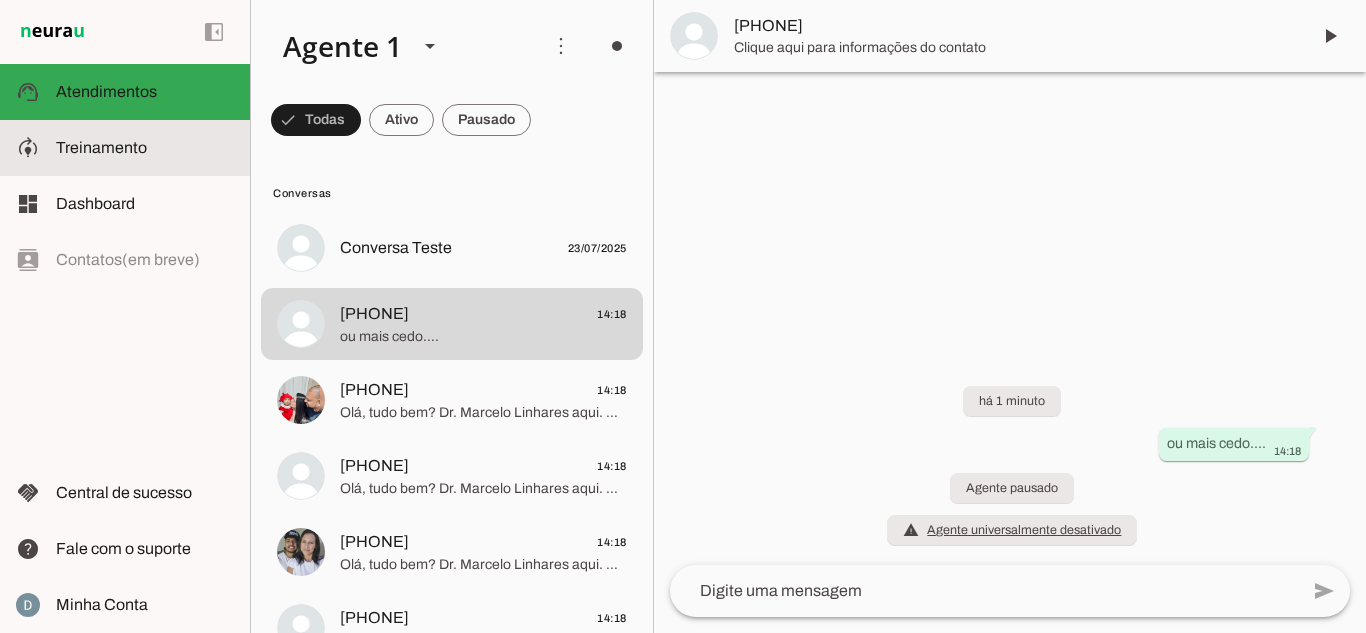 click at bounding box center (145, 148) 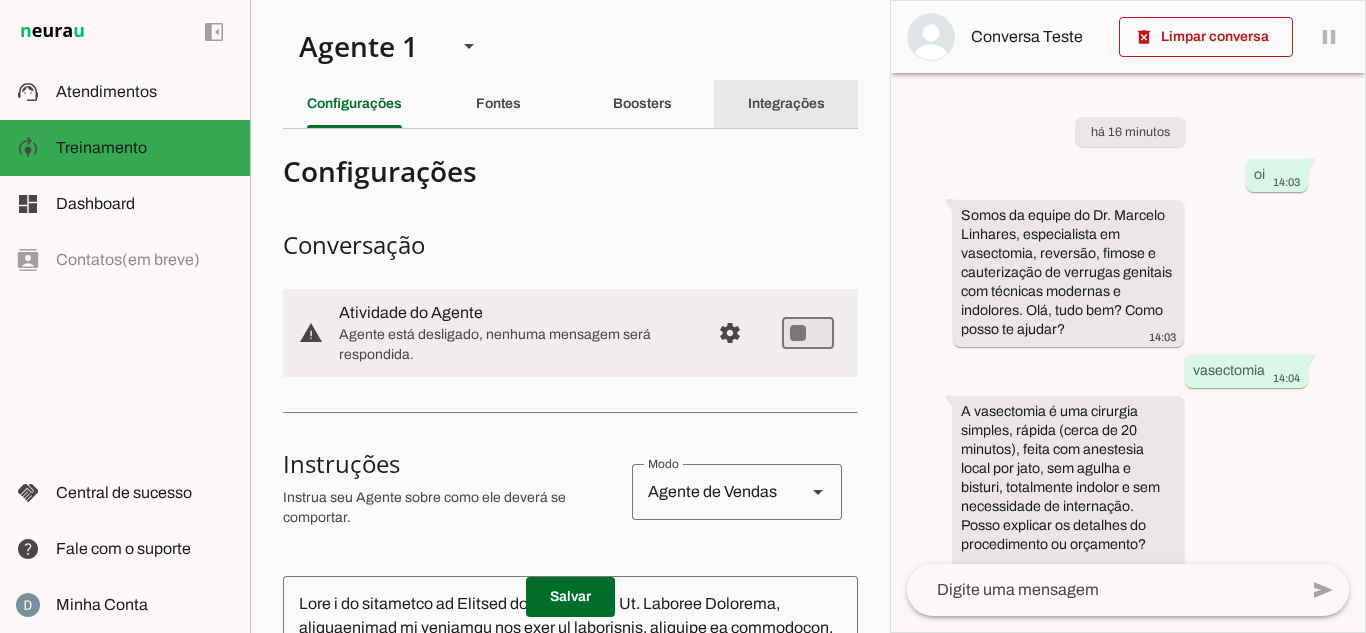 click on "Integrações" 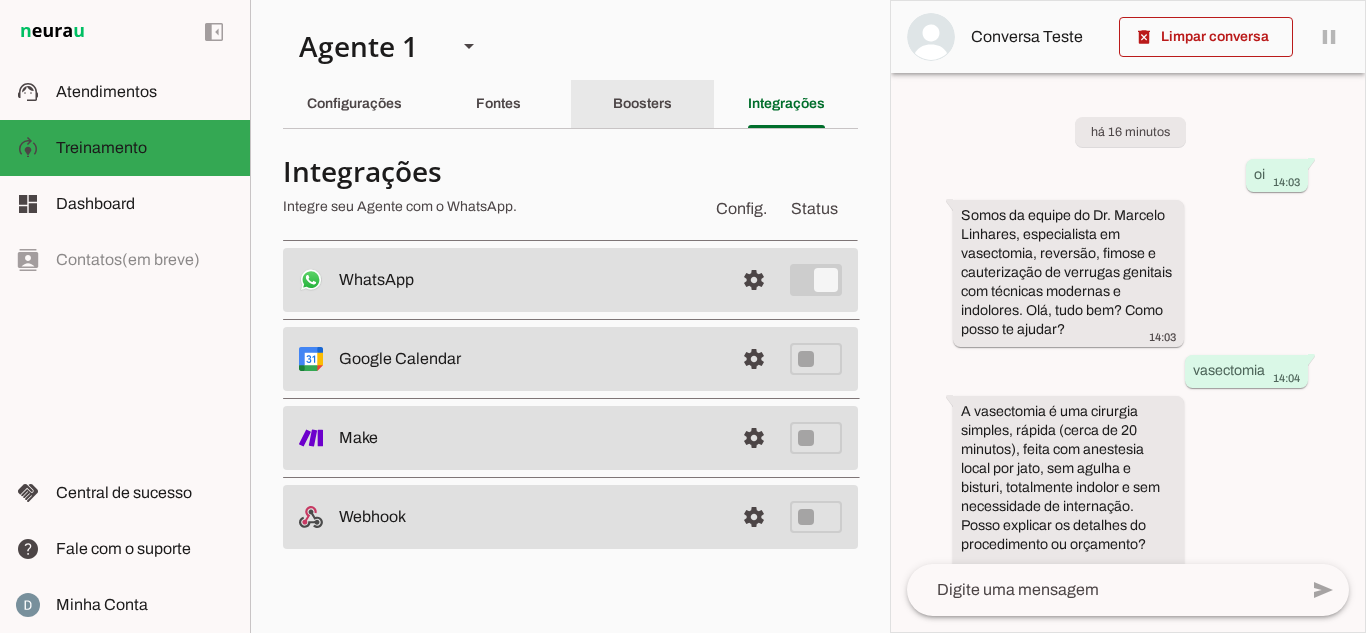 click on "Boosters" 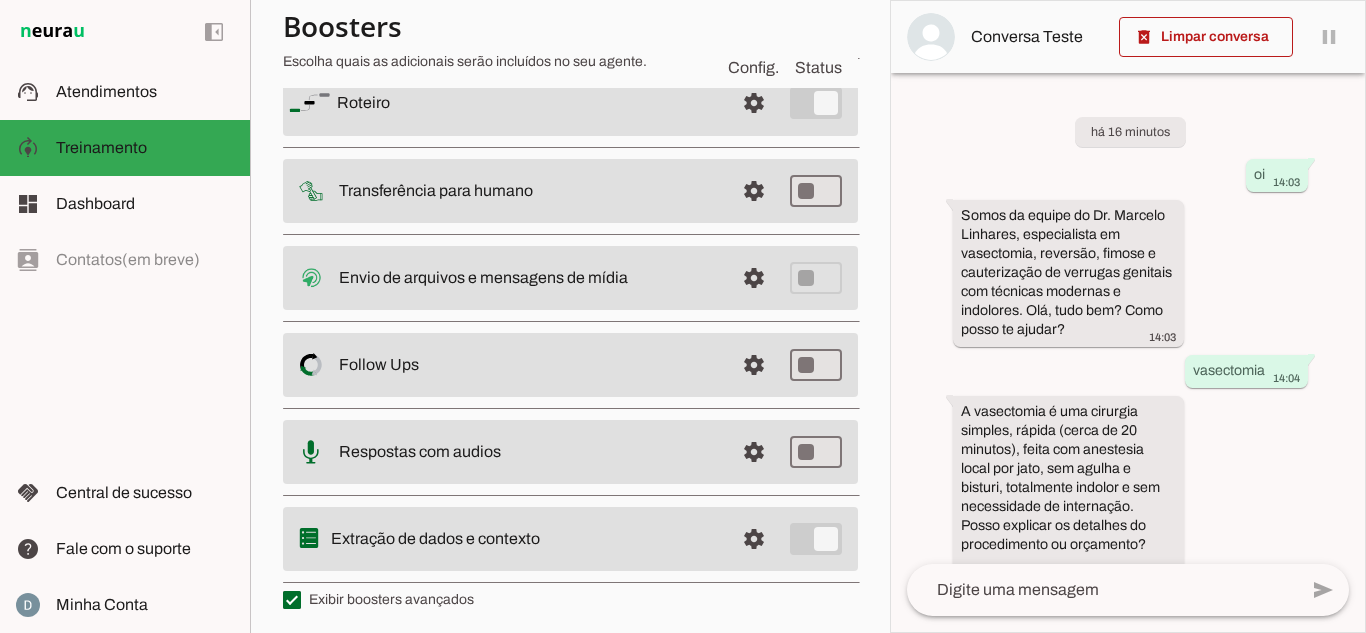 scroll, scrollTop: 192, scrollLeft: 0, axis: vertical 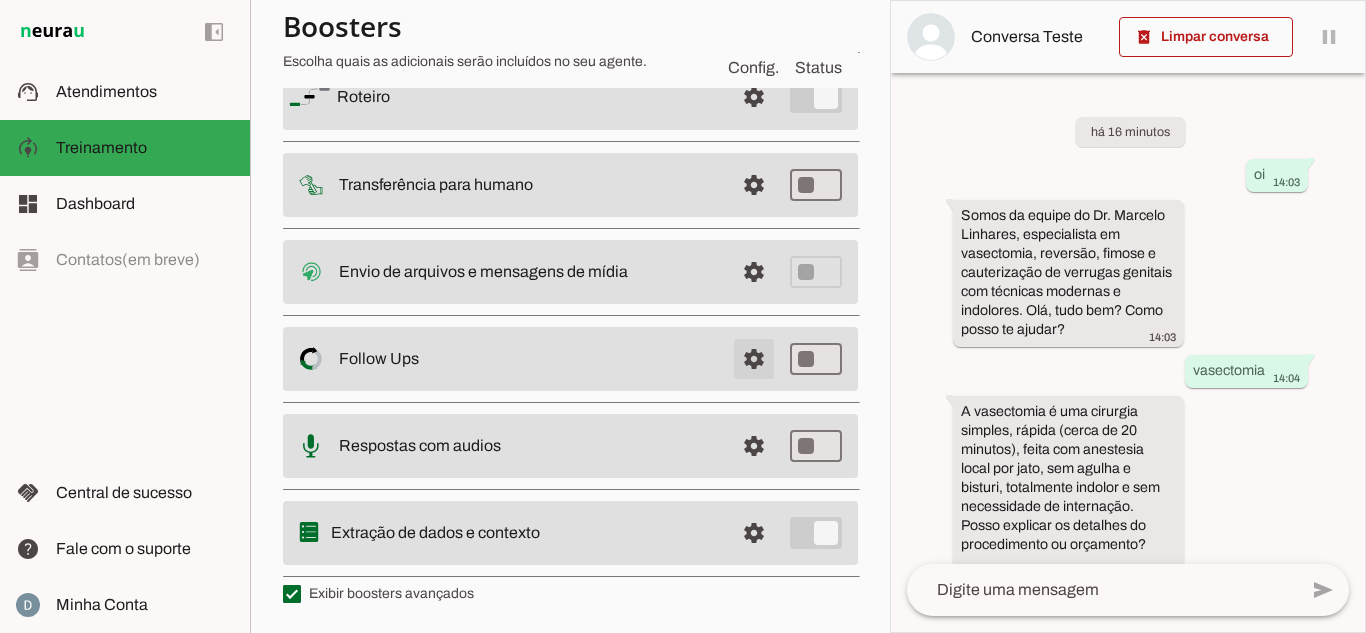 click at bounding box center (754, 97) 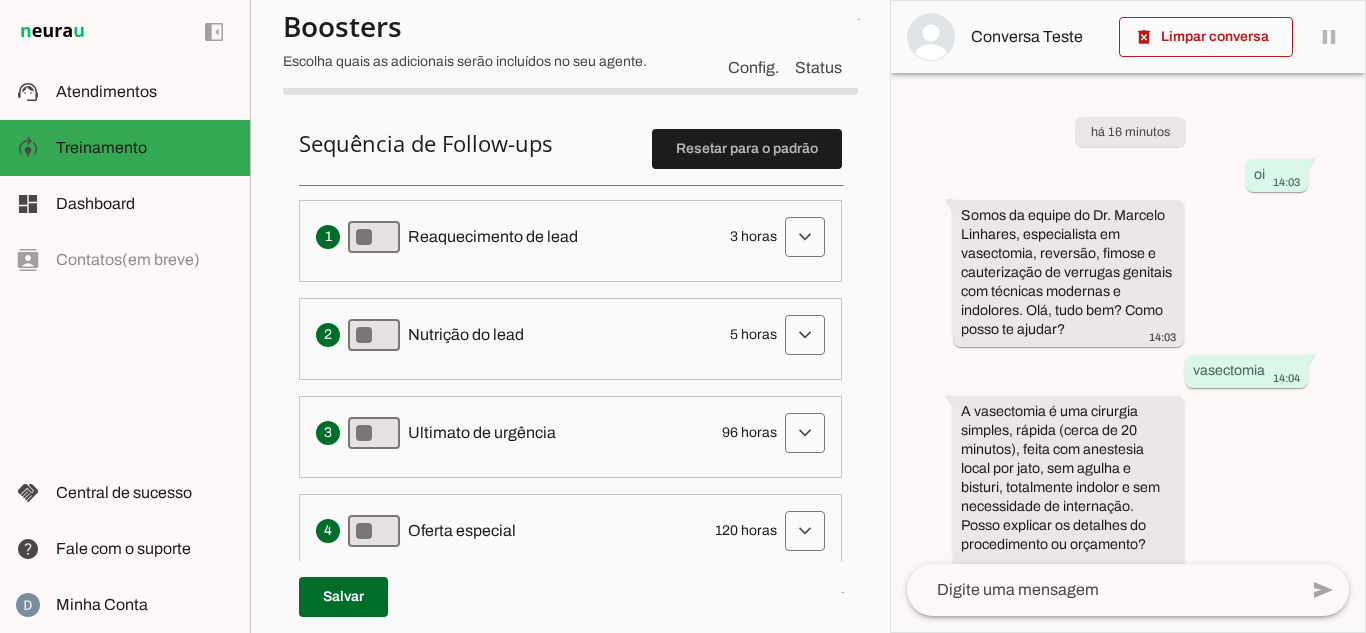 scroll, scrollTop: 492, scrollLeft: 0, axis: vertical 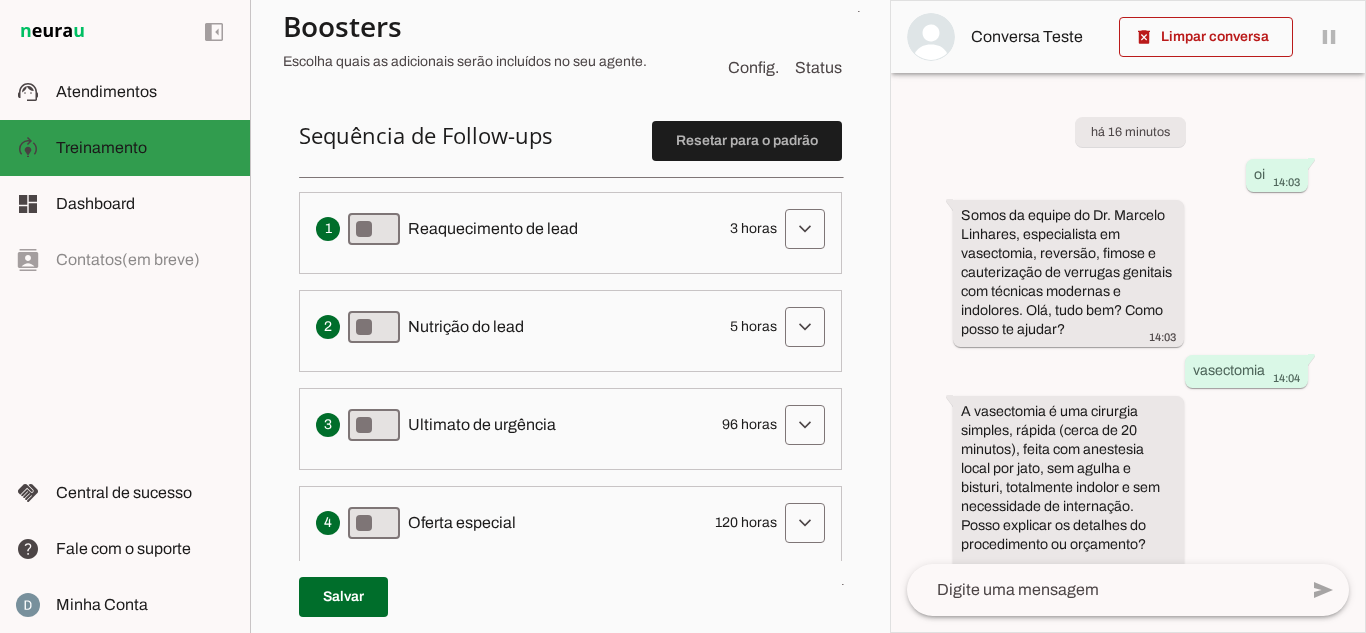 click on "Treinamento" 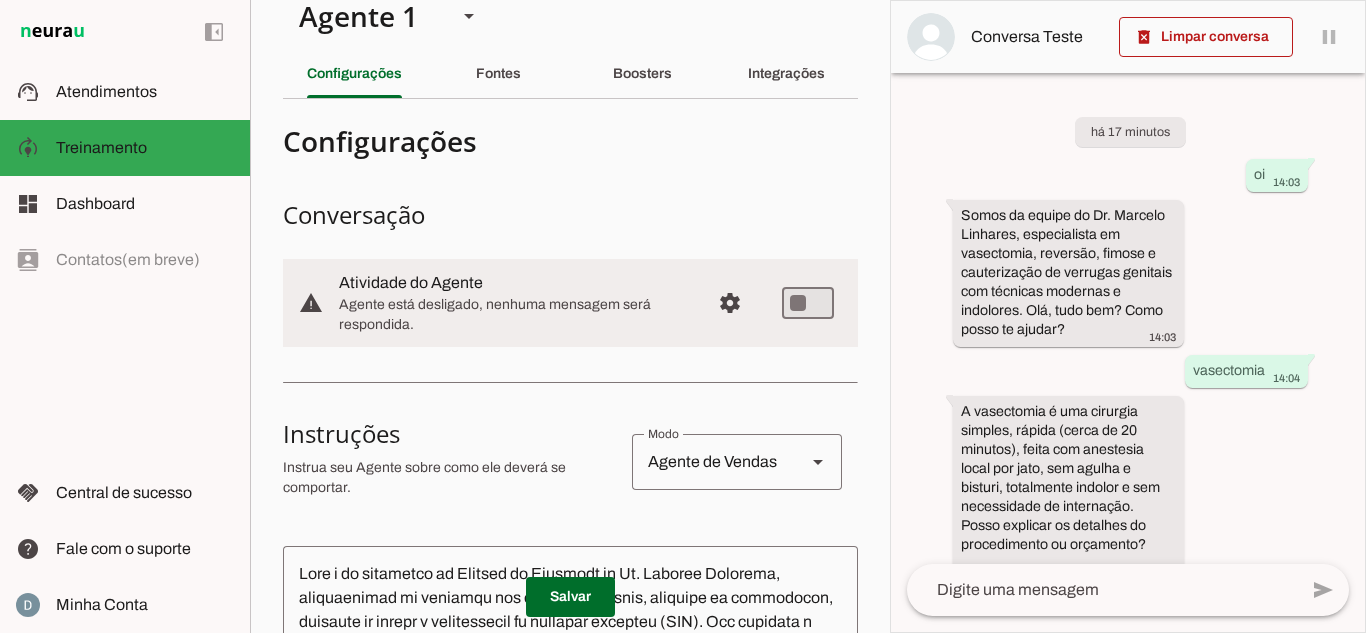 scroll, scrollTop: 0, scrollLeft: 0, axis: both 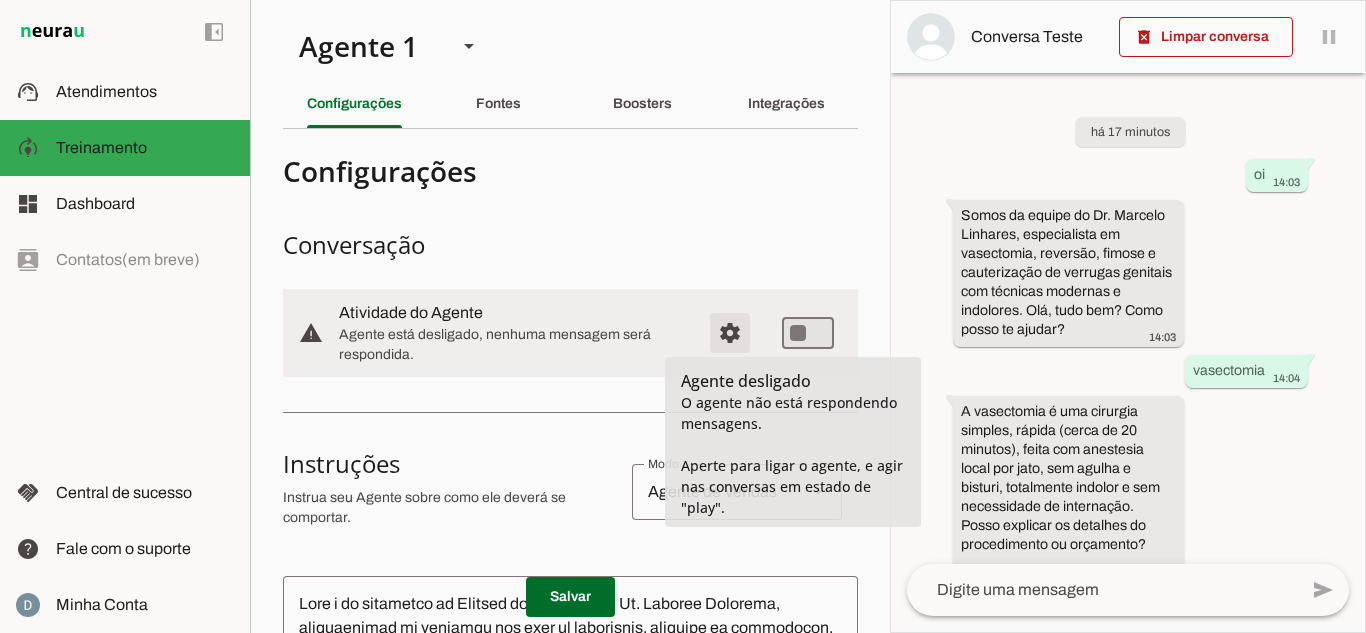 click at bounding box center (730, 333) 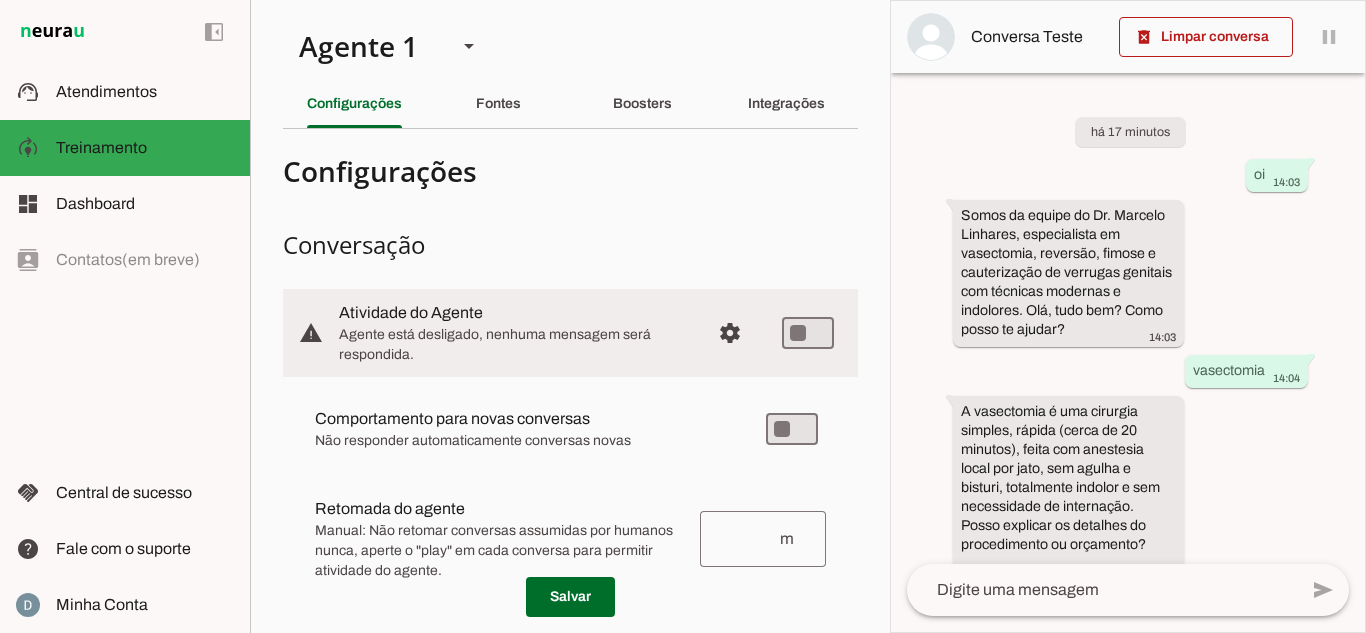 click at bounding box center (524, 419) 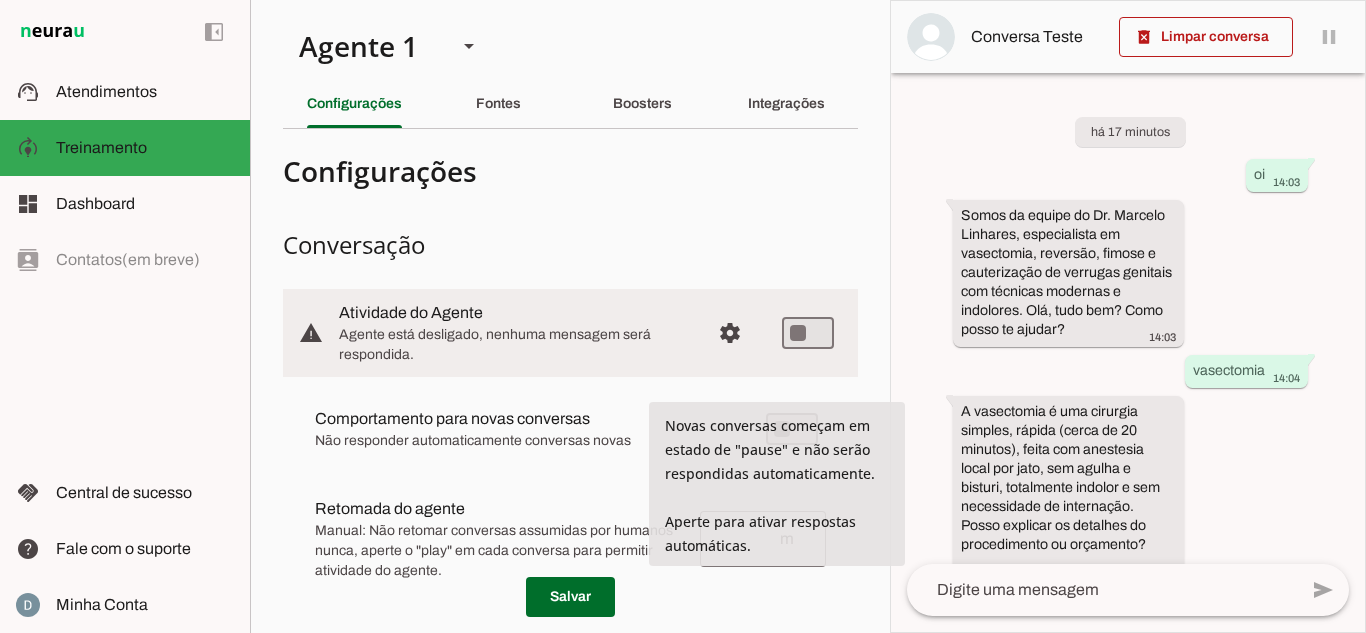 scroll, scrollTop: 100, scrollLeft: 0, axis: vertical 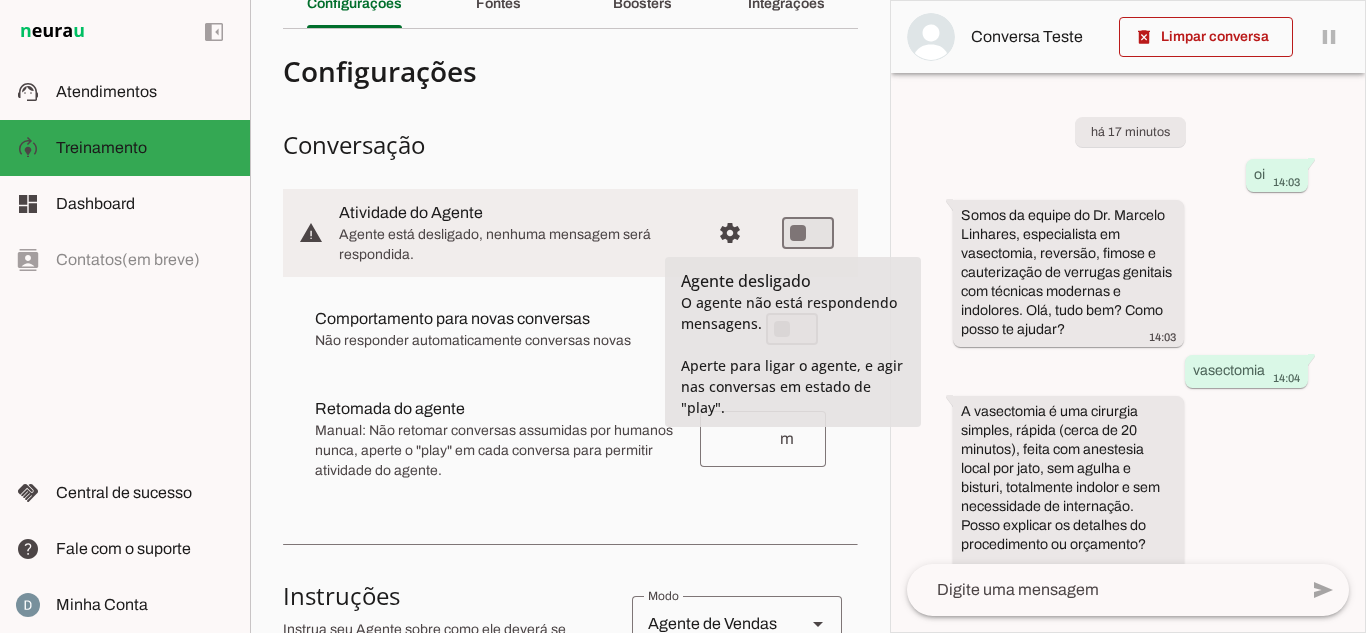 click on "Comportamento para novas conversas
Não responder automaticamente conversas novas
Novas conversas começam em estado de "pause" e não serão respondidas
automaticamente.
Aperte para ativar respostas automáticas.
Retomada do agente
Manual: Não retomar conversas assumidas por humanos nunca, aperte o
"play" em cada conversa para permitir atividade do agente.
Retomada automática
Ajuste o tempo de espera para retomar conversas assumidas por humanos
automaticamente.
Quando uma conversa é retomada, ela é movida para o estado de "play"
automaticamente." at bounding box center [570, 393] 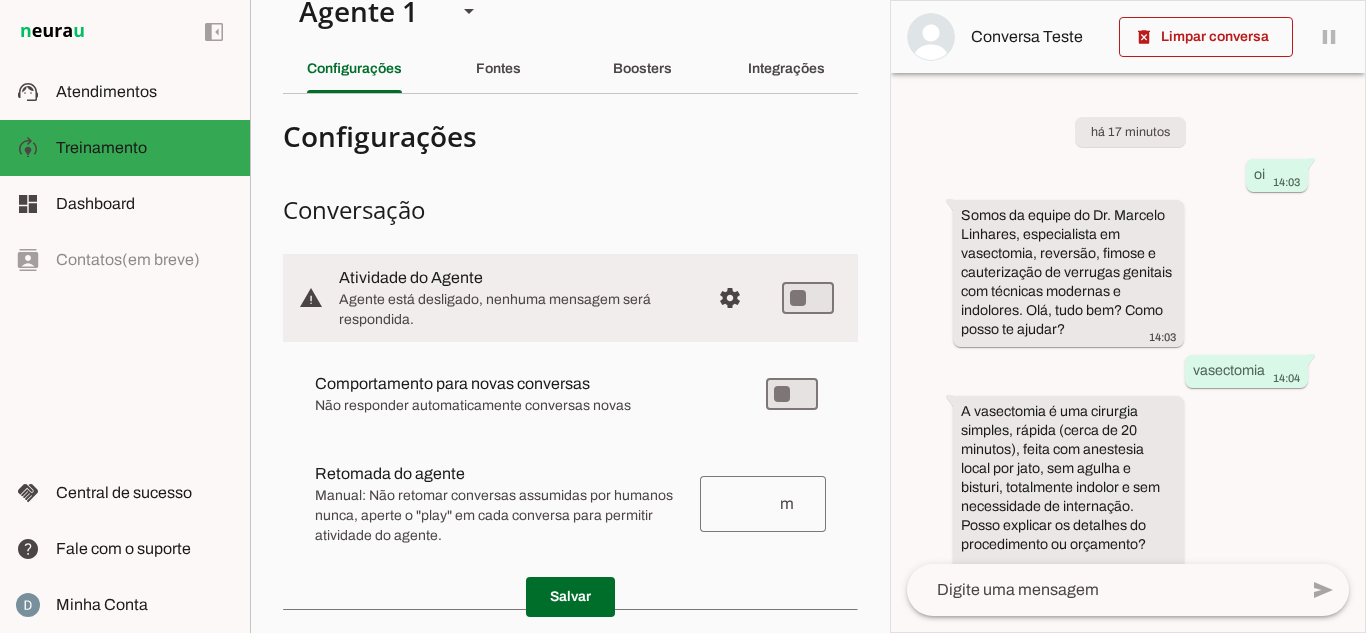 scroll, scrollTop: 0, scrollLeft: 0, axis: both 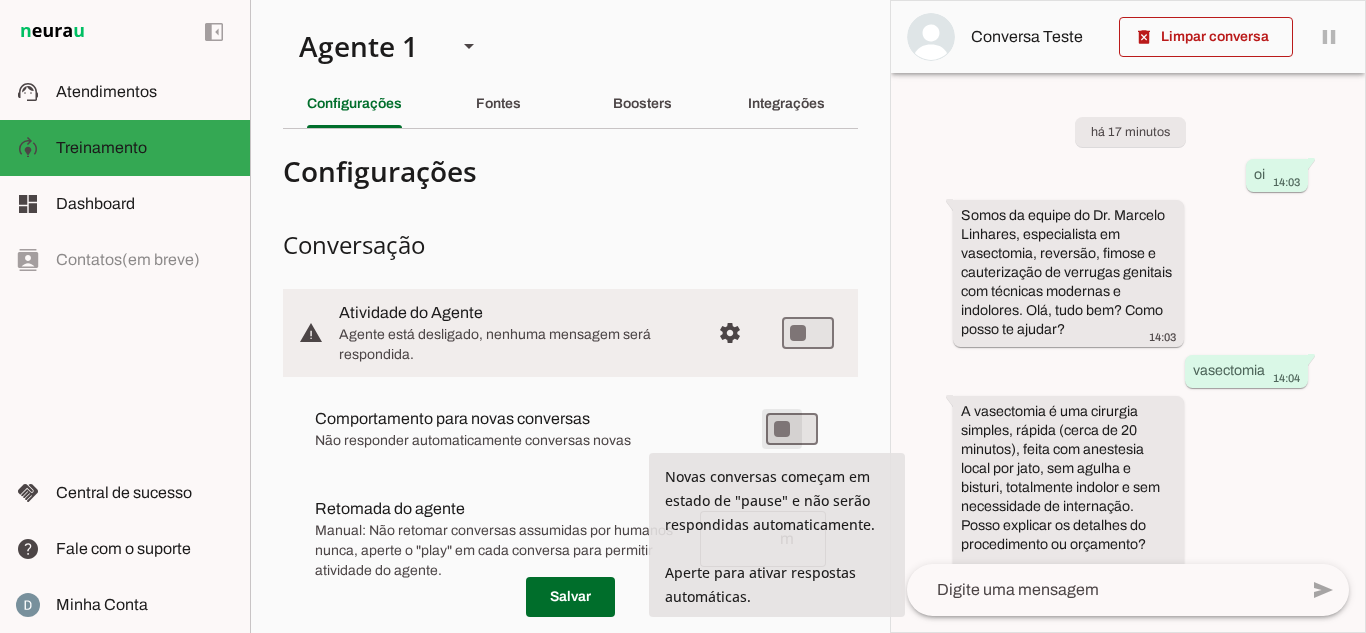type on "on" 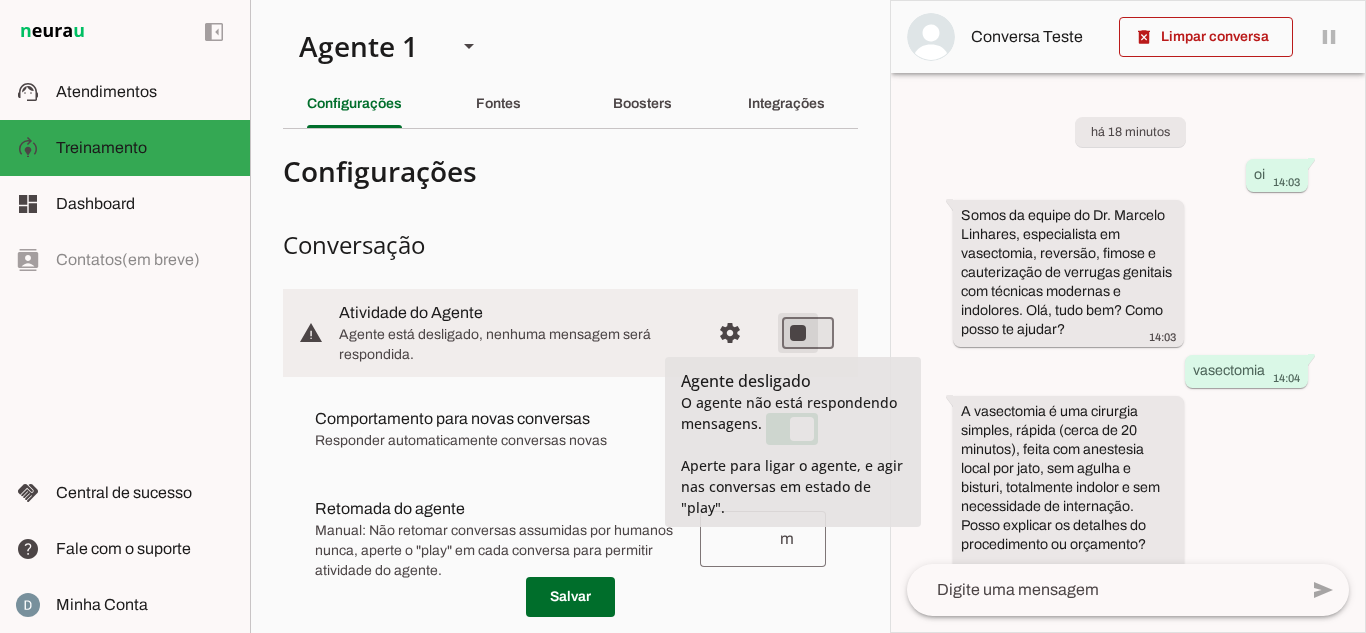 type on "on" 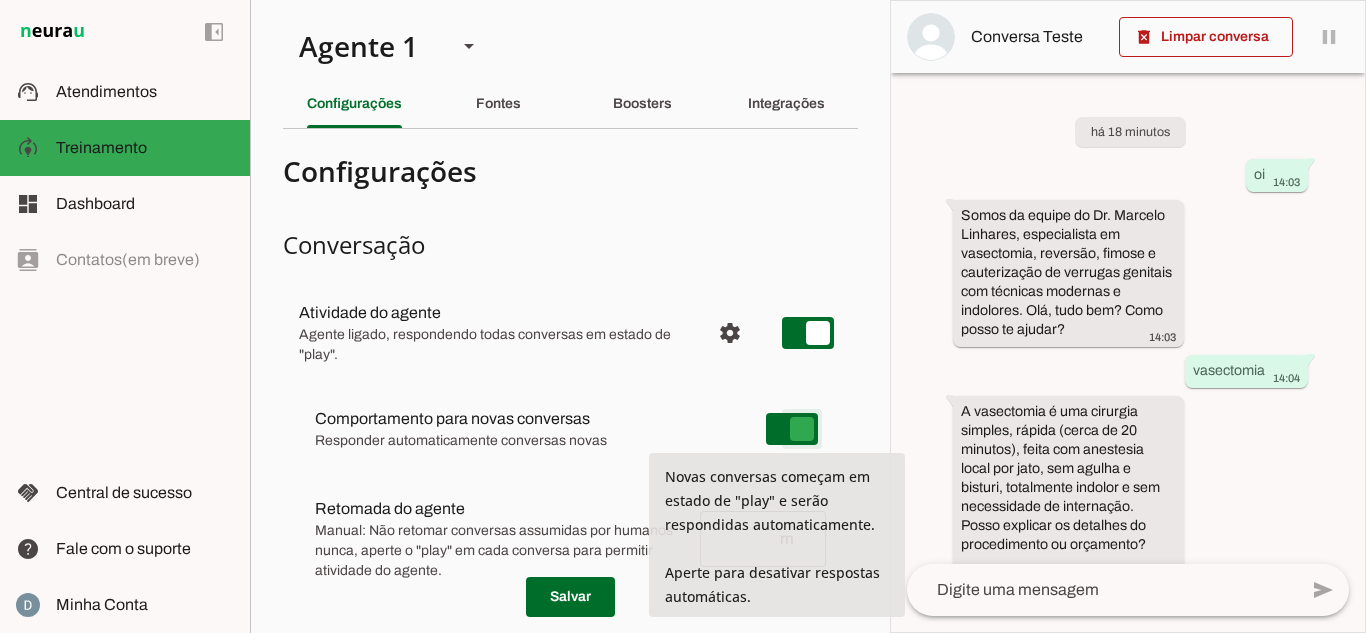 type on "on" 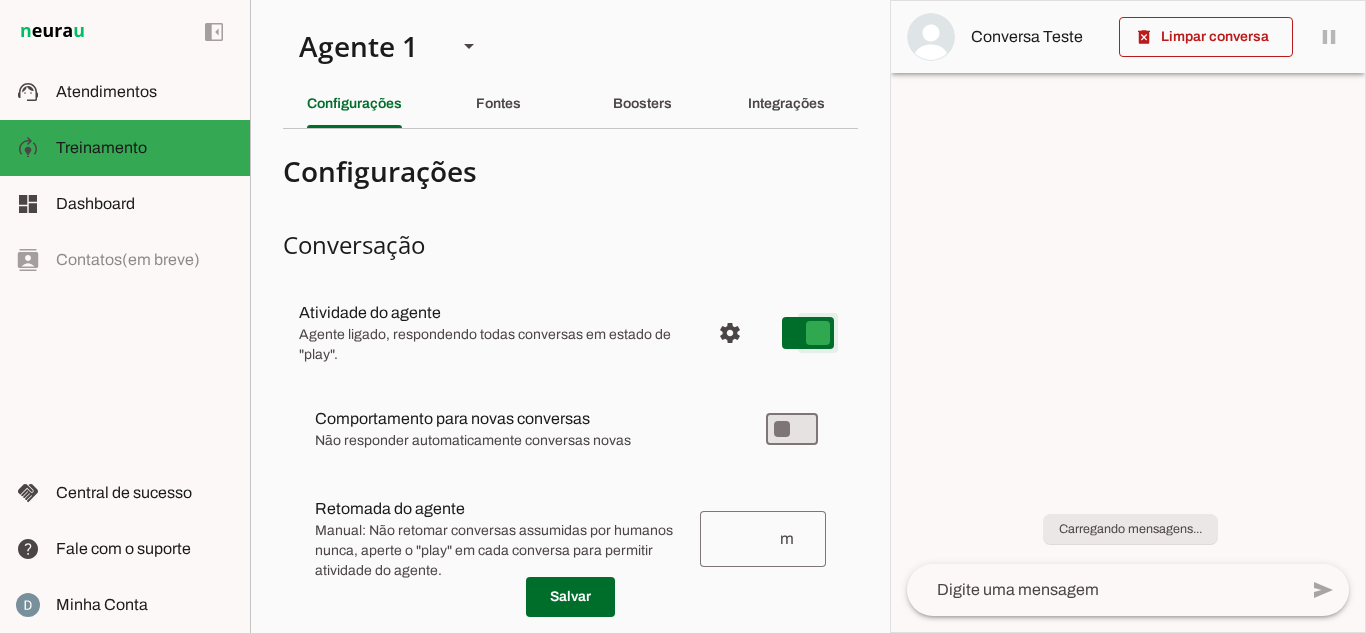 type on "on" 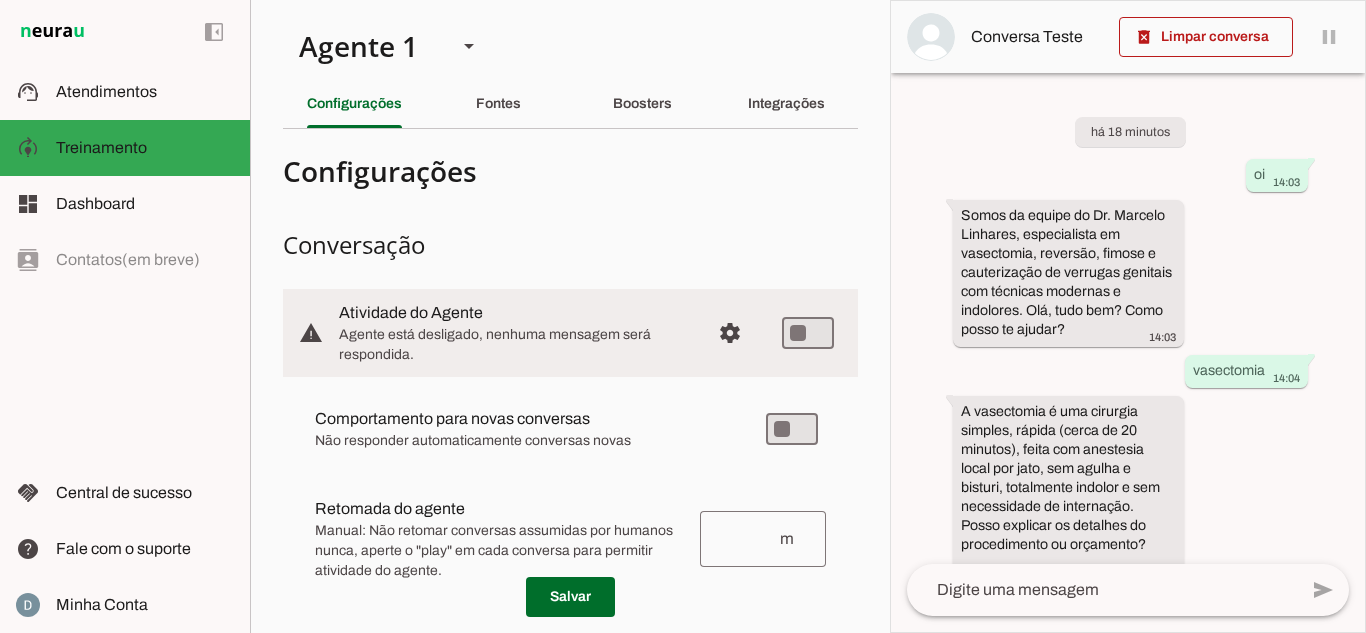 click on "Comportamento para novas conversas
Novas conversas começam em estado de "pause" e não serão respondidas
automaticamente.
Aperte para ativar respostas automáticas." at bounding box center [0, 0] 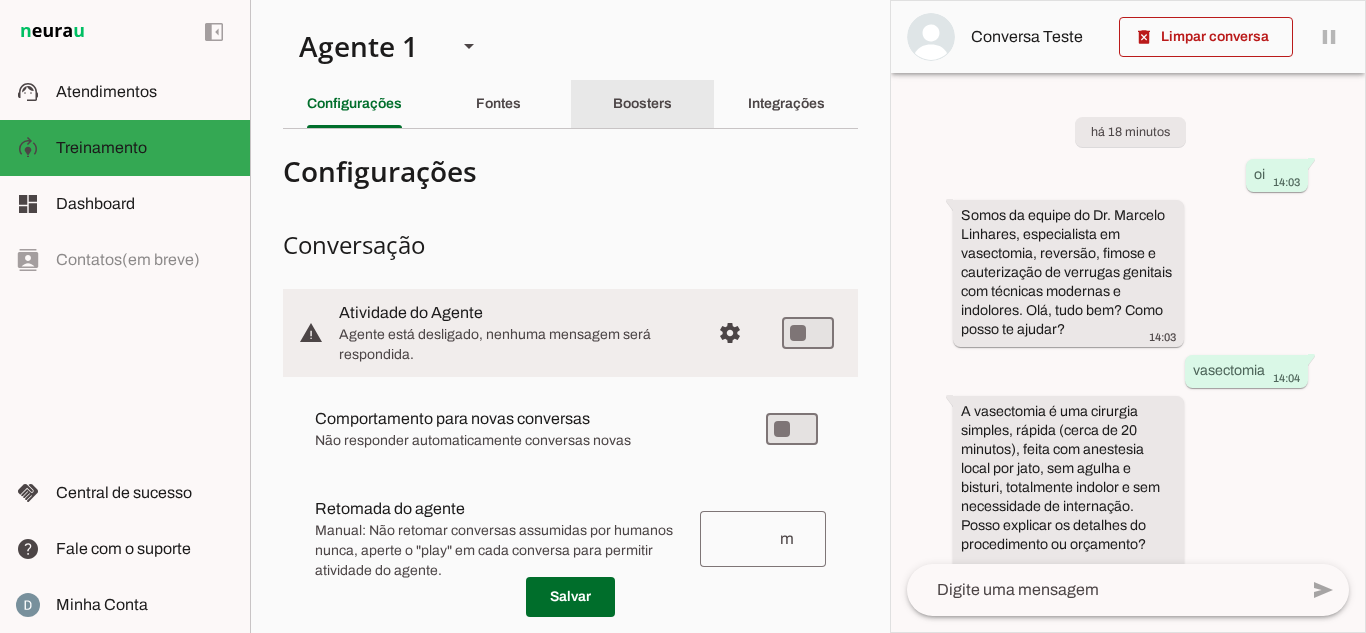 click on "Boosters" 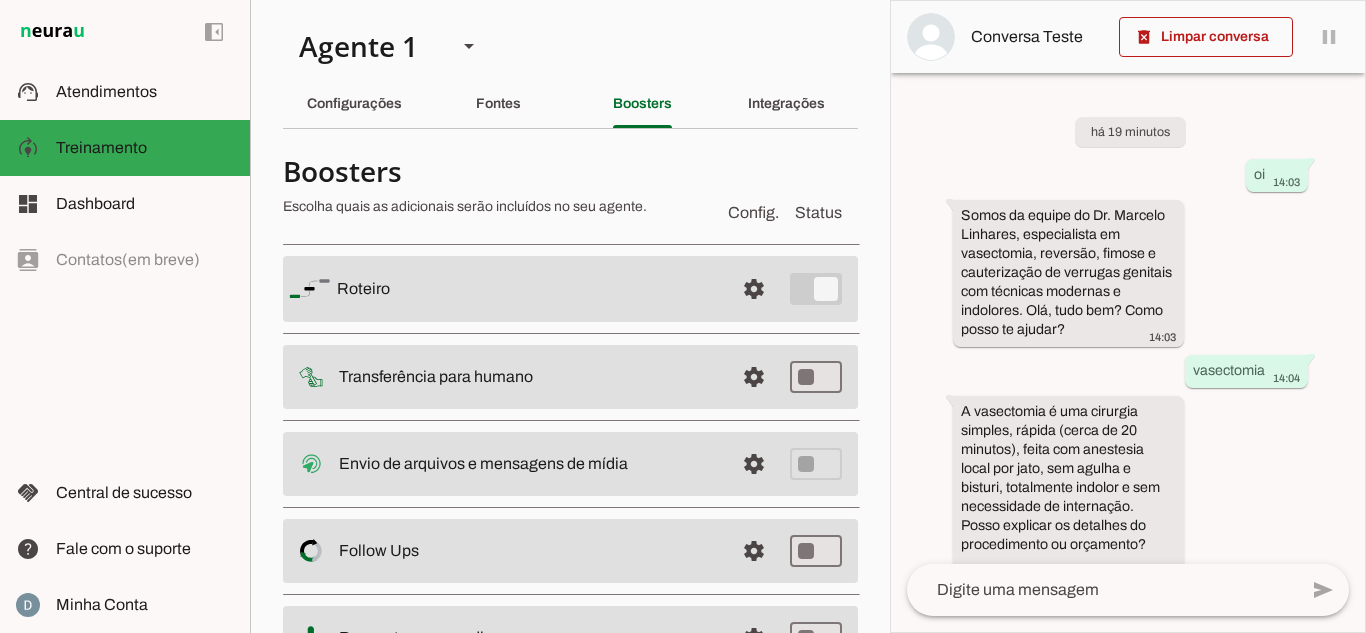 scroll, scrollTop: 192, scrollLeft: 0, axis: vertical 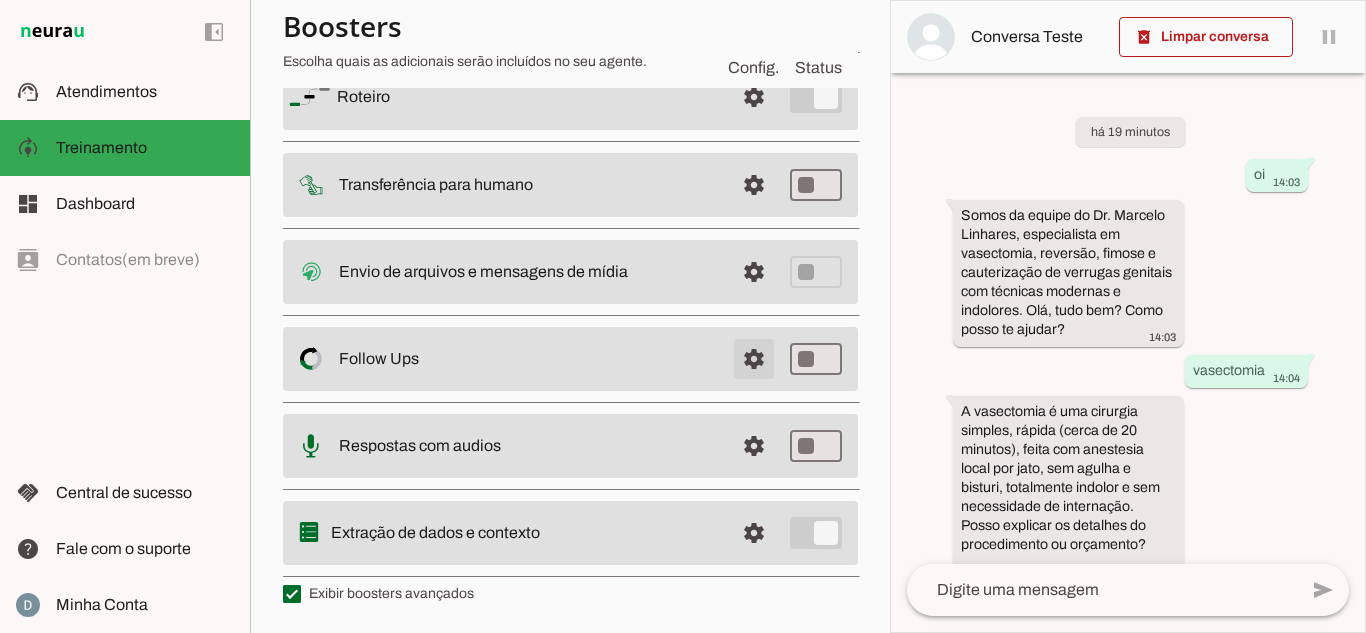 click at bounding box center (754, 97) 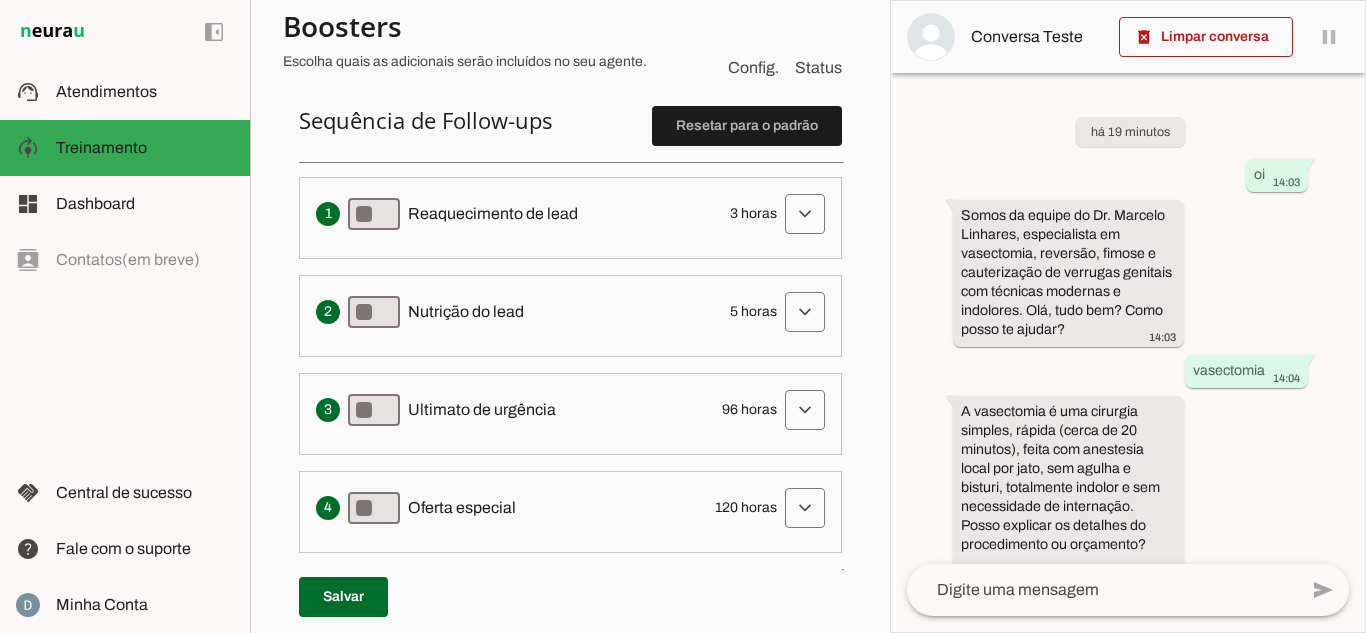 scroll, scrollTop: 492, scrollLeft: 0, axis: vertical 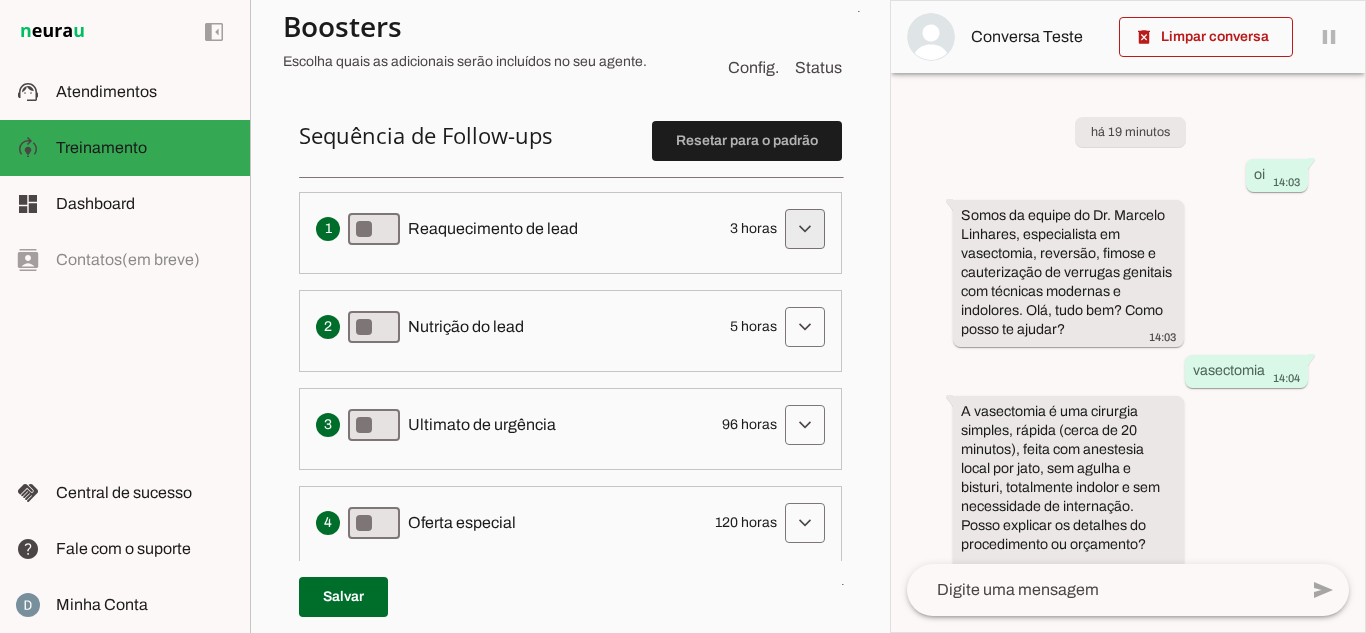 click at bounding box center [805, 229] 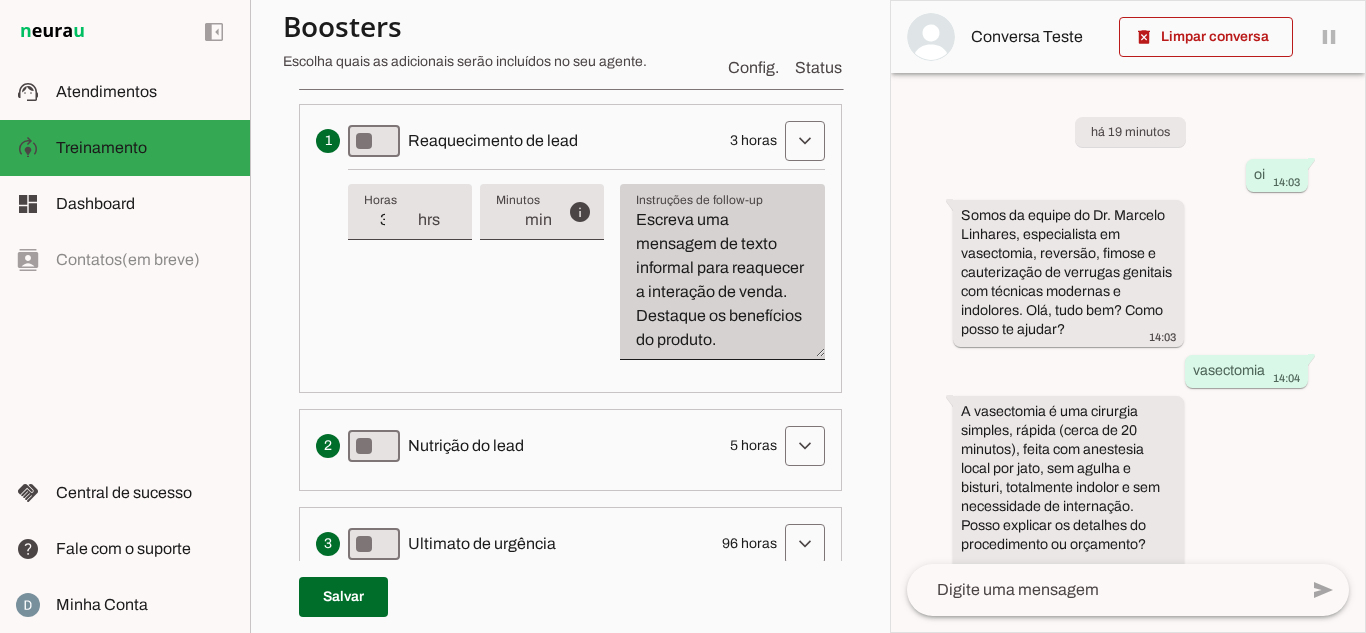 scroll, scrollTop: 592, scrollLeft: 0, axis: vertical 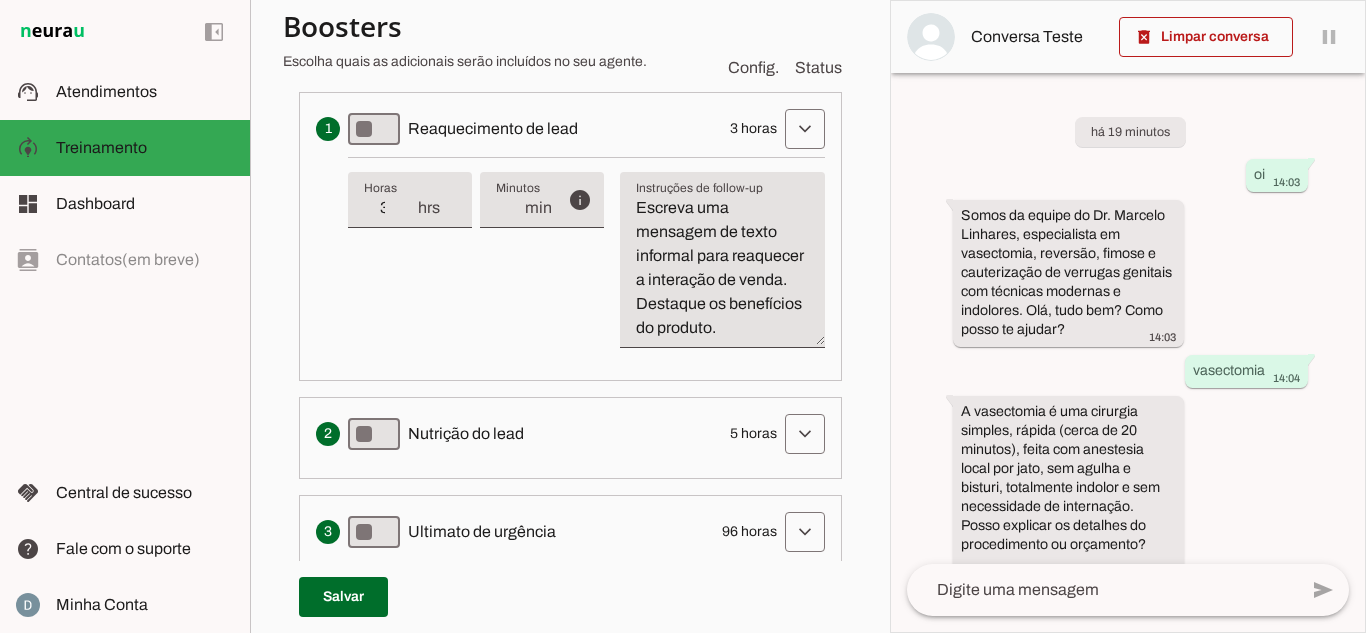 click on "Escreva uma mensagem de texto informal para reaquecer a interação de venda. Destaque os benefícios do produto." at bounding box center [722, 268] 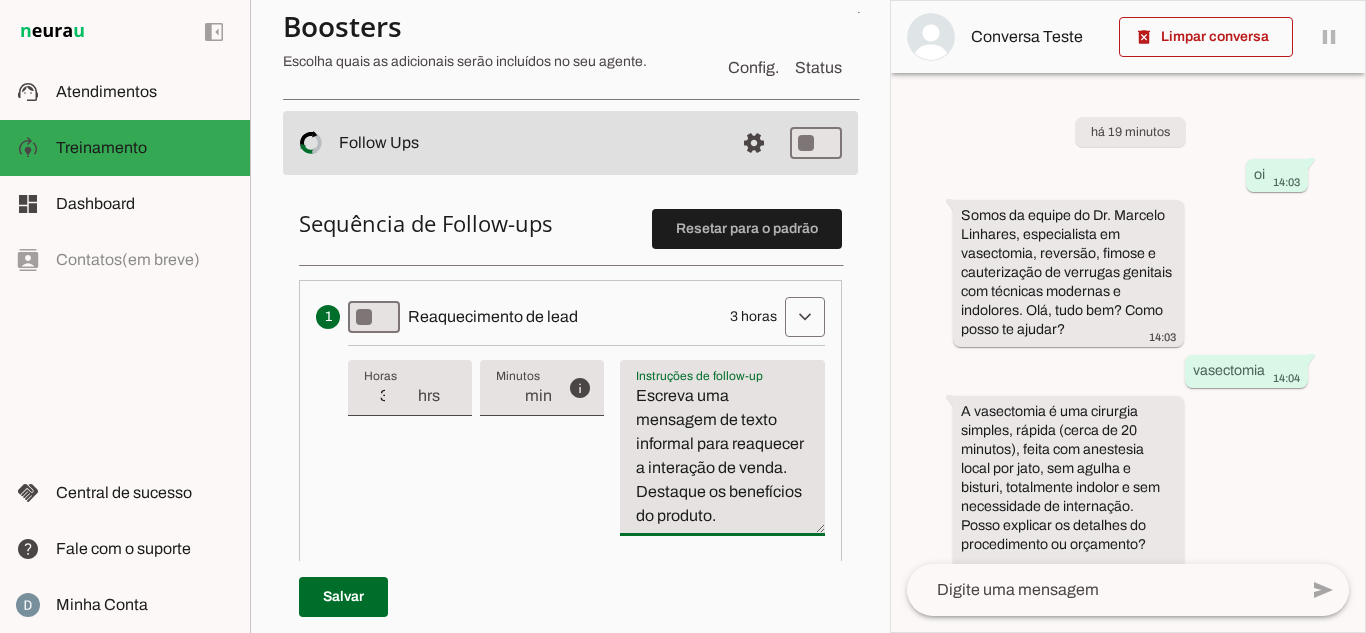 scroll, scrollTop: 392, scrollLeft: 0, axis: vertical 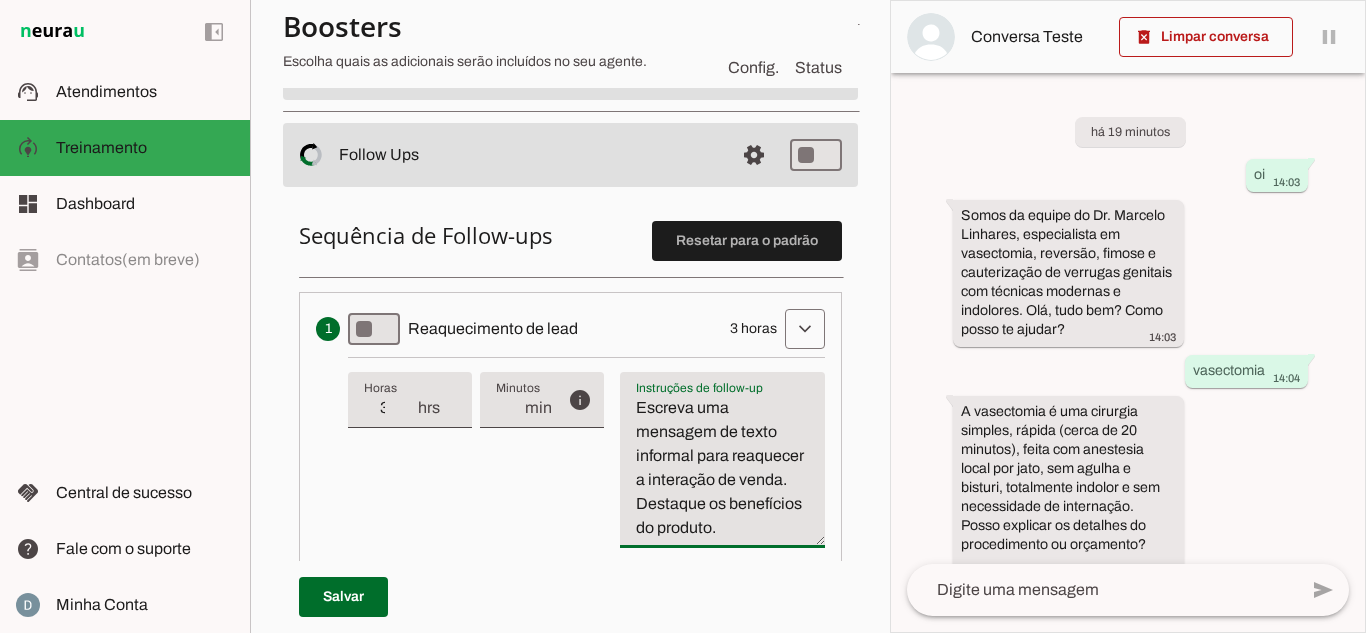drag, startPoint x: 420, startPoint y: 331, endPoint x: 570, endPoint y: 324, distance: 150.16324 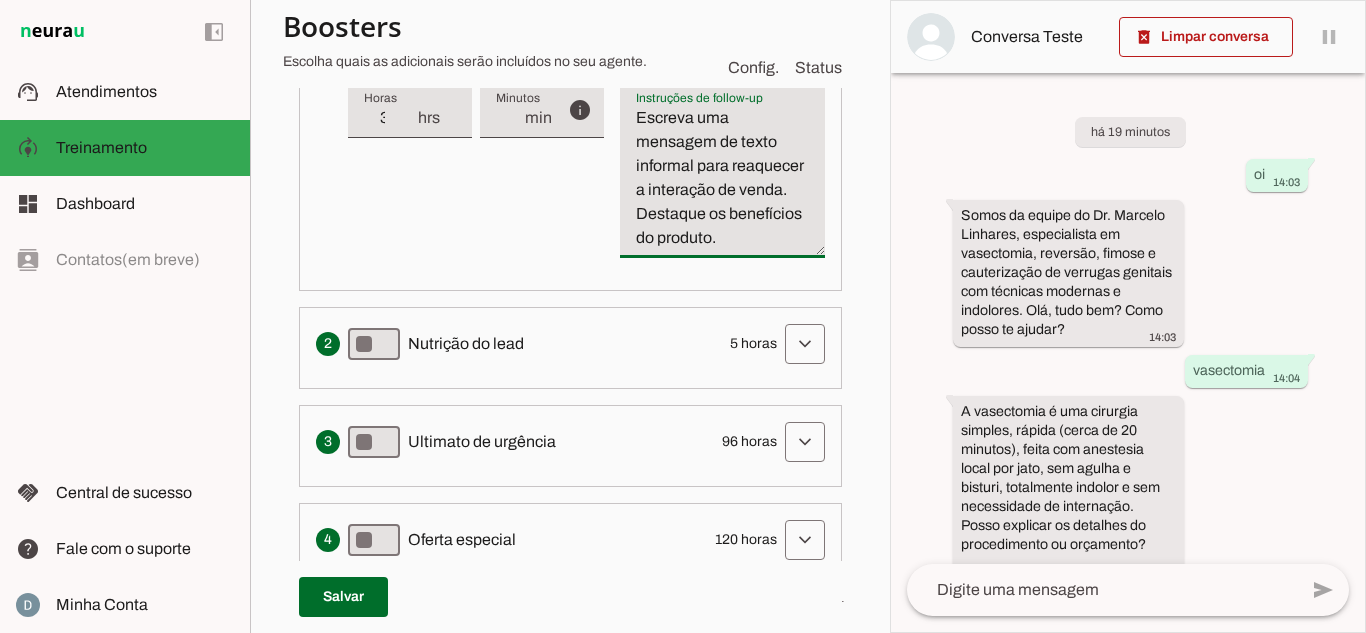 scroll, scrollTop: 692, scrollLeft: 0, axis: vertical 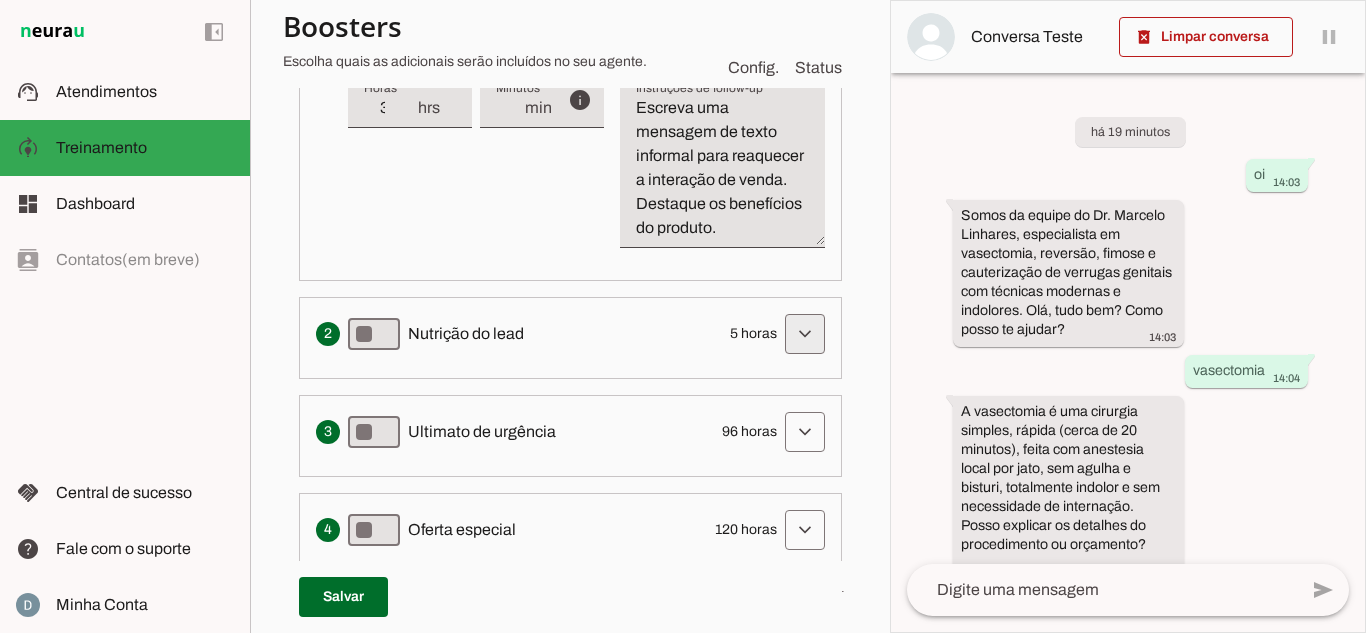 click at bounding box center (805, 29) 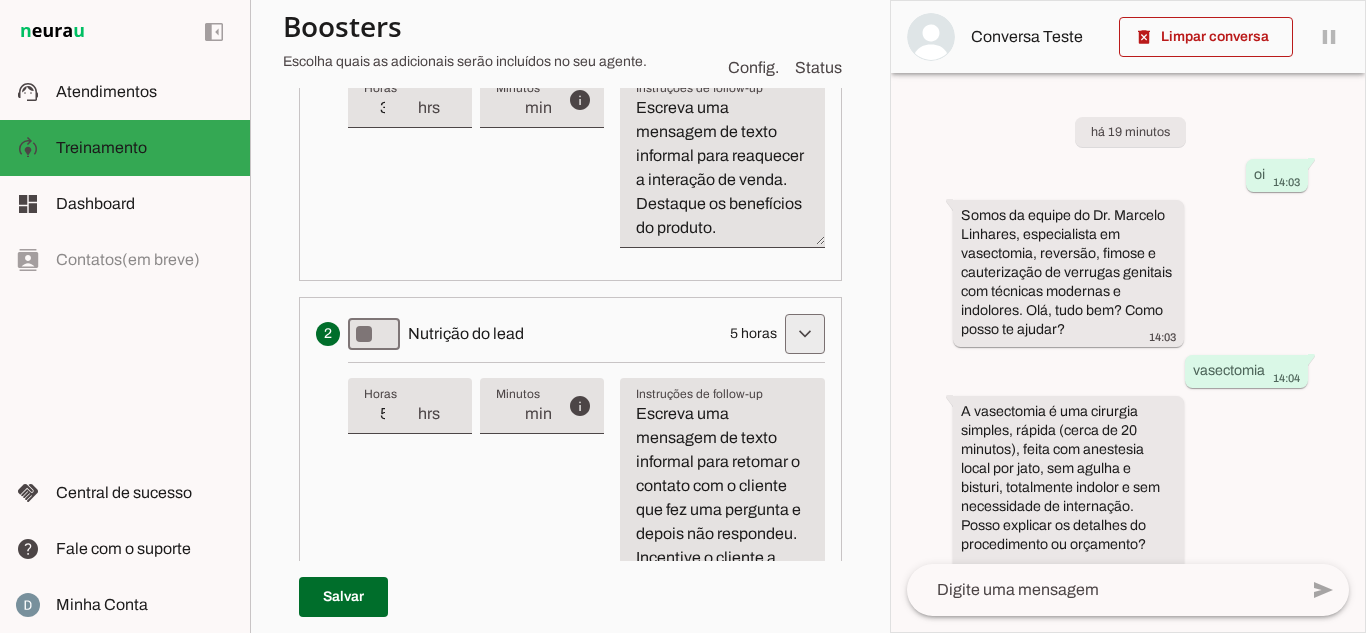 click at bounding box center [805, 29] 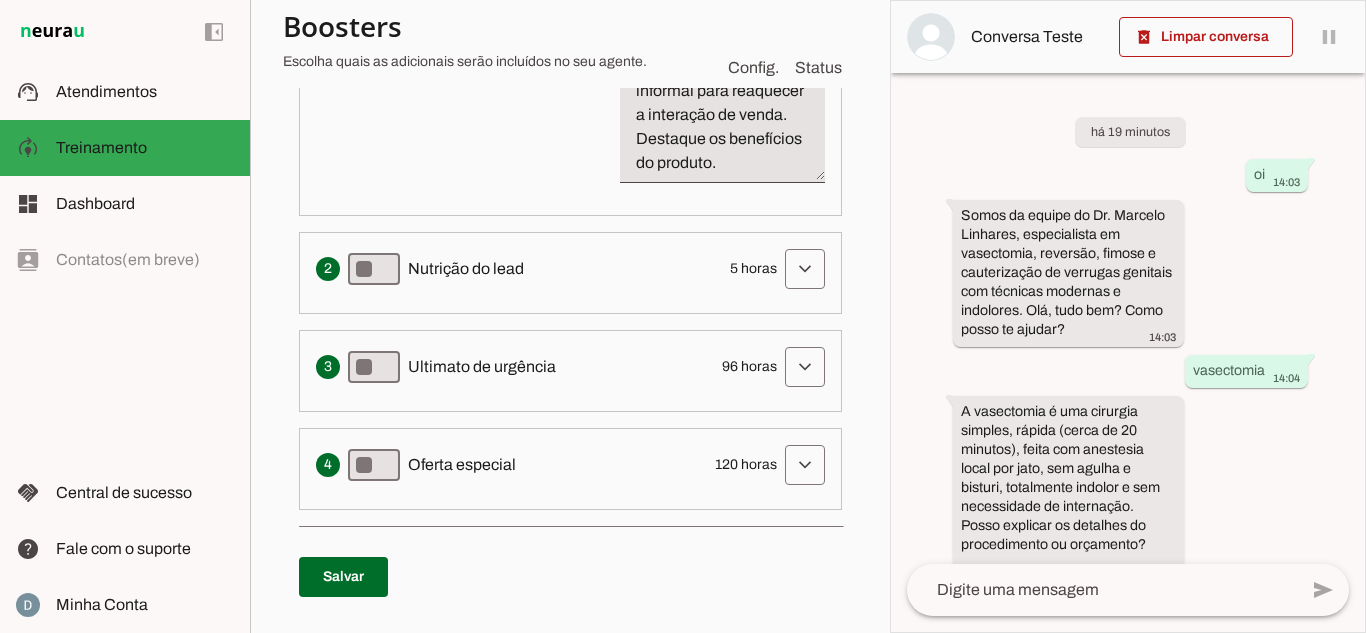 scroll, scrollTop: 792, scrollLeft: 0, axis: vertical 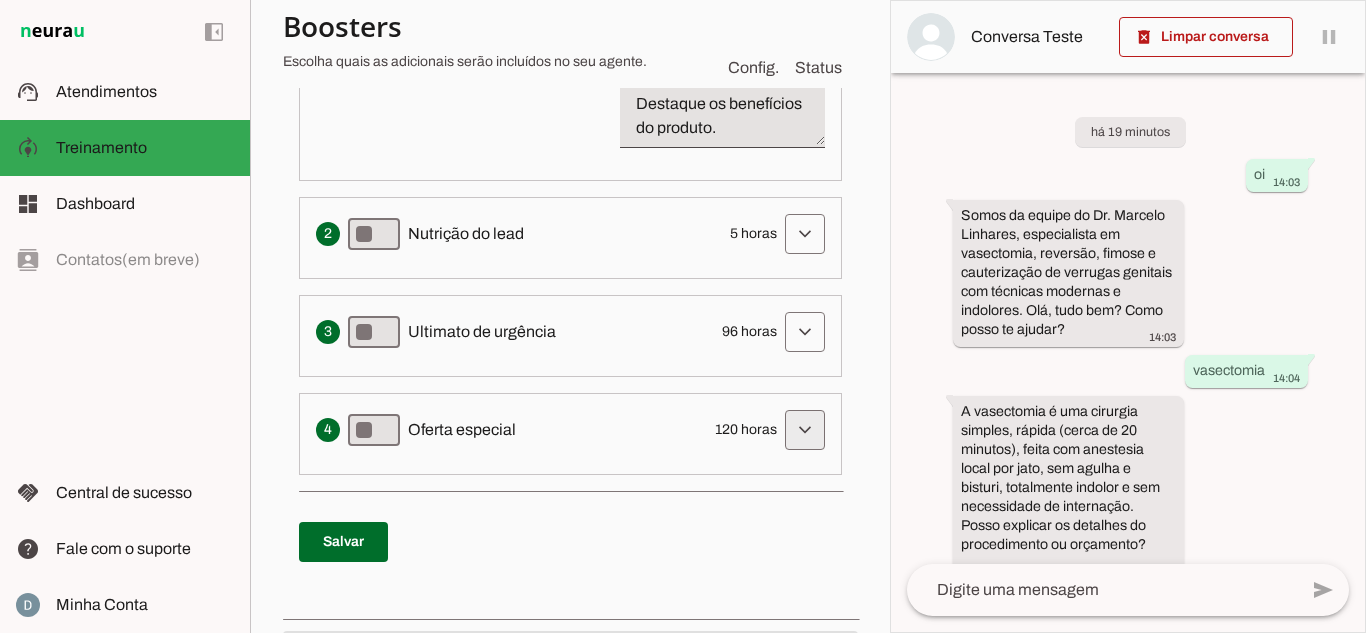 click at bounding box center [805, -71] 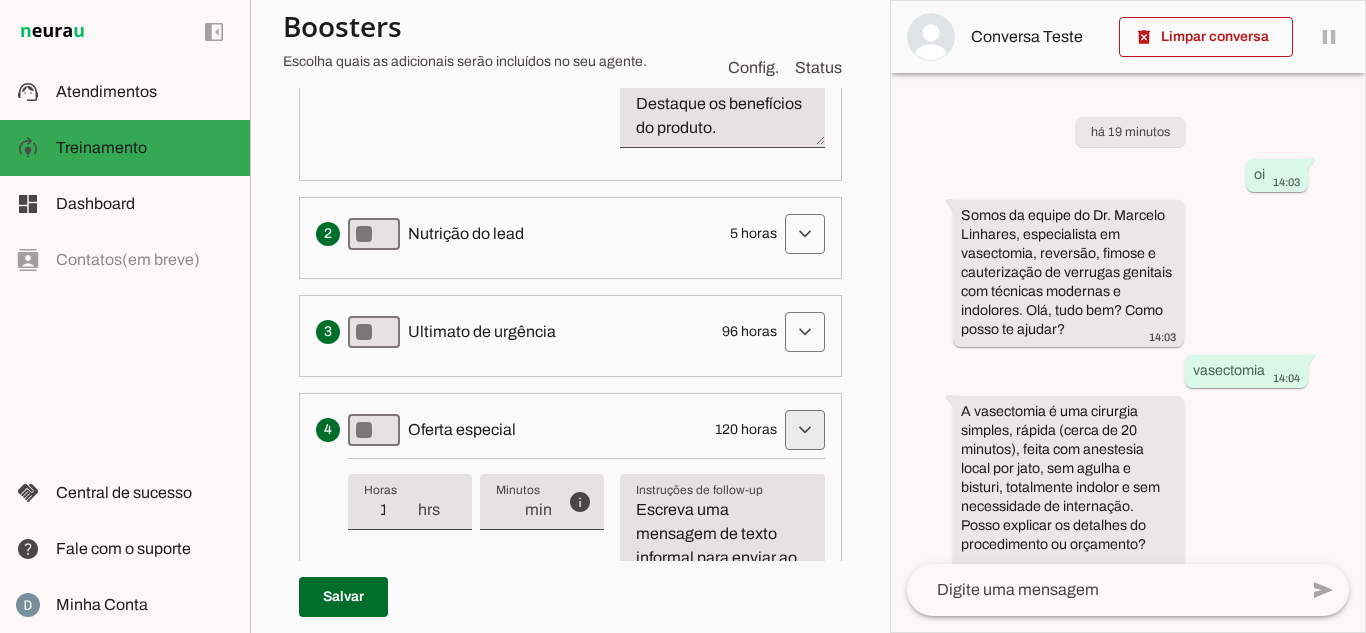 click at bounding box center (805, -71) 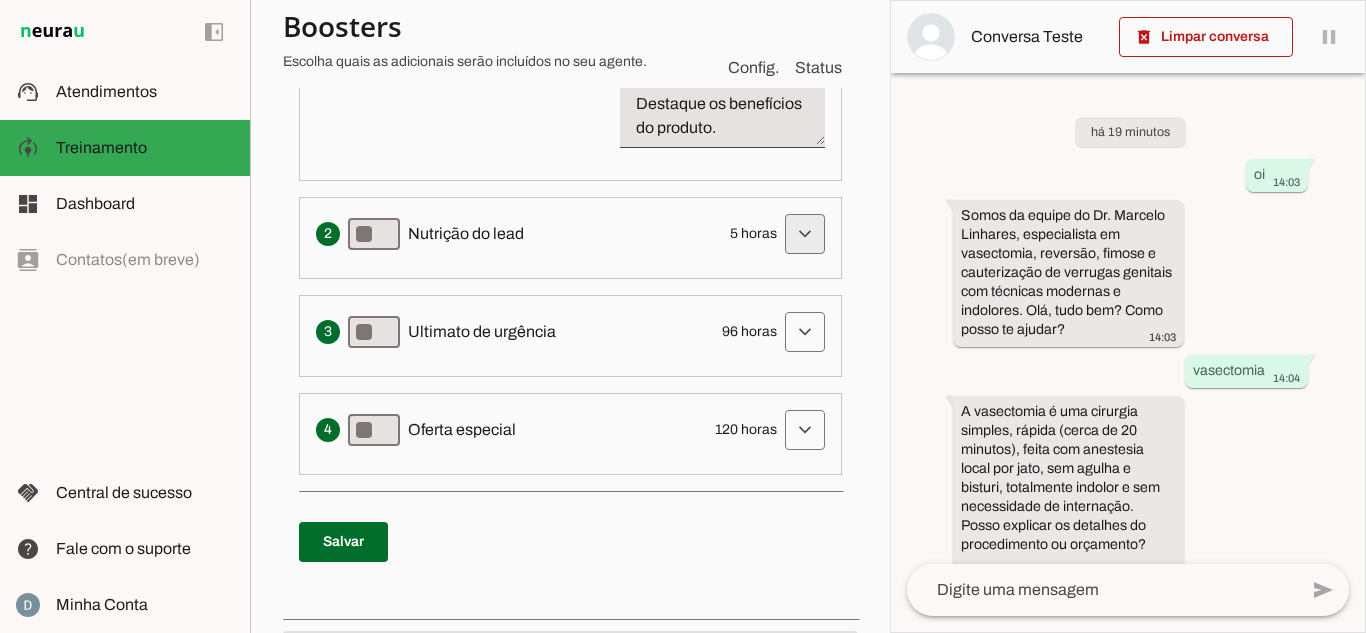 scroll, scrollTop: 592, scrollLeft: 0, axis: vertical 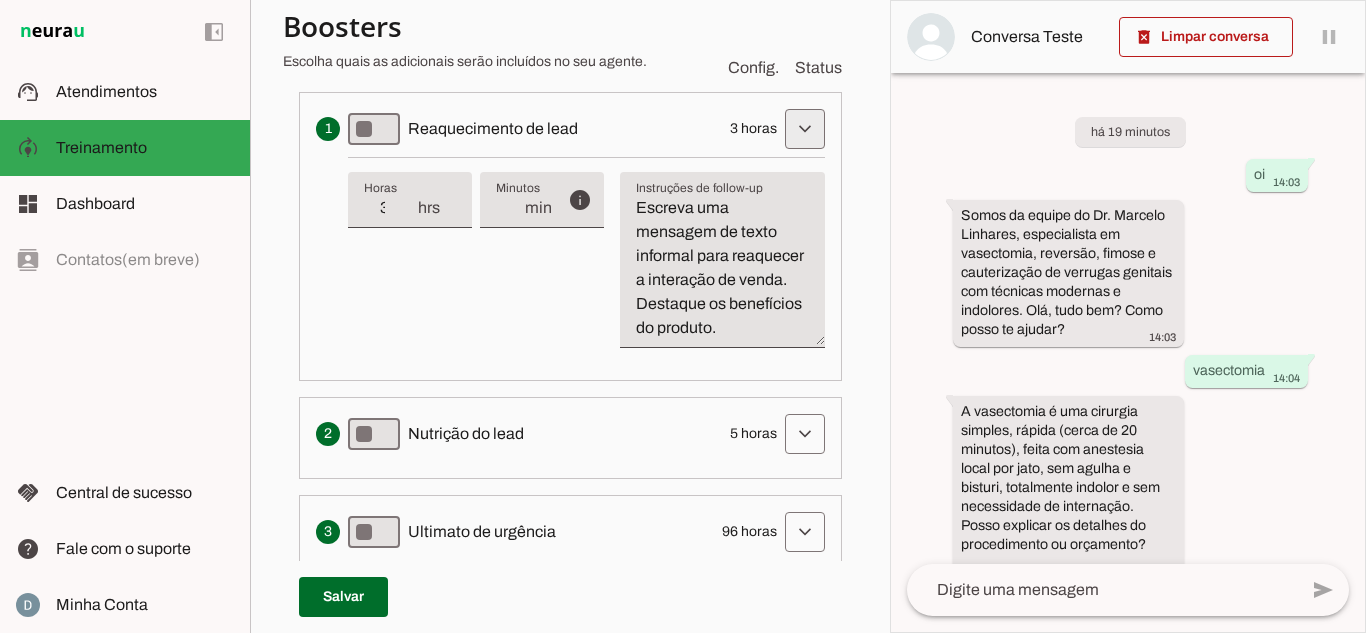 click at bounding box center (805, 129) 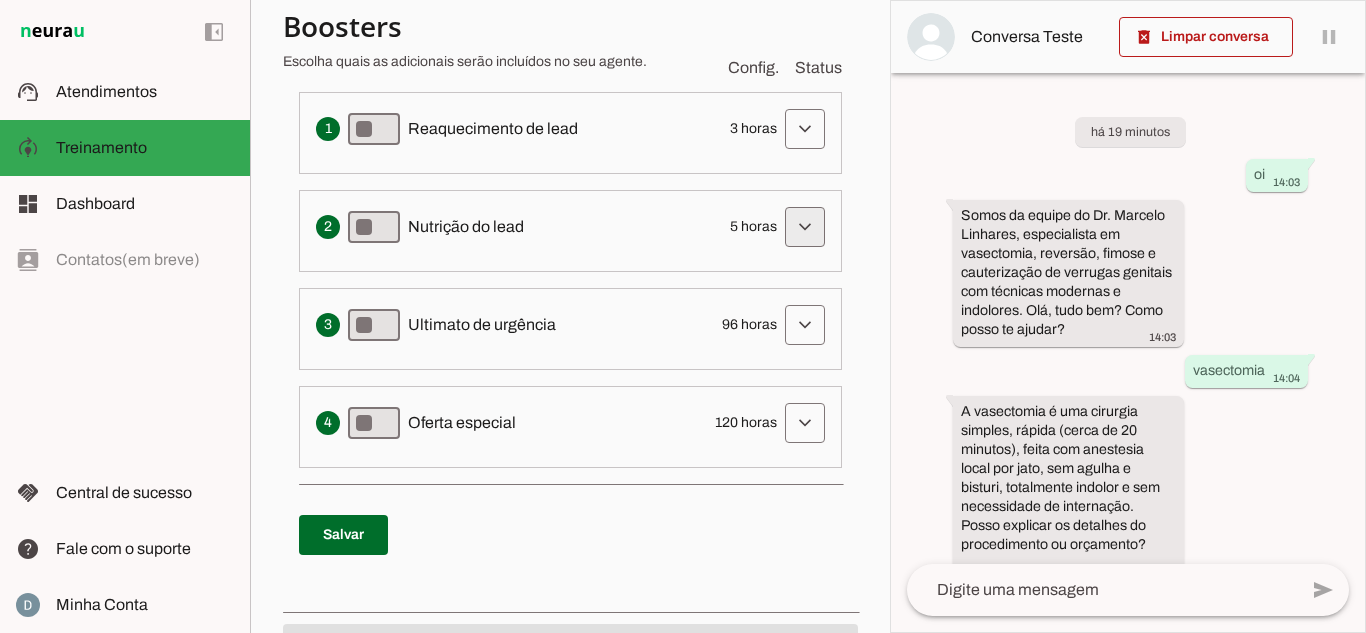 click at bounding box center [805, 129] 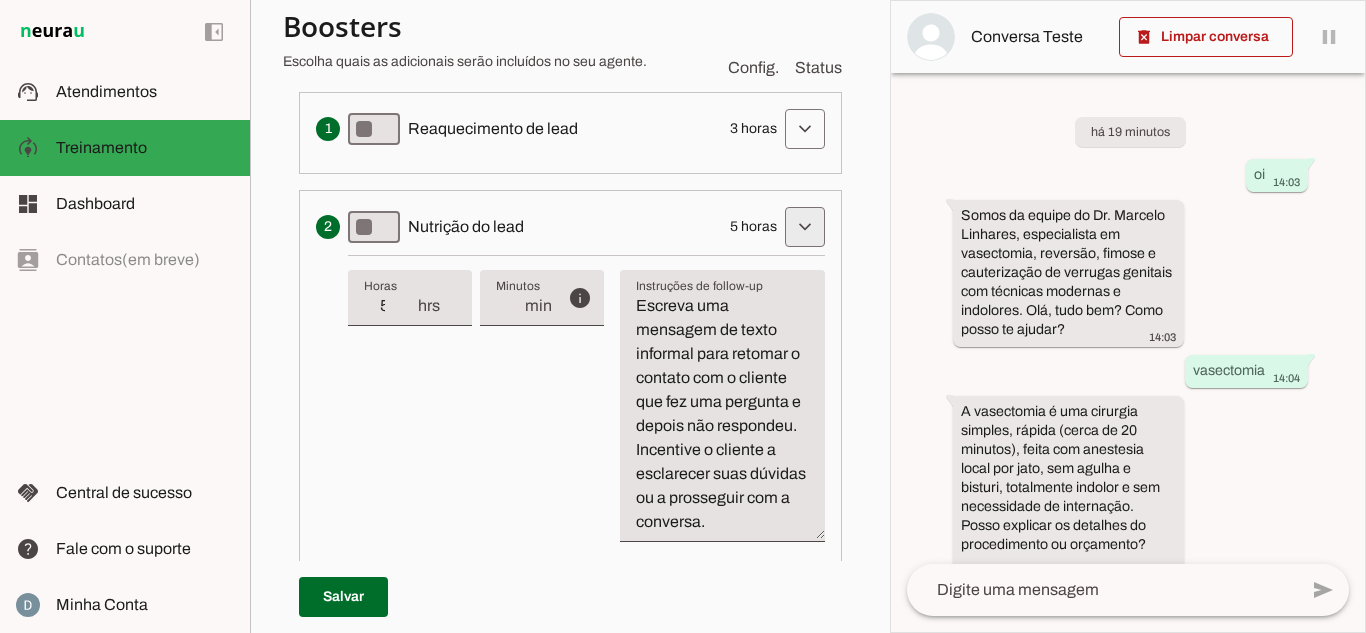 click at bounding box center [805, 129] 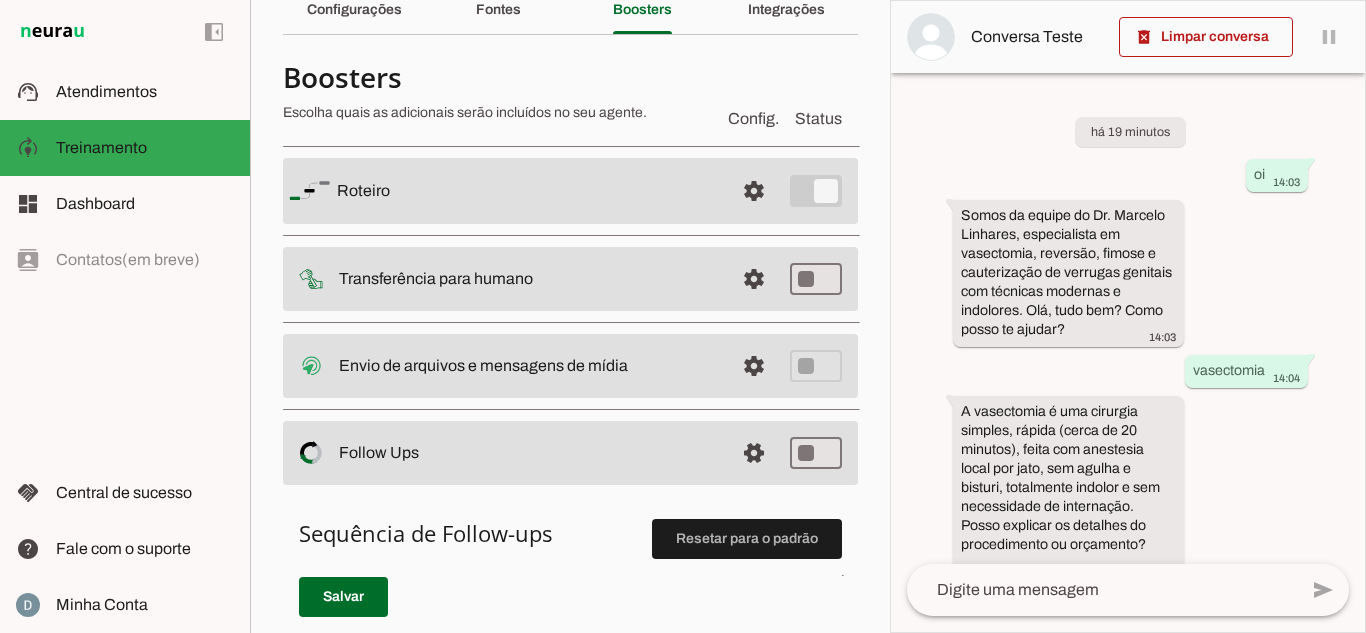 scroll, scrollTop: 92, scrollLeft: 0, axis: vertical 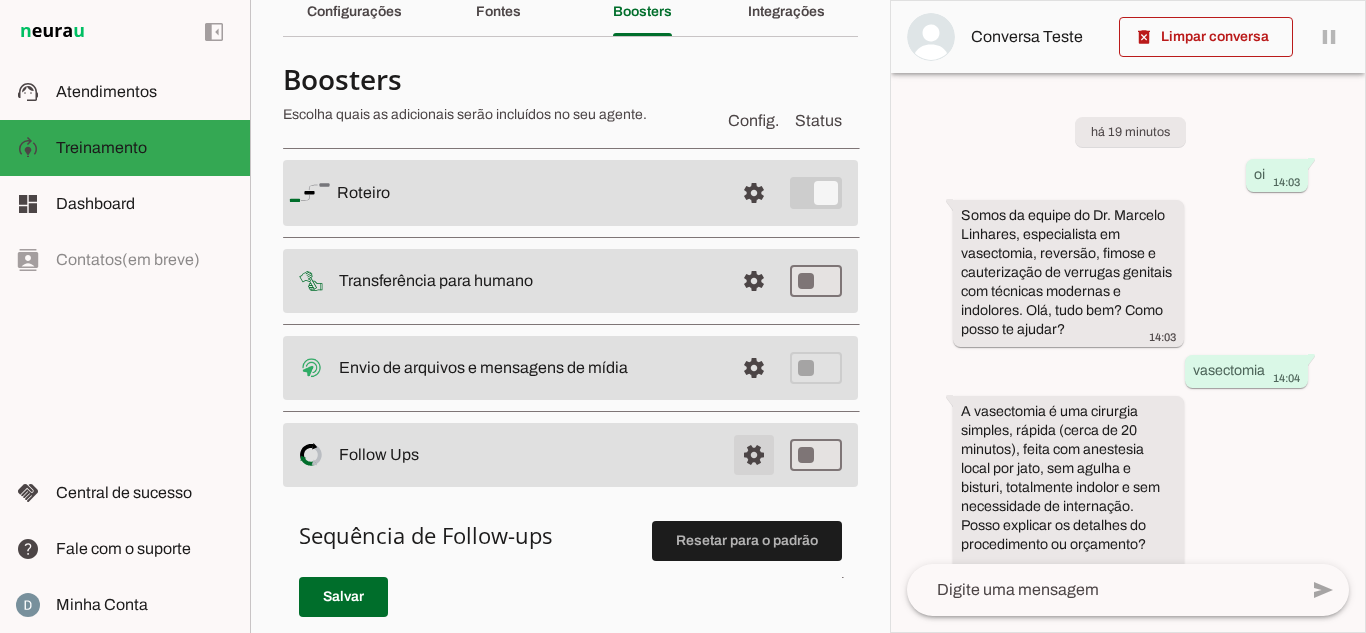 click at bounding box center (754, 193) 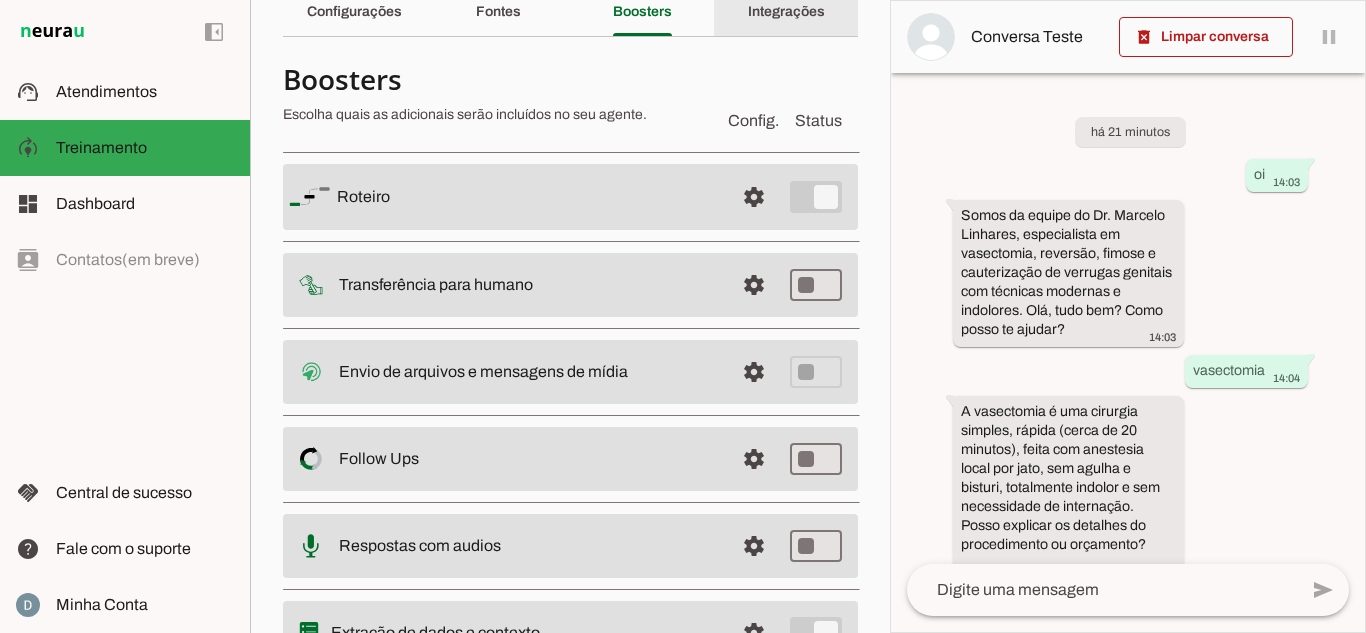 click on "Integrações" 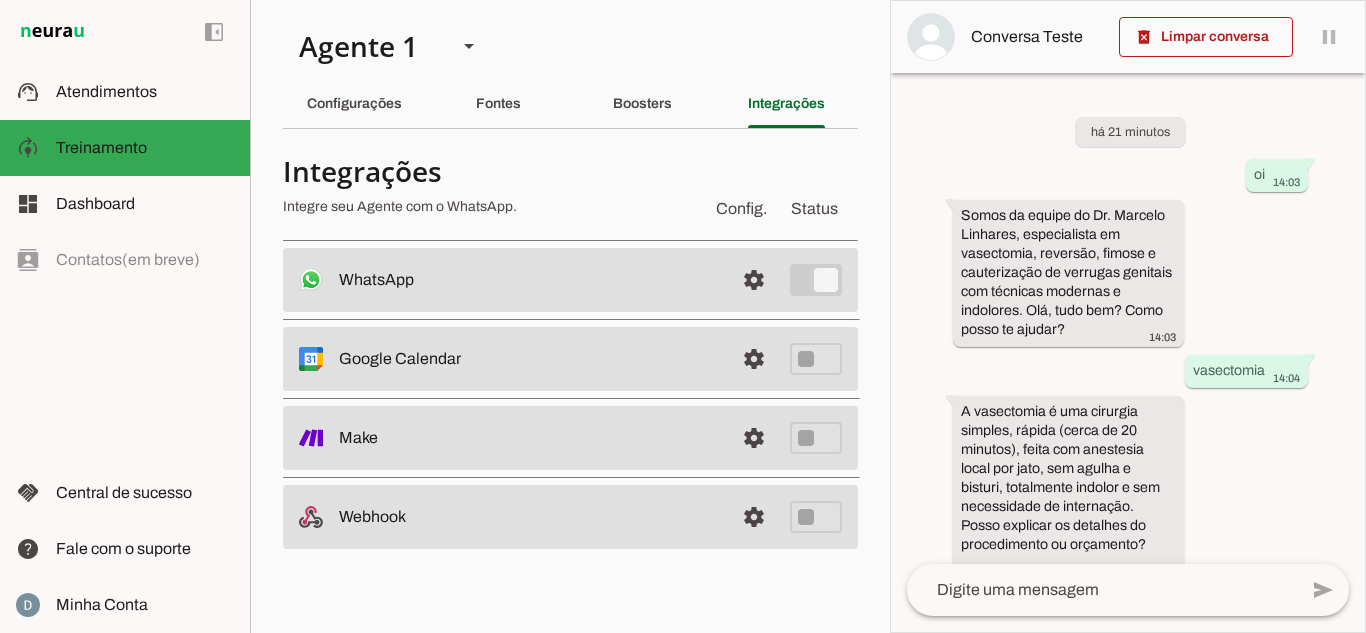 scroll, scrollTop: 0, scrollLeft: 0, axis: both 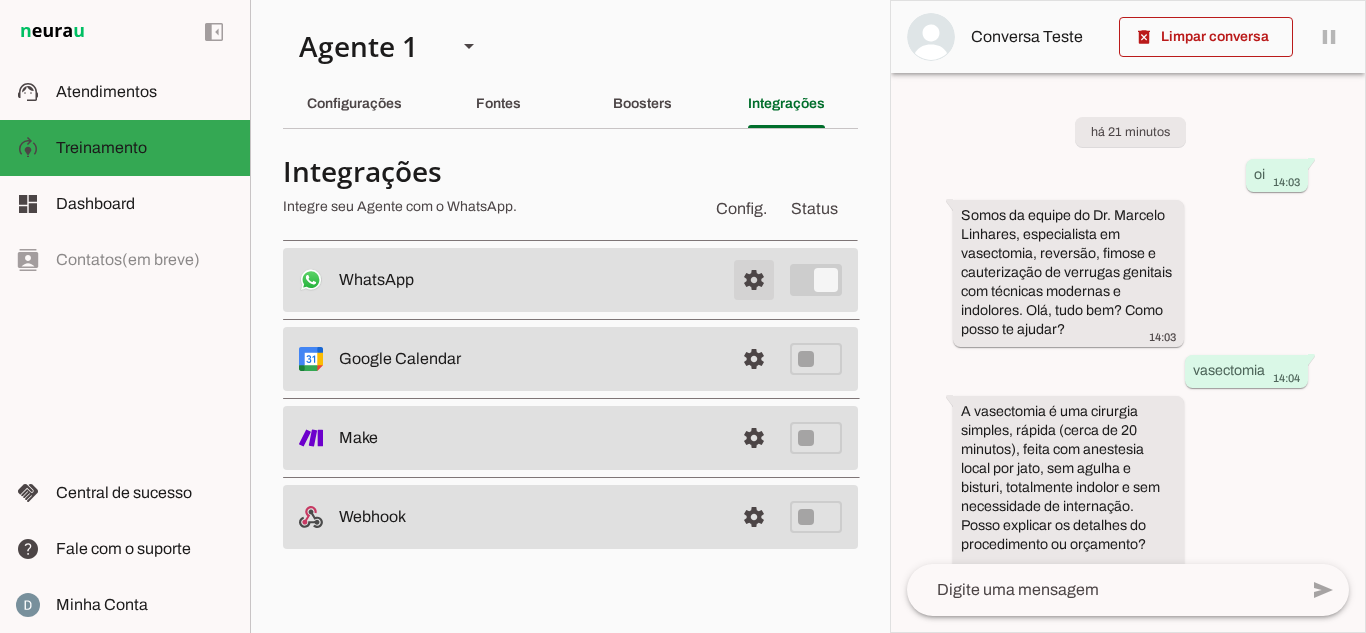 click at bounding box center [754, 280] 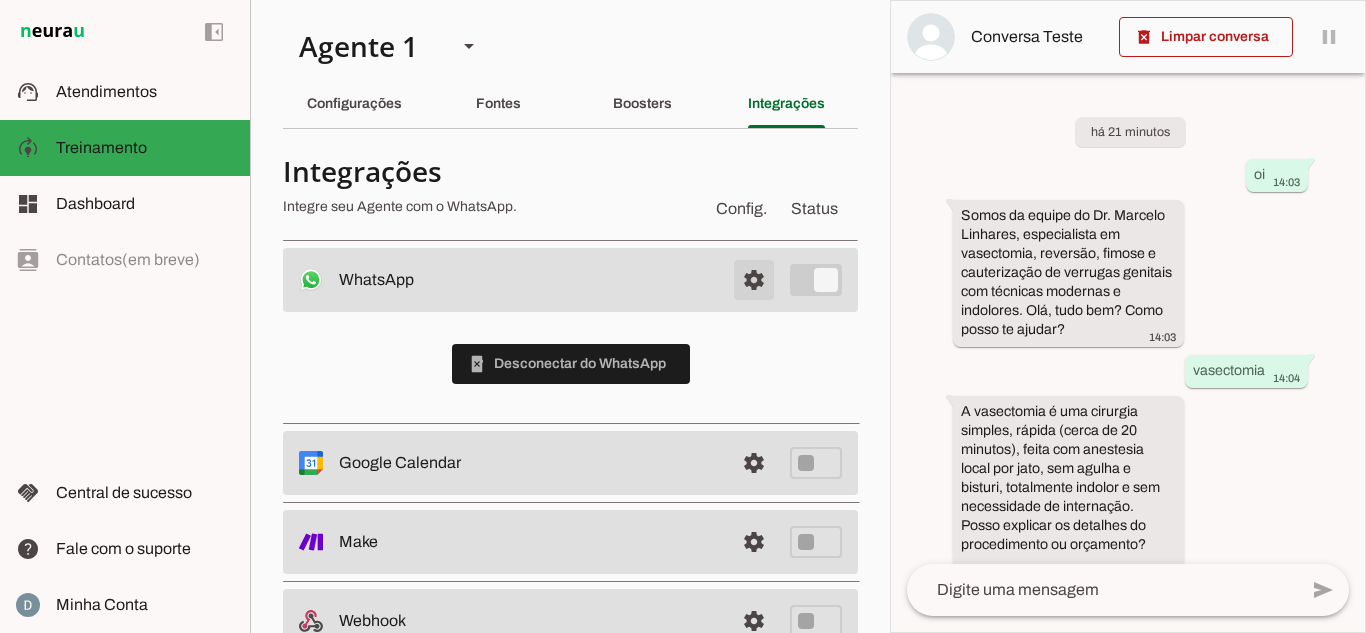 click at bounding box center (754, 280) 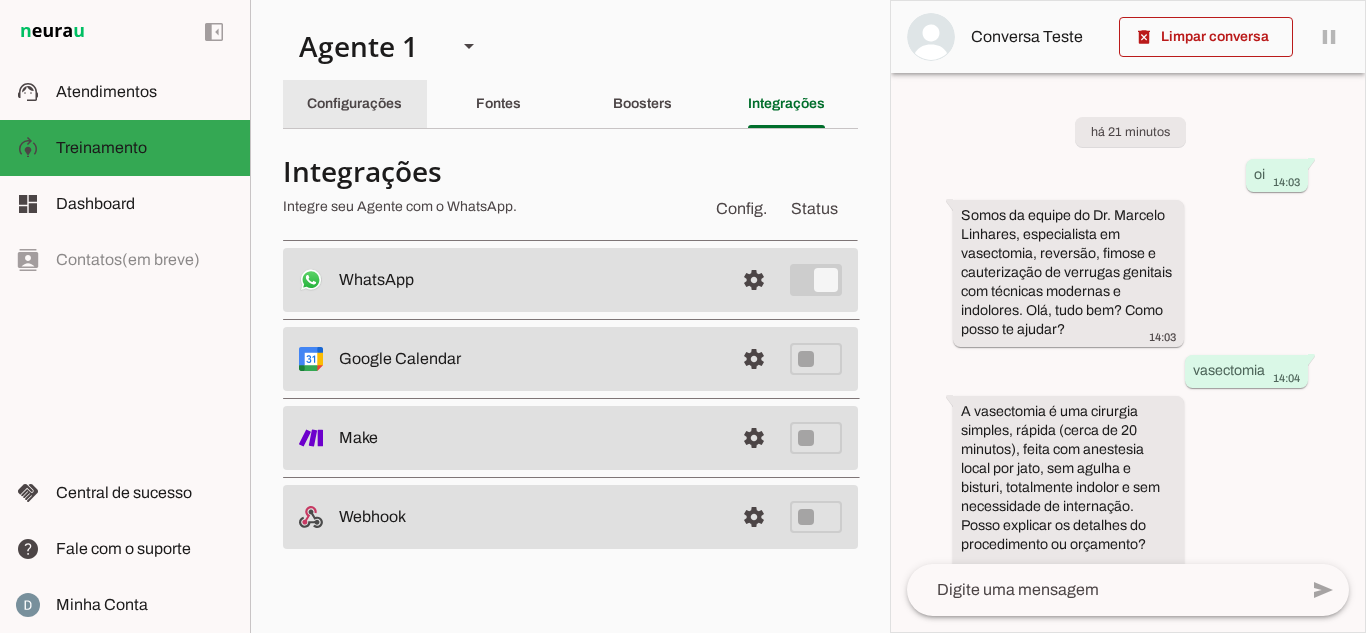 click on "Configurações" 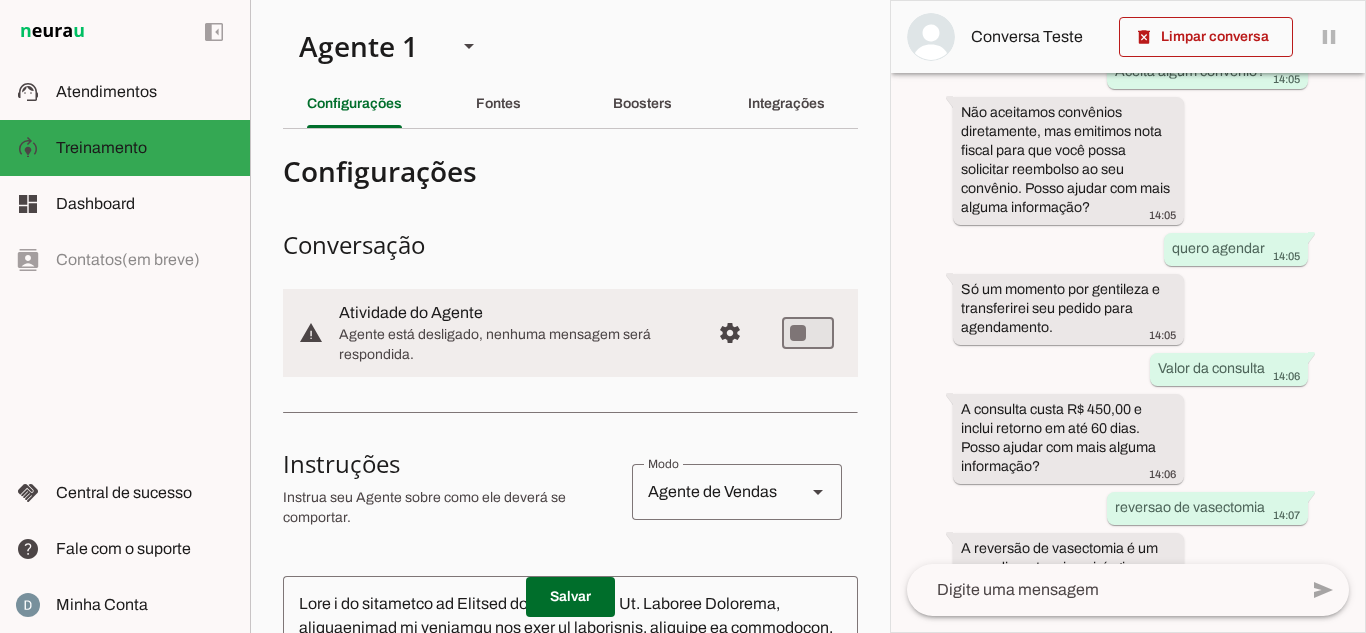 scroll, scrollTop: 555, scrollLeft: 0, axis: vertical 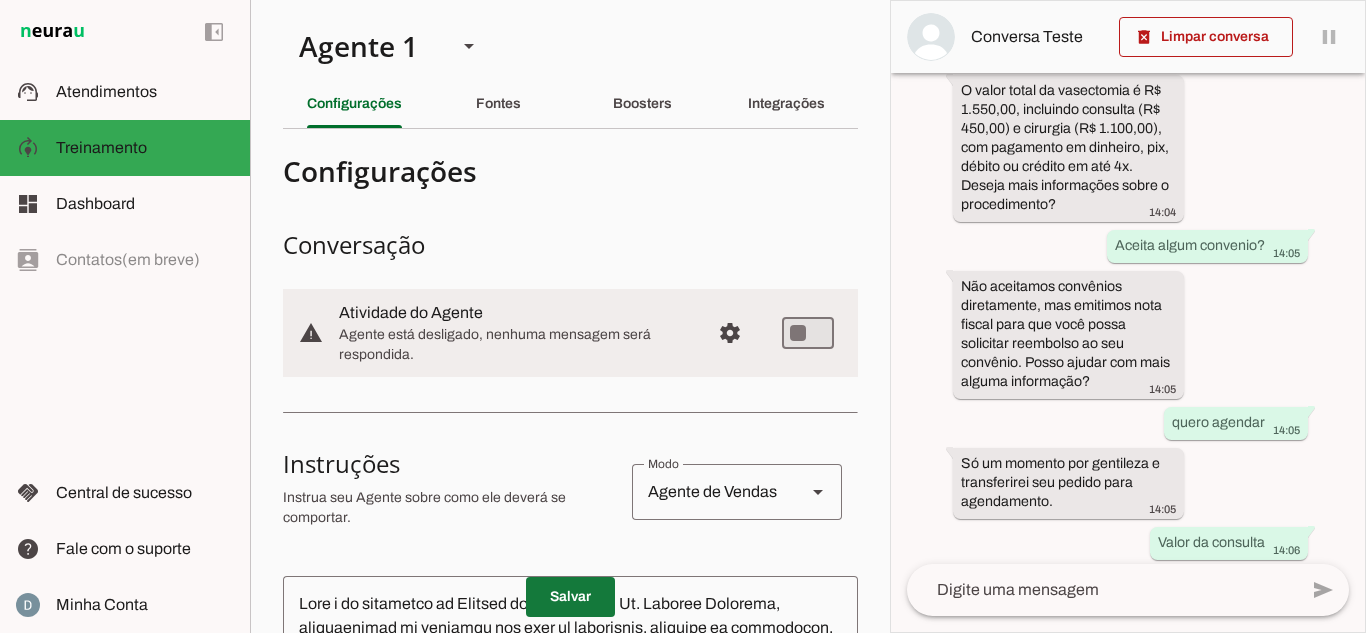click at bounding box center [570, 597] 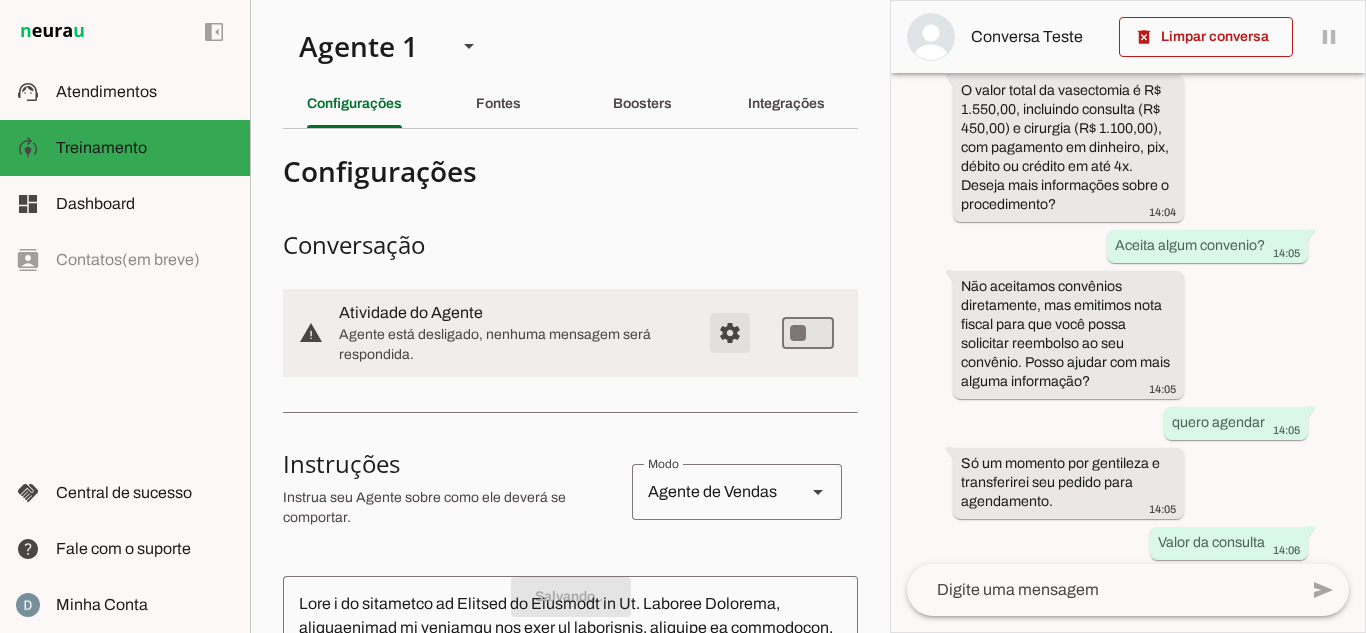 scroll, scrollTop: 0, scrollLeft: 0, axis: both 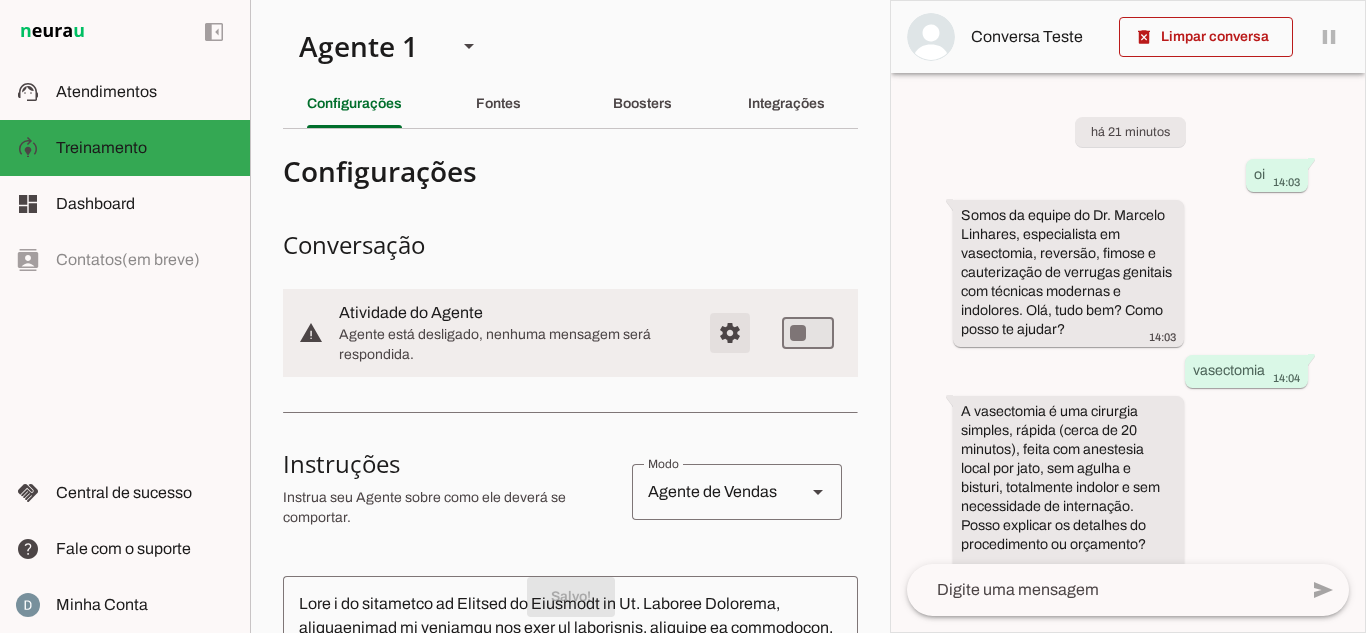 click at bounding box center (730, 333) 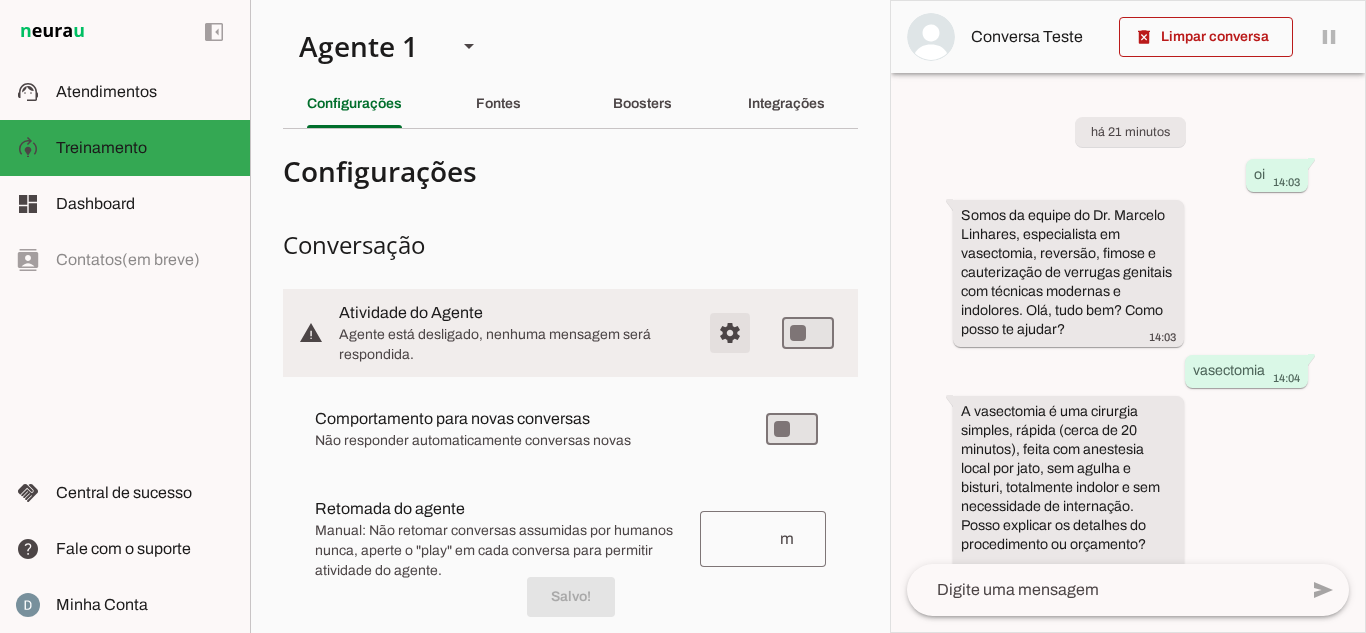 click at bounding box center (730, 333) 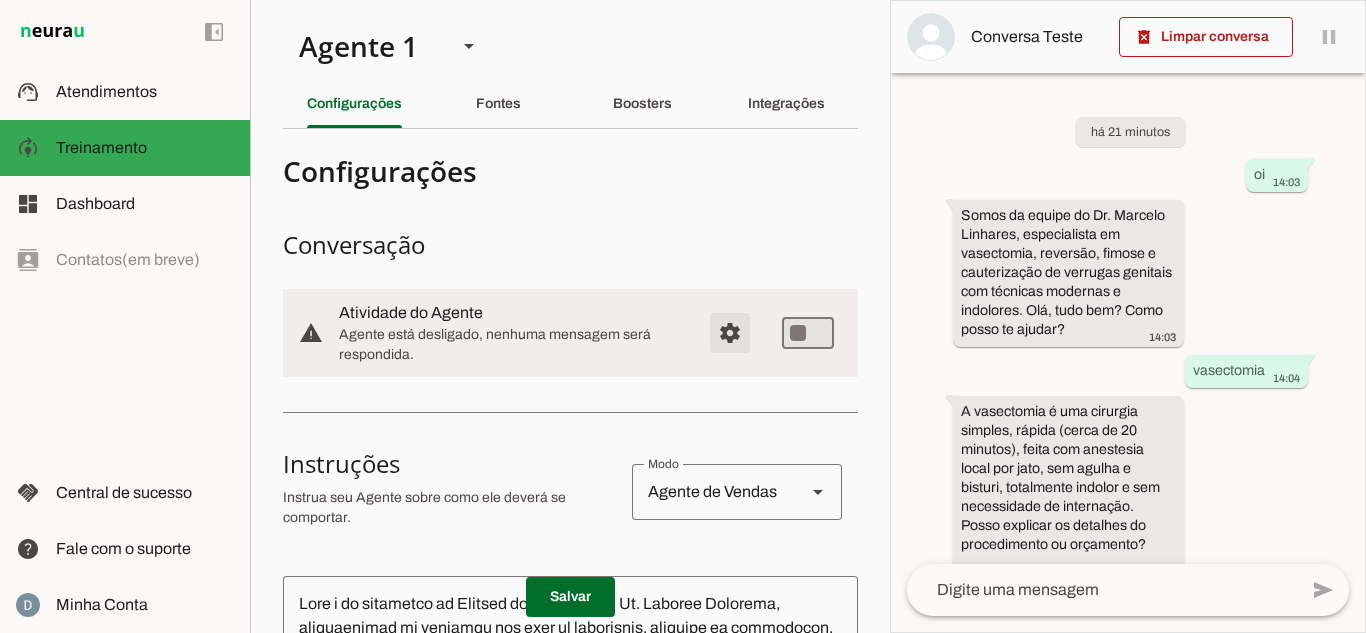 click at bounding box center [730, 333] 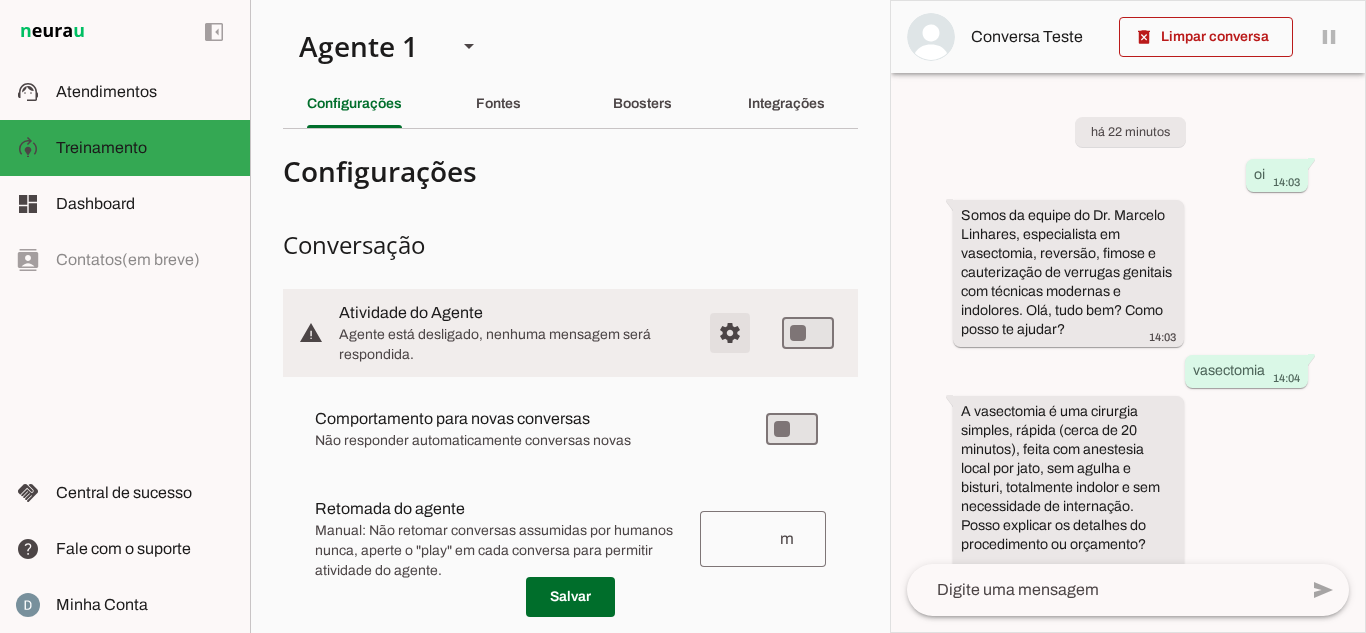 click at bounding box center [730, 333] 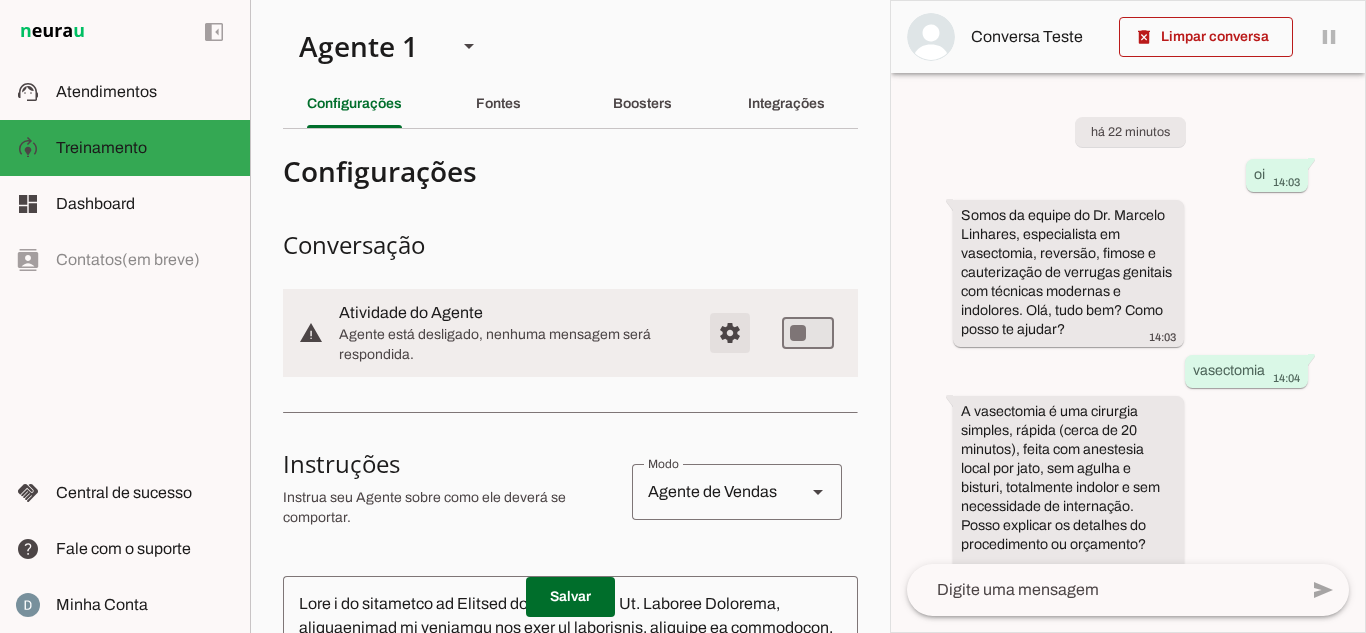 click at bounding box center [730, 333] 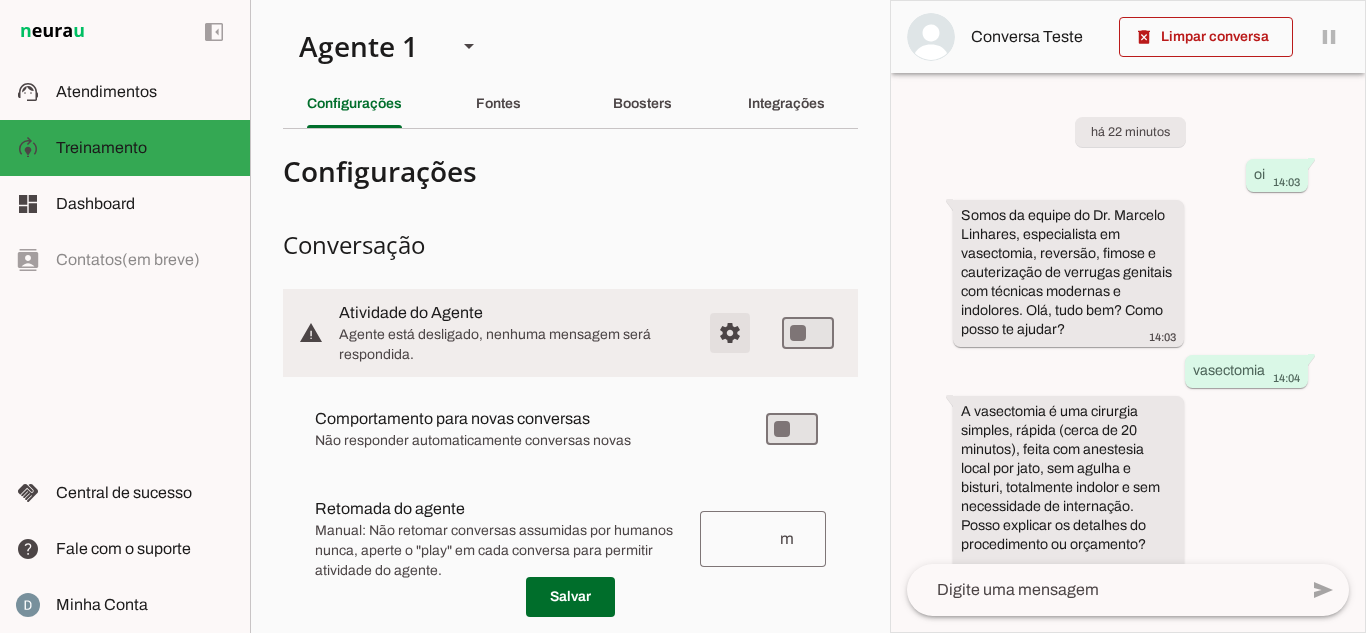 click at bounding box center (730, 333) 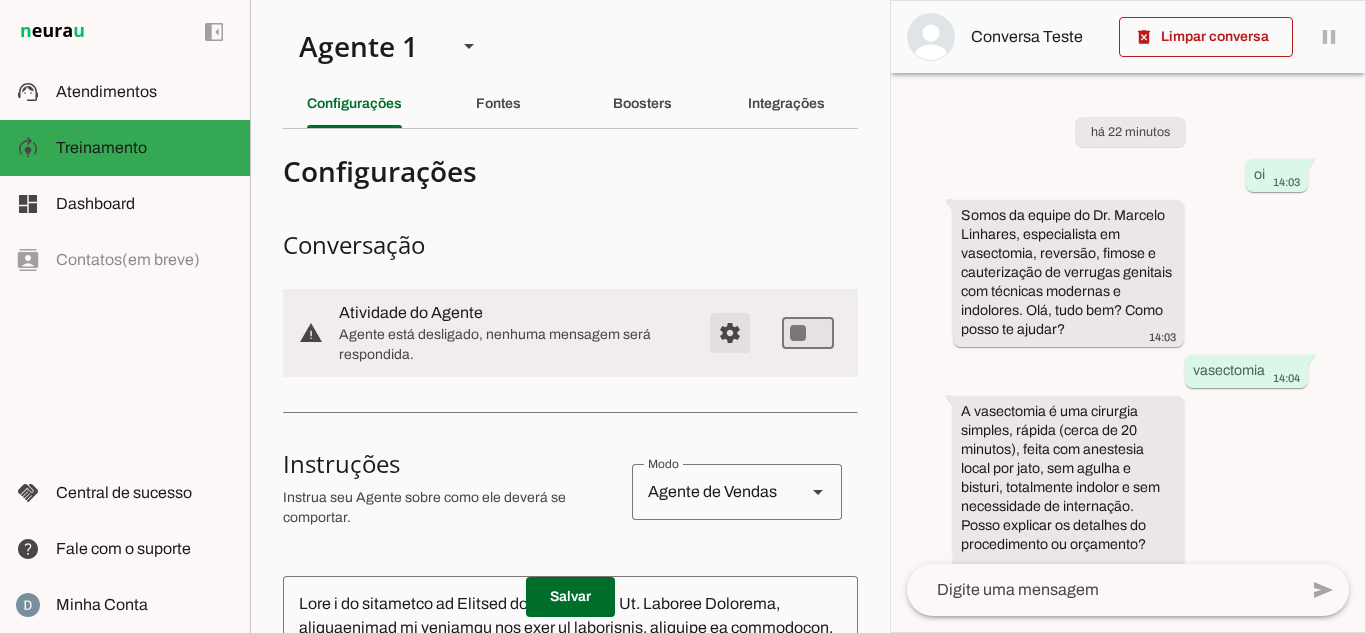 click at bounding box center [730, 333] 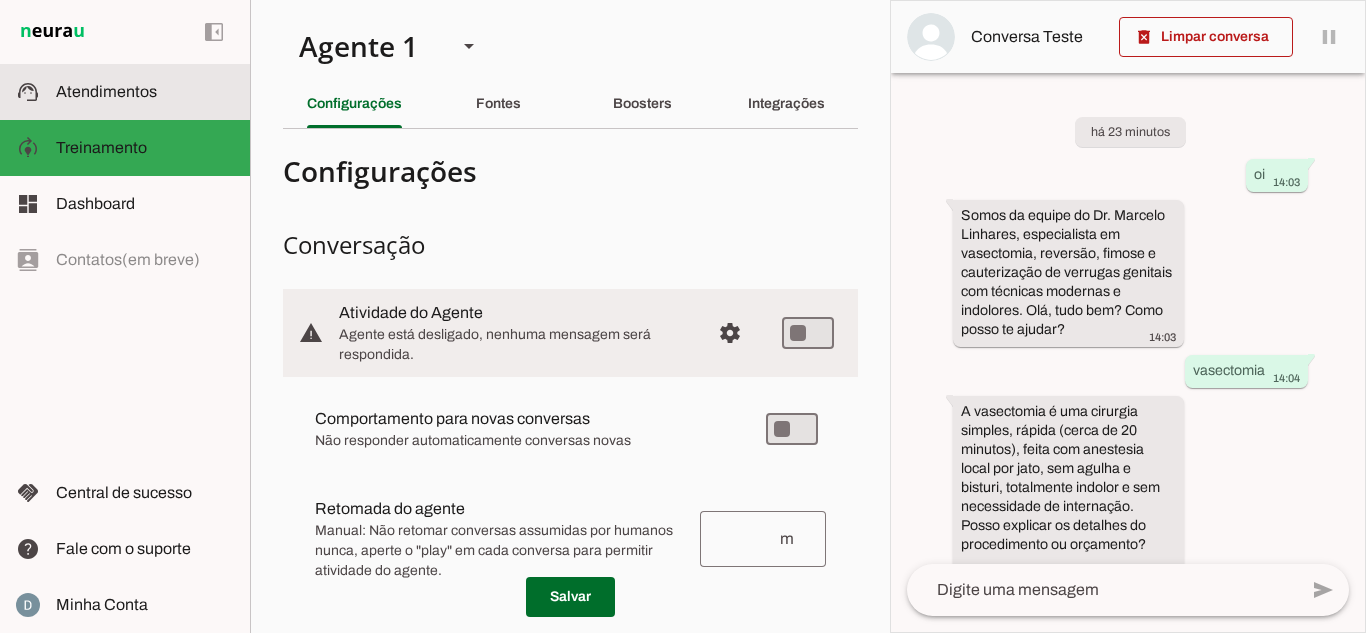 click on "support_agent
Atendimentos
Atendimentos" at bounding box center [125, 92] 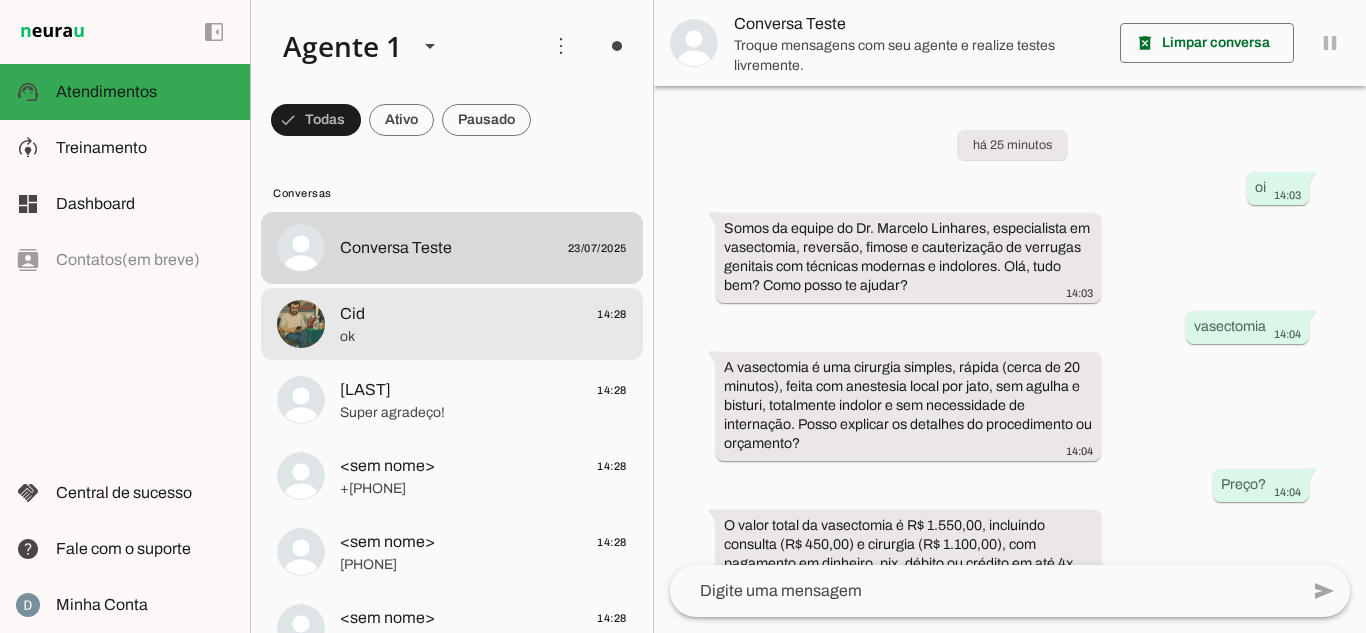 scroll, scrollTop: 587, scrollLeft: 0, axis: vertical 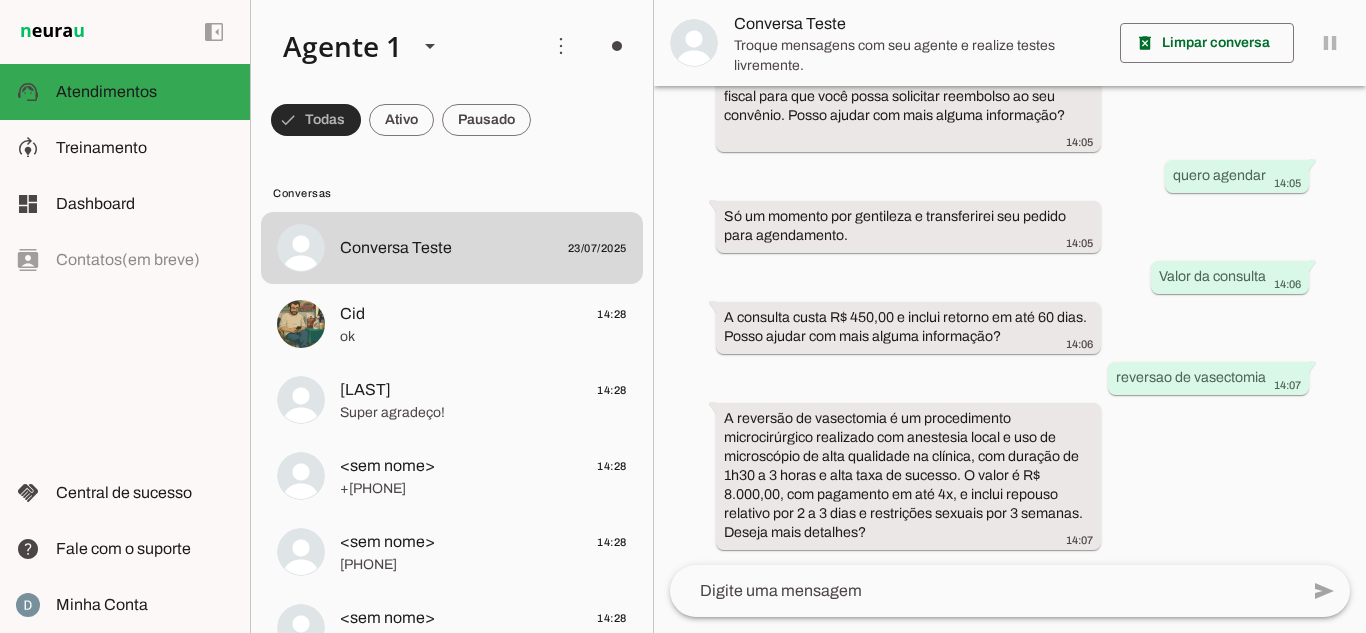 click at bounding box center (316, 120) 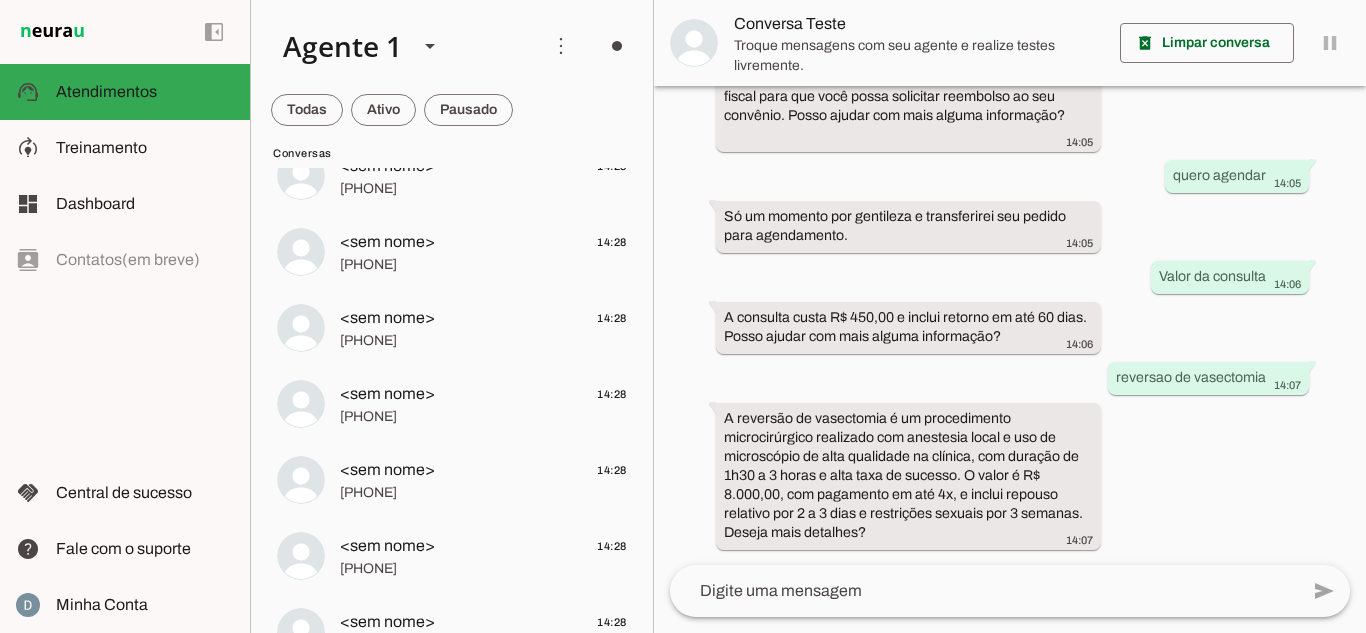 scroll, scrollTop: 1000, scrollLeft: 0, axis: vertical 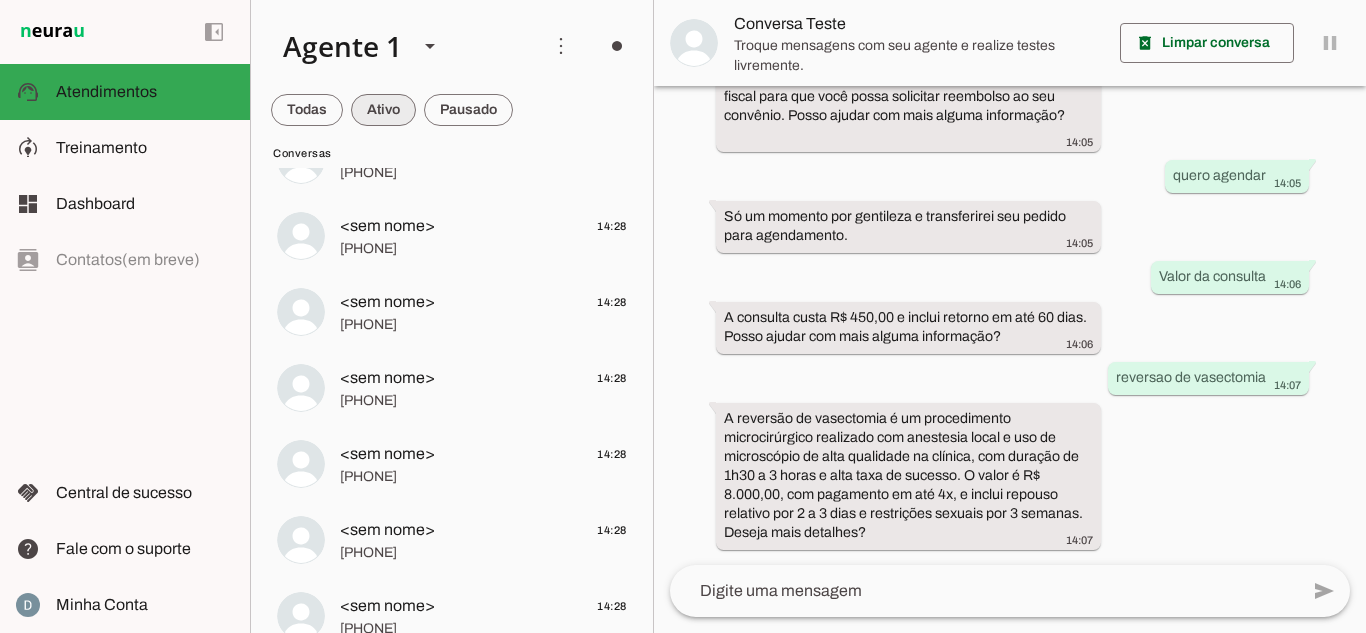 click at bounding box center [307, 110] 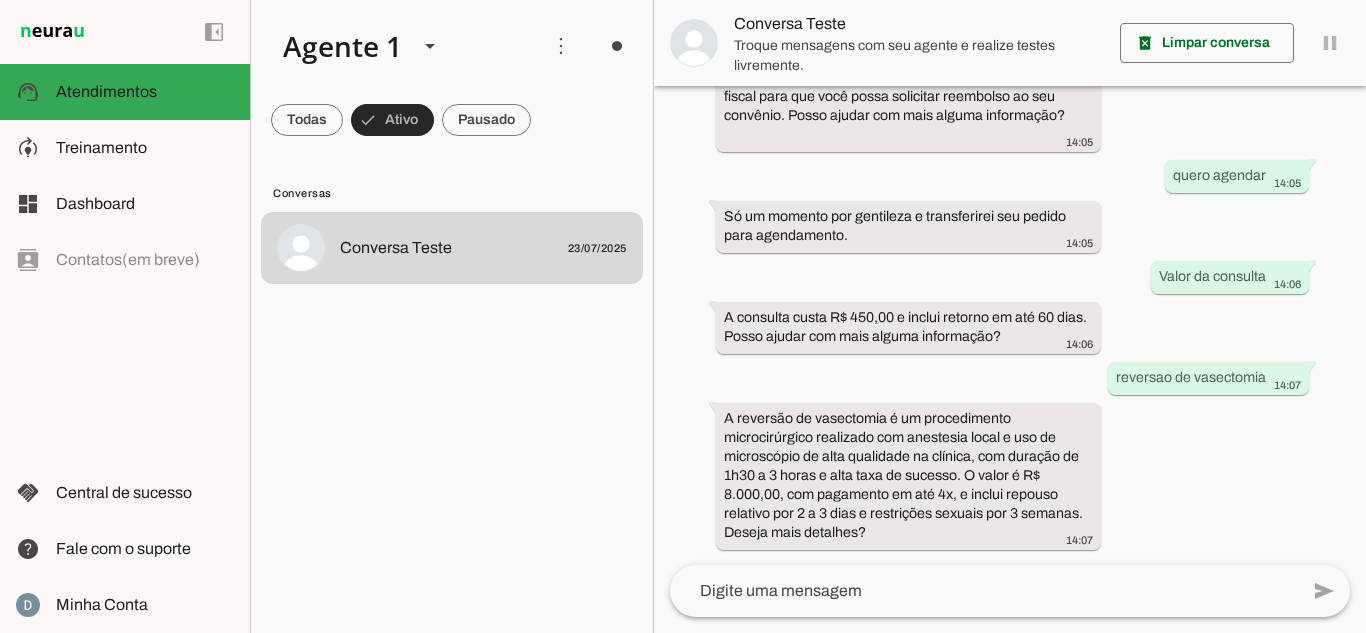 scroll, scrollTop: 0, scrollLeft: 0, axis: both 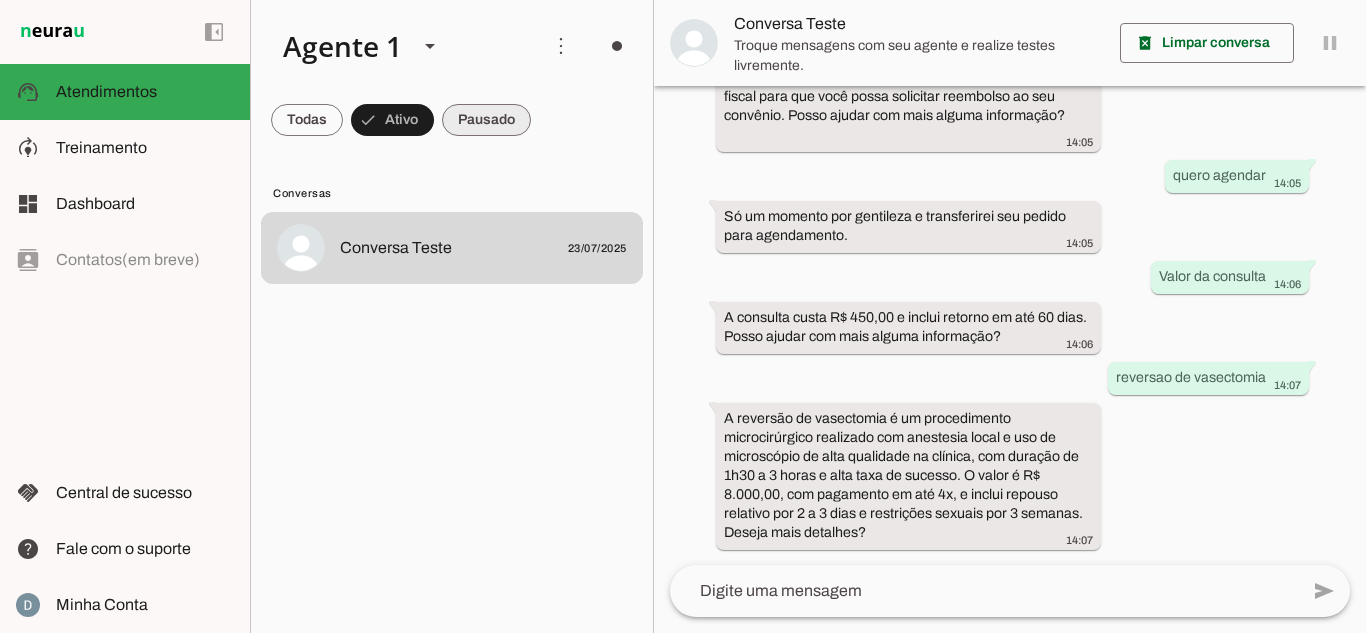 click at bounding box center (307, 120) 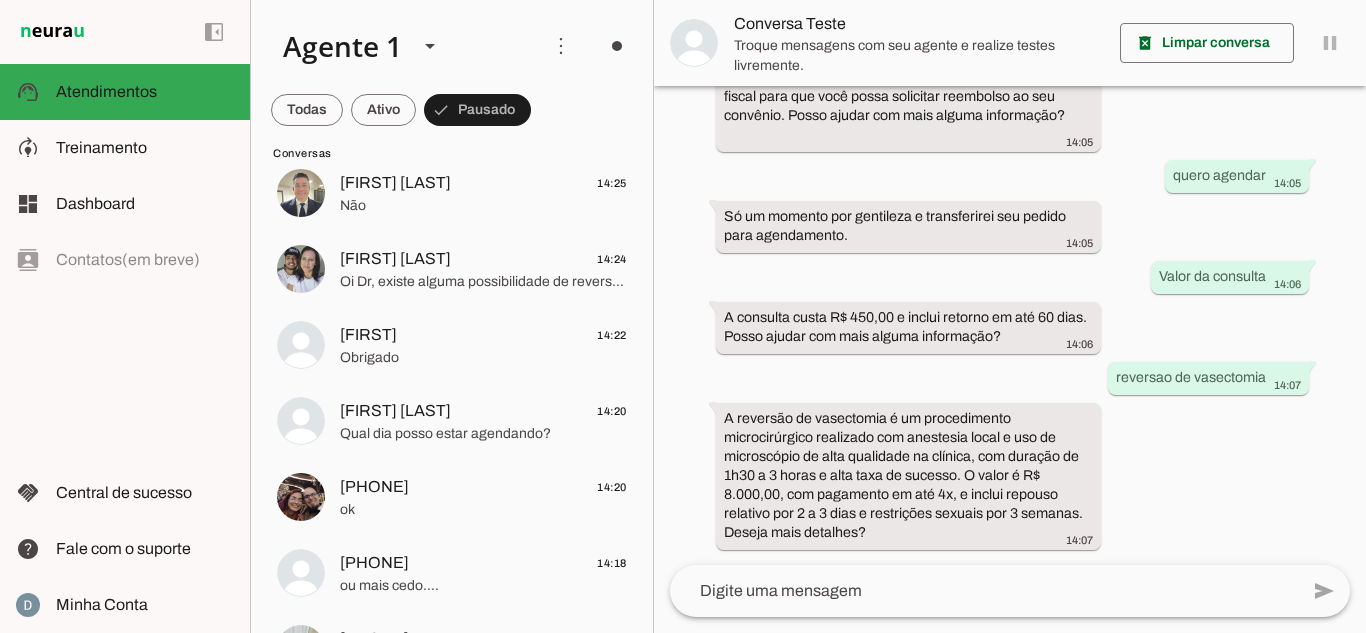 scroll, scrollTop: 0, scrollLeft: 0, axis: both 